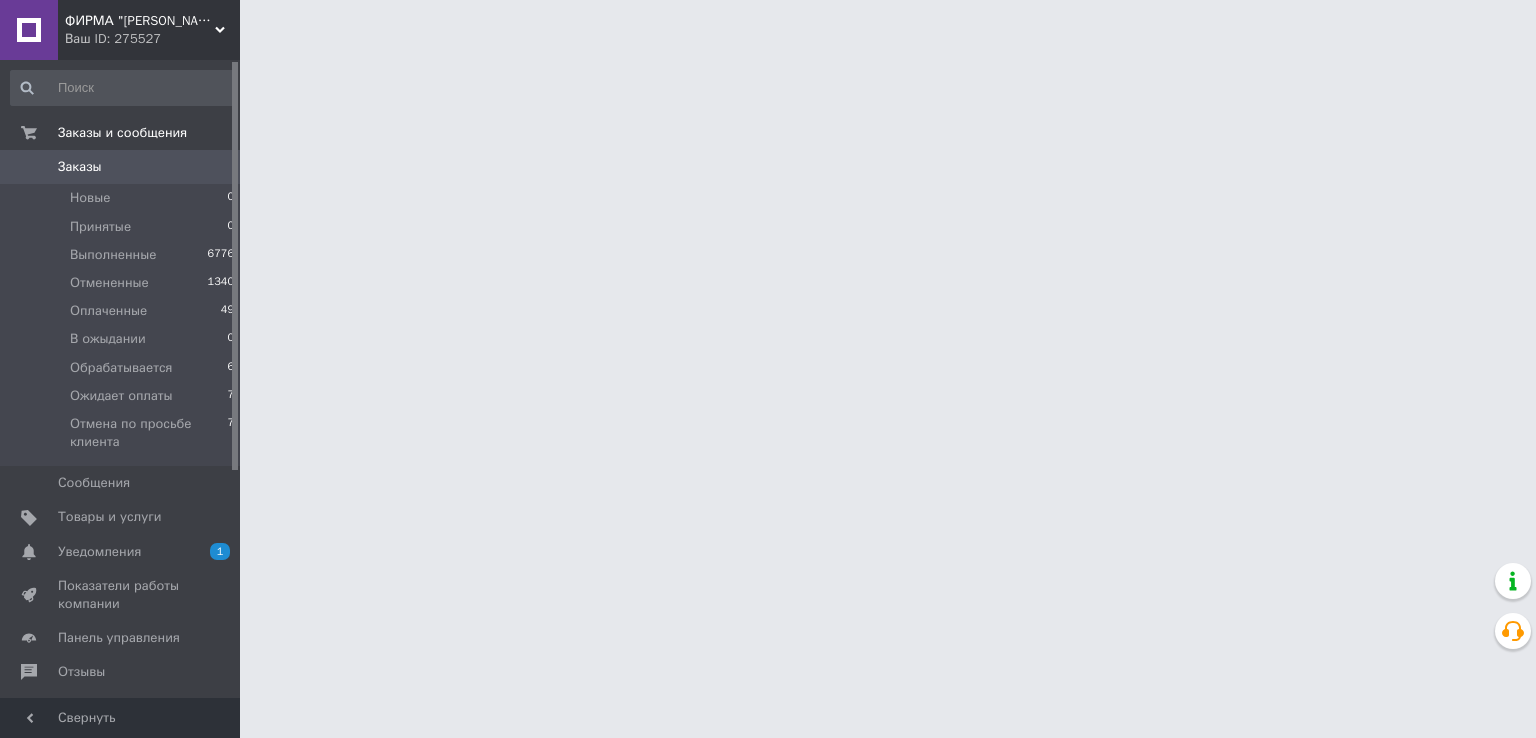 scroll, scrollTop: 0, scrollLeft: 0, axis: both 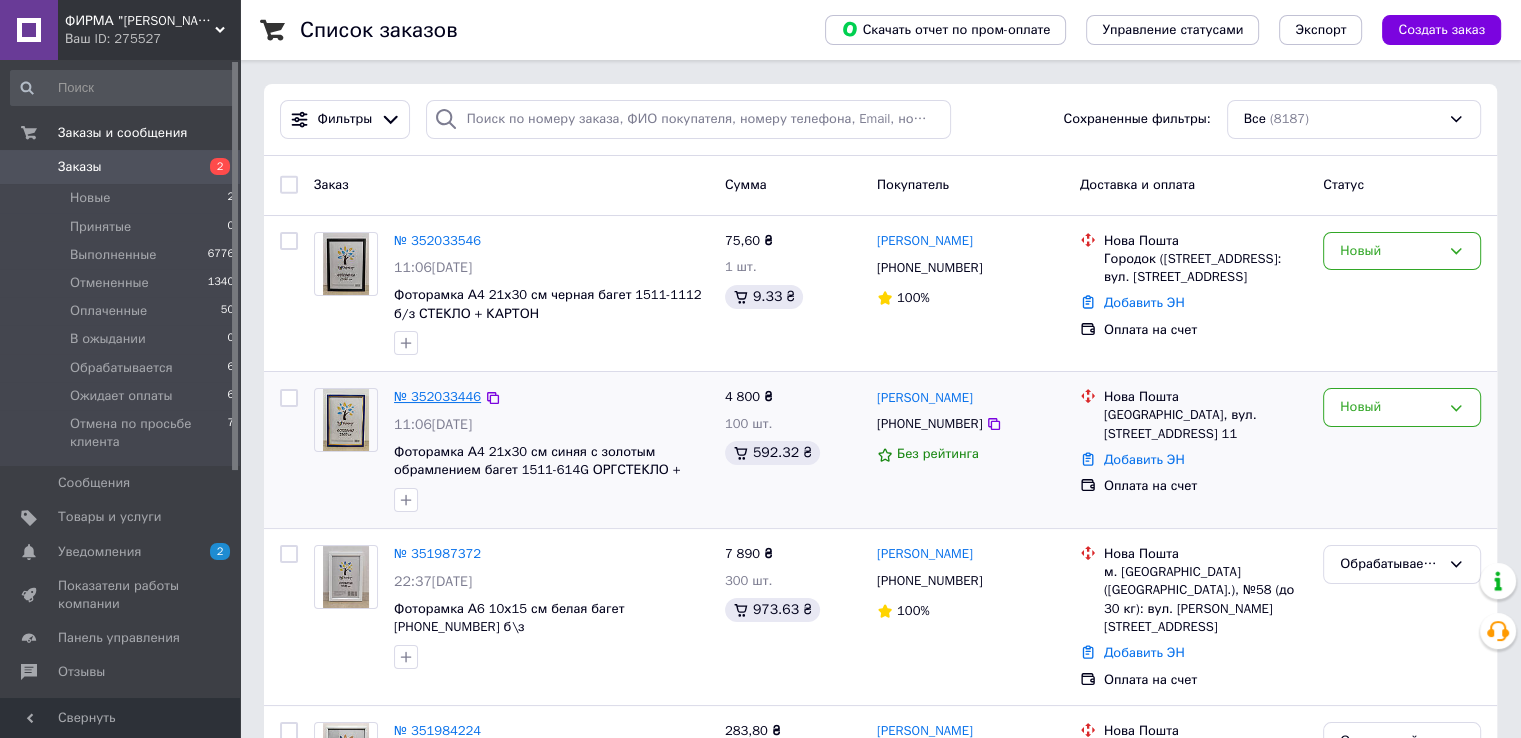 click on "№ 352033446" at bounding box center (437, 396) 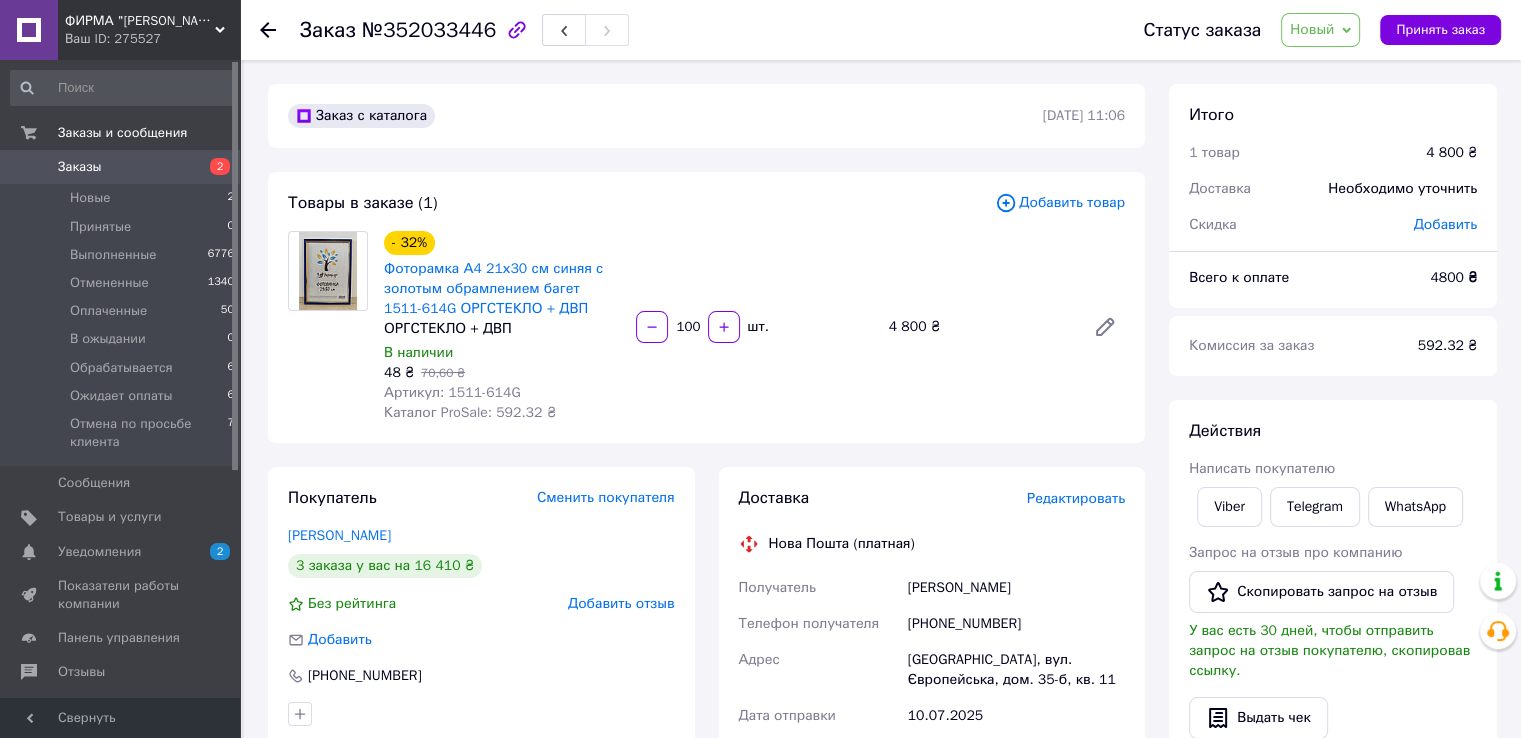 click on "Новый" at bounding box center (1312, 29) 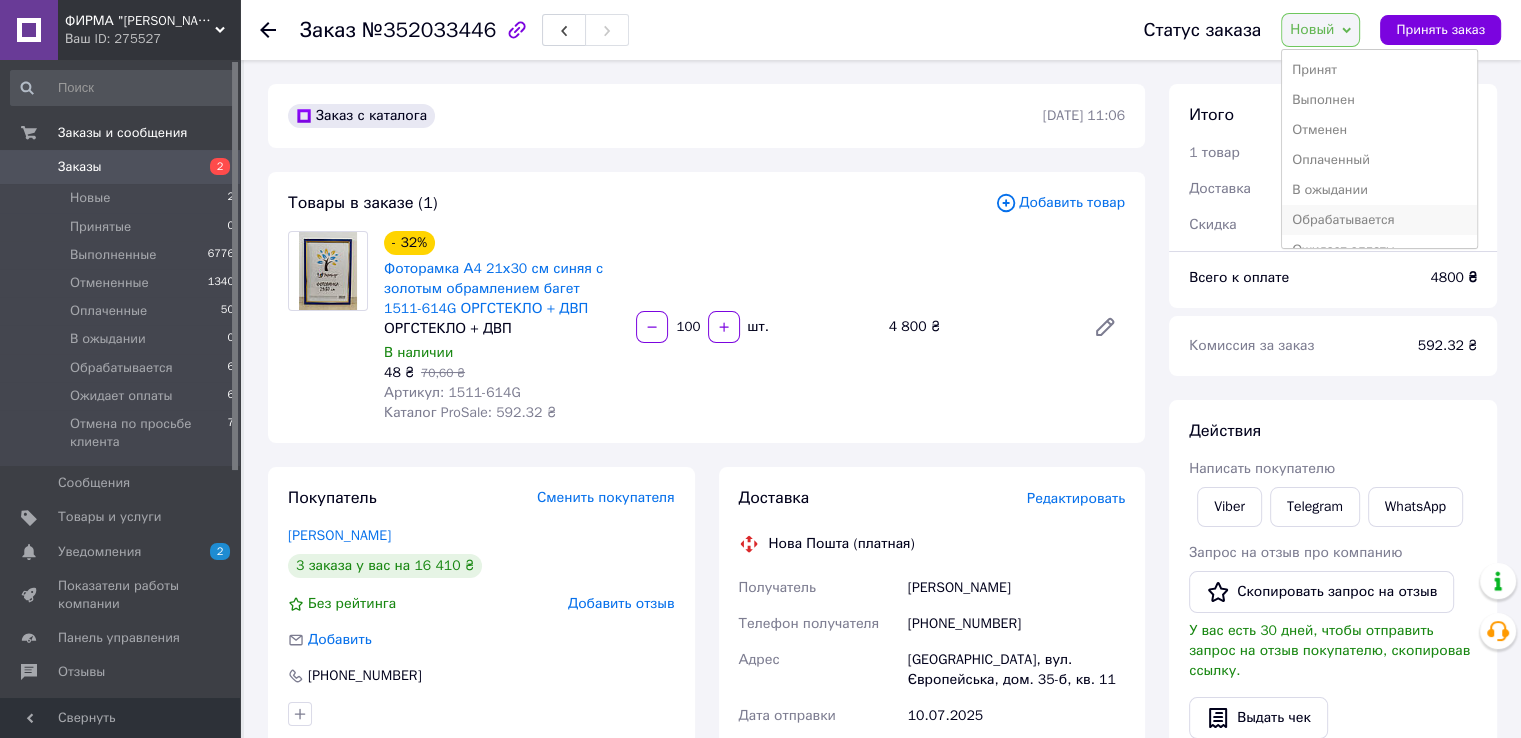 click on "Обрабатывается" at bounding box center (1379, 220) 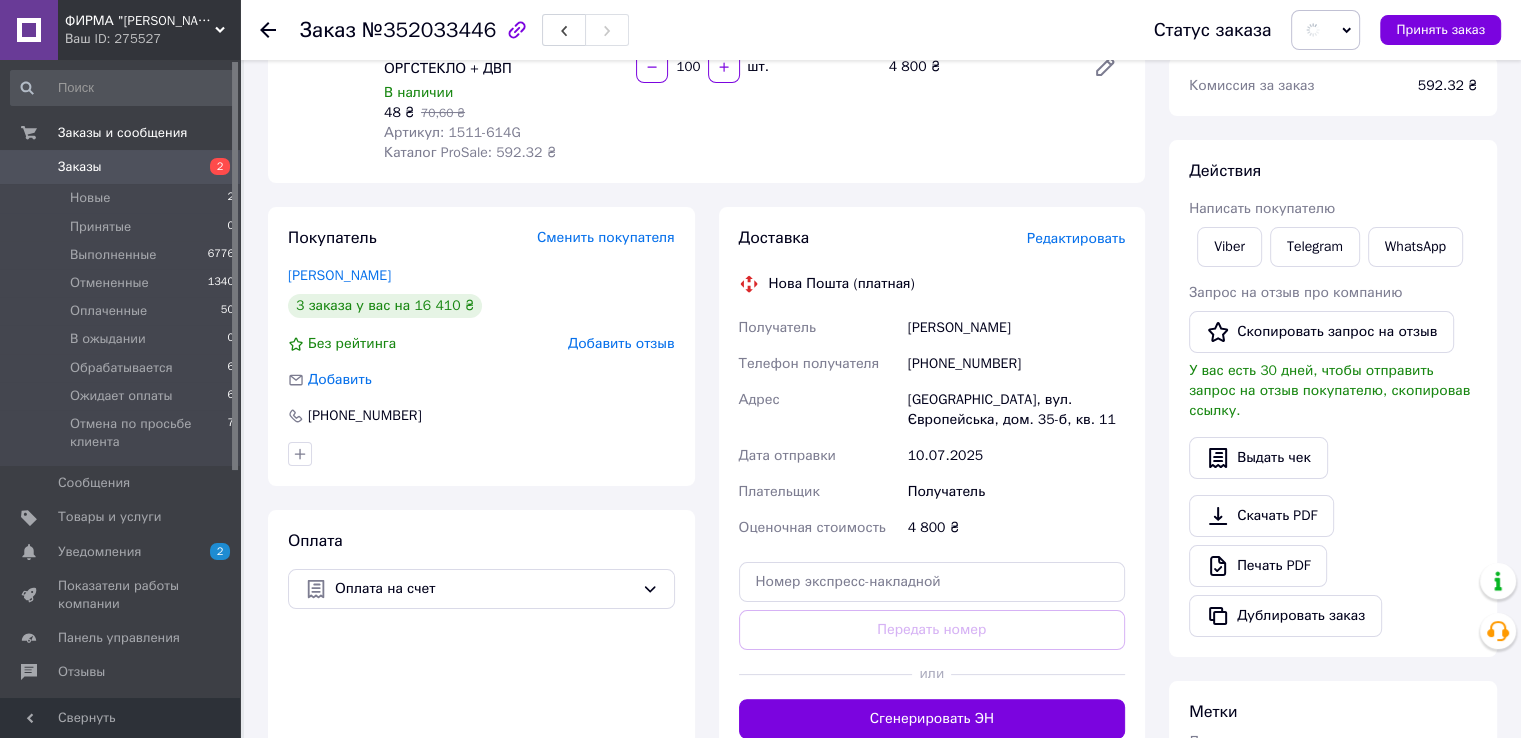 scroll, scrollTop: 300, scrollLeft: 0, axis: vertical 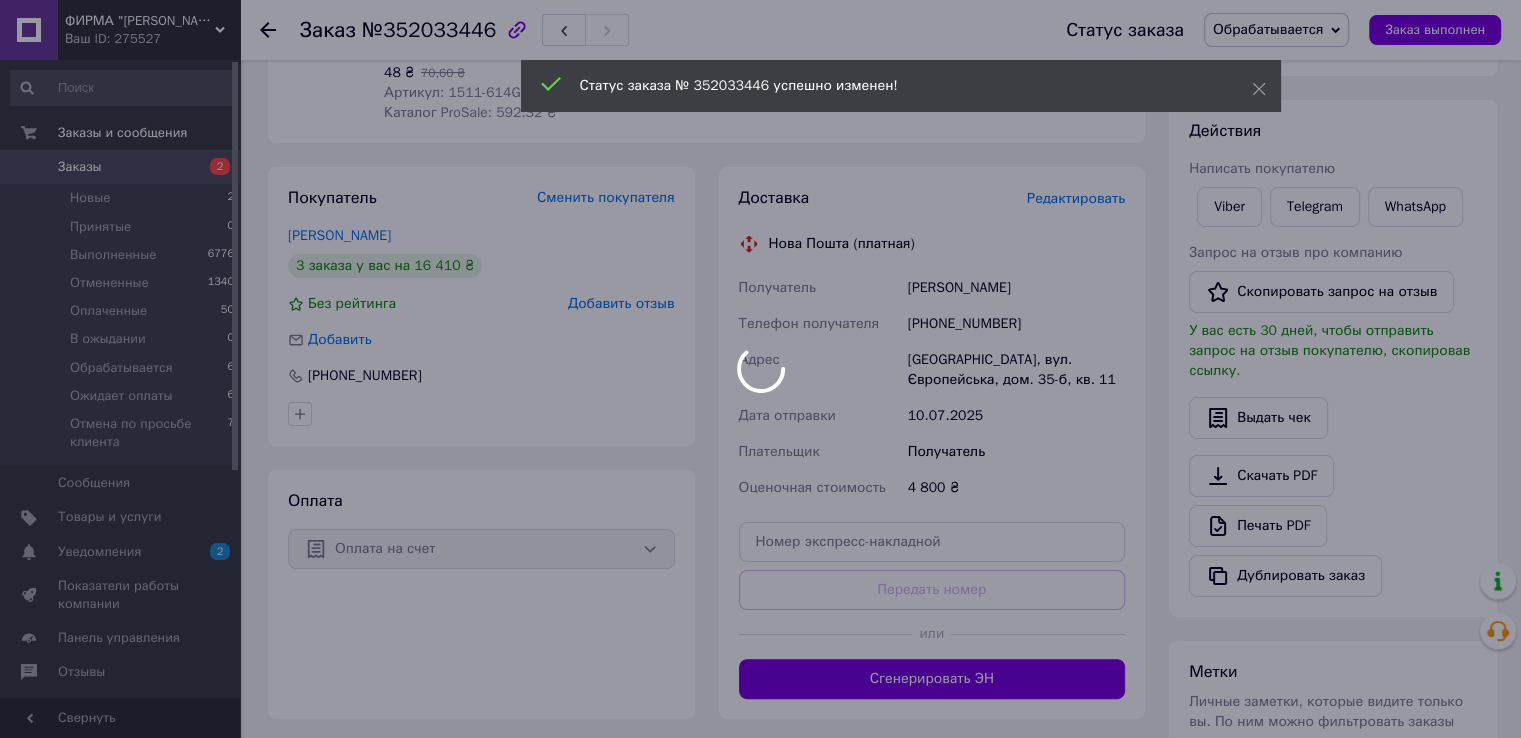 drag, startPoint x: 922, startPoint y: 321, endPoint x: 1019, endPoint y: 323, distance: 97.020615 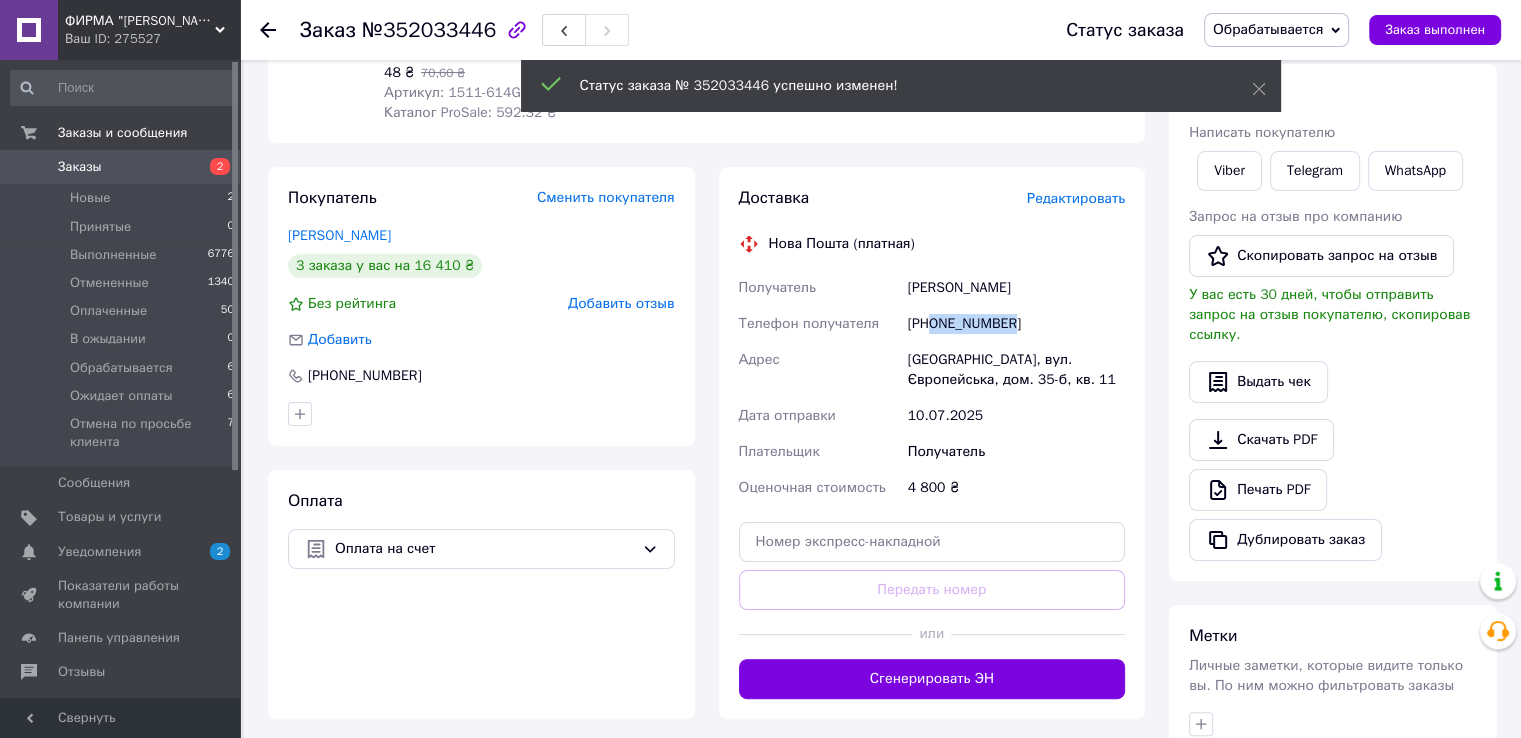 drag, startPoint x: 934, startPoint y: 329, endPoint x: 1024, endPoint y: 329, distance: 90 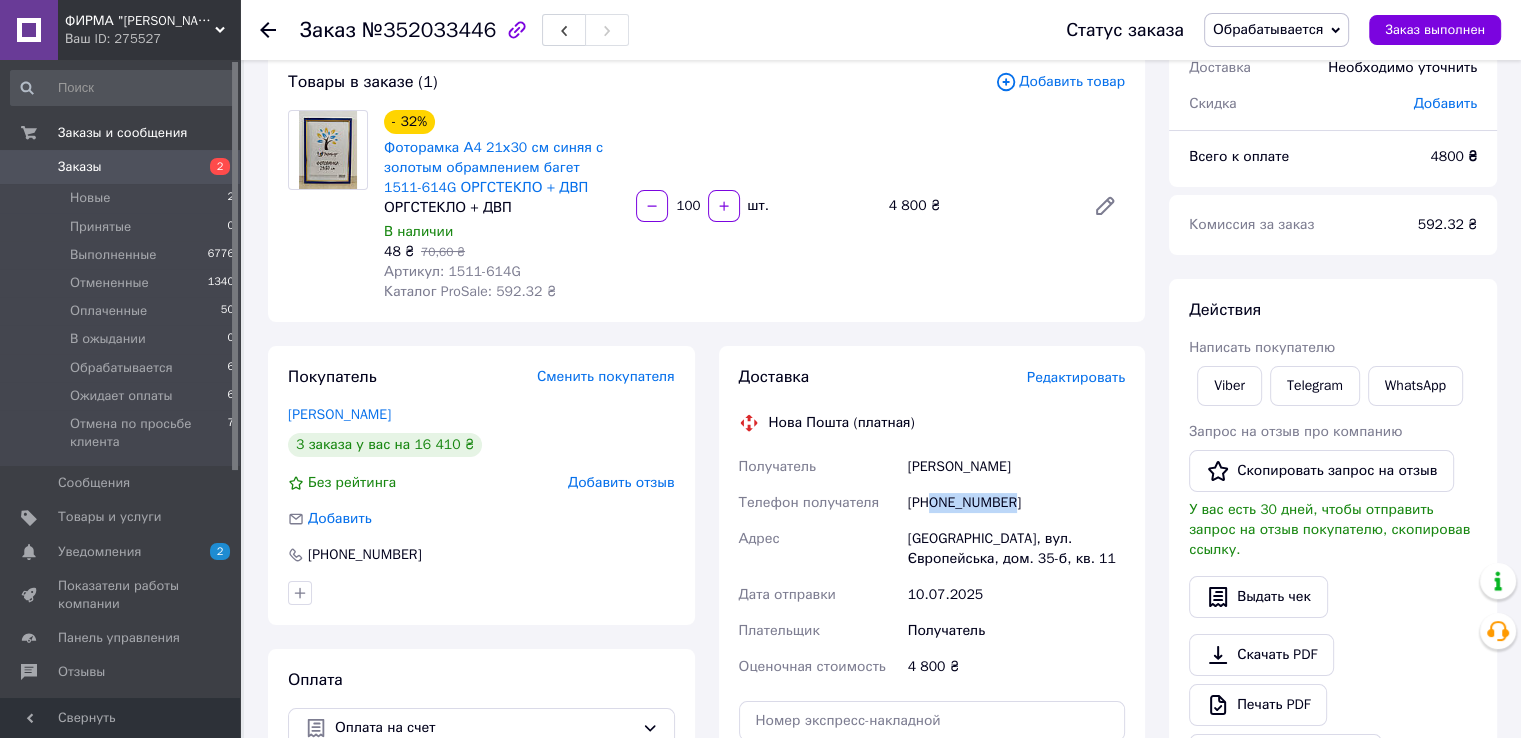 scroll, scrollTop: 126, scrollLeft: 0, axis: vertical 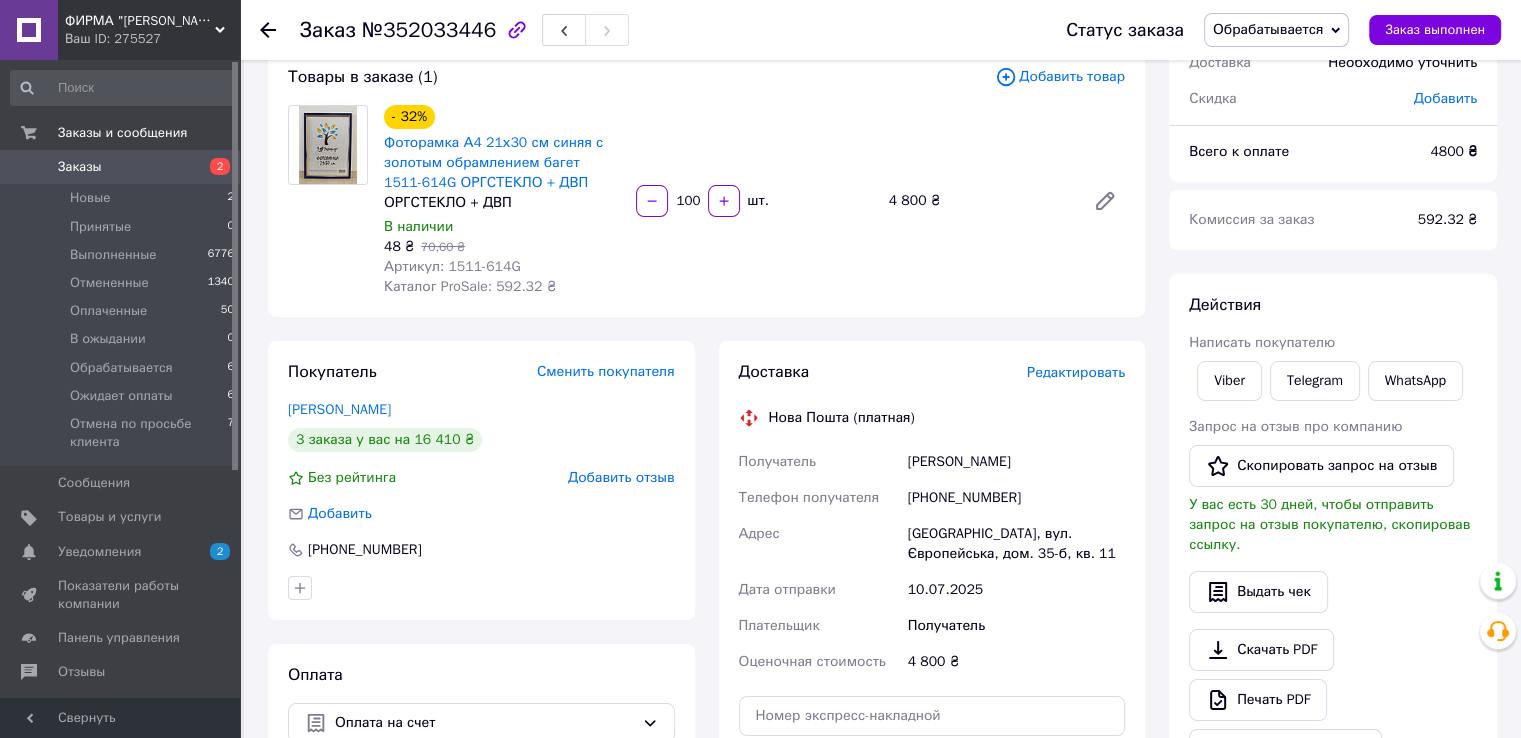 click on "Действия" at bounding box center [1333, 305] 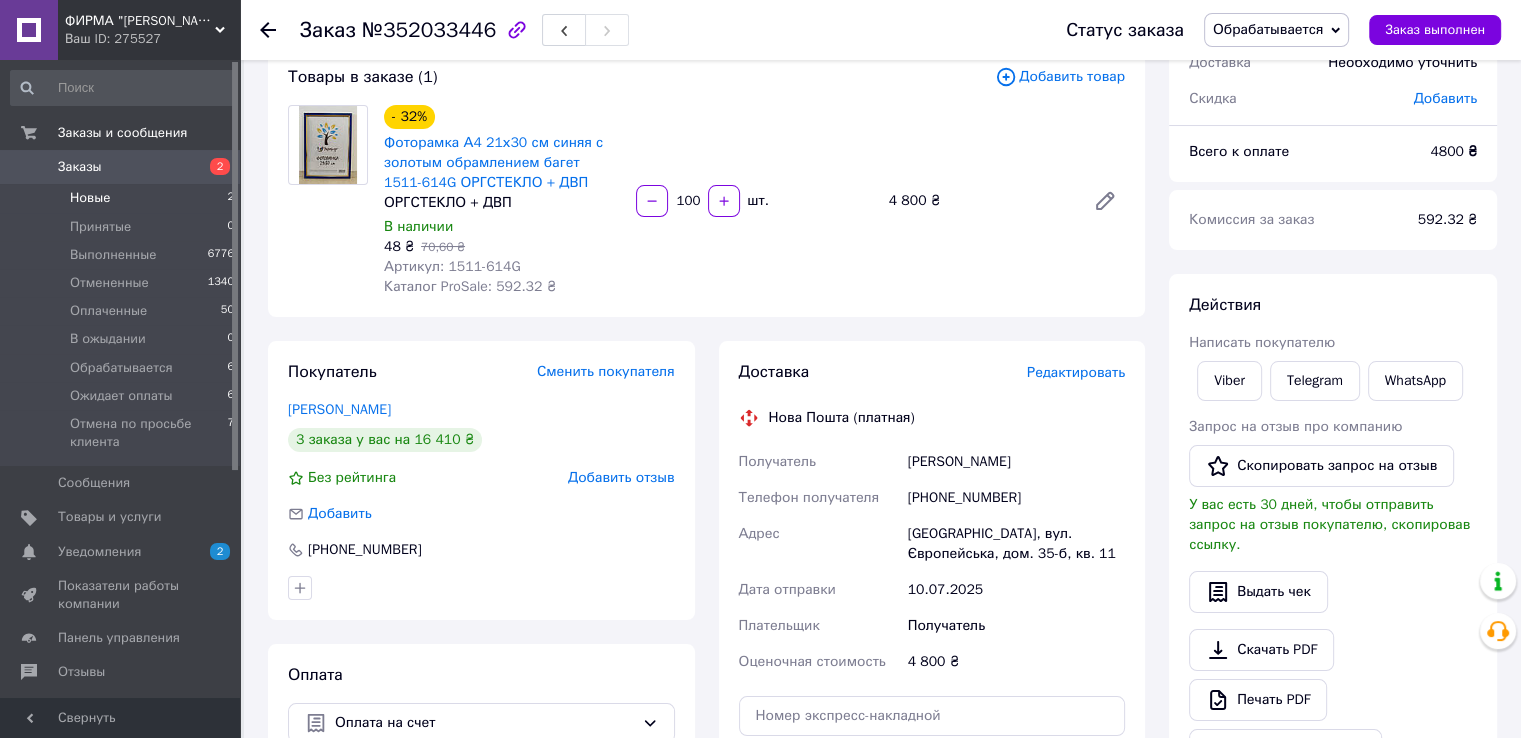 click on "Новые 2" at bounding box center (123, 198) 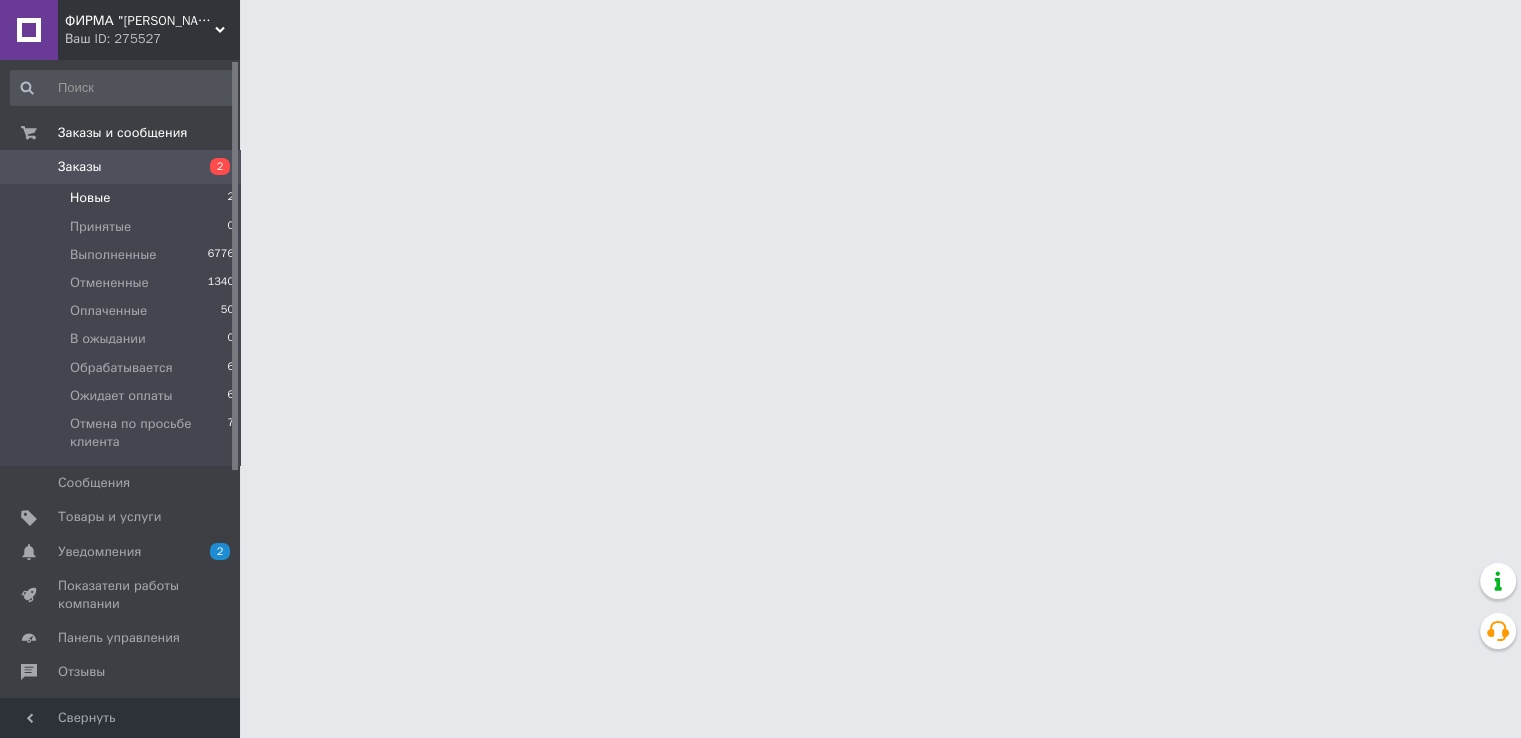 scroll, scrollTop: 0, scrollLeft: 0, axis: both 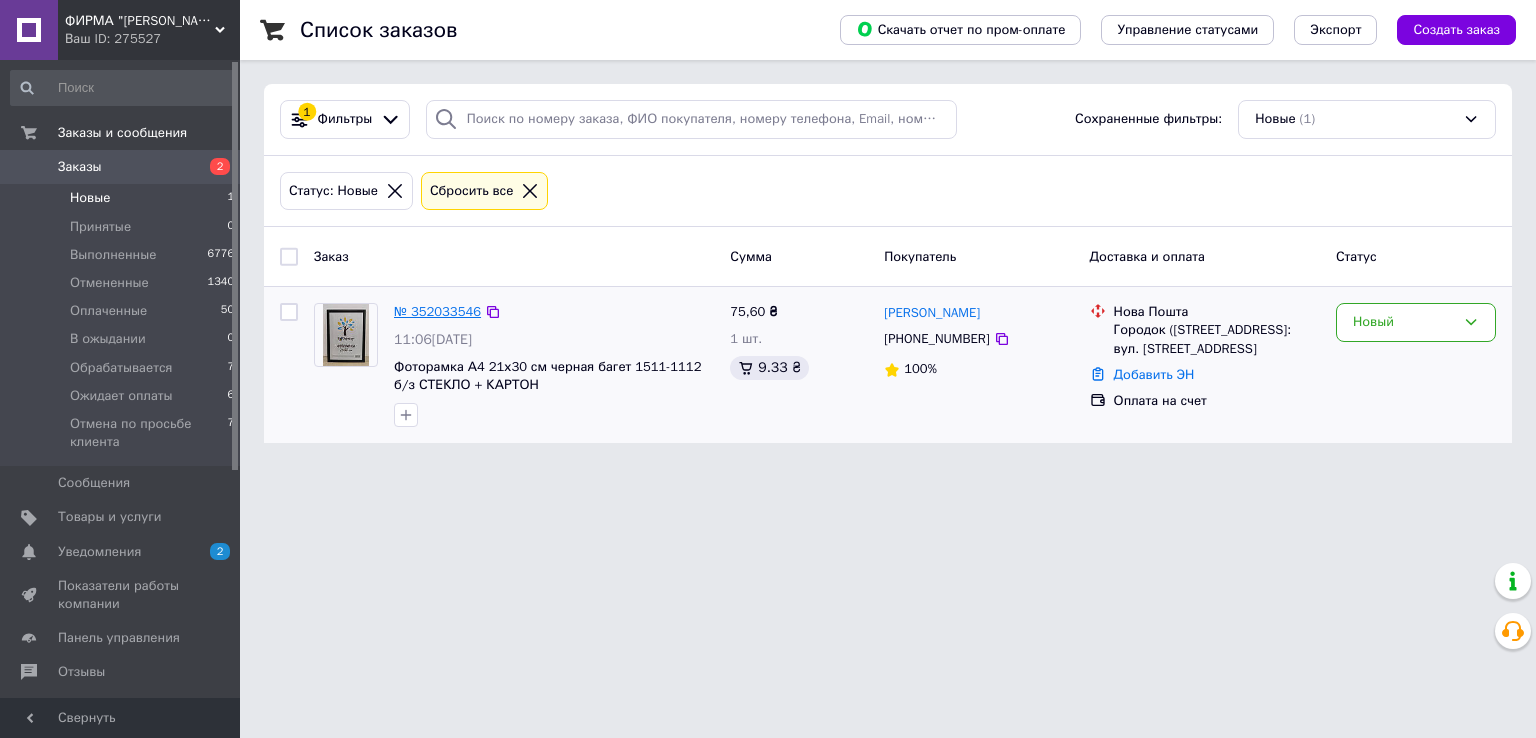 click on "№ 352033546" at bounding box center (437, 311) 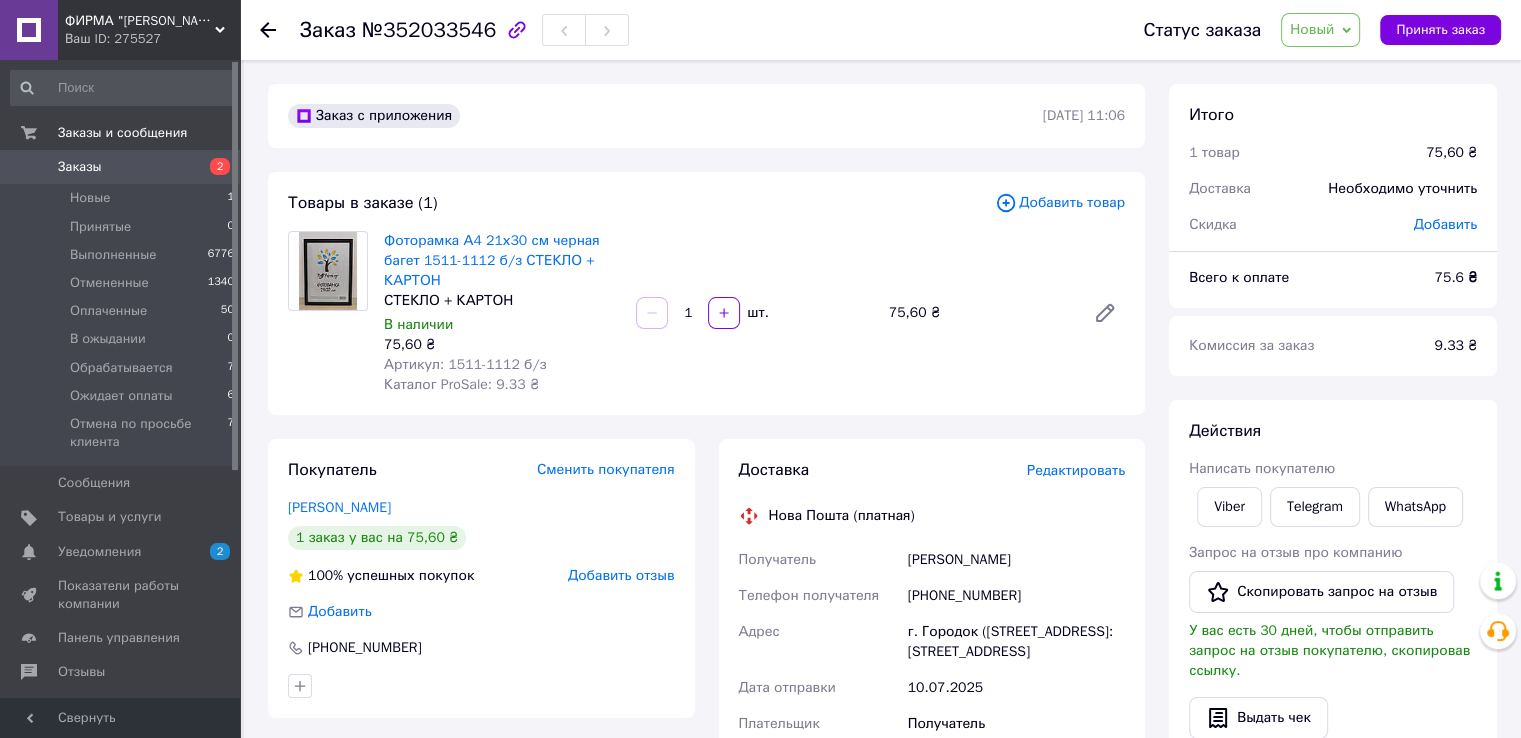 click on "Новый" at bounding box center [1312, 29] 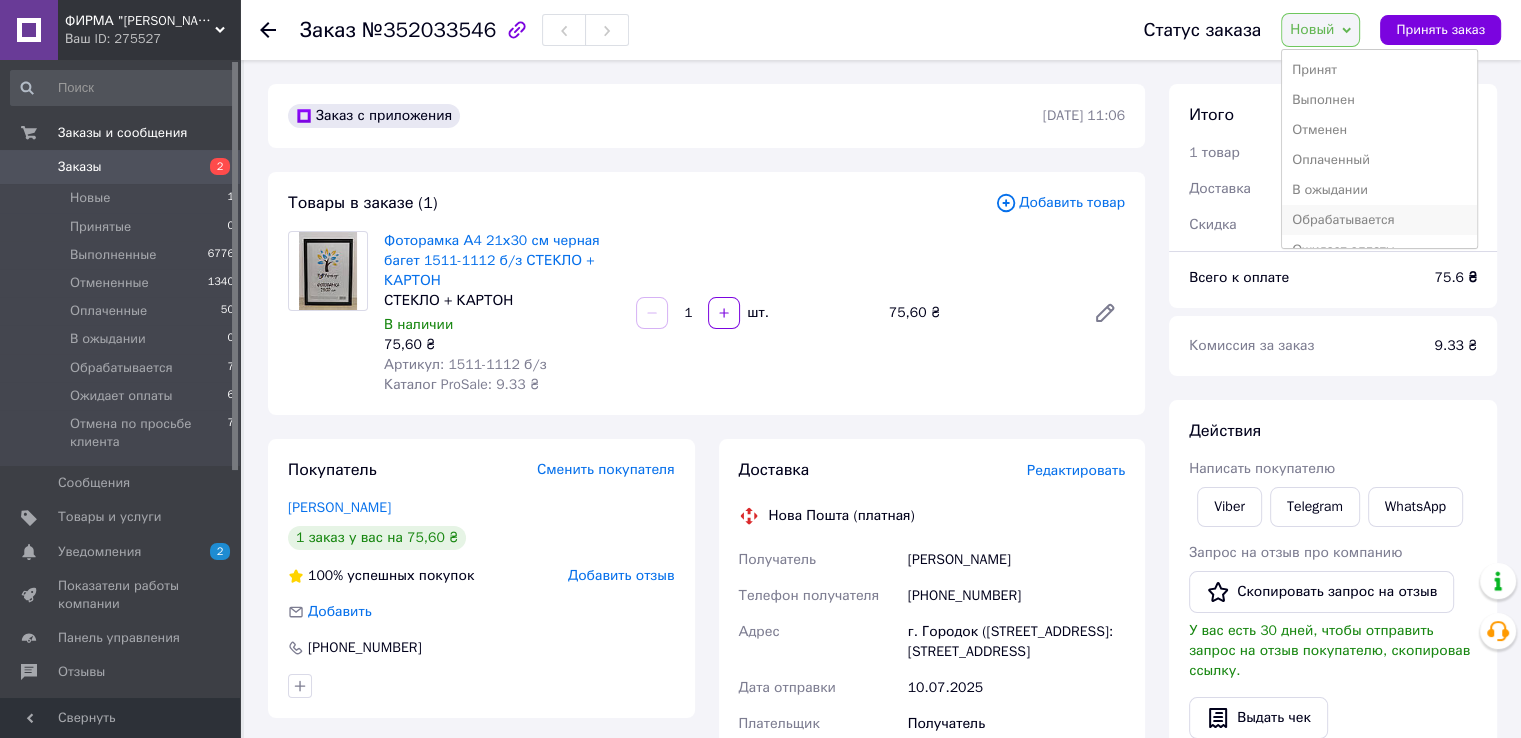 click on "Обрабатывается" at bounding box center [1379, 220] 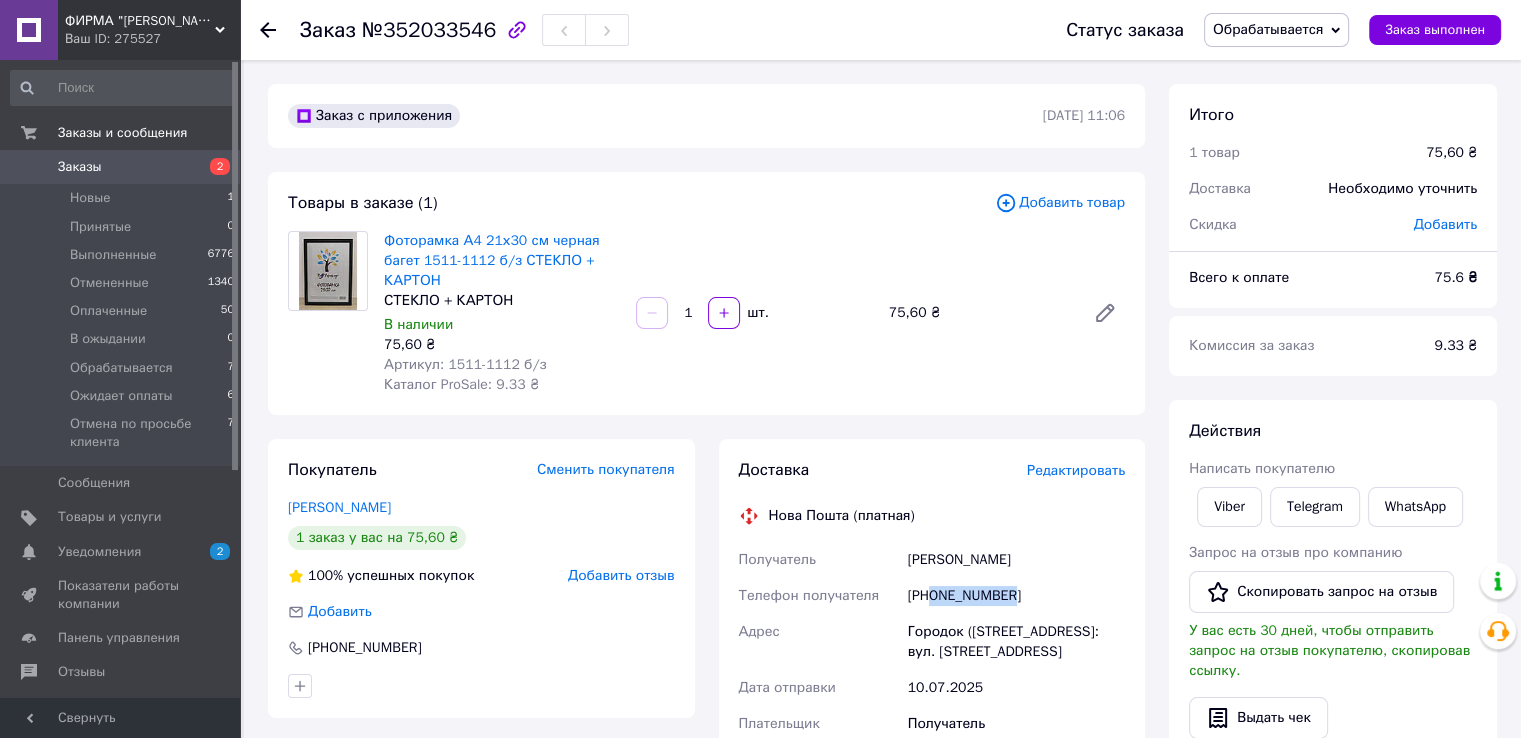drag, startPoint x: 928, startPoint y: 593, endPoint x: 1050, endPoint y: 599, distance: 122.14745 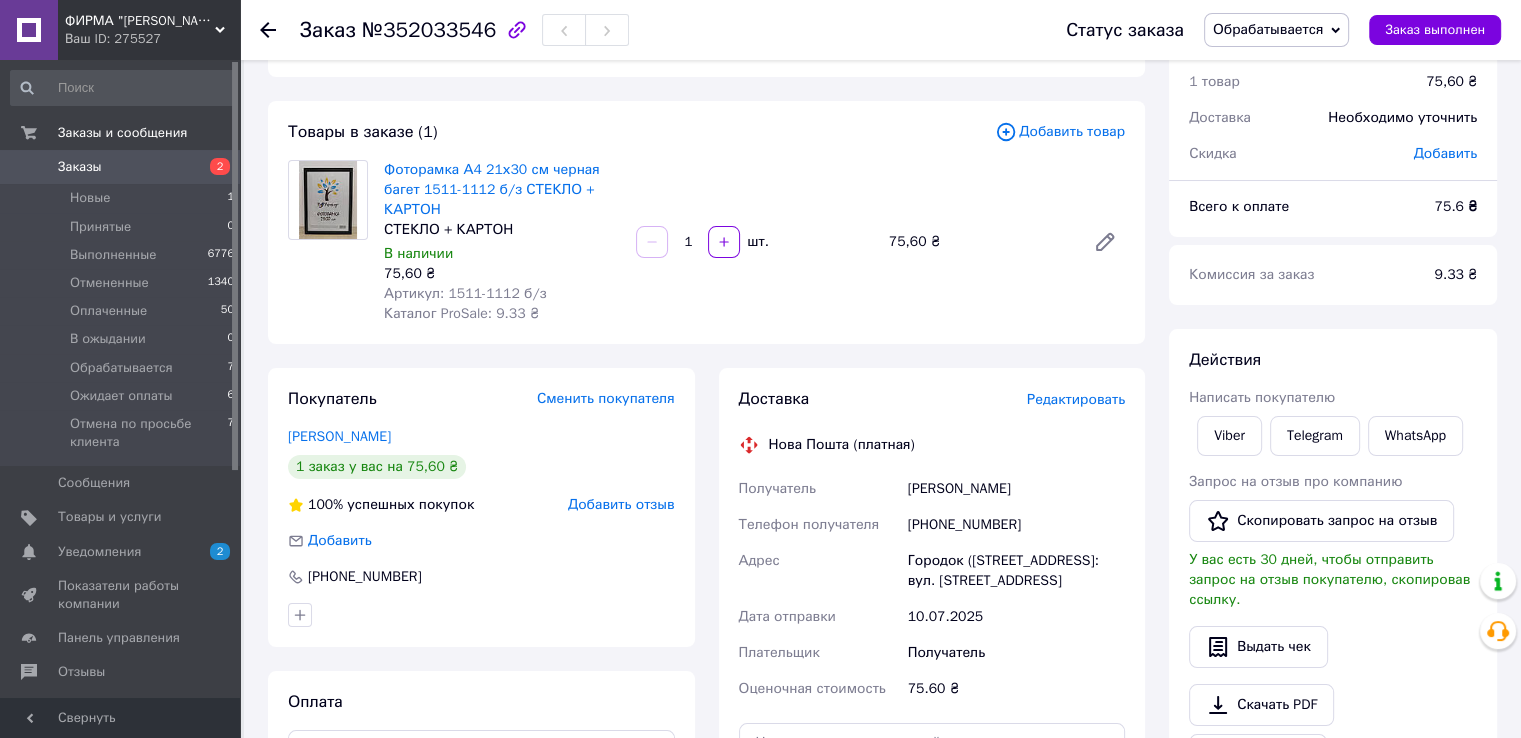 scroll, scrollTop: 100, scrollLeft: 0, axis: vertical 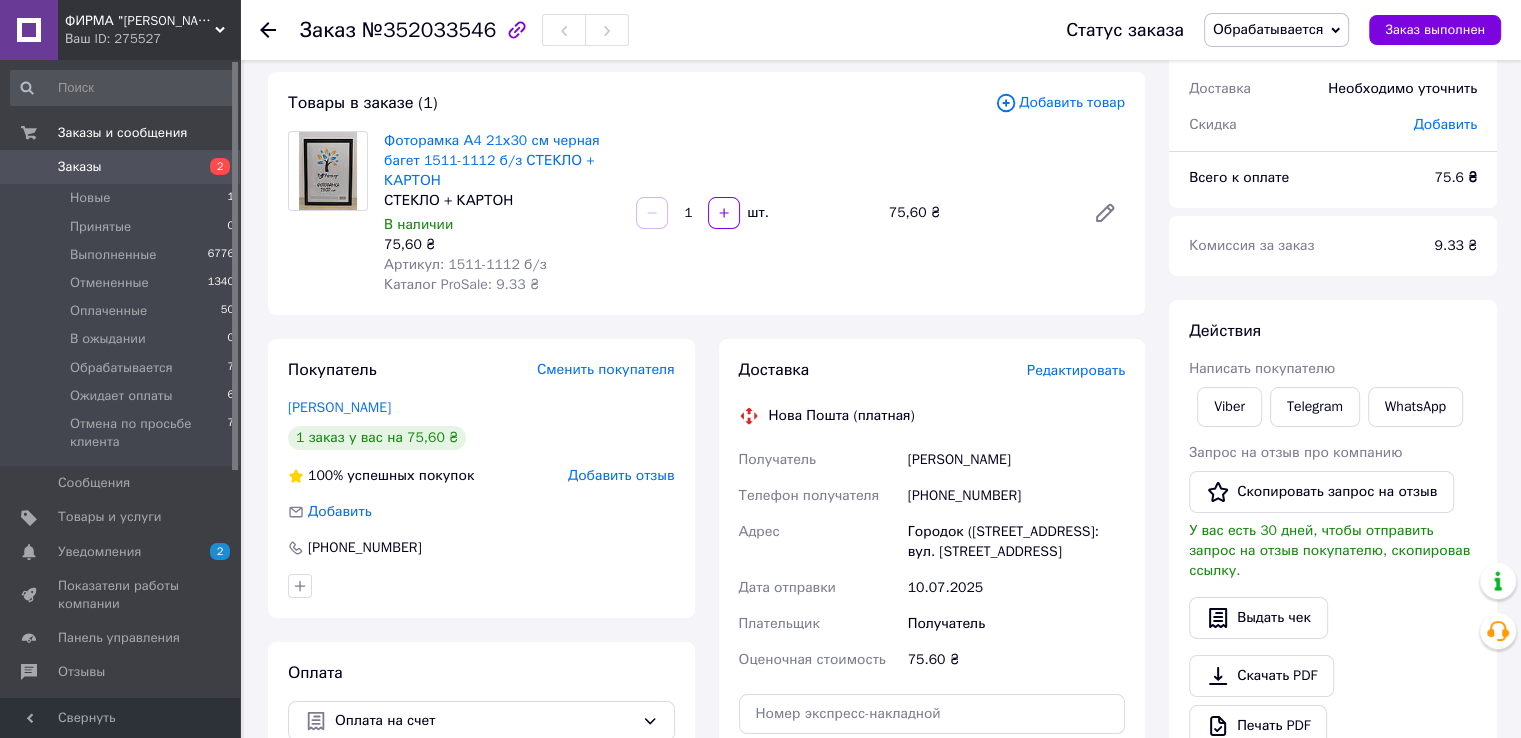 click on "Обрабатывается" at bounding box center (1268, 29) 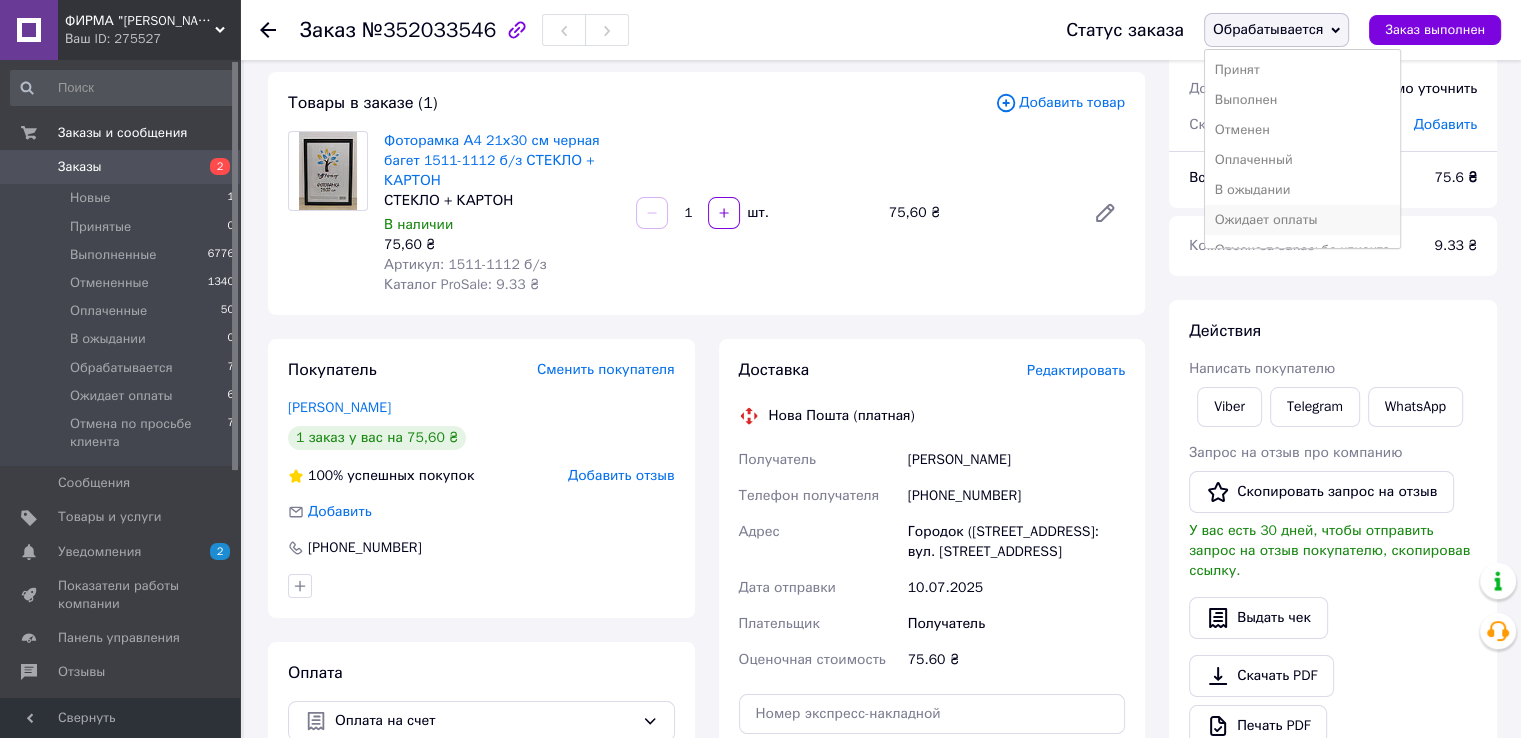 click on "Ожидает оплаты" at bounding box center (1302, 220) 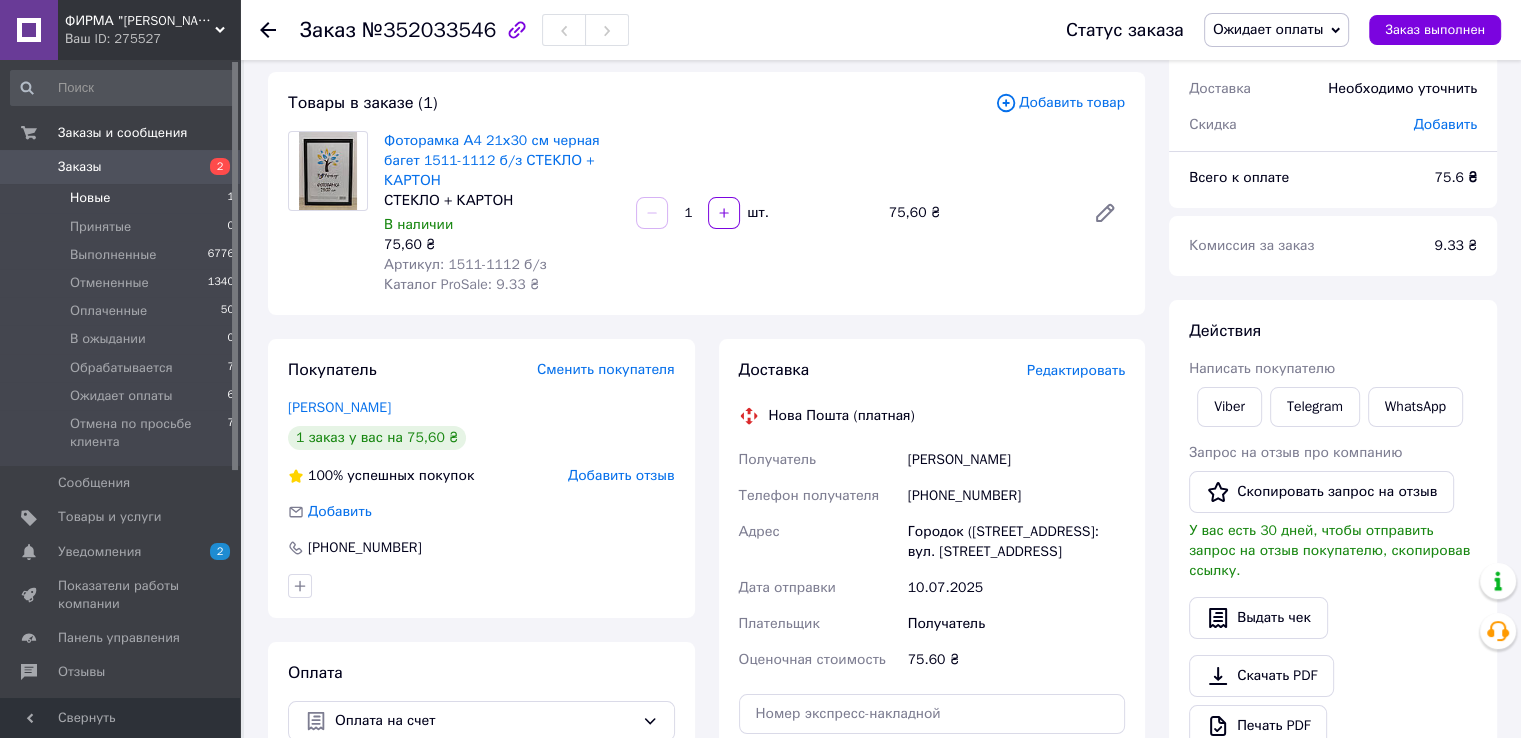 drag, startPoint x: 140, startPoint y: 201, endPoint x: 137, endPoint y: 188, distance: 13.341664 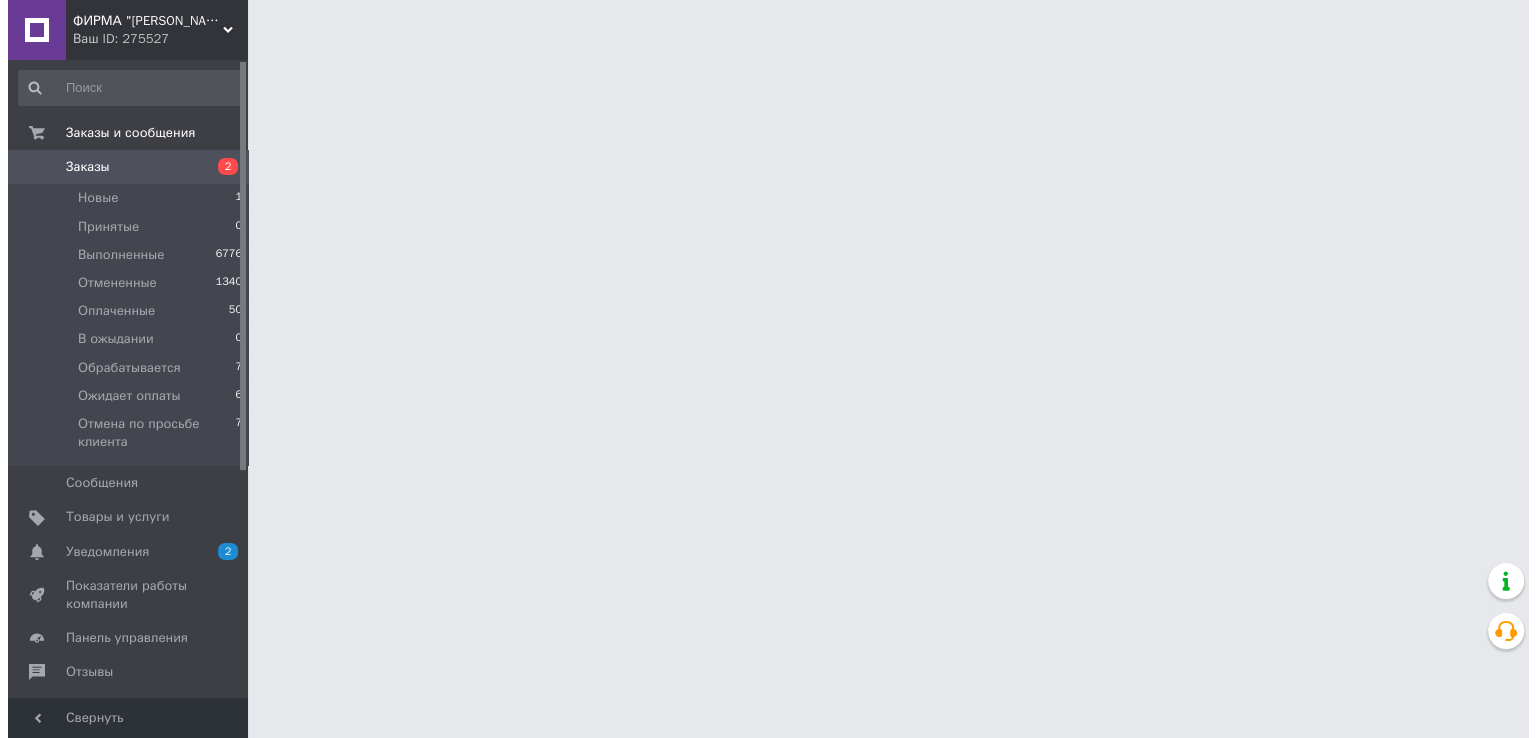 scroll, scrollTop: 0, scrollLeft: 0, axis: both 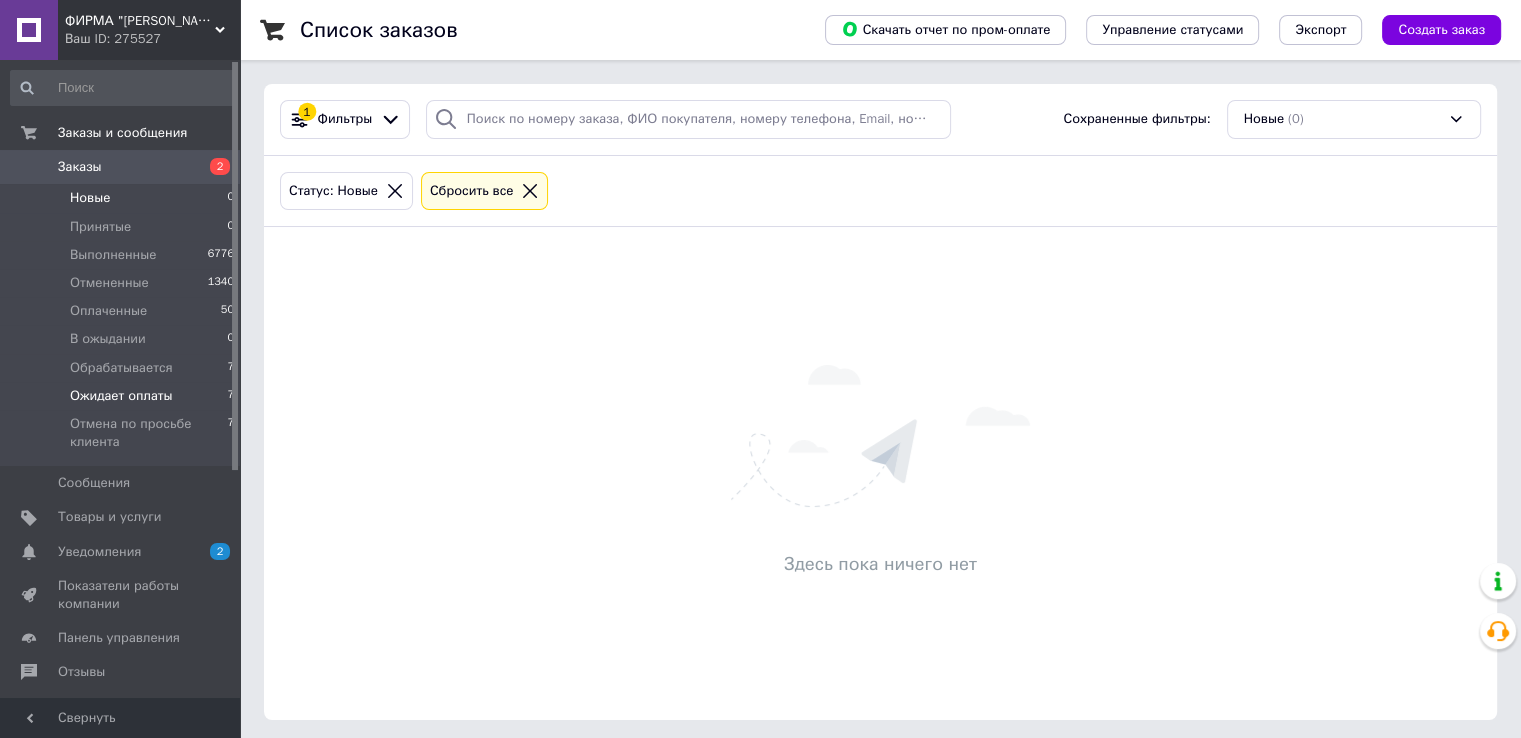click on "Ожидает оплаты 7" at bounding box center [123, 396] 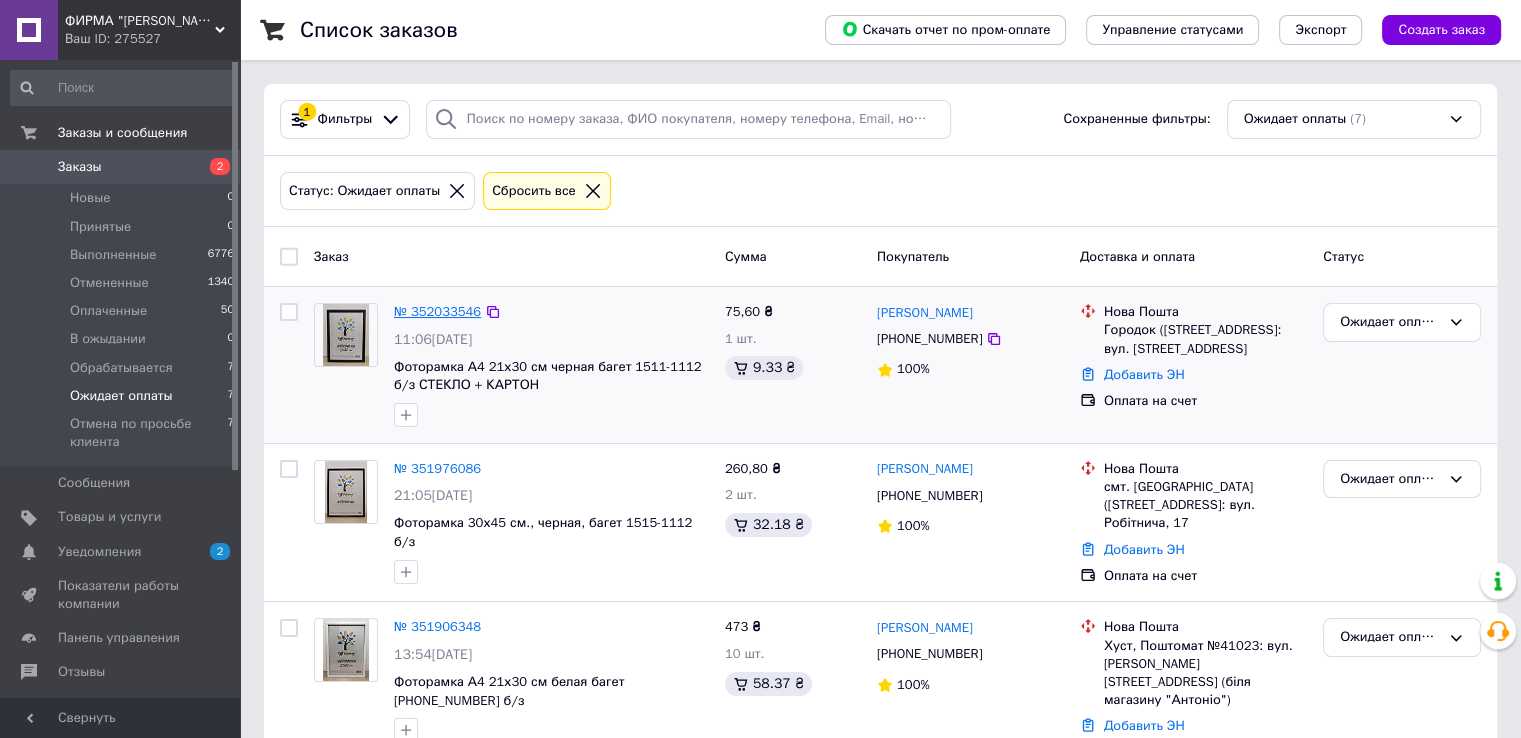 click on "№ 352033546" at bounding box center [437, 311] 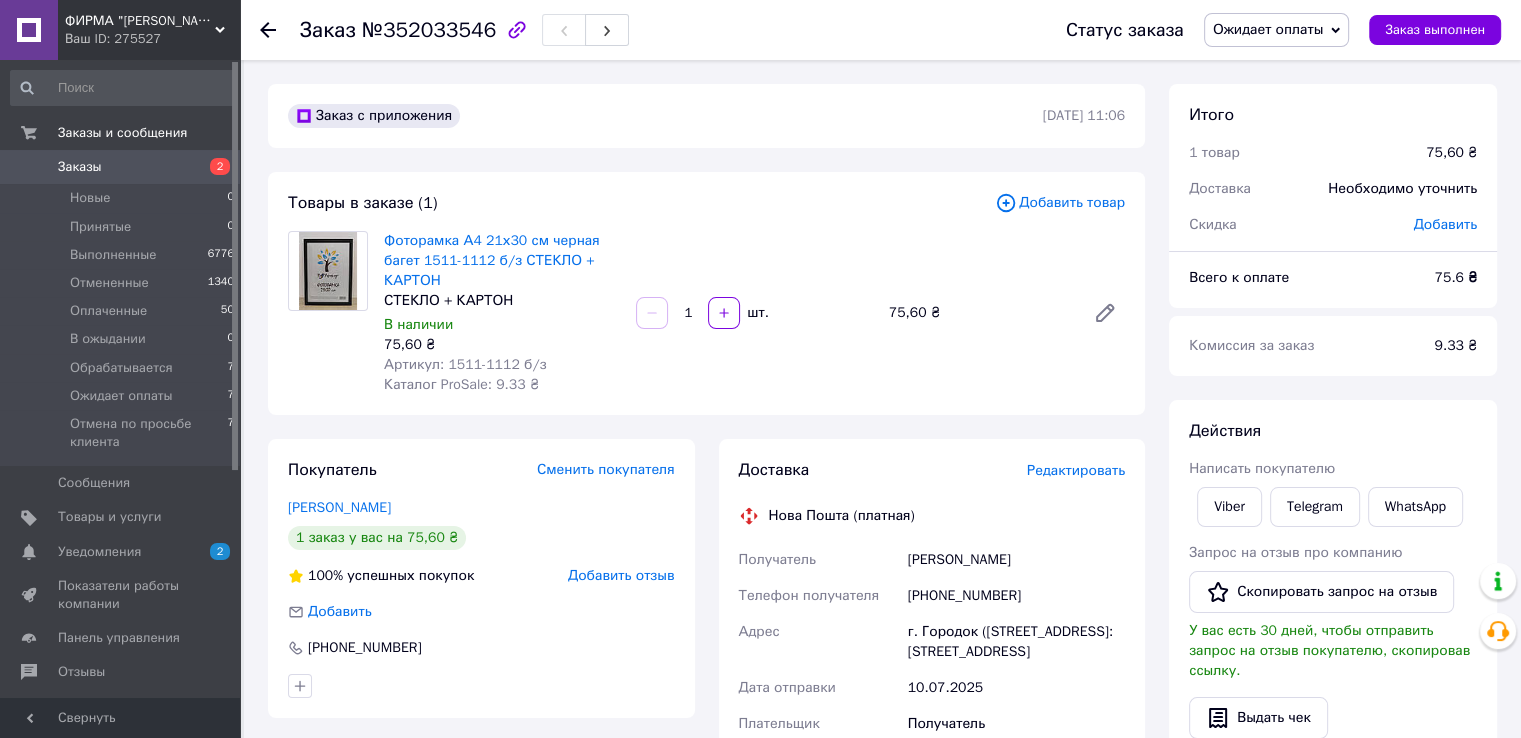 click on "Редактировать" at bounding box center (1076, 470) 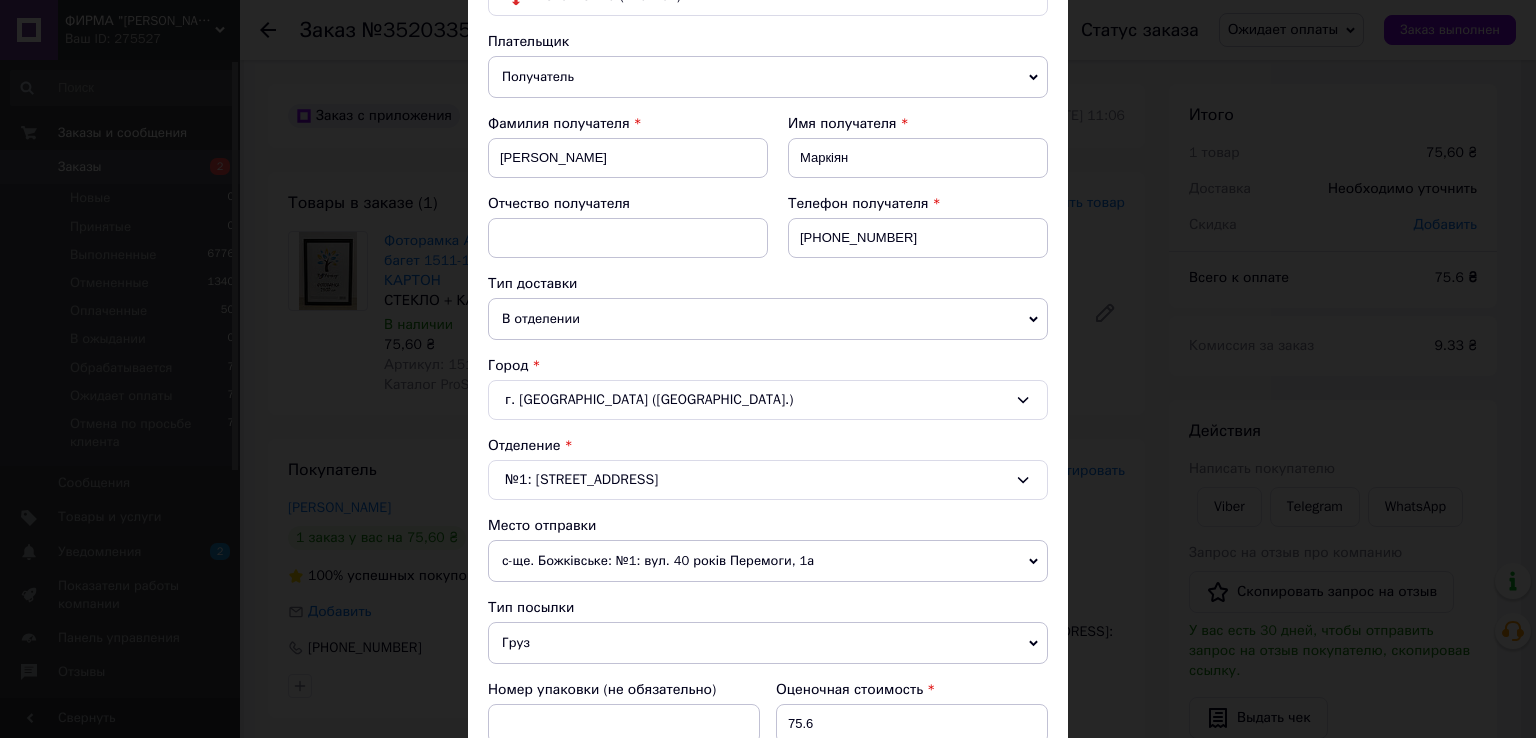 scroll, scrollTop: 300, scrollLeft: 0, axis: vertical 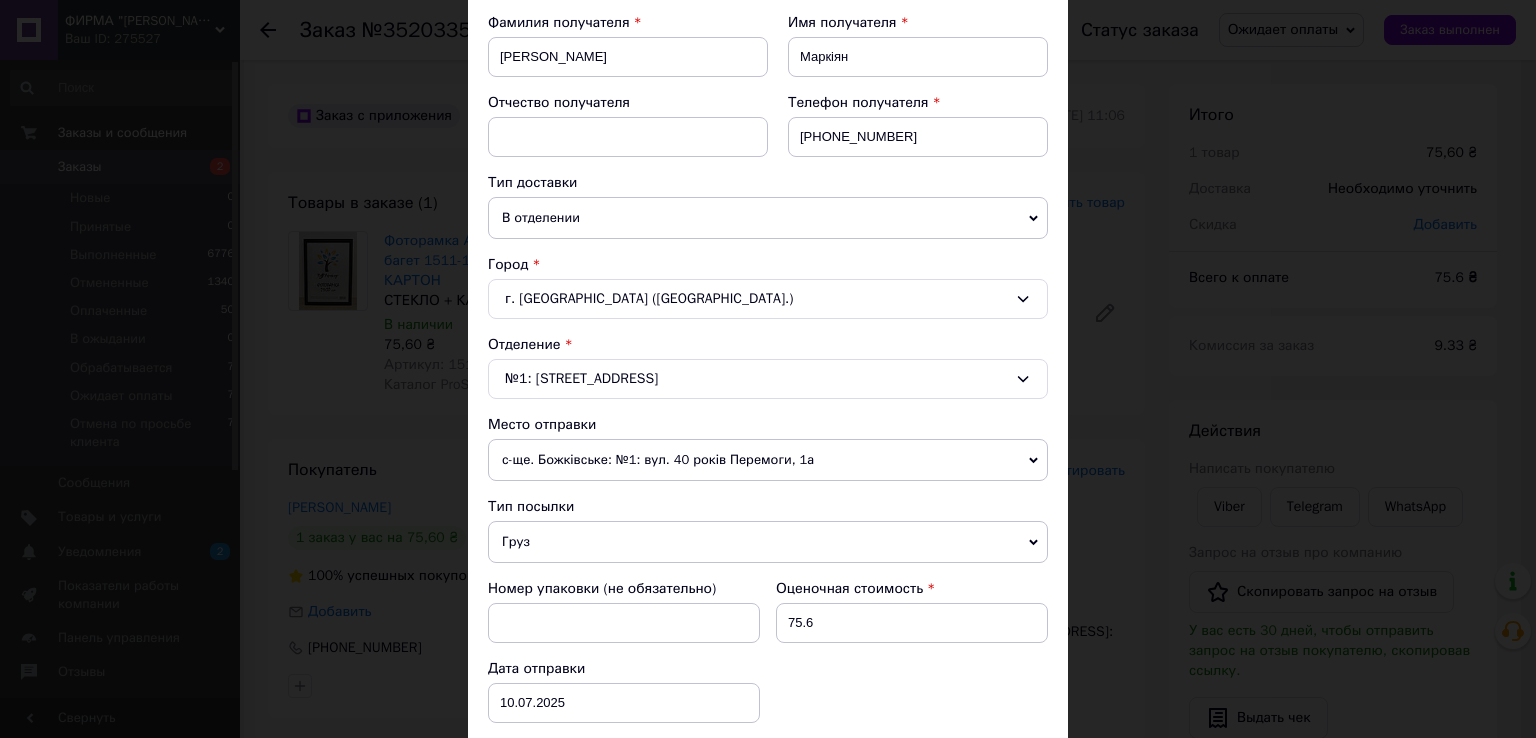 click on "Оценочная стоимость" at bounding box center (912, 589) 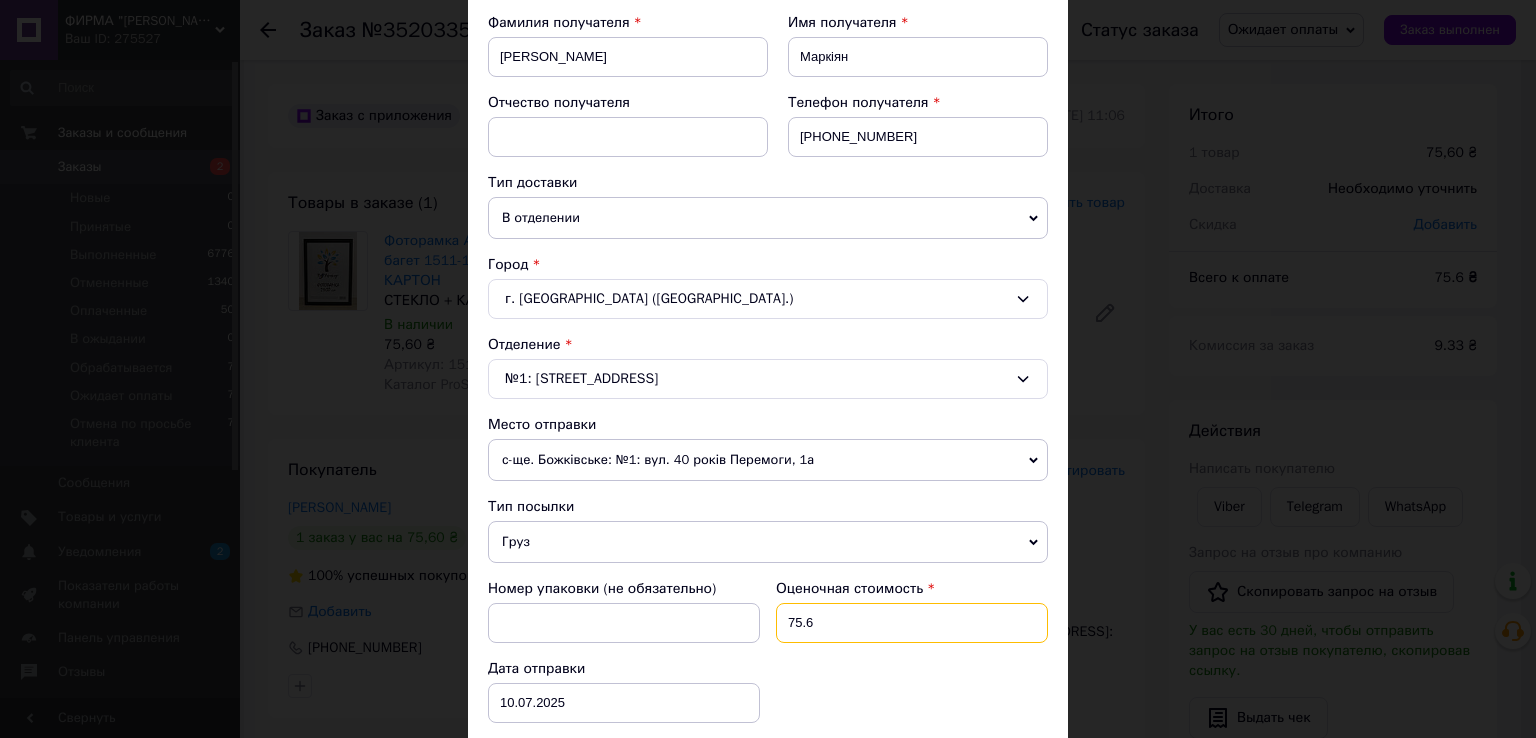 click on "75.6" at bounding box center [912, 623] 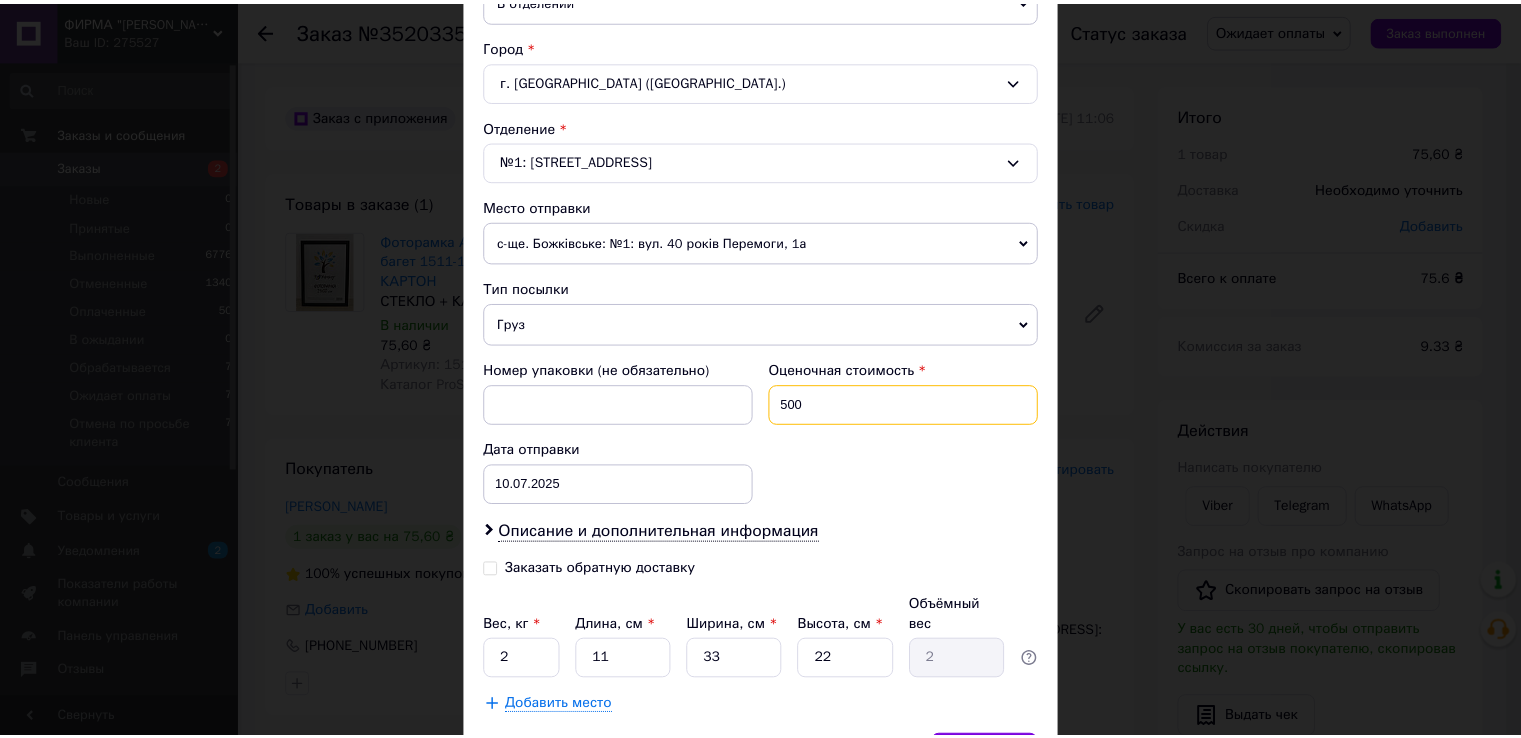 scroll, scrollTop: 620, scrollLeft: 0, axis: vertical 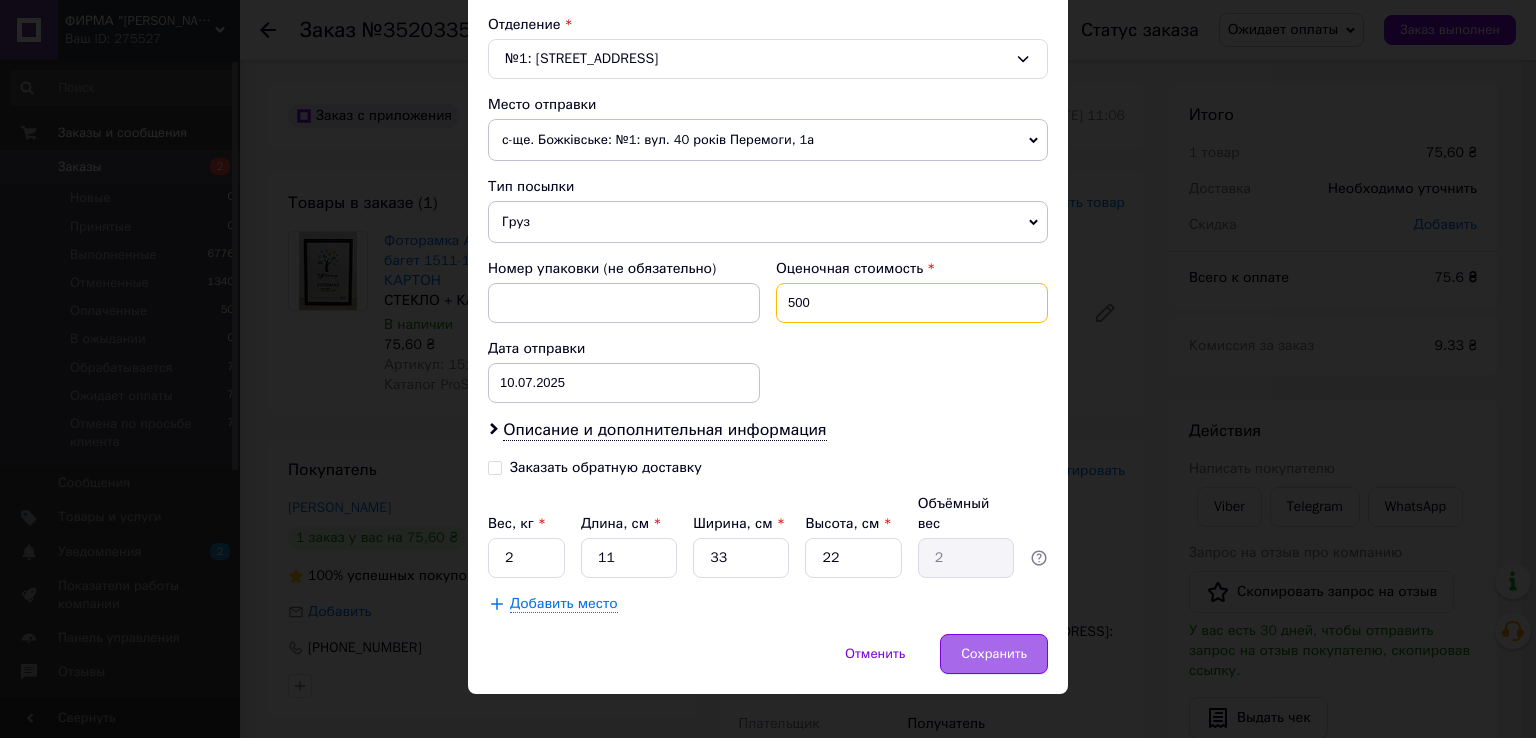 type on "500" 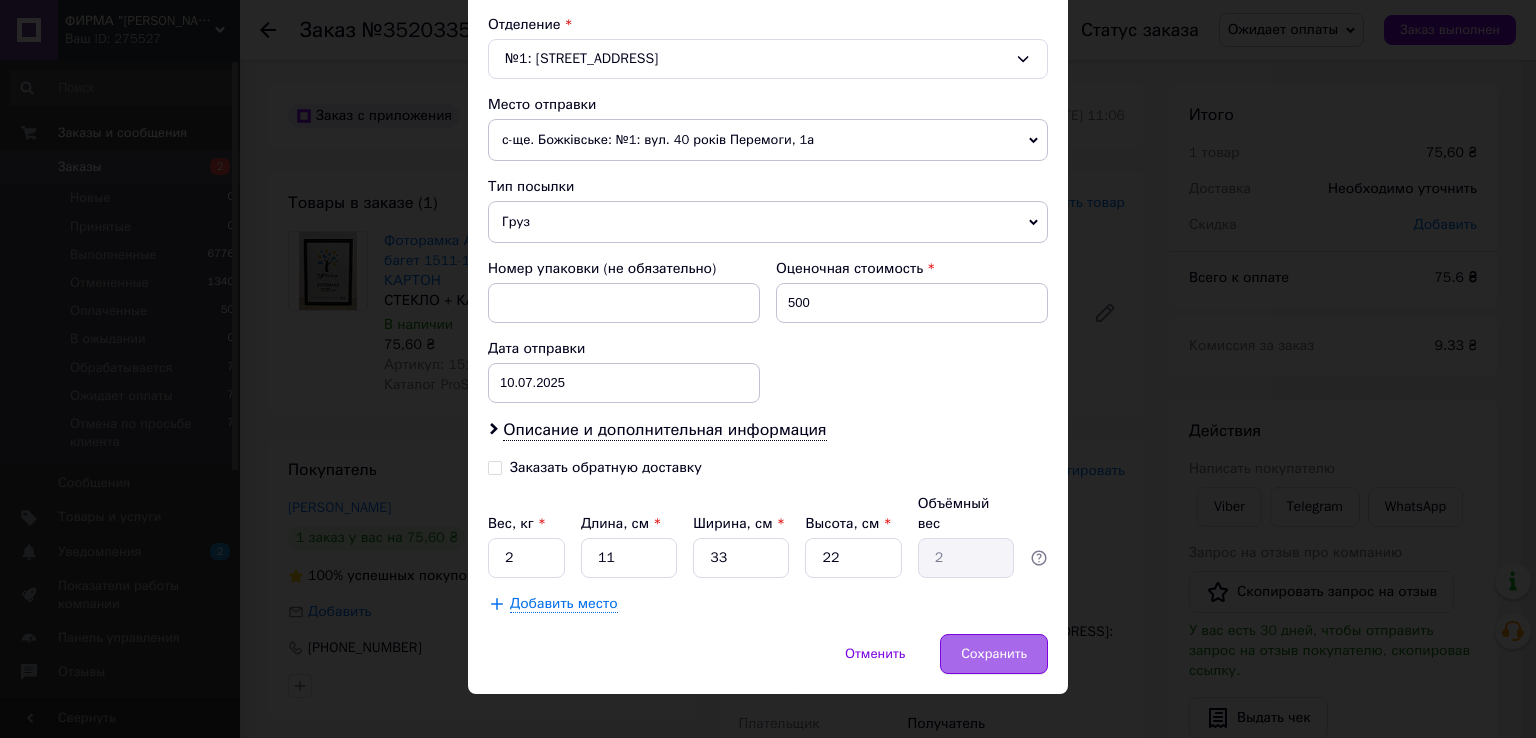 click on "Сохранить" at bounding box center [994, 654] 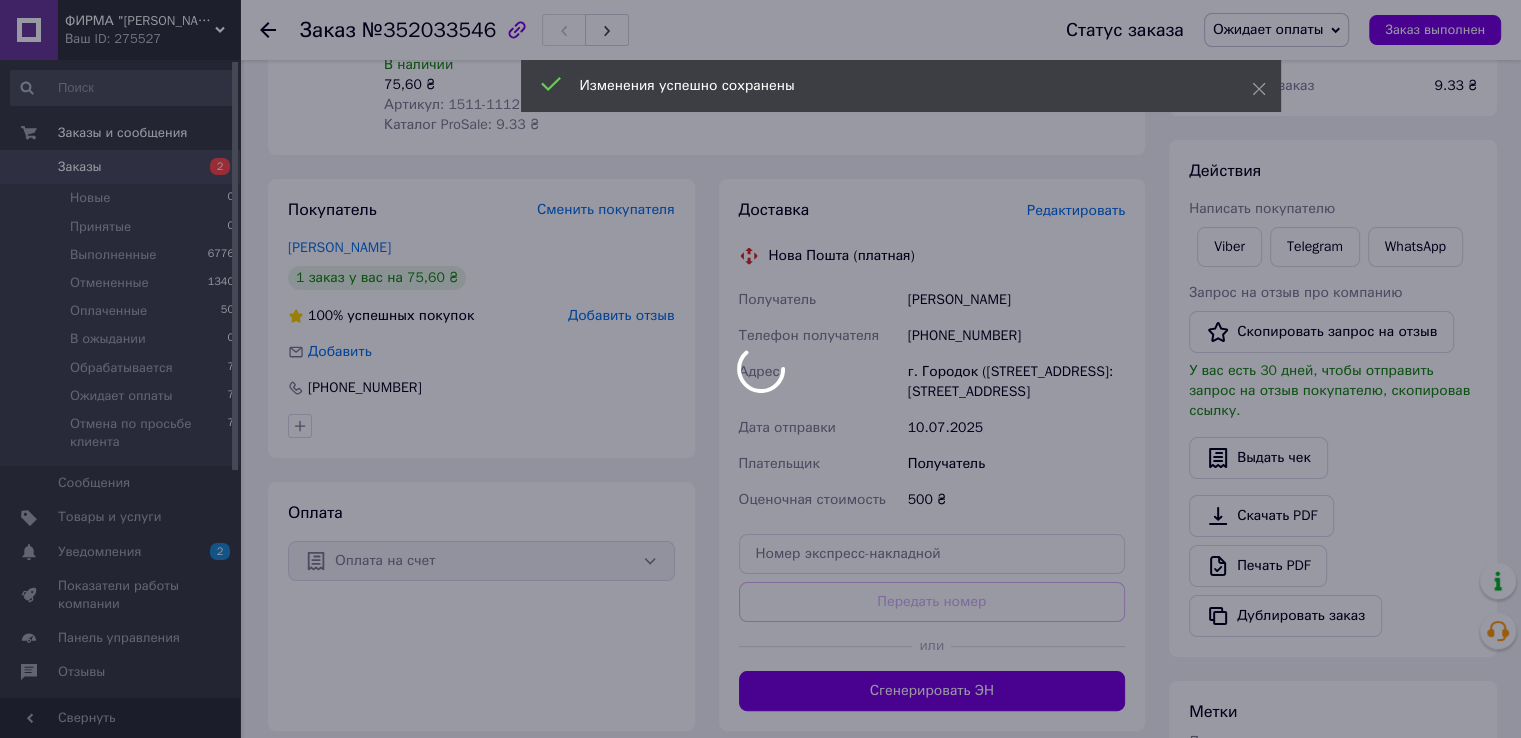 scroll, scrollTop: 300, scrollLeft: 0, axis: vertical 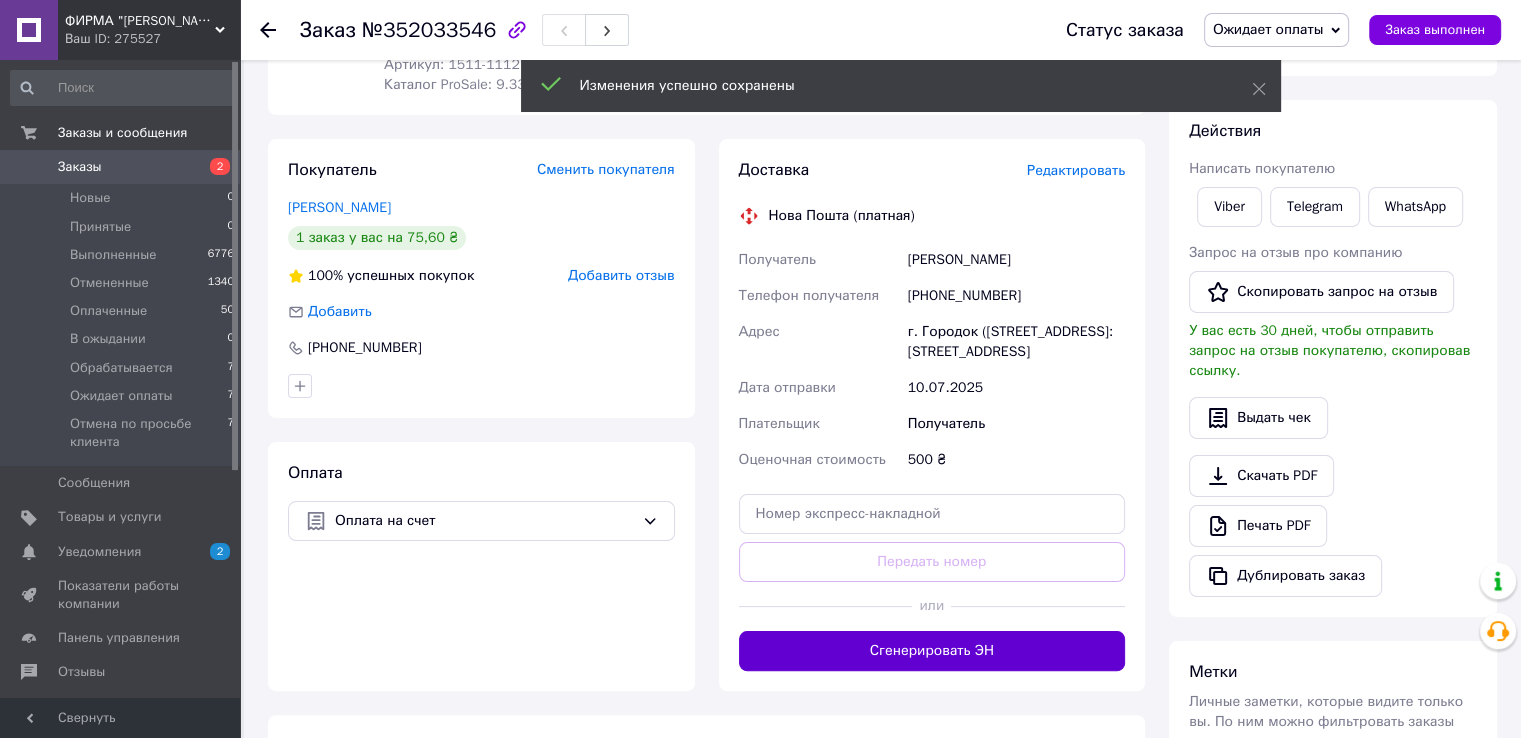 click on "Сгенерировать ЭН" at bounding box center (932, 651) 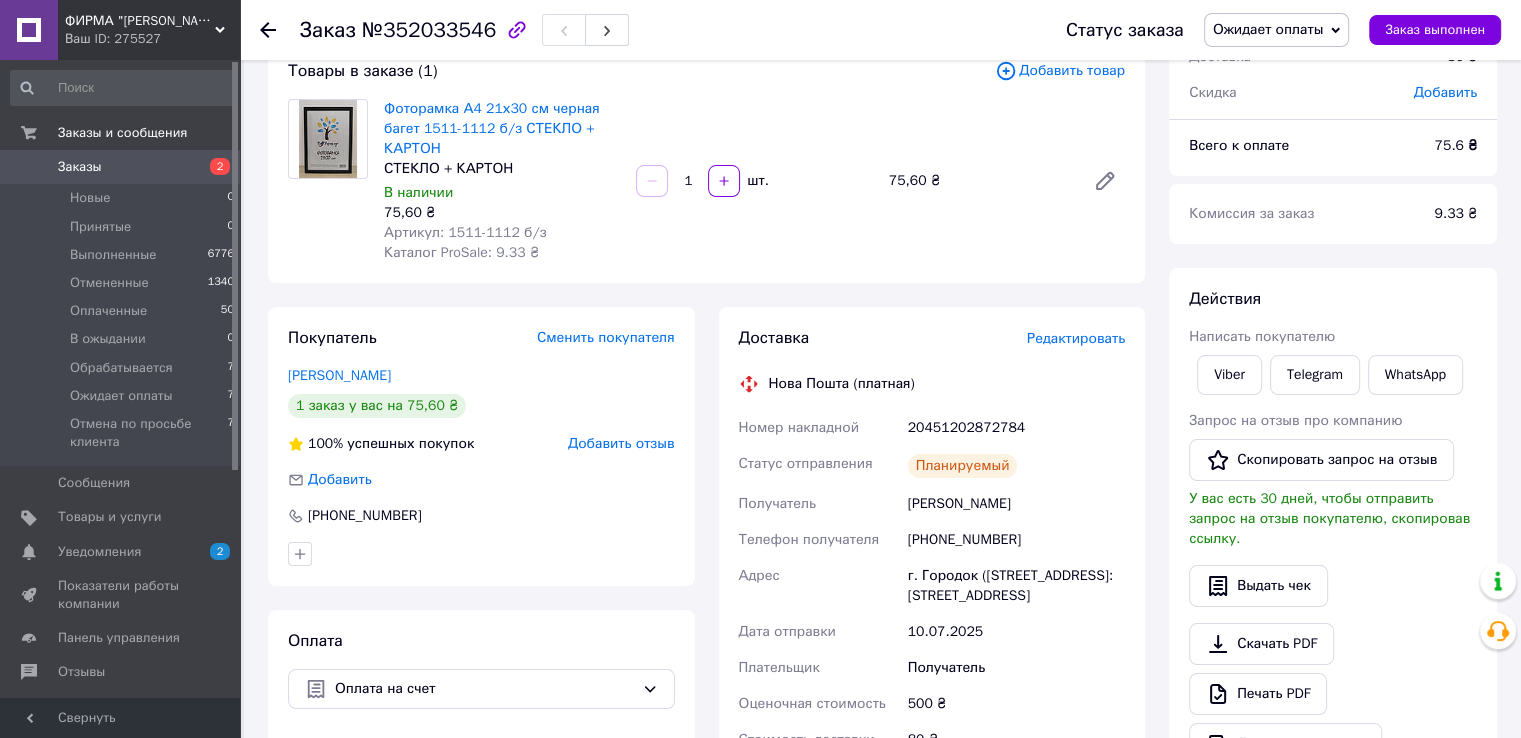 scroll, scrollTop: 100, scrollLeft: 0, axis: vertical 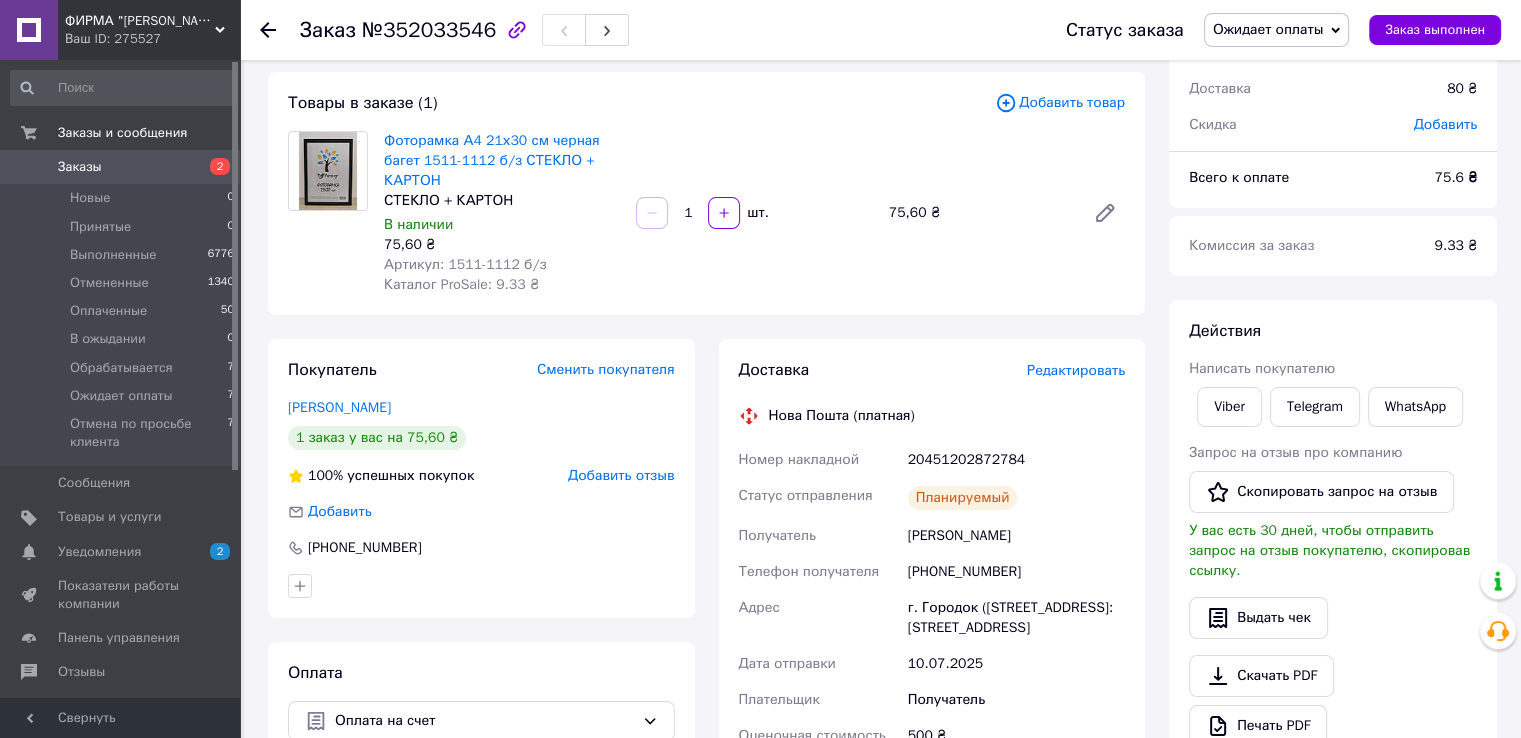 click on "Ожидает оплаты" at bounding box center [1268, 29] 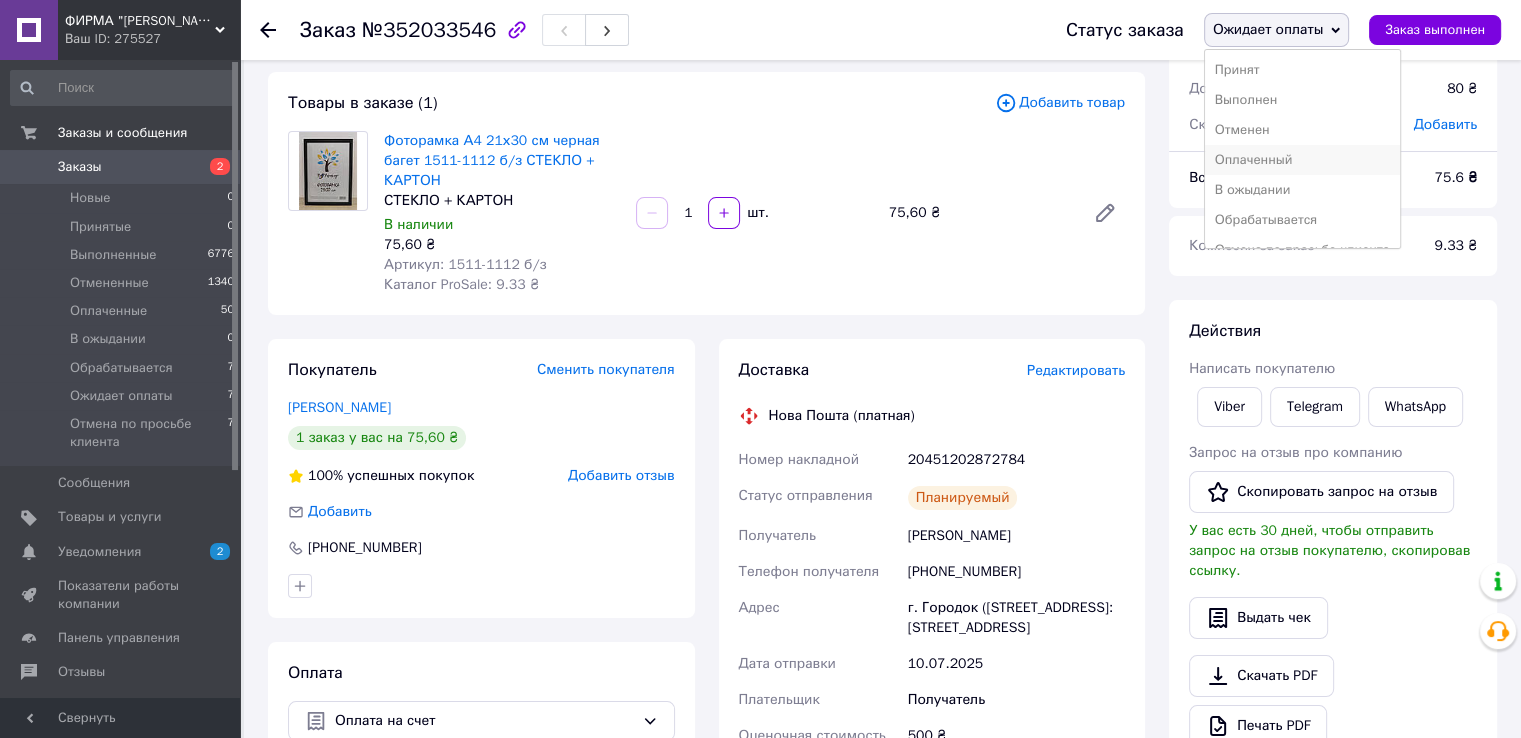 click on "Оплаченный" at bounding box center (1302, 160) 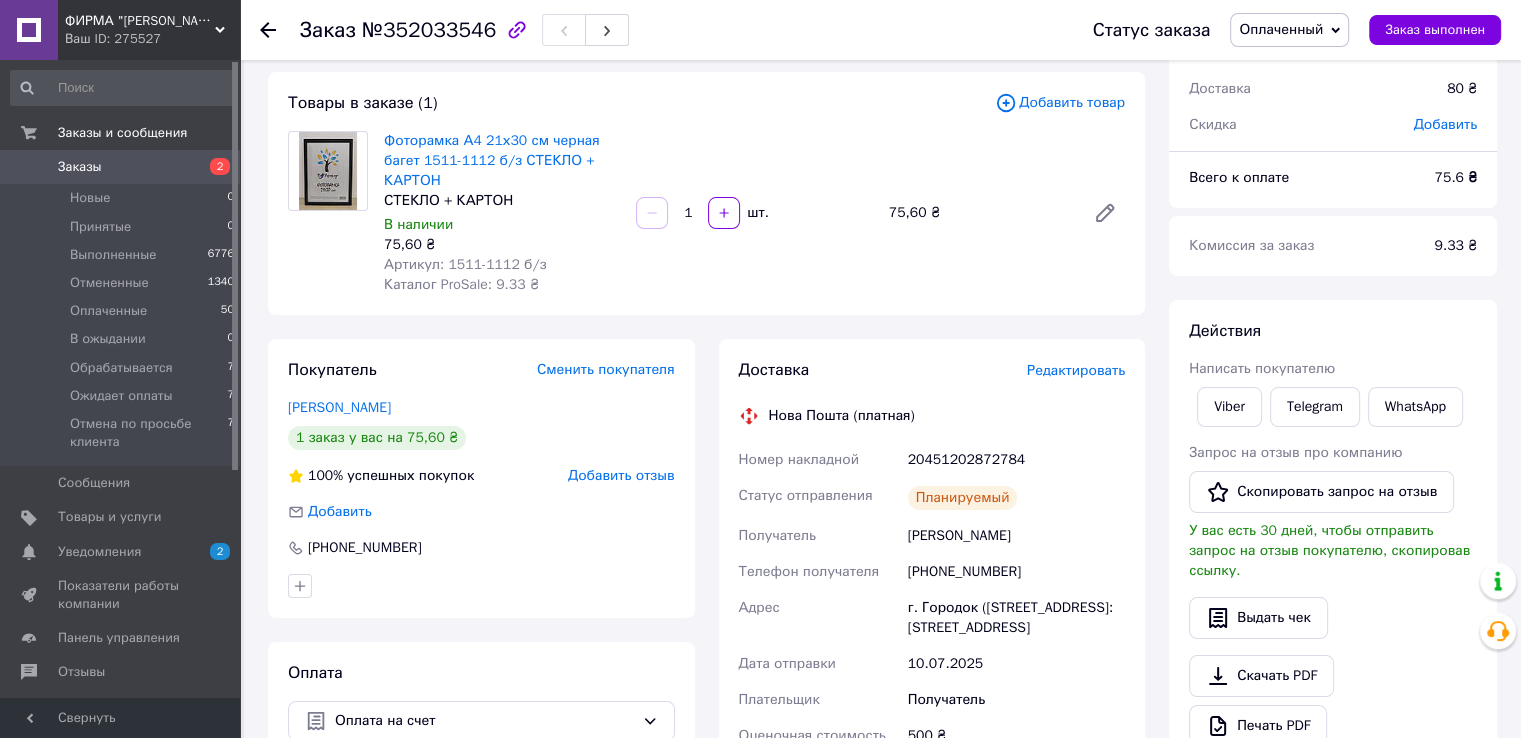 click at bounding box center [328, 213] 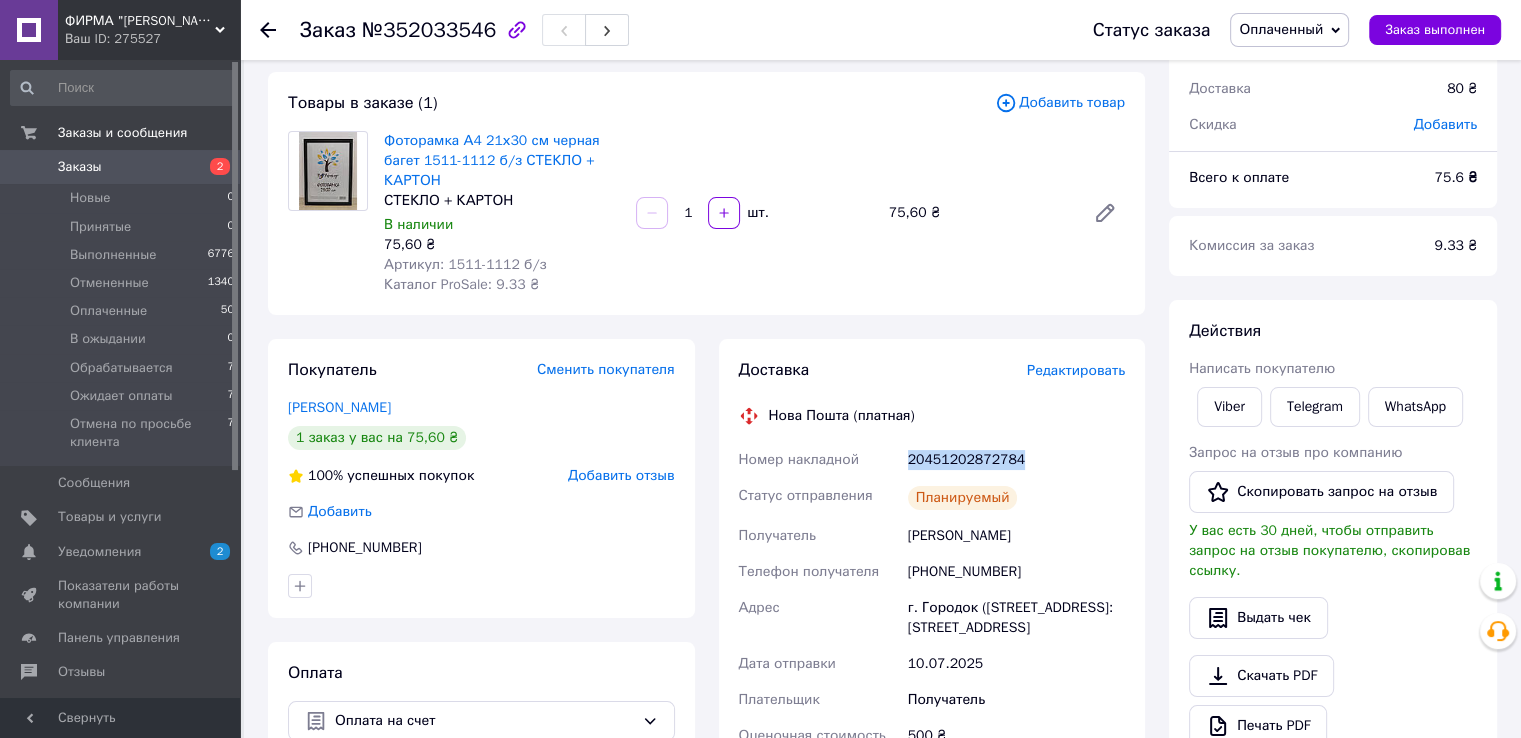 drag, startPoint x: 908, startPoint y: 460, endPoint x: 1080, endPoint y: 451, distance: 172.2353 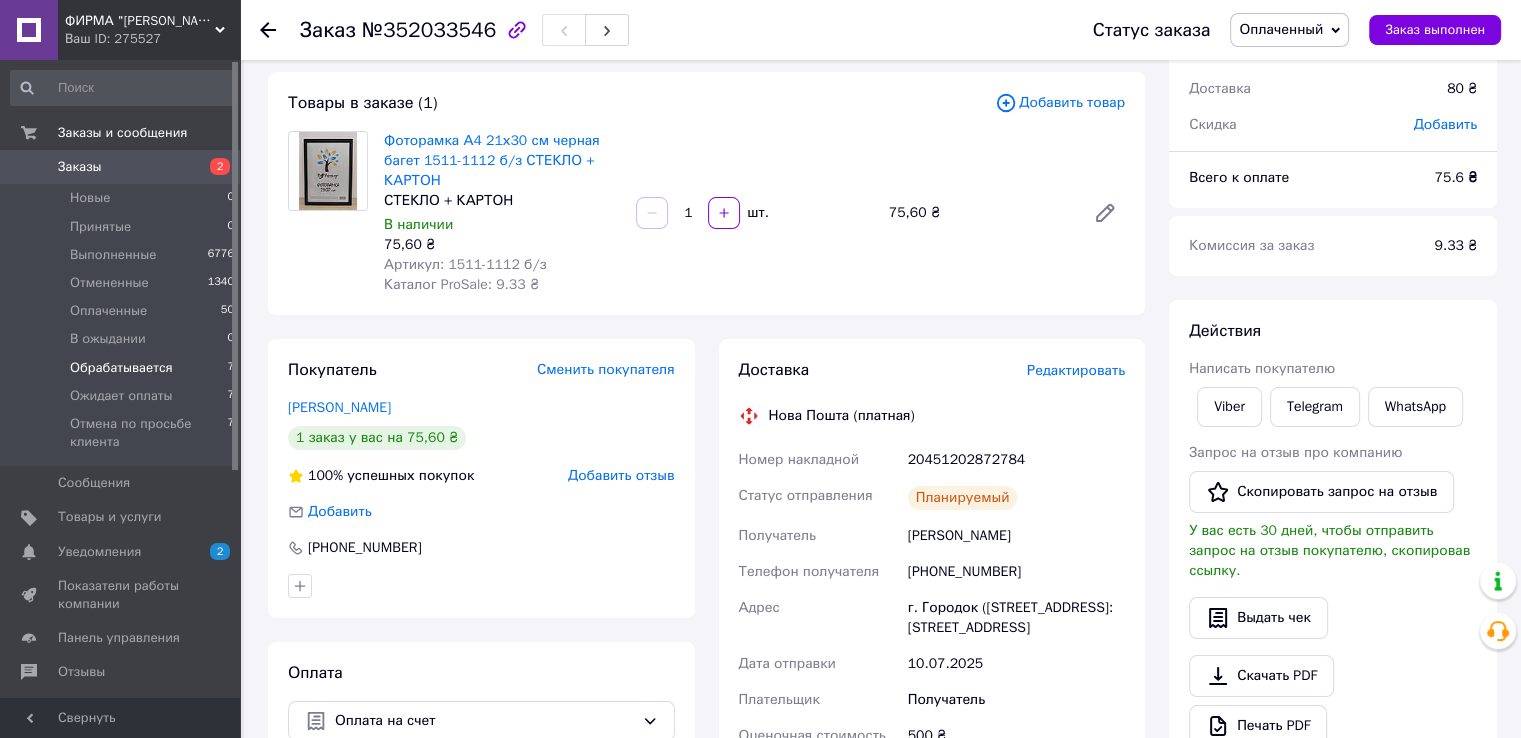 click on "Обрабатывается 7" at bounding box center [123, 368] 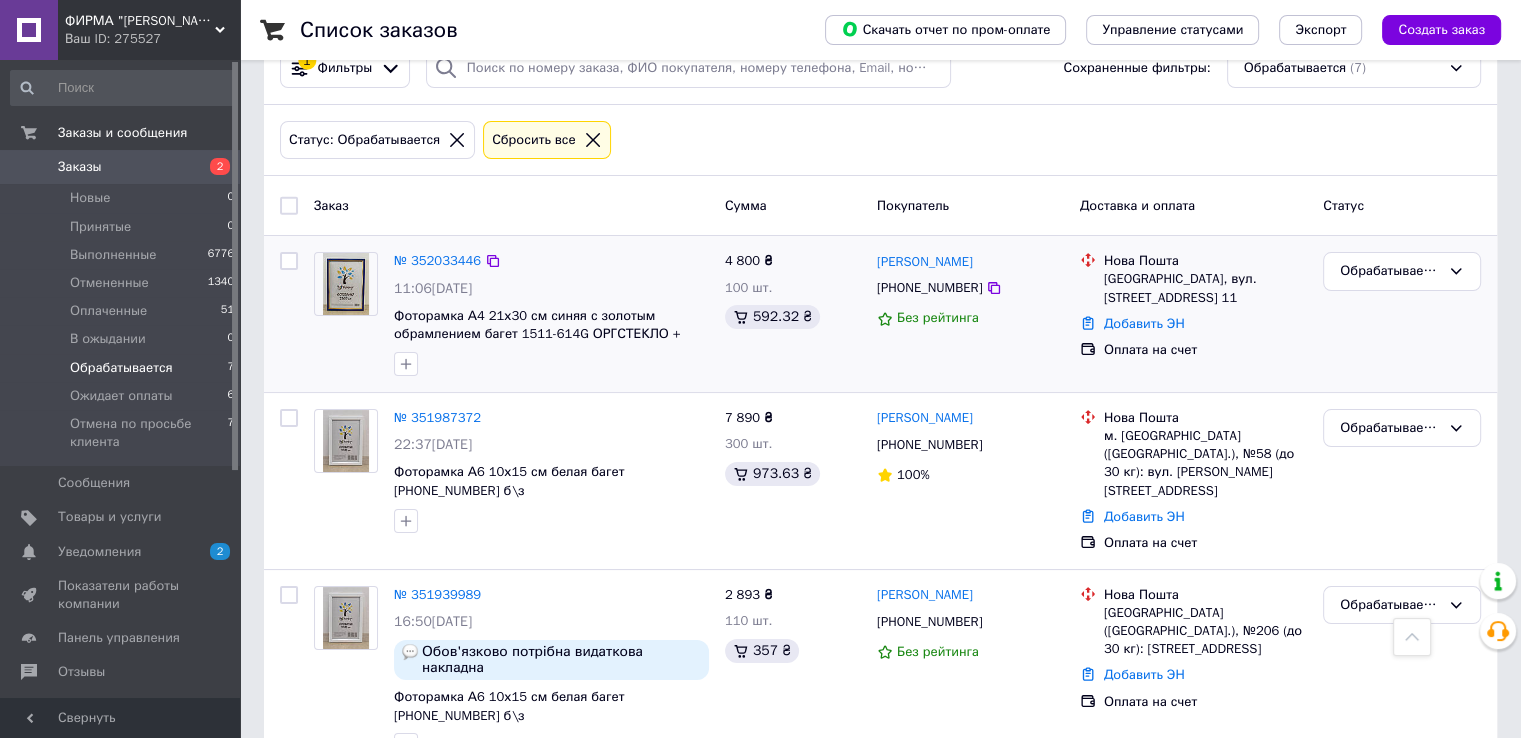 scroll, scrollTop: 48, scrollLeft: 0, axis: vertical 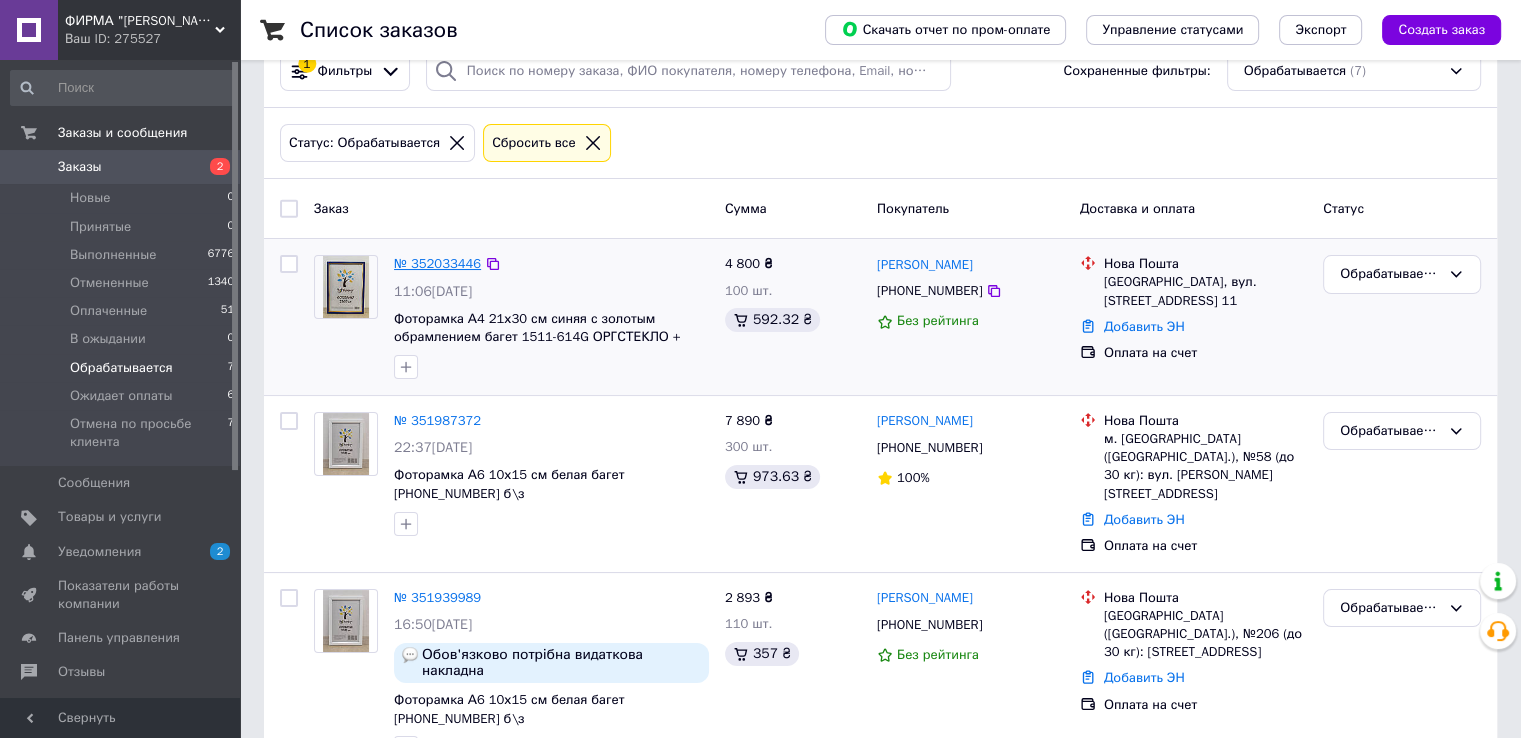 click on "№ 352033446" at bounding box center (437, 263) 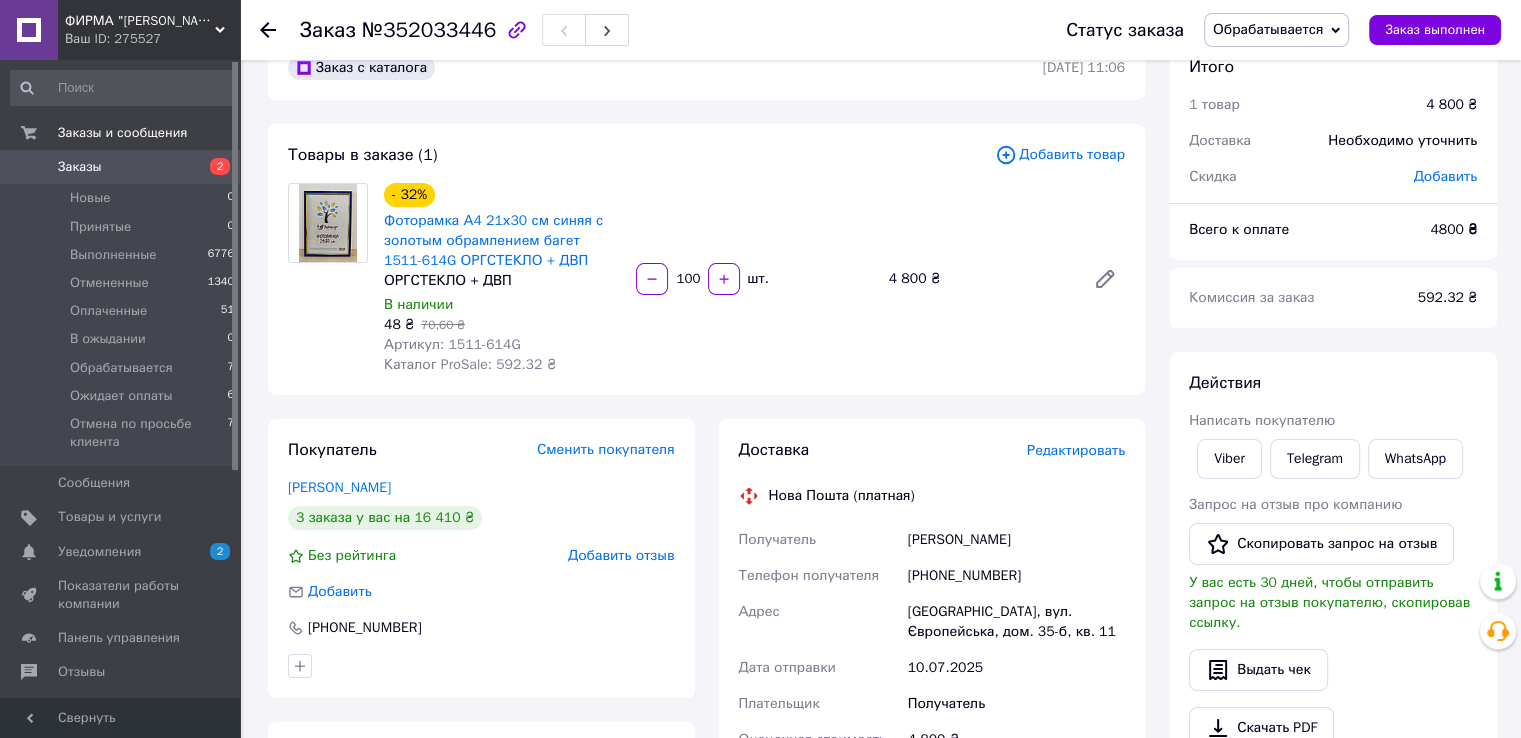 click on "[PHONE_NUMBER]" at bounding box center (1016, 576) 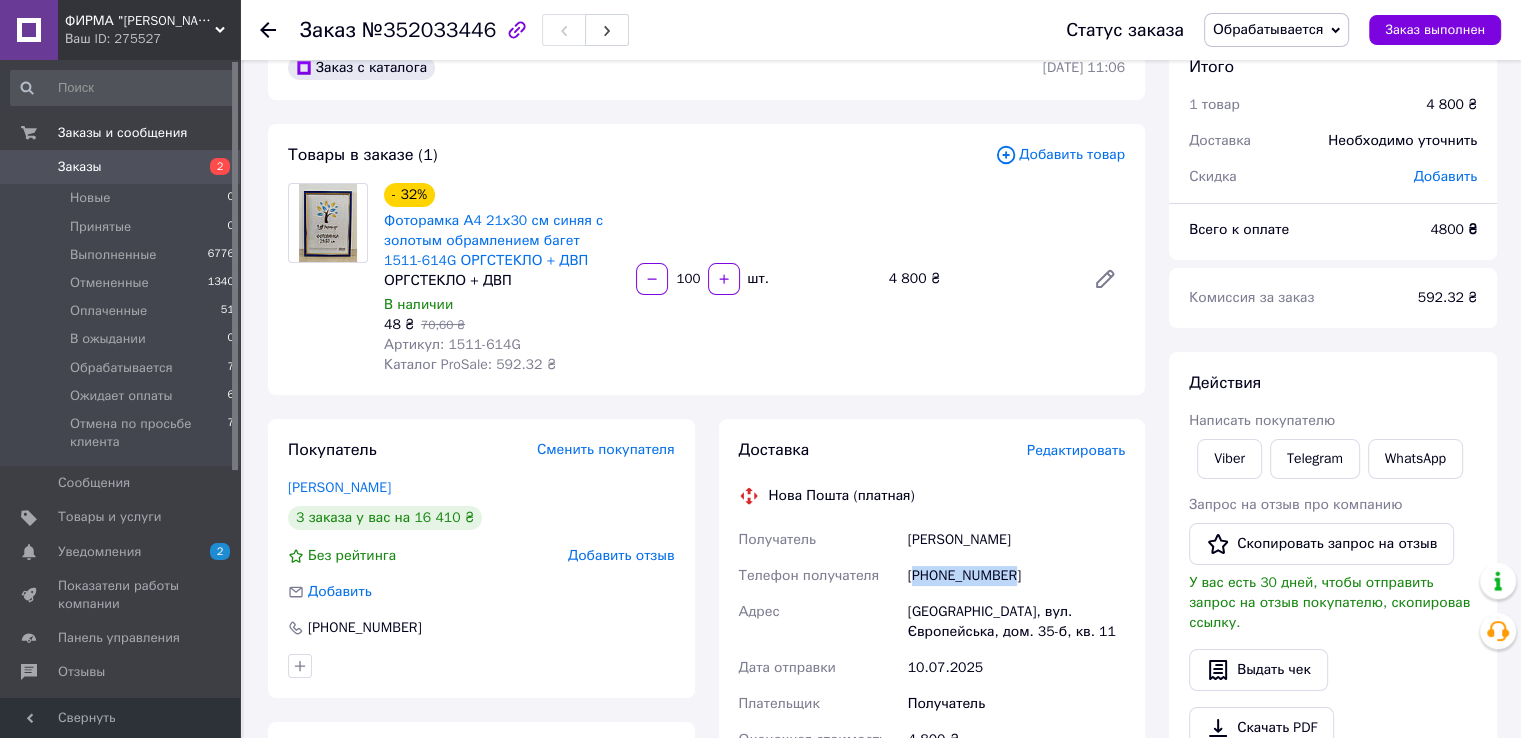 drag, startPoint x: 934, startPoint y: 574, endPoint x: 951, endPoint y: 574, distance: 17 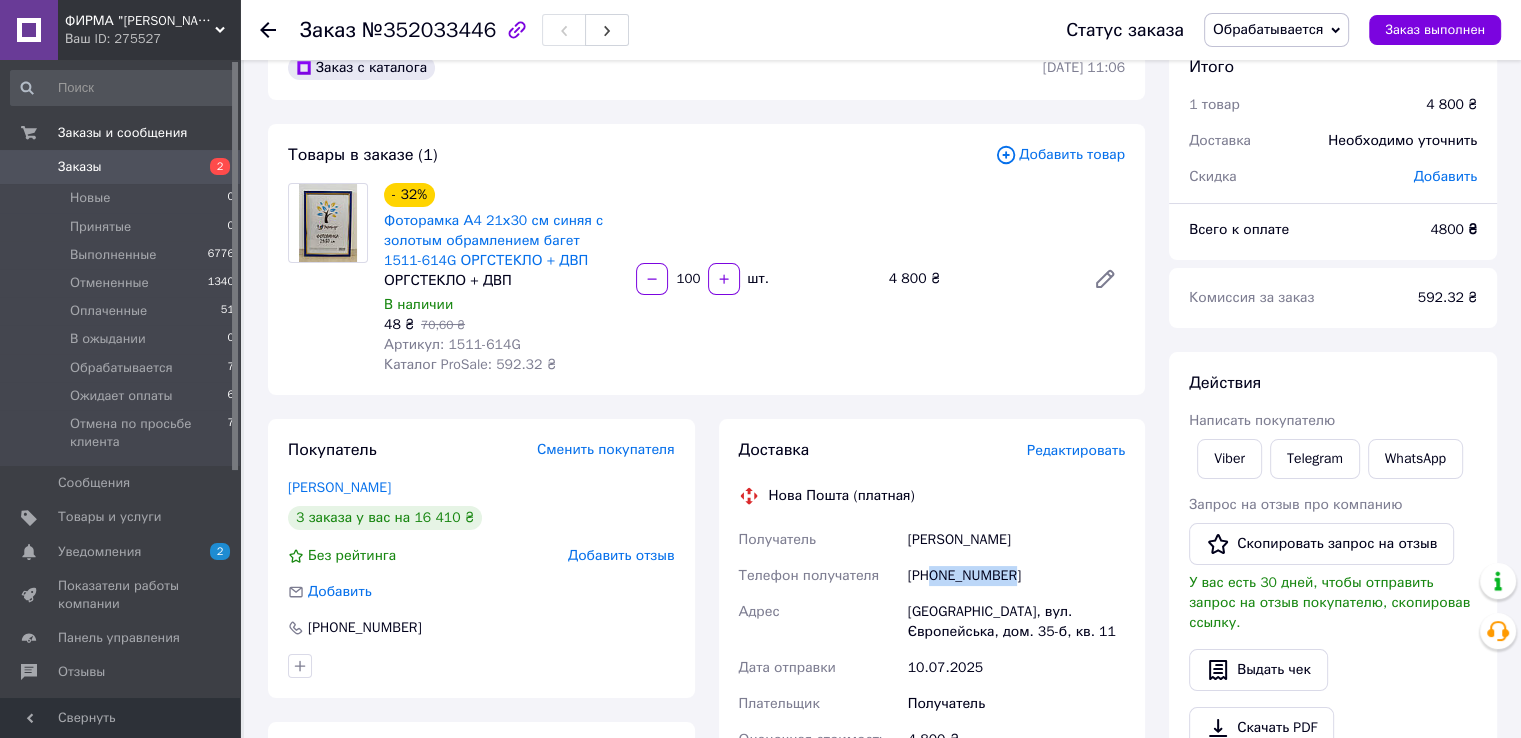 drag, startPoint x: 932, startPoint y: 577, endPoint x: 1024, endPoint y: 577, distance: 92 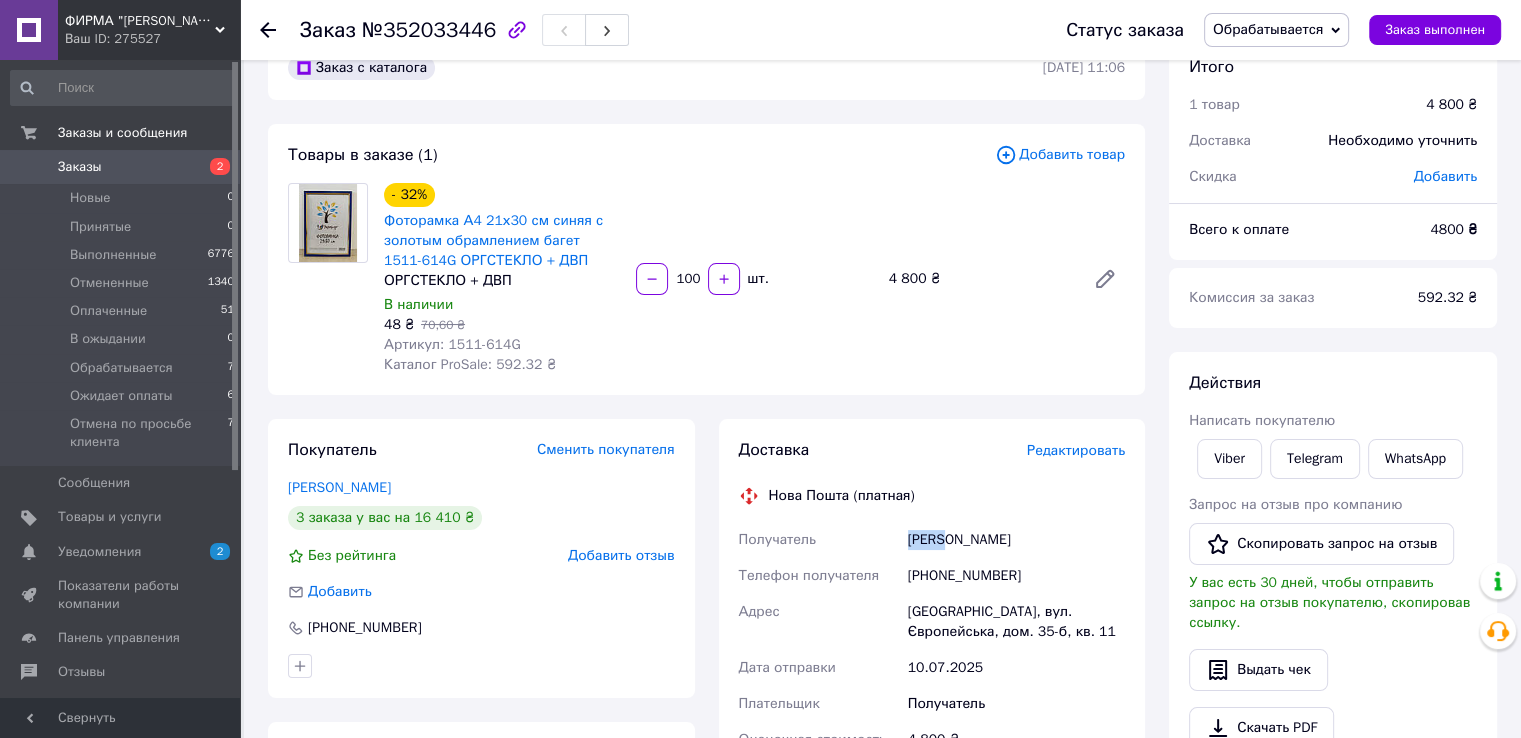 drag, startPoint x: 944, startPoint y: 541, endPoint x: 874, endPoint y: 543, distance: 70.028564 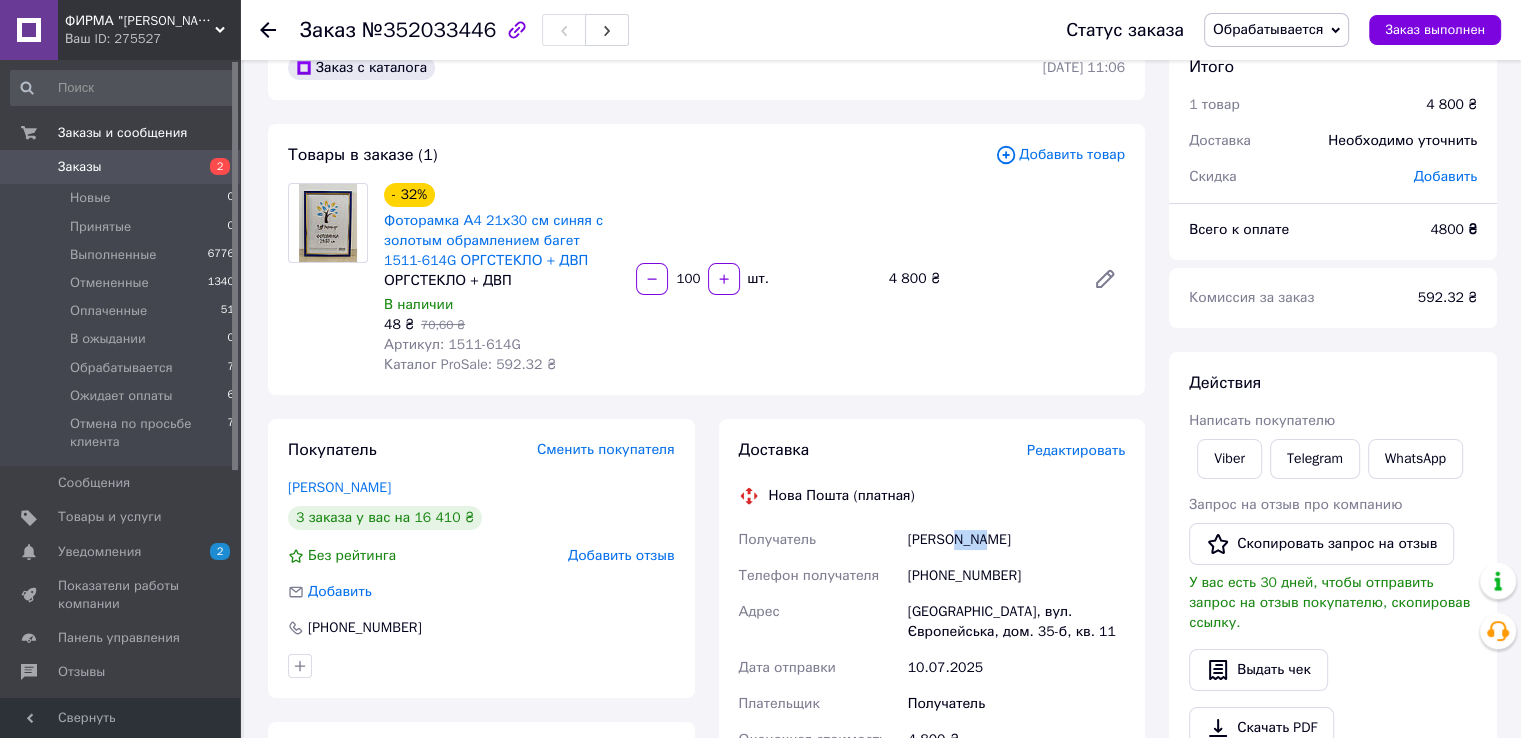 drag, startPoint x: 952, startPoint y: 541, endPoint x: 990, endPoint y: 541, distance: 38 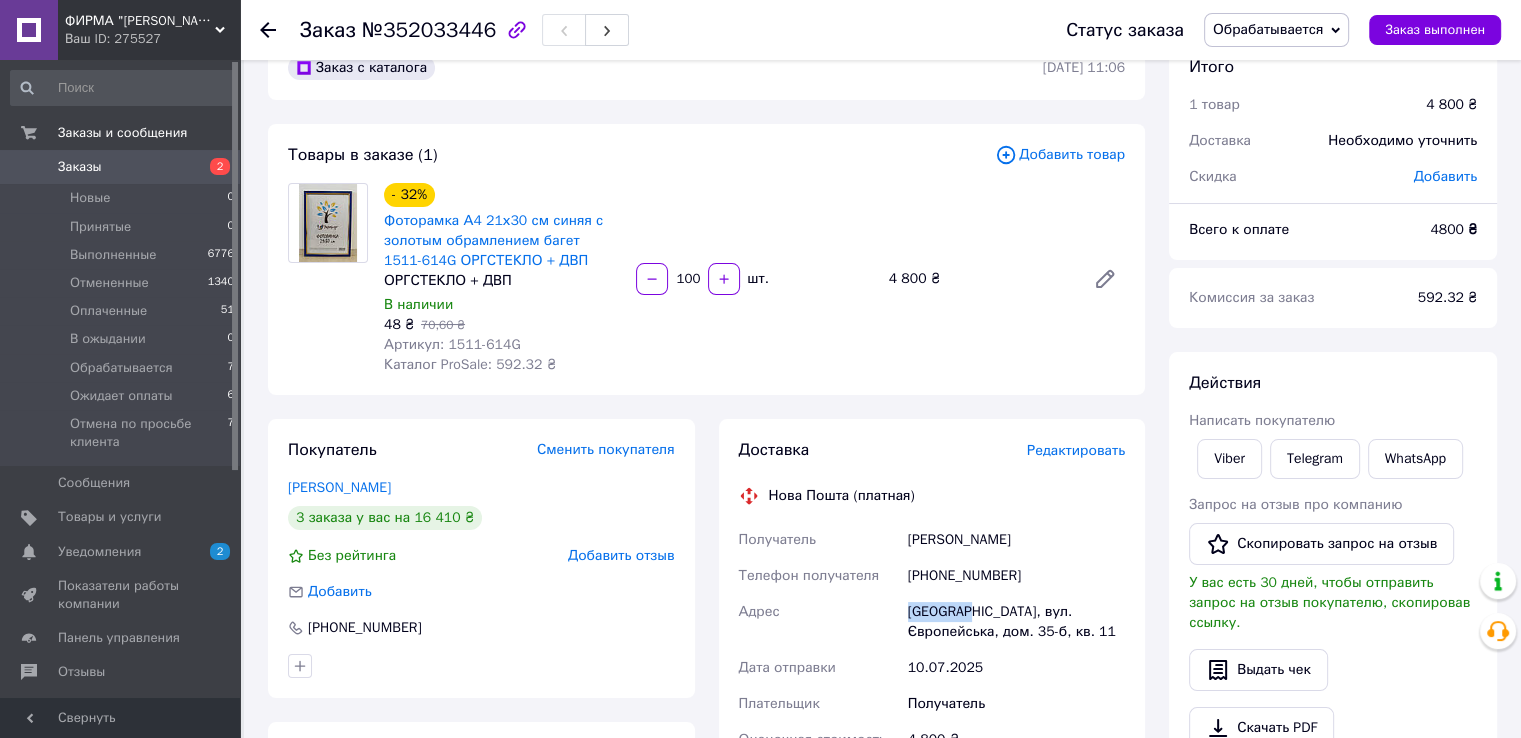drag, startPoint x: 963, startPoint y: 611, endPoint x: 892, endPoint y: 611, distance: 71 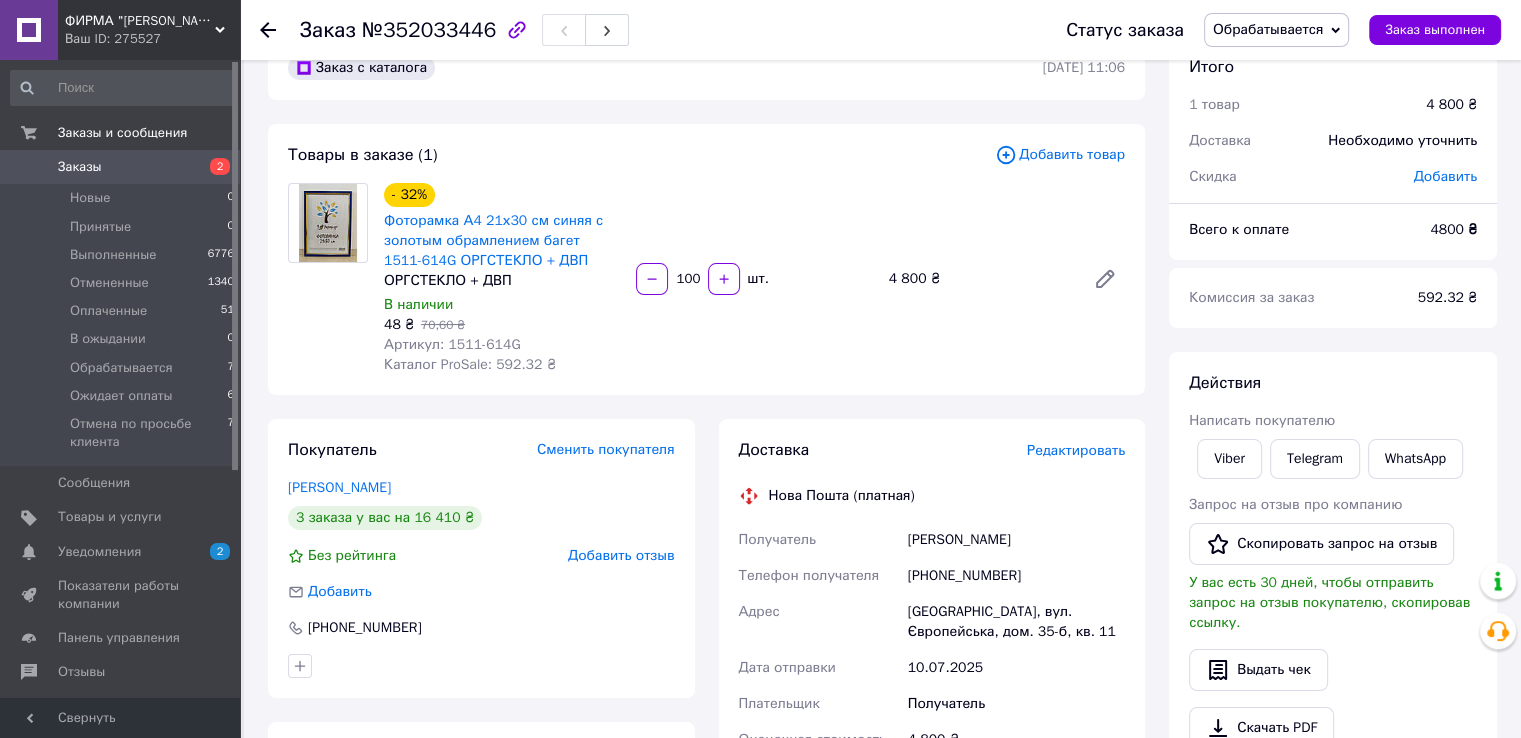 click on "Дата отправки" at bounding box center [819, 668] 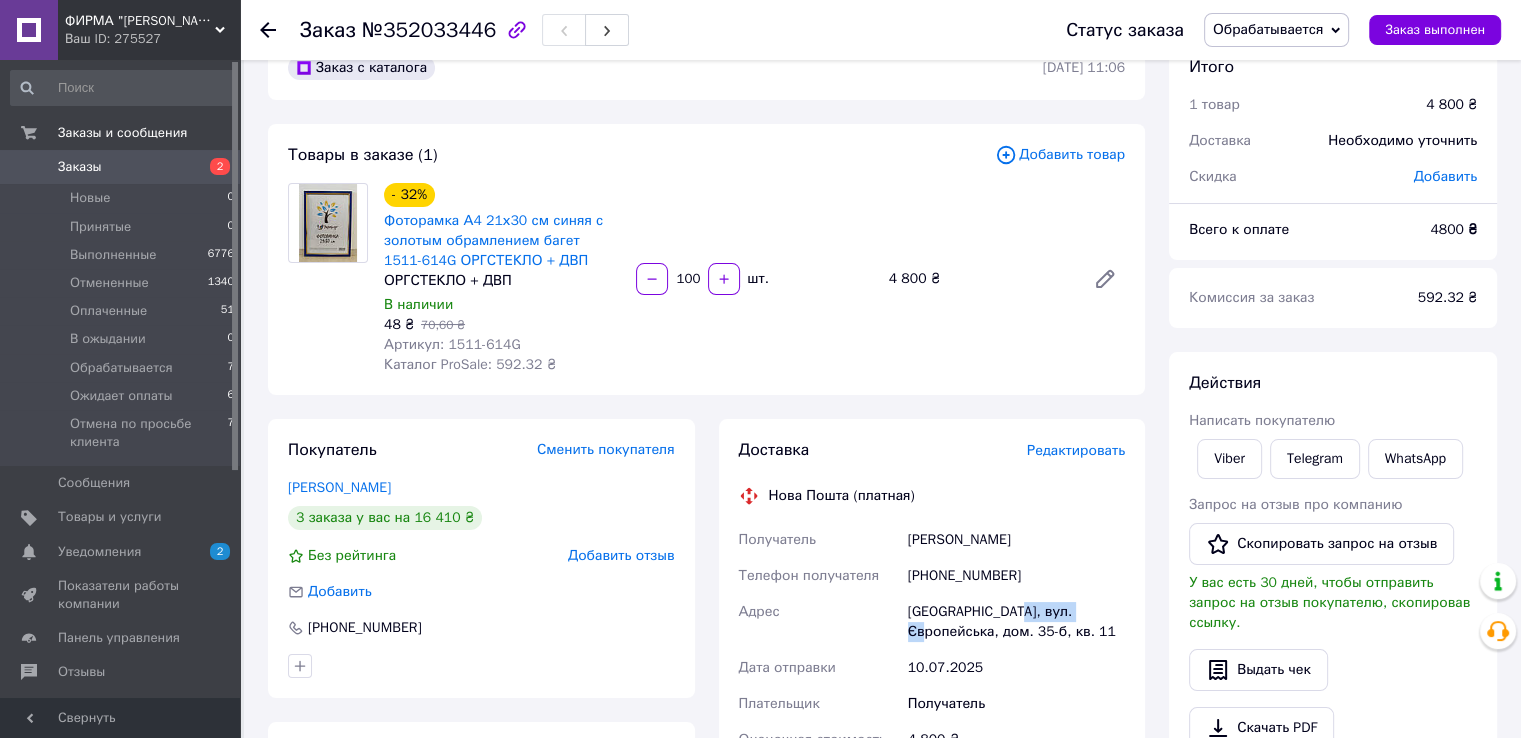 drag, startPoint x: 1003, startPoint y: 617, endPoint x: 1082, endPoint y: 619, distance: 79.025314 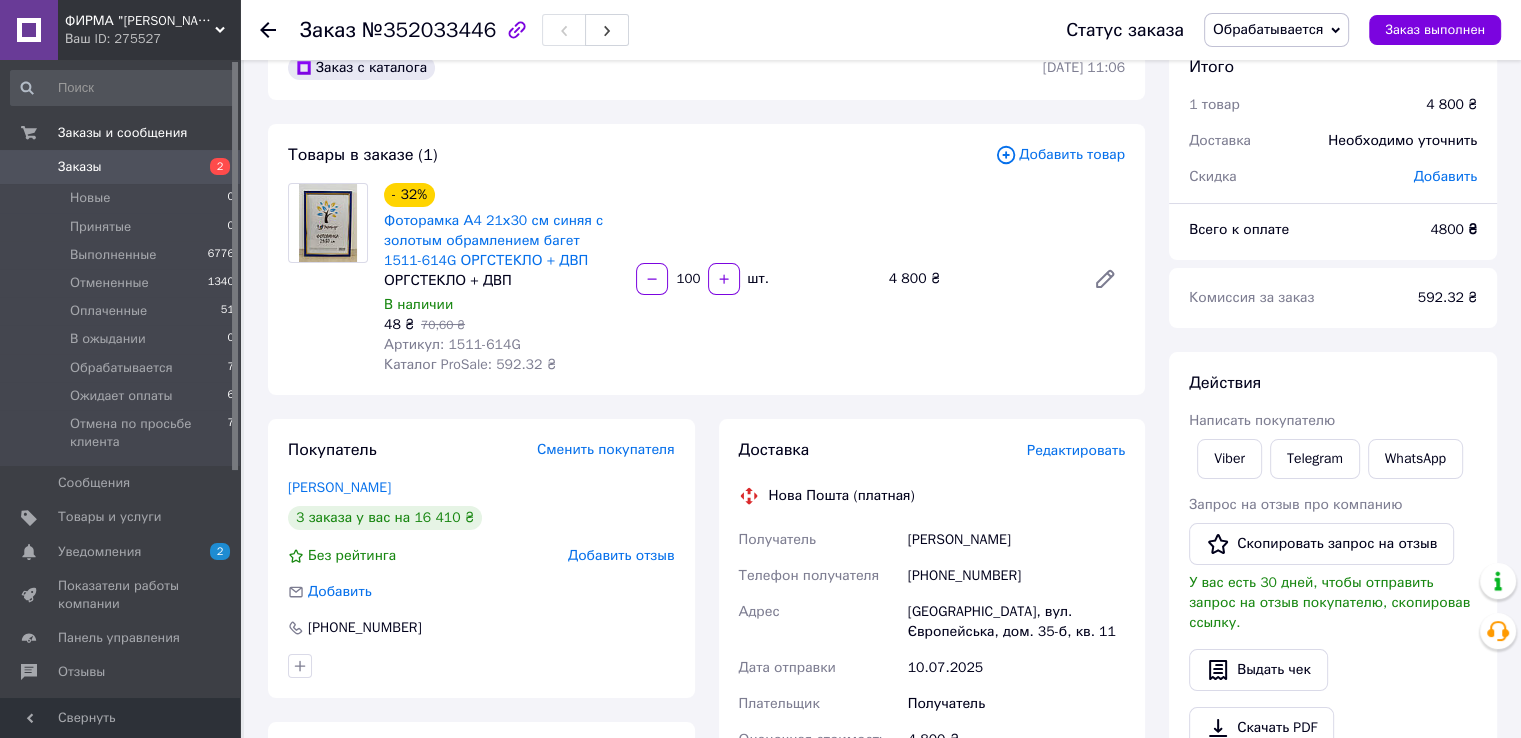 click on "Доставка Редактировать Нова Пошта (платная) Получатель Чепак Юлія Телефон получателя +380934303758 Адрес Бердичів, вул. Європейська, дом. 35-б, кв. 11 Дата отправки 10.07.2025 Плательщик Получатель Оценочная стоимость 4 800 ₴ Передать номер или Сгенерировать ЭН" at bounding box center (932, 695) 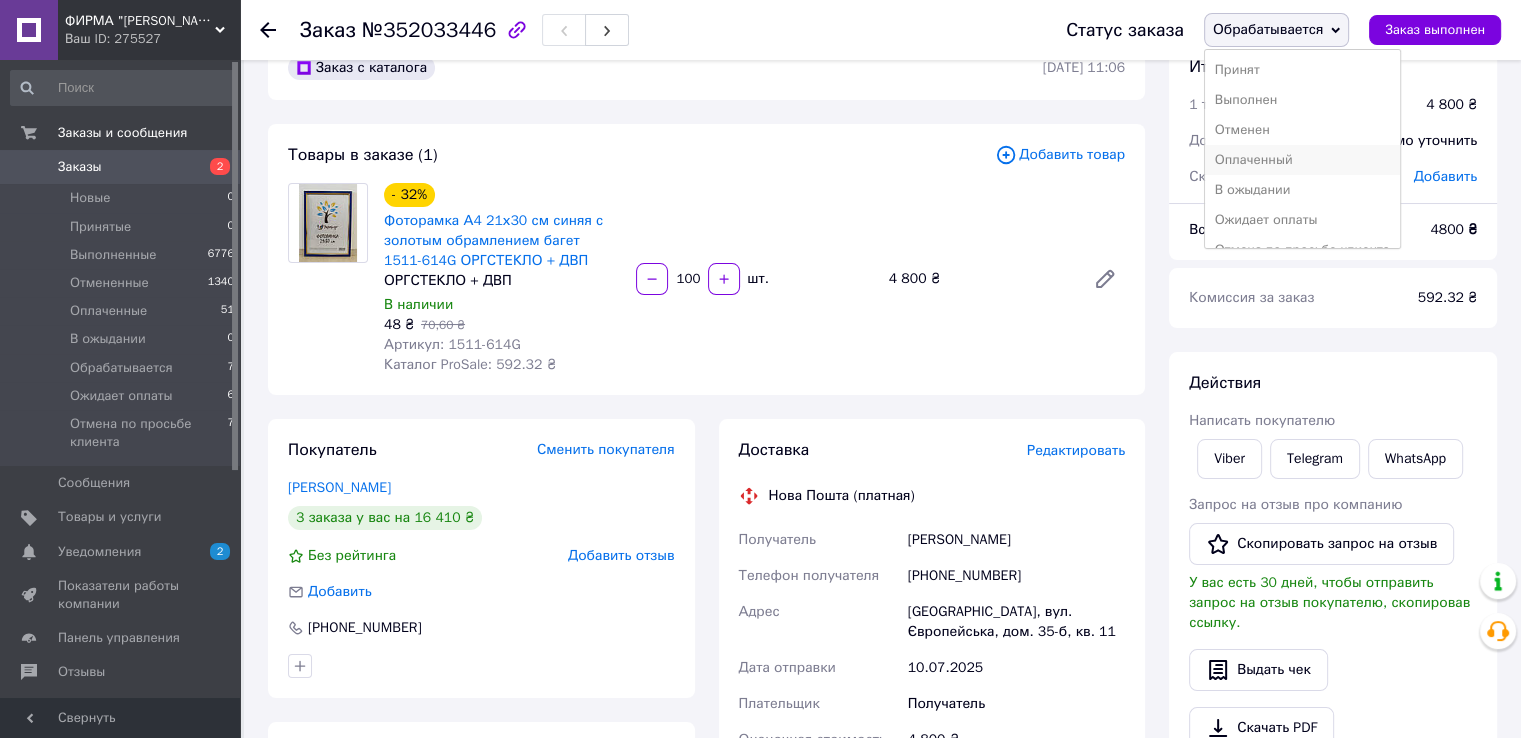 scroll, scrollTop: 21, scrollLeft: 0, axis: vertical 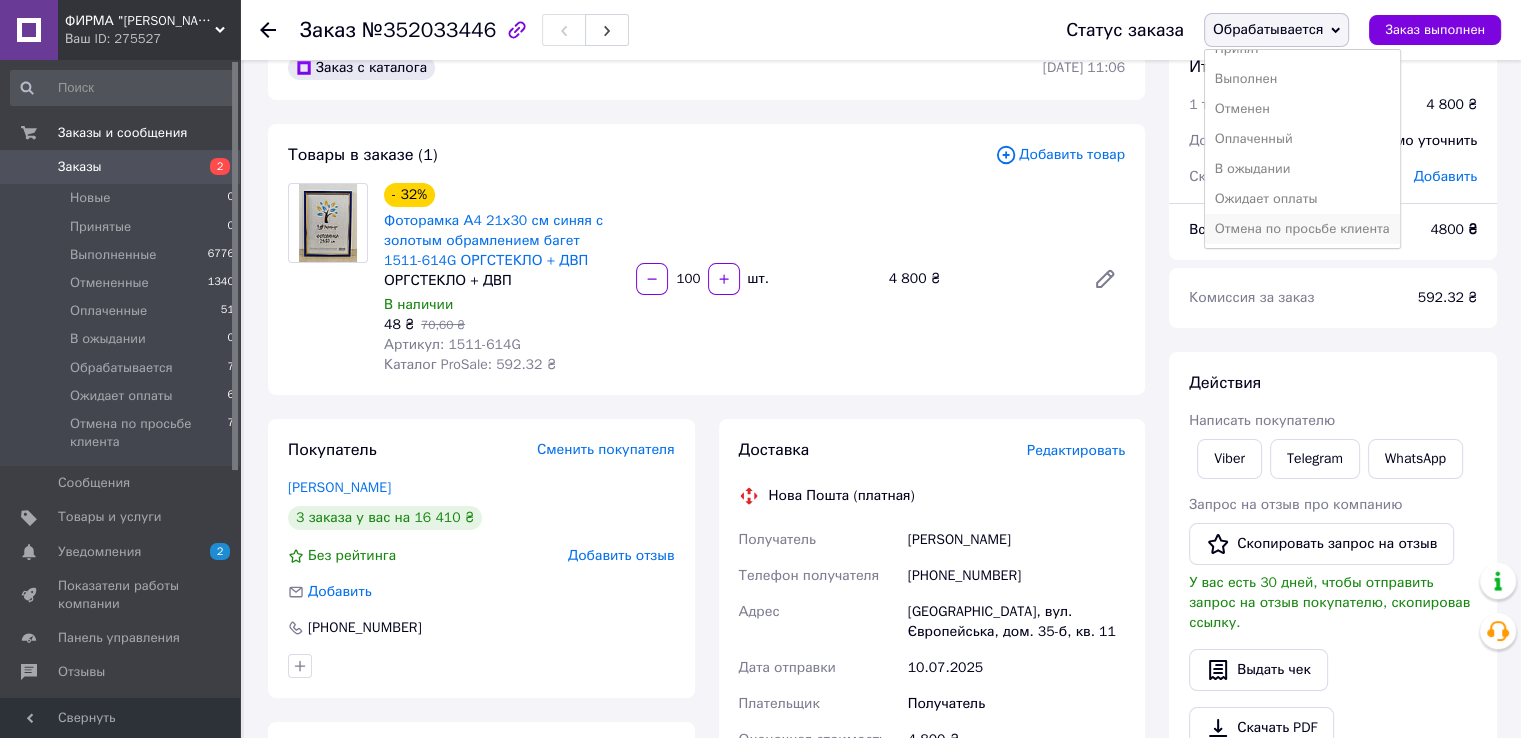 click on "Отмена по просьбе клиента" at bounding box center (1302, 229) 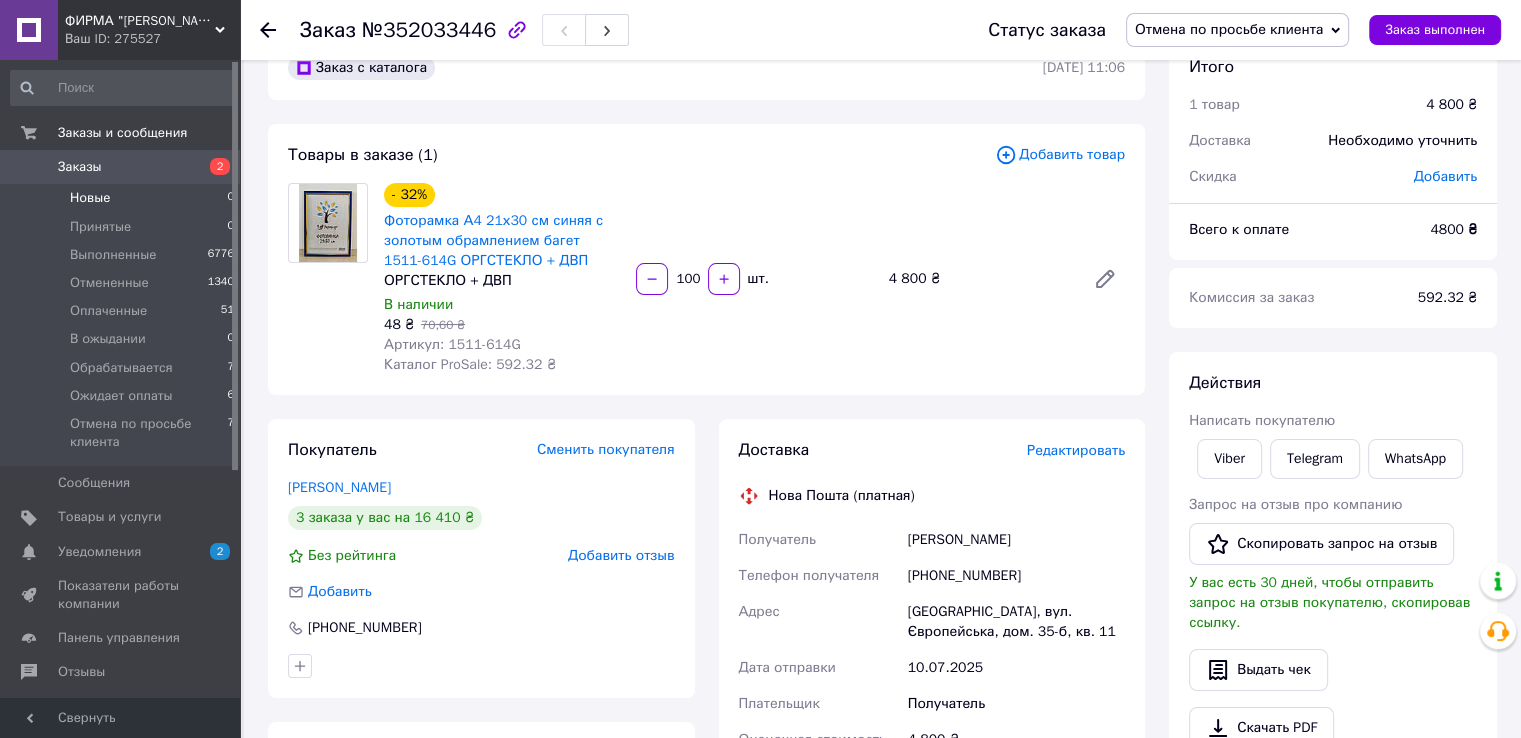 click on "Новые 0" at bounding box center (123, 198) 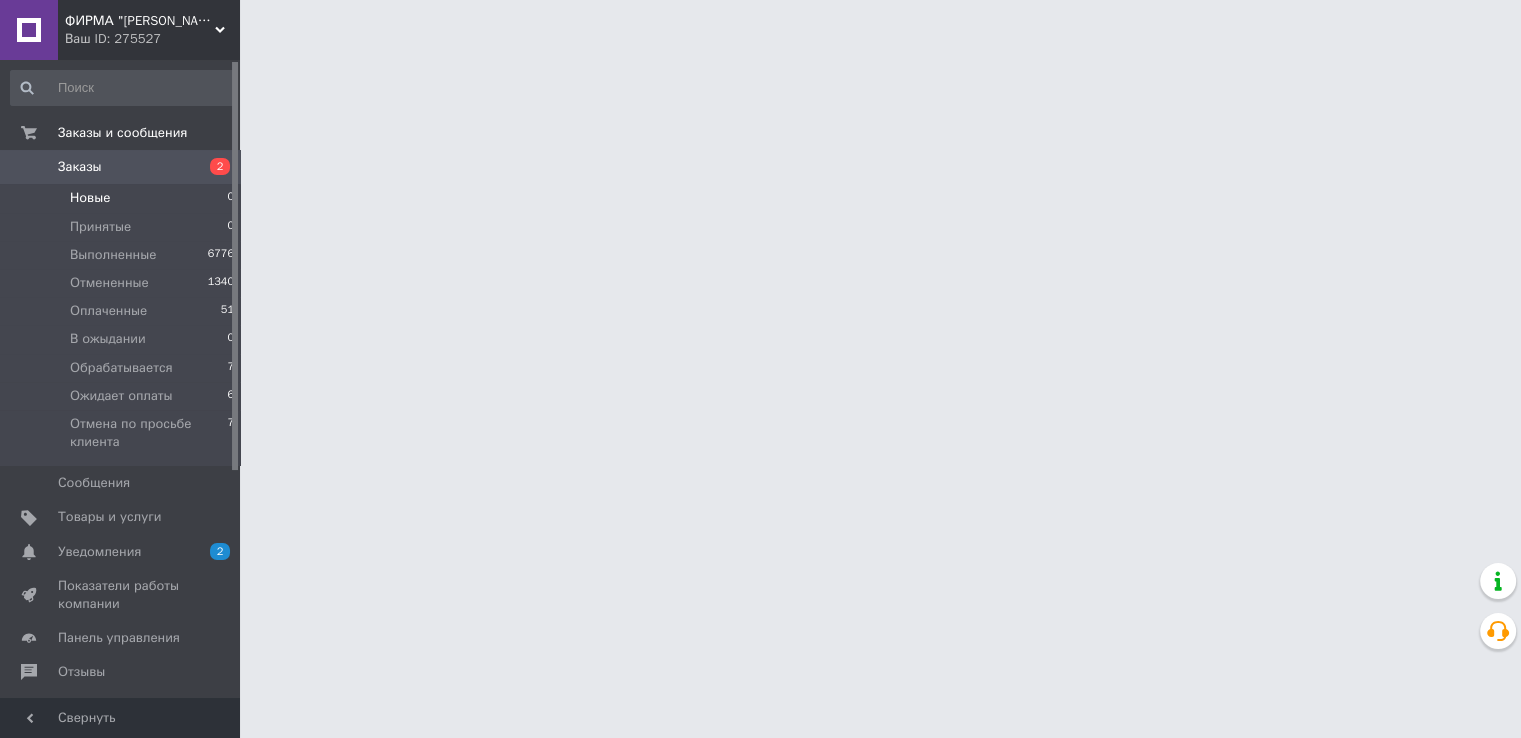scroll, scrollTop: 0, scrollLeft: 0, axis: both 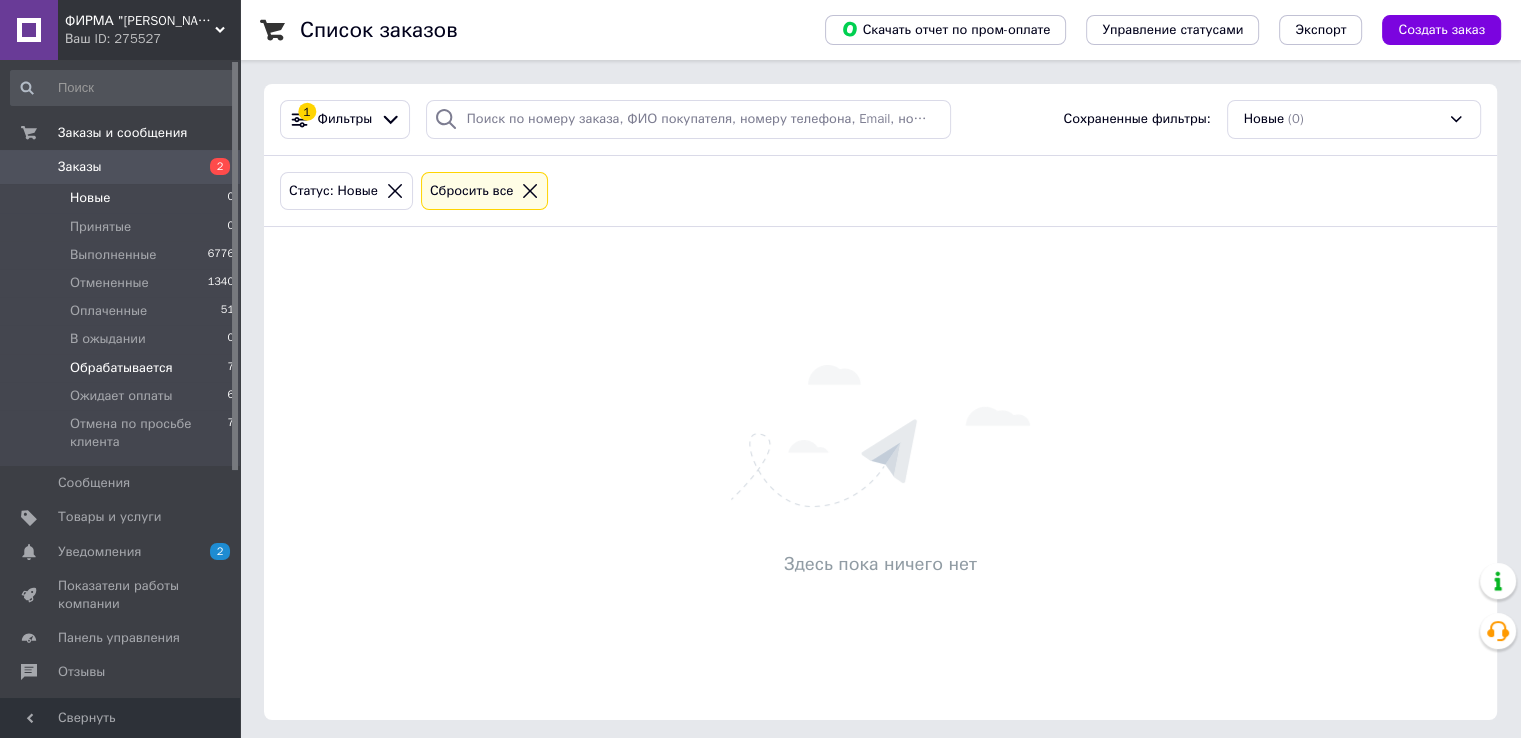 click on "Обрабатывается 7" at bounding box center (123, 368) 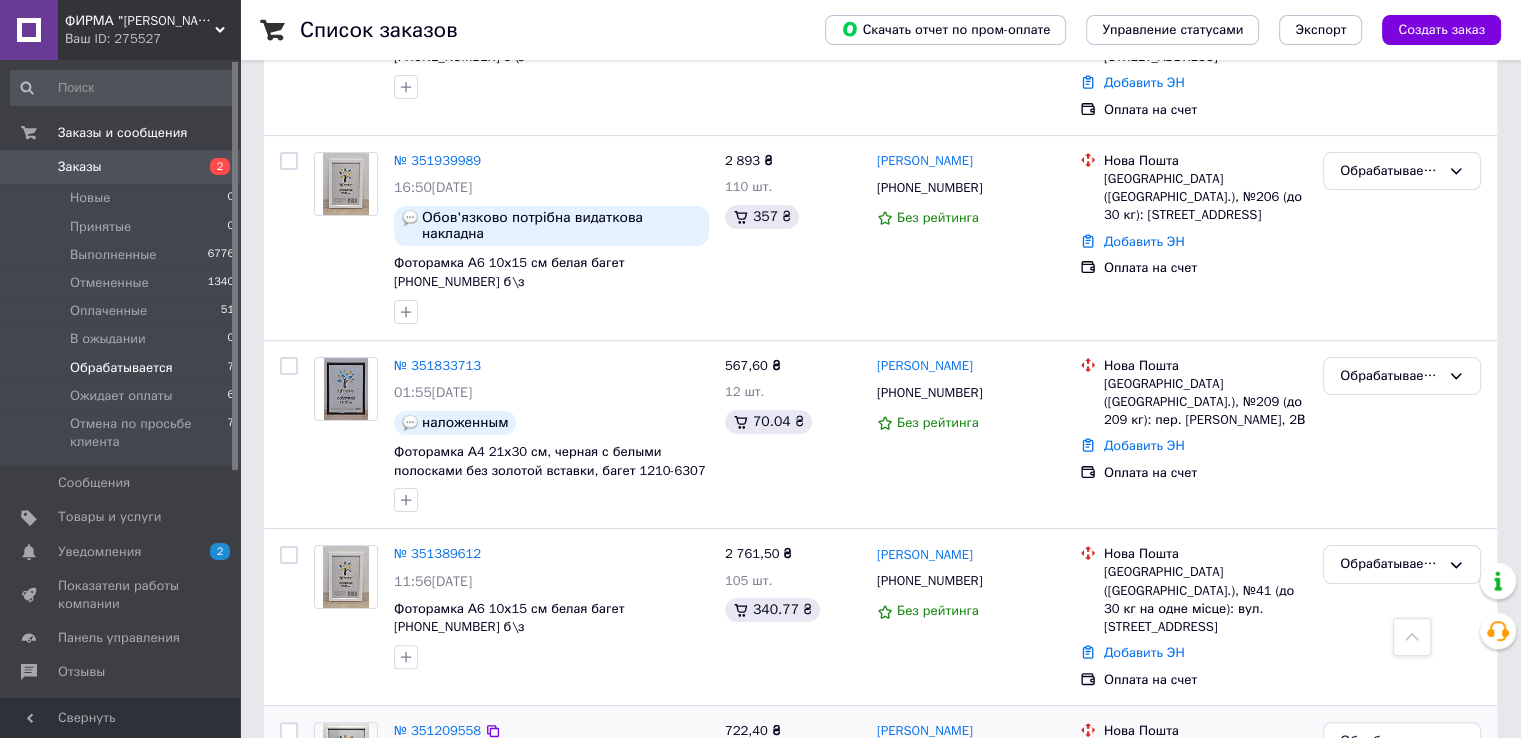 scroll, scrollTop: 92, scrollLeft: 0, axis: vertical 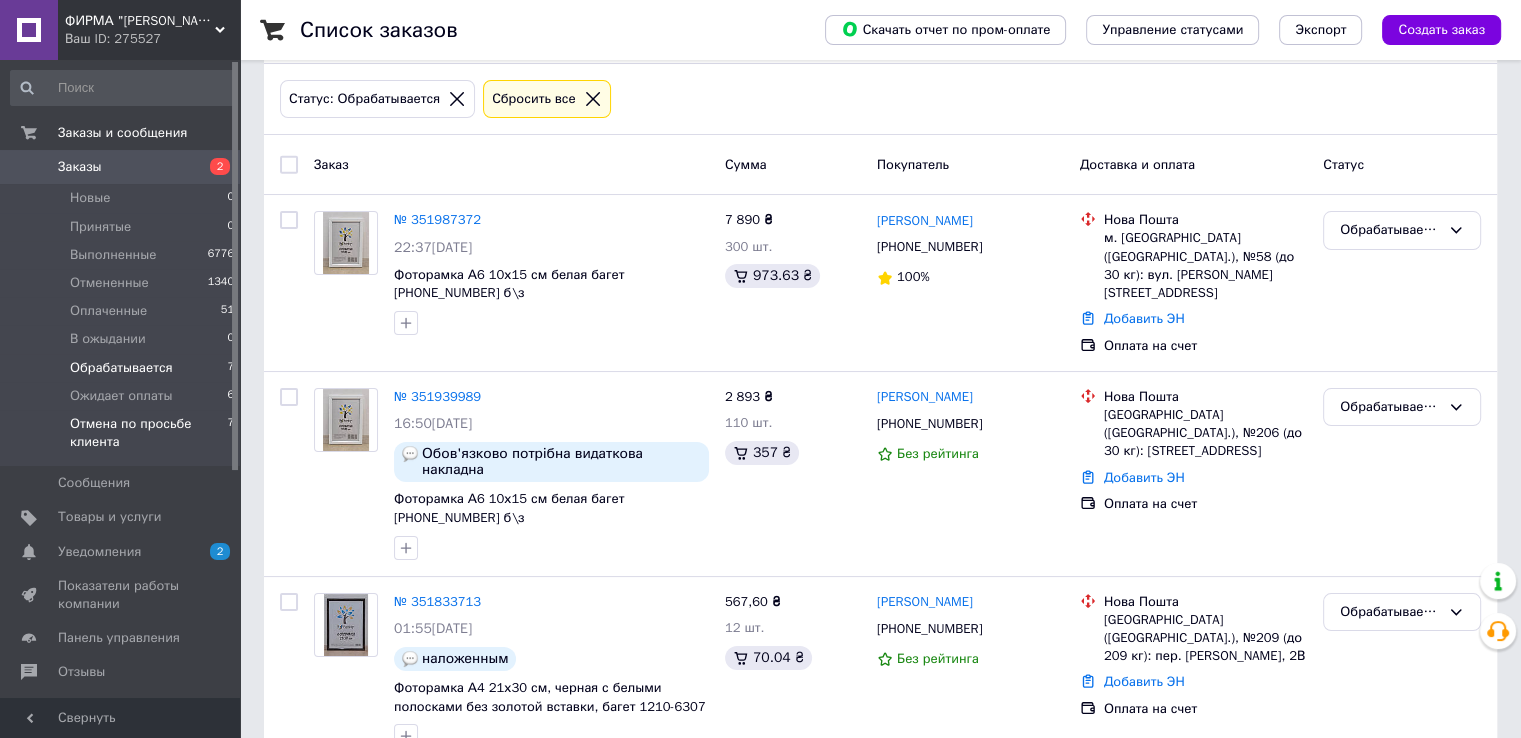 click on "Отмена по просьбе клиента 7" at bounding box center (123, 438) 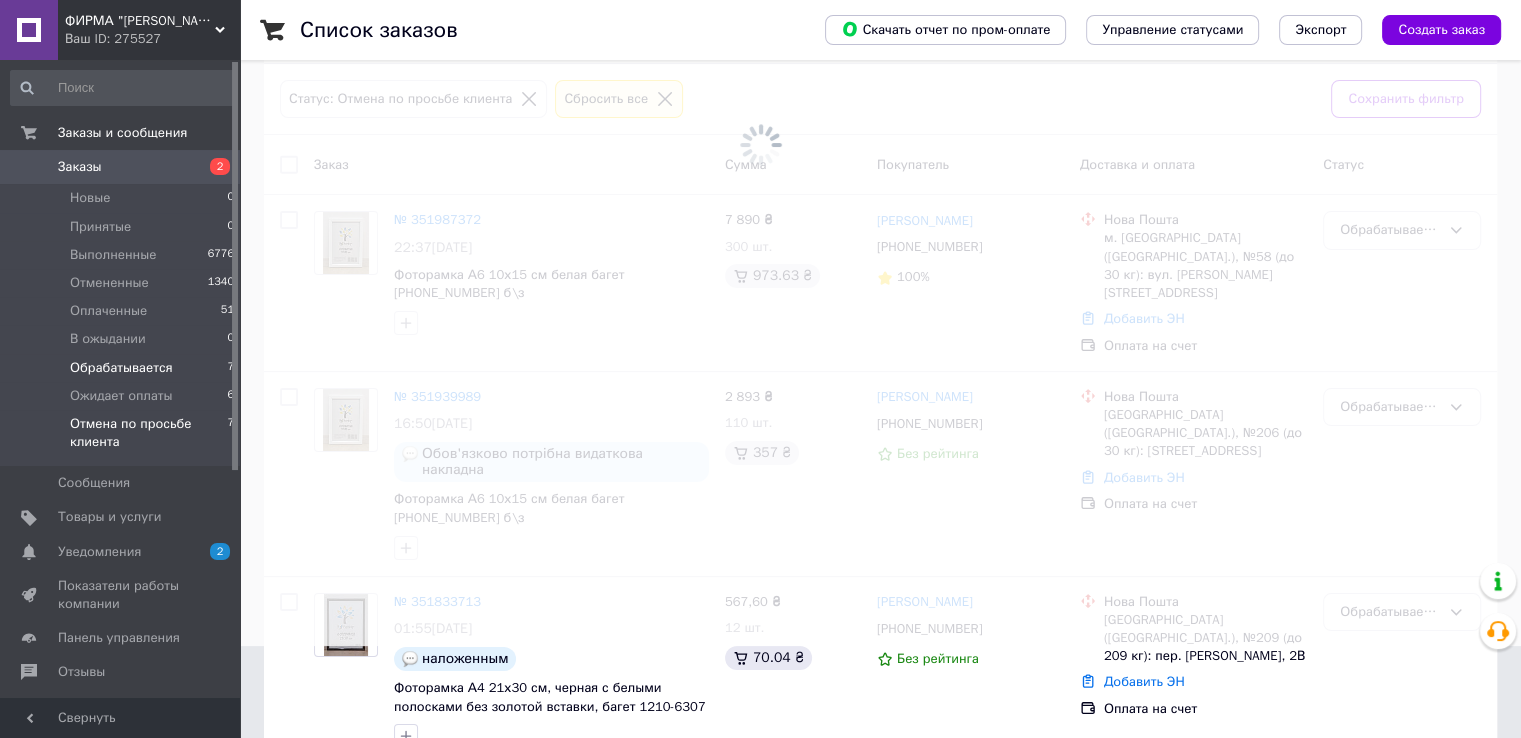 click on "Обрабатывается" at bounding box center [121, 368] 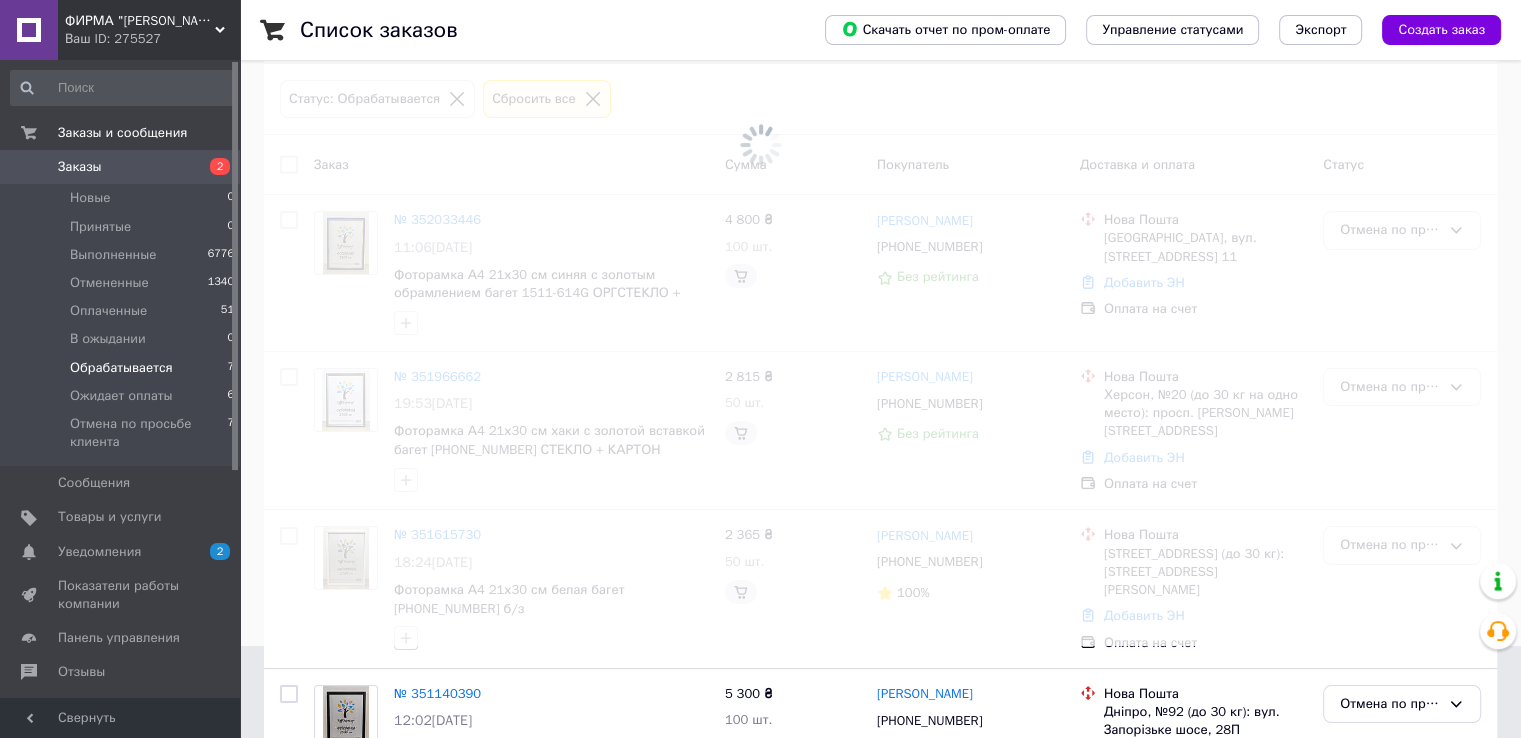 scroll, scrollTop: 0, scrollLeft: 0, axis: both 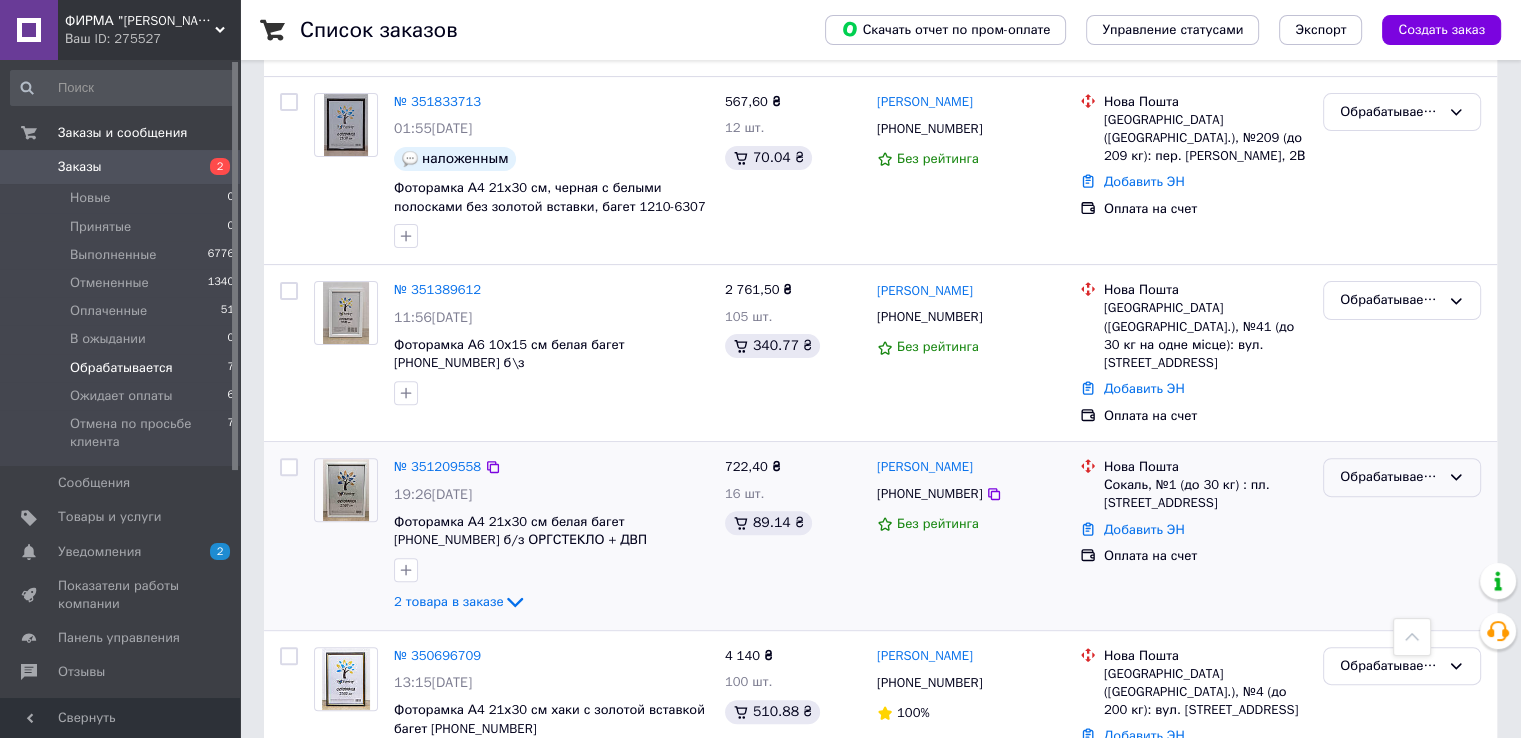 click on "Обрабатывается" at bounding box center (1390, 477) 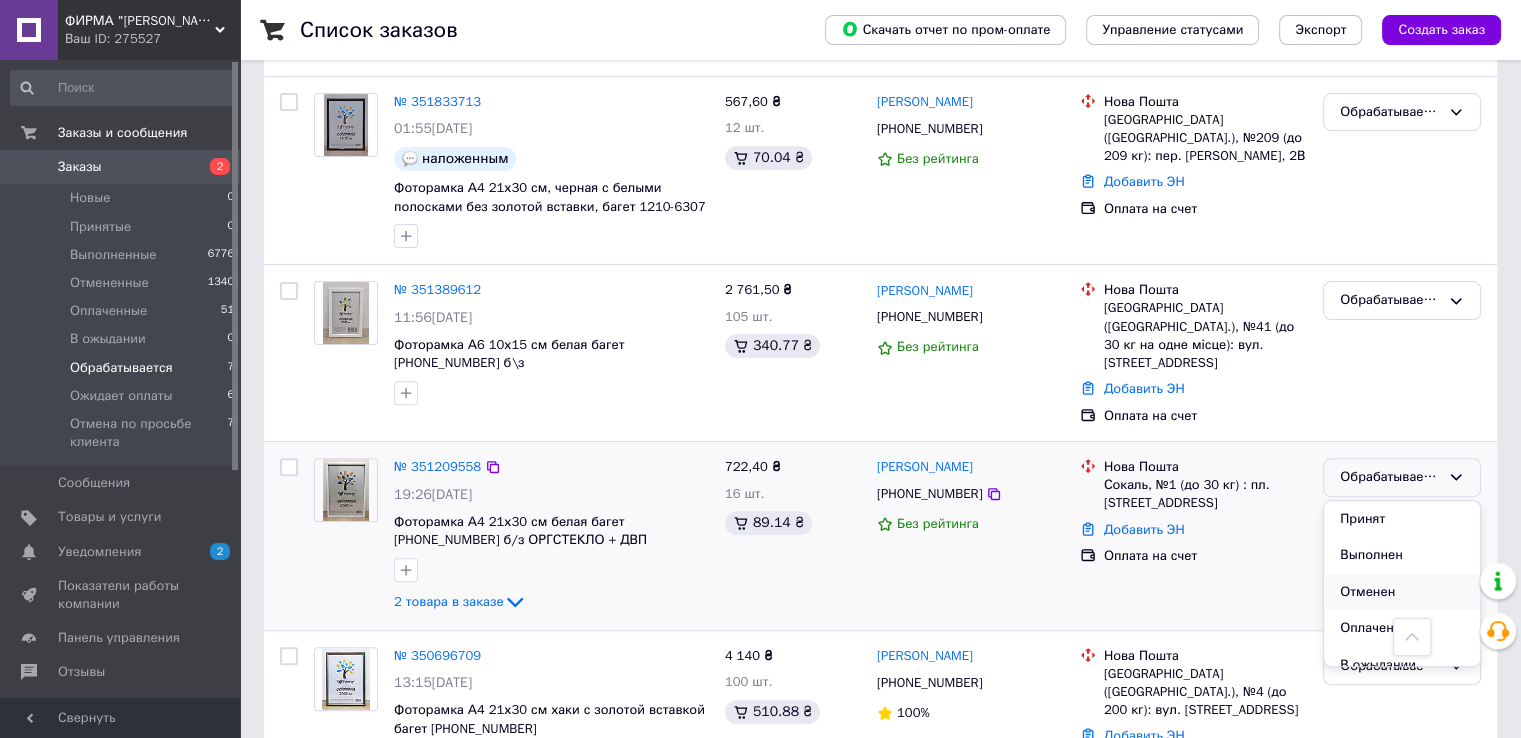 click on "Отменен" at bounding box center (1402, 592) 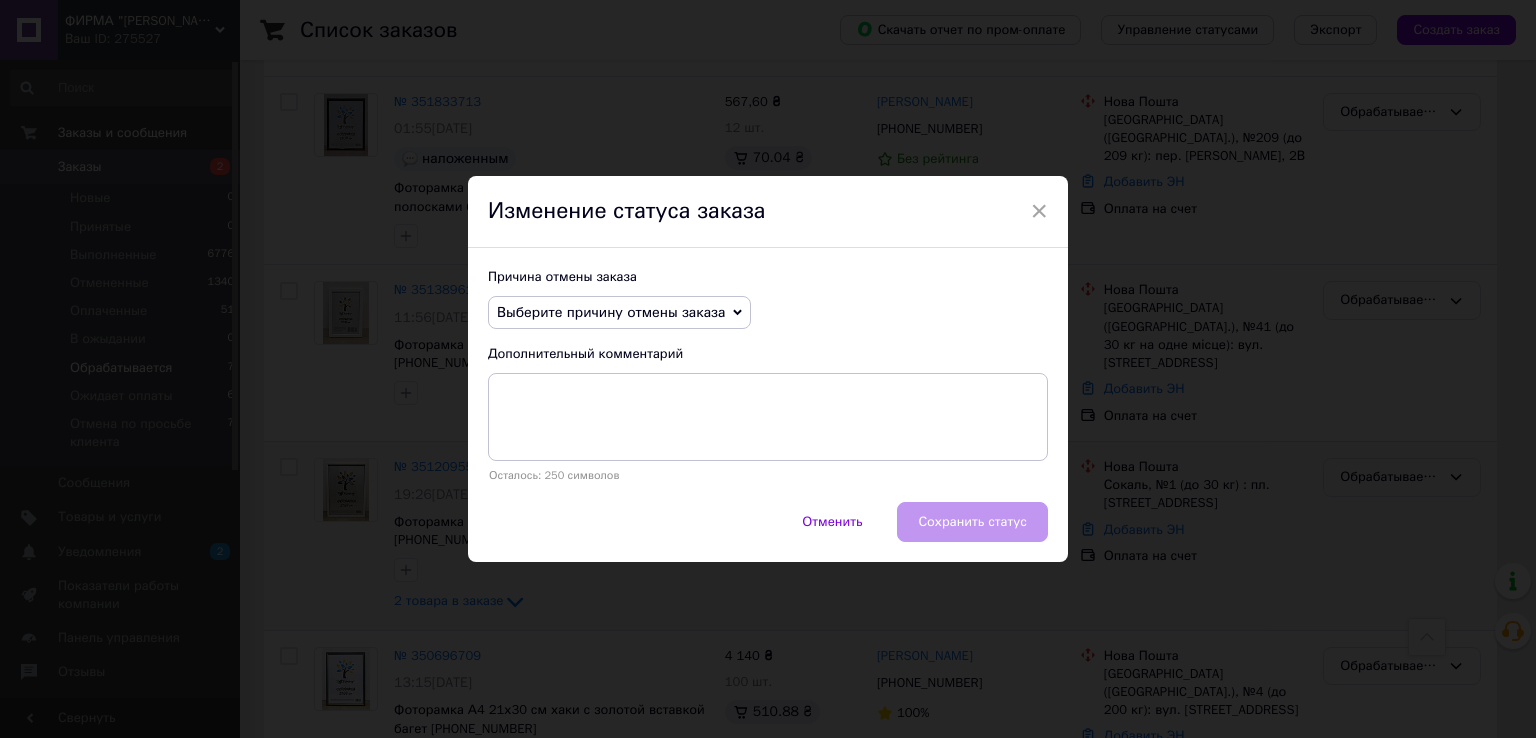 click on "Выберите причину отмены заказа" at bounding box center [619, 313] 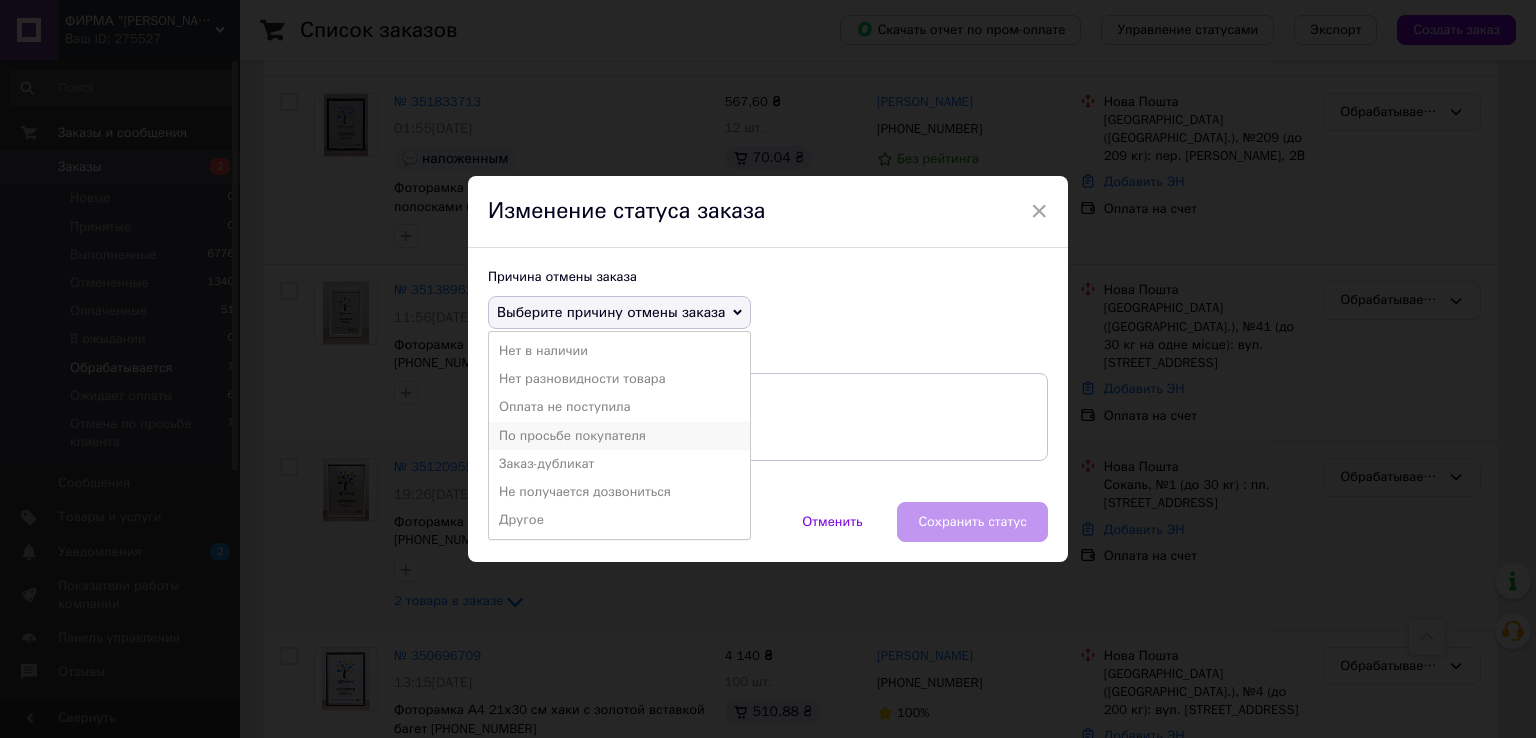 click on "По просьбе покупателя" at bounding box center [619, 436] 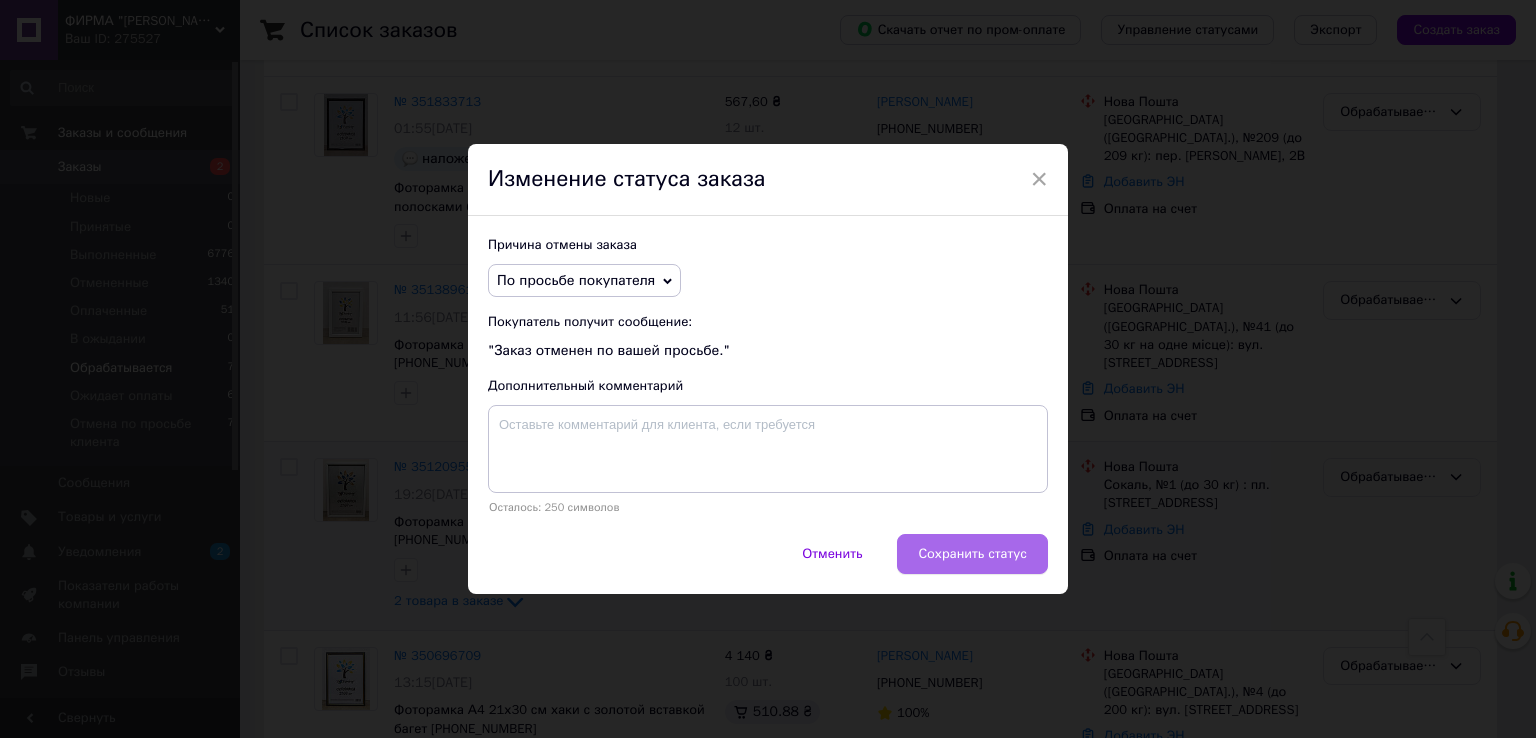 click on "Сохранить статус" at bounding box center [972, 554] 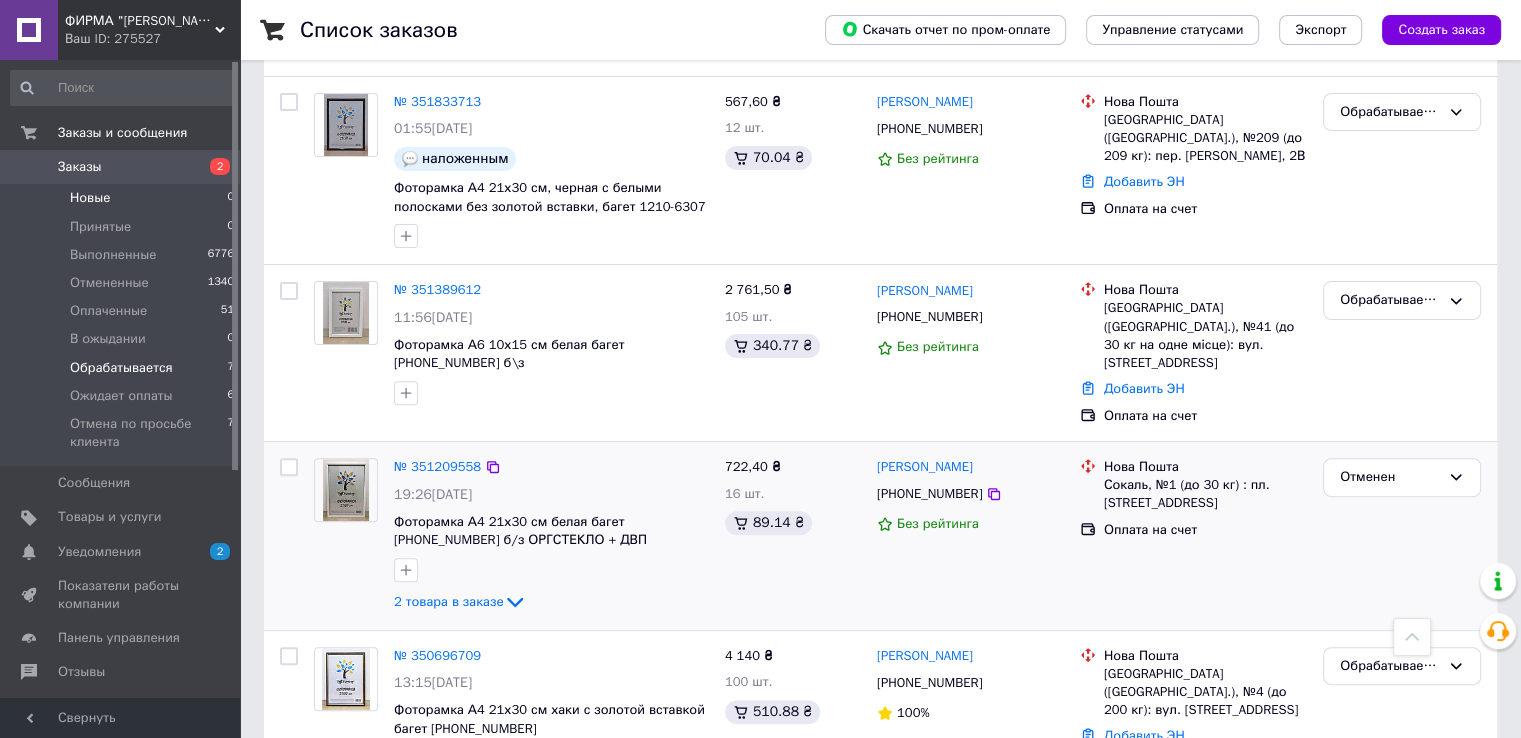 click on "Новые" at bounding box center [90, 198] 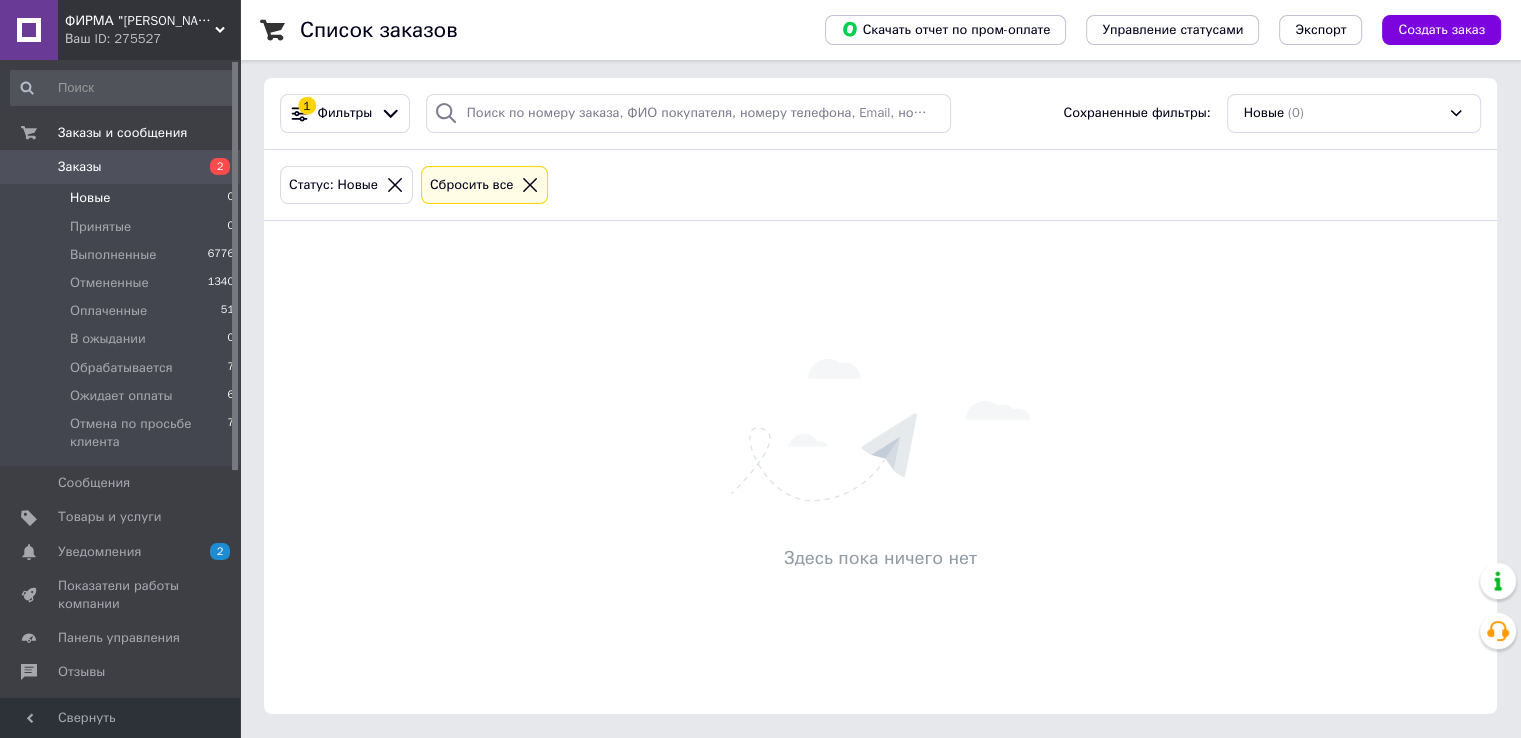 scroll, scrollTop: 0, scrollLeft: 0, axis: both 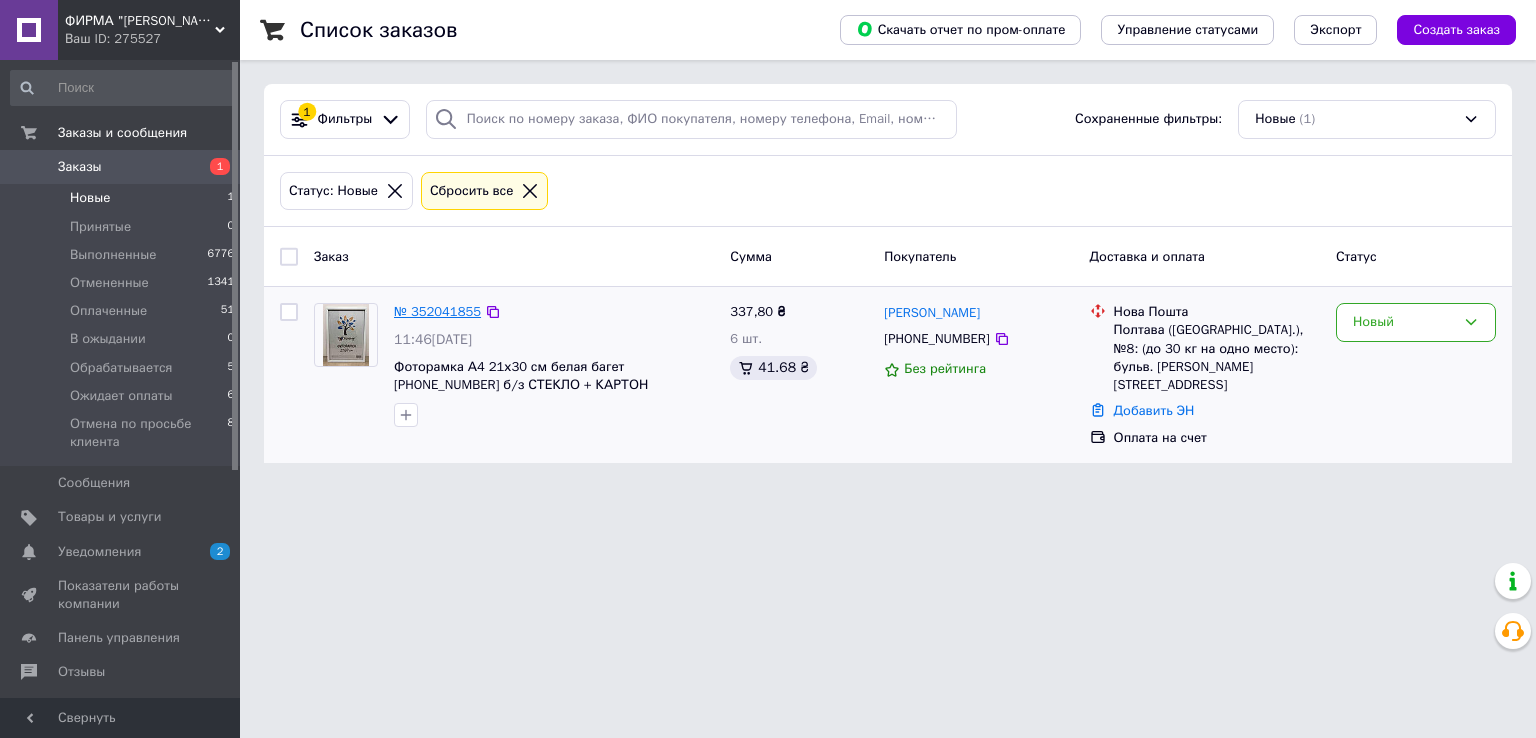 click on "№ 352041855" at bounding box center [437, 311] 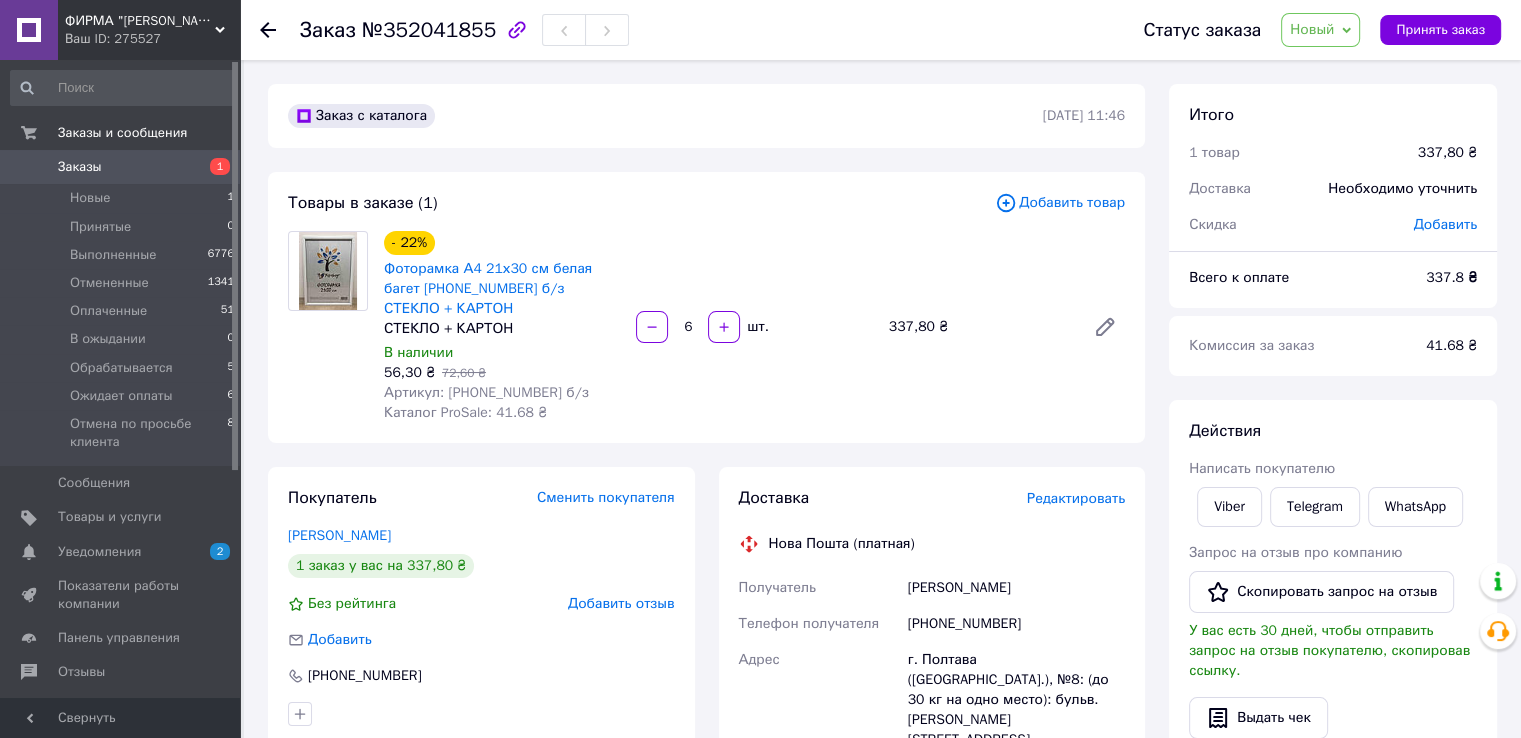 click on "Новый" at bounding box center [1320, 30] 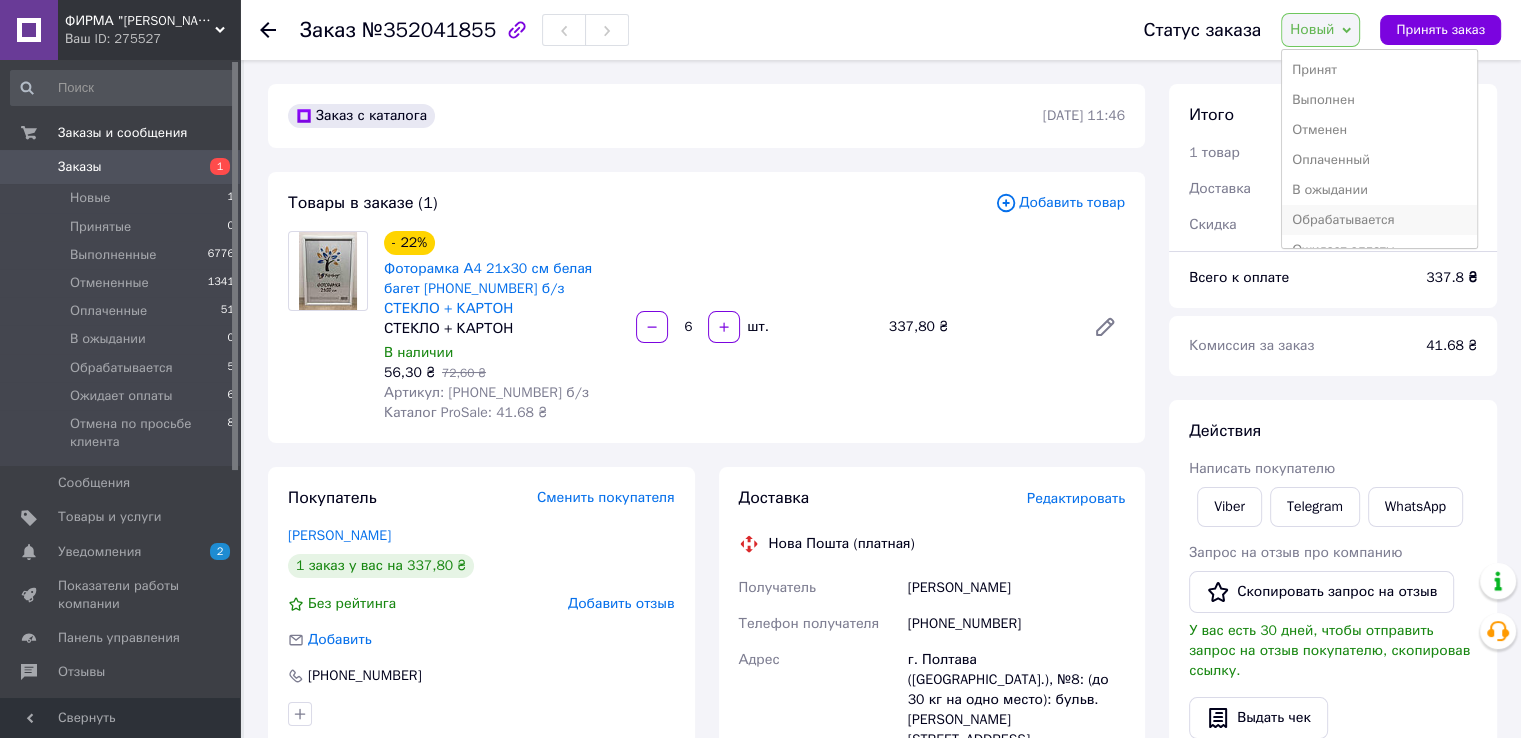 click on "Обрабатывается" at bounding box center [1379, 220] 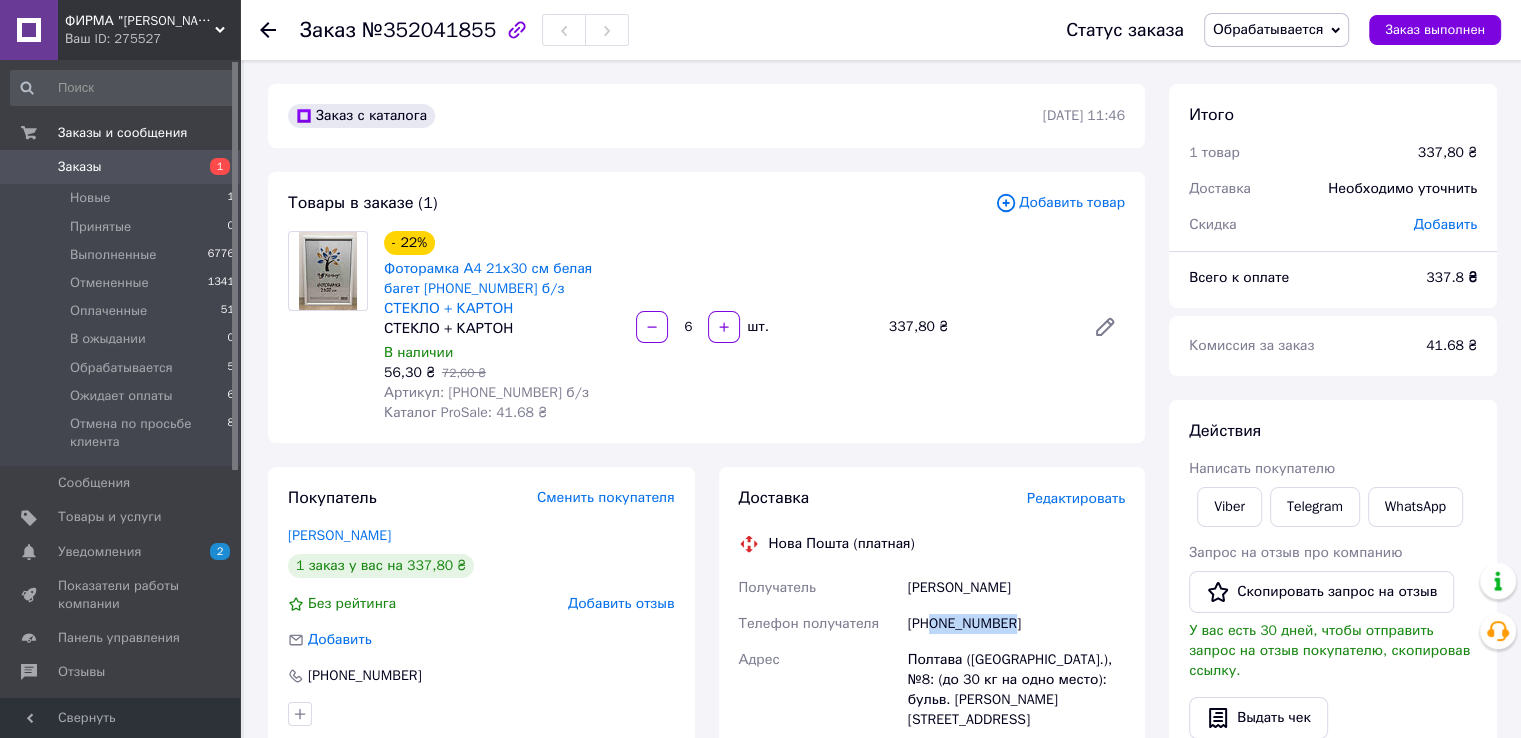 drag, startPoint x: 932, startPoint y: 605, endPoint x: 1044, endPoint y: 605, distance: 112 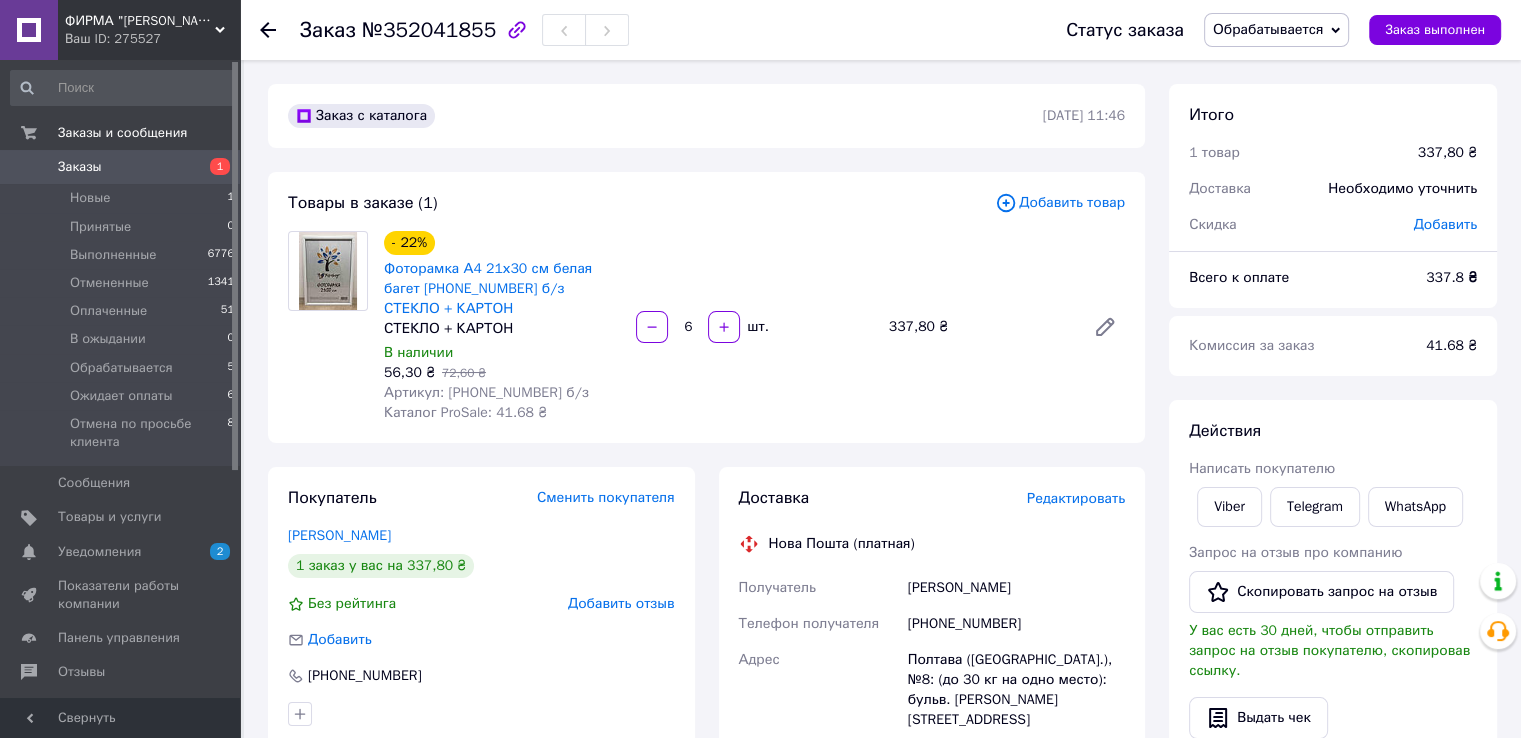 scroll, scrollTop: 100, scrollLeft: 0, axis: vertical 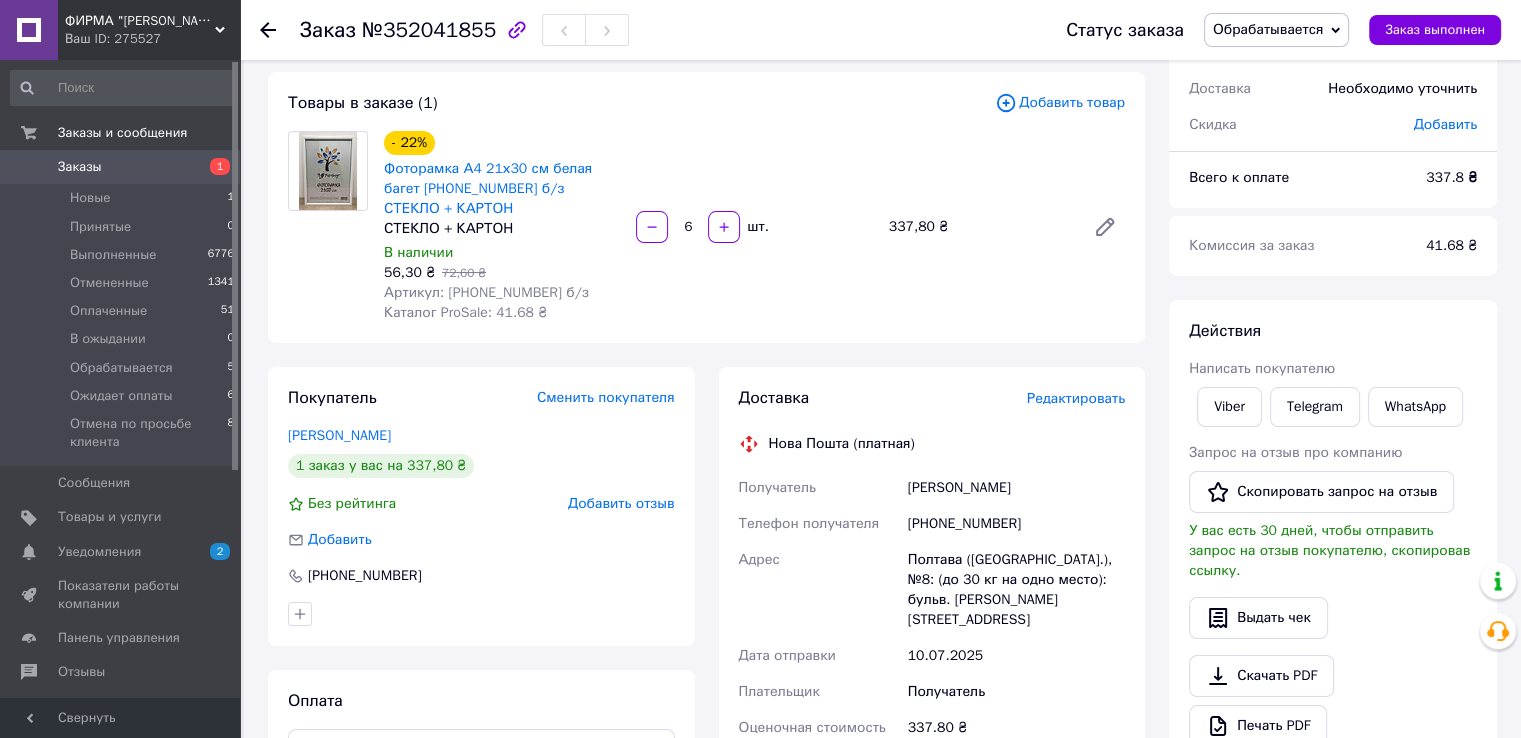 click on "Обрабатывается" at bounding box center (1268, 29) 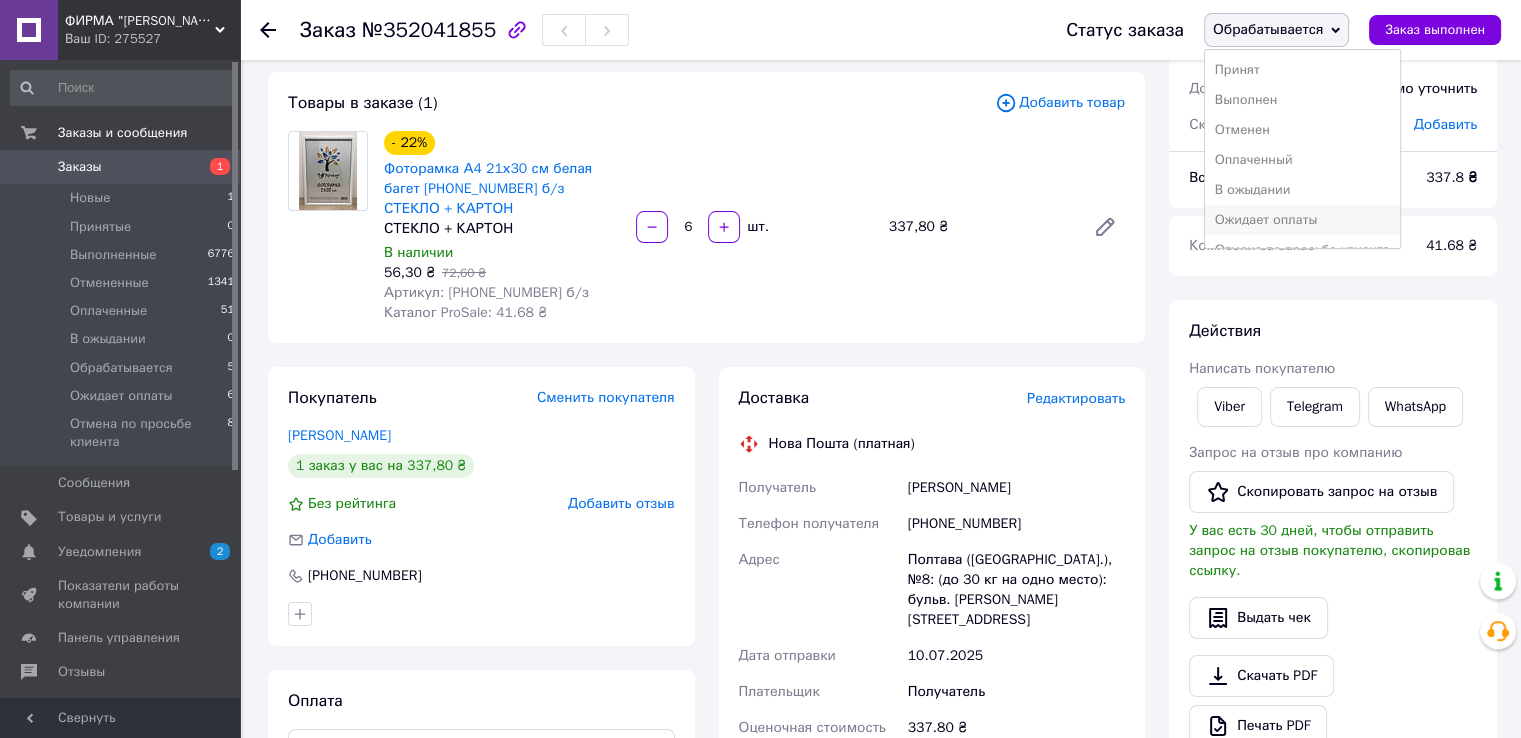 click on "Ожидает оплаты" at bounding box center [1302, 220] 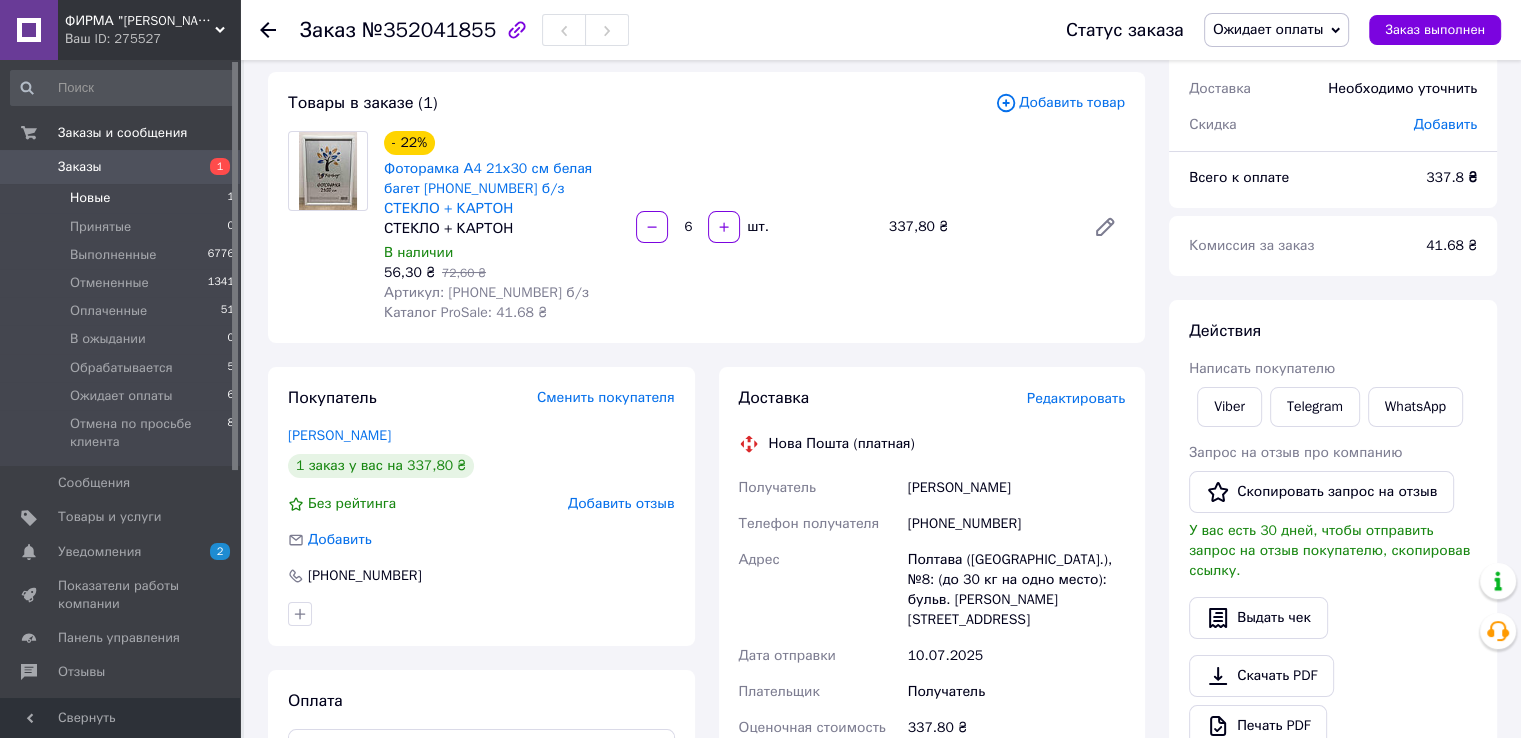 click on "Новые 1" at bounding box center (123, 198) 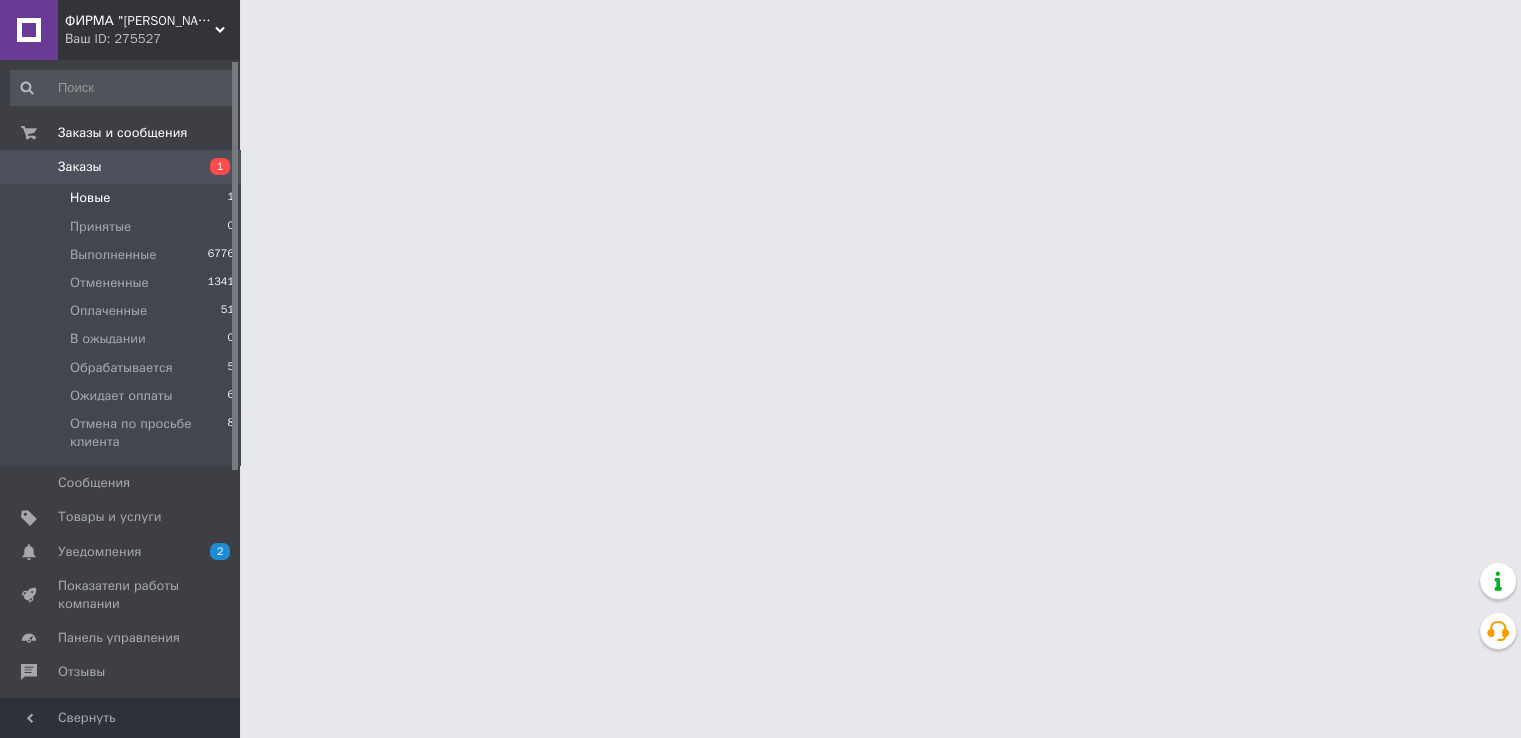 scroll, scrollTop: 0, scrollLeft: 0, axis: both 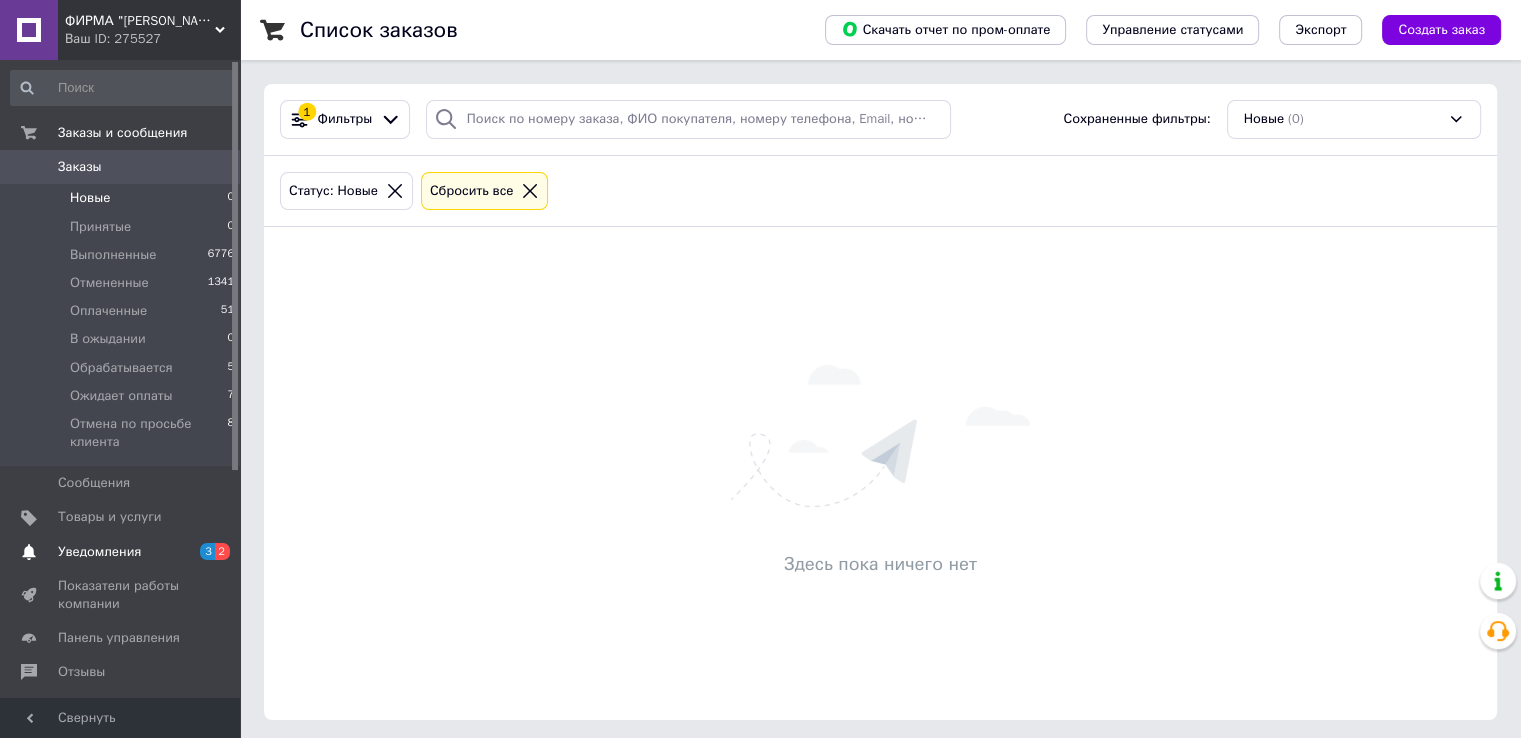 click on "Уведомления" at bounding box center [121, 552] 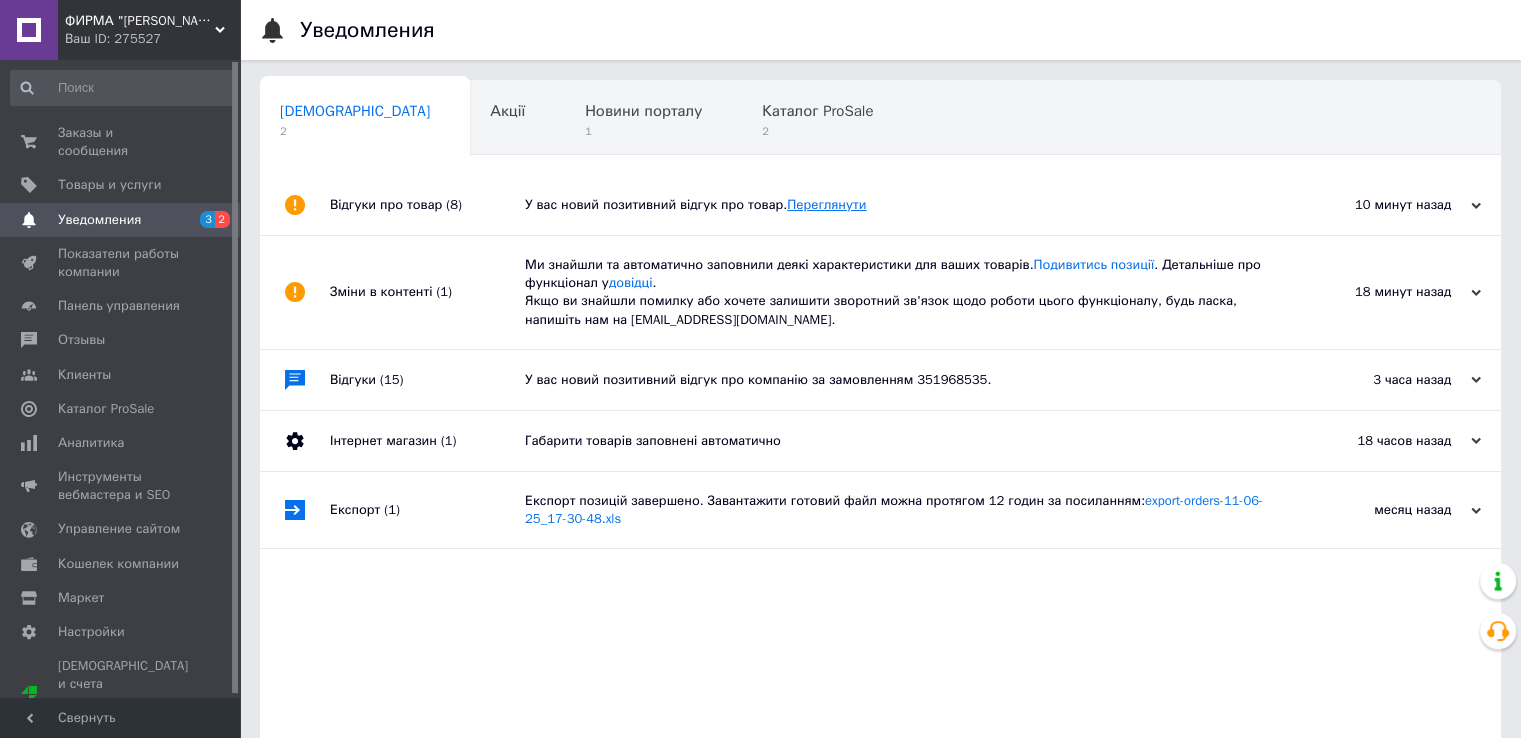 click on "Переглянути" at bounding box center [826, 204] 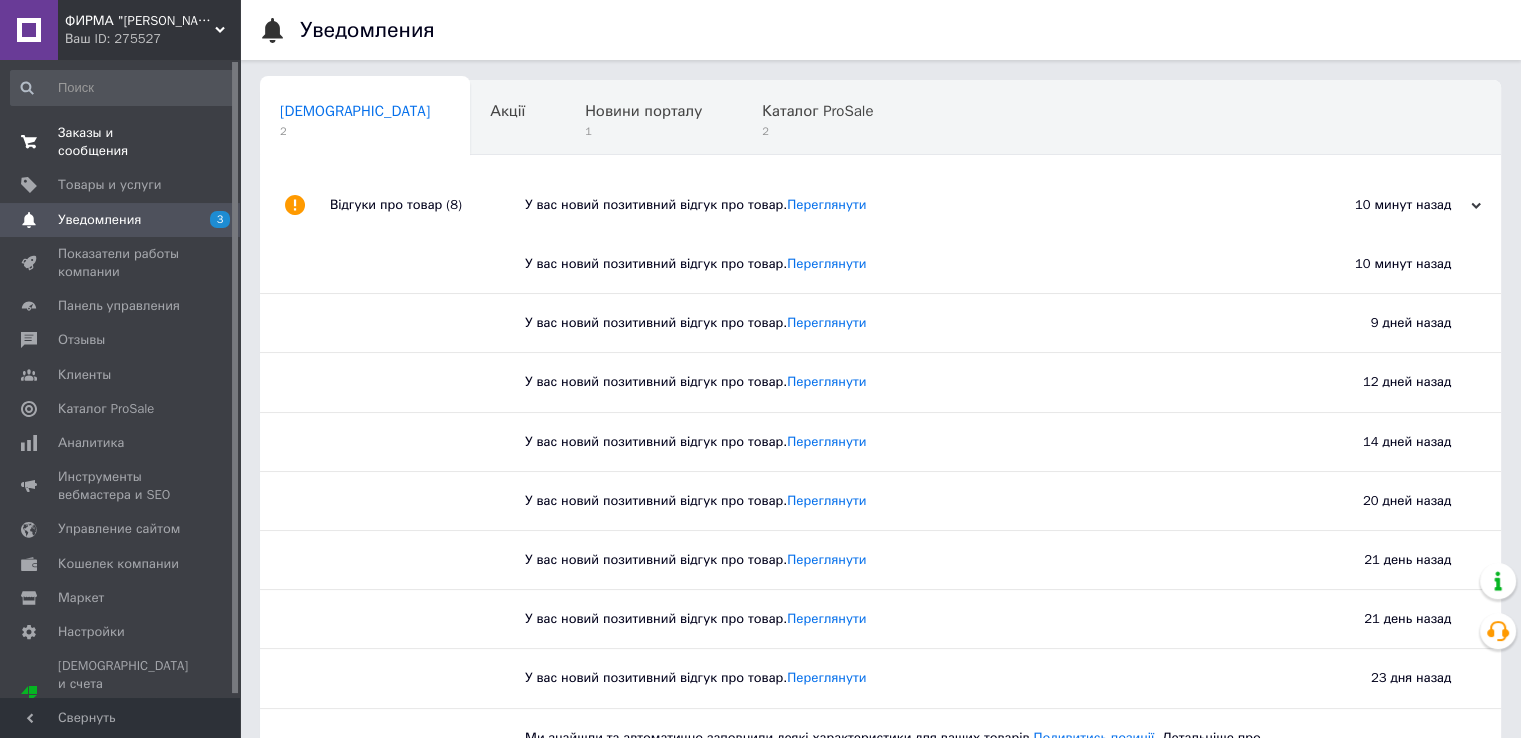 click on "Заказы и сообщения 0 0" at bounding box center (123, 142) 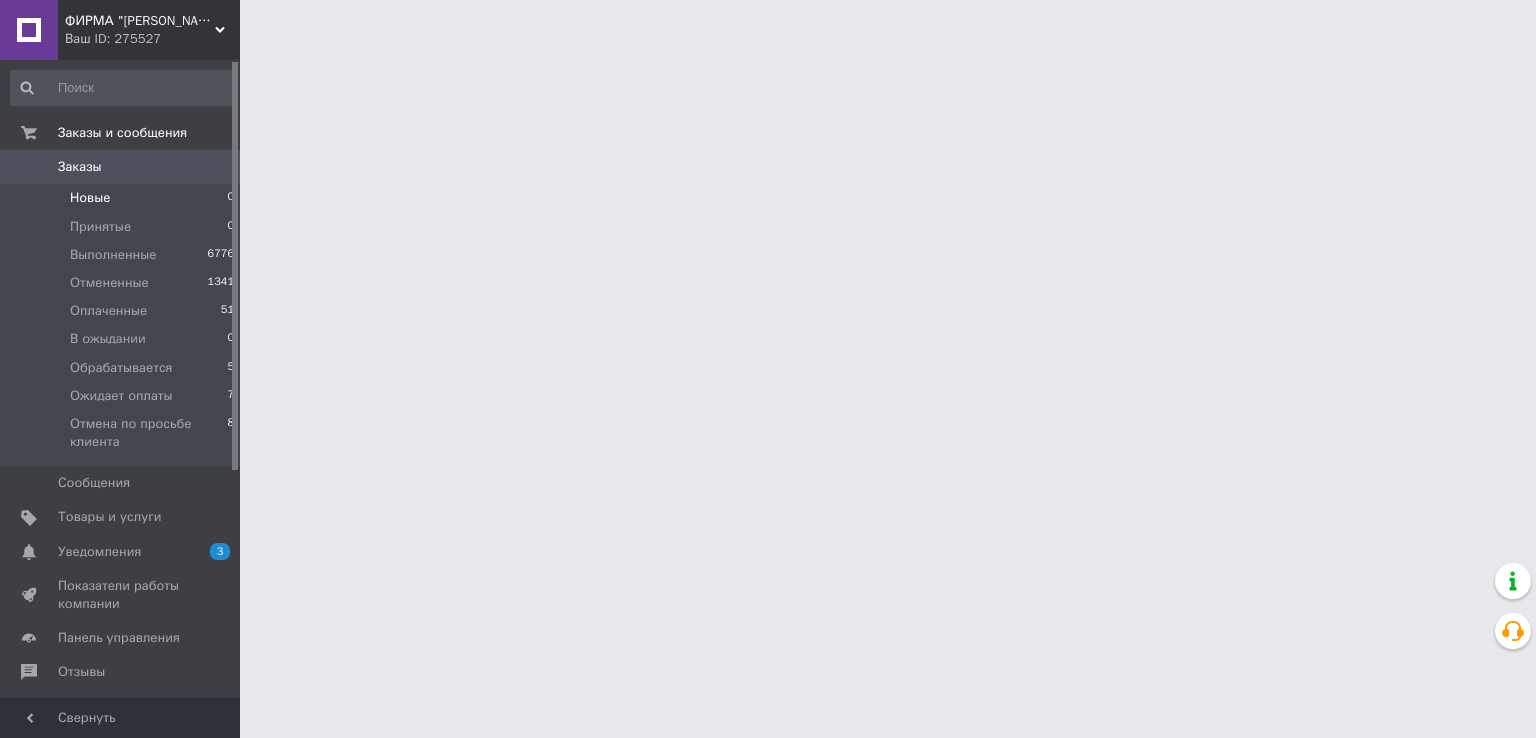 click on "Новые 0" at bounding box center (123, 198) 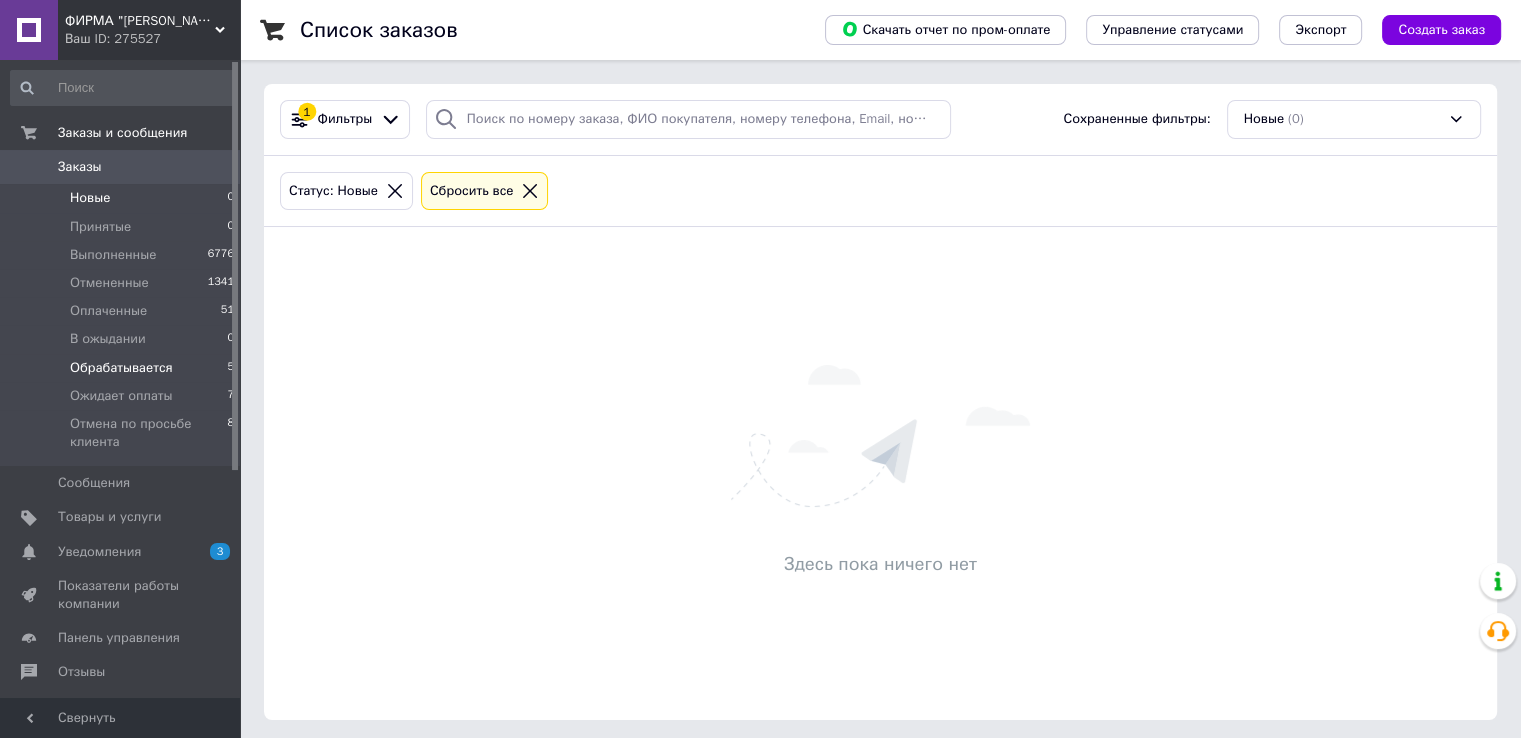 click on "Обрабатывается" at bounding box center (121, 368) 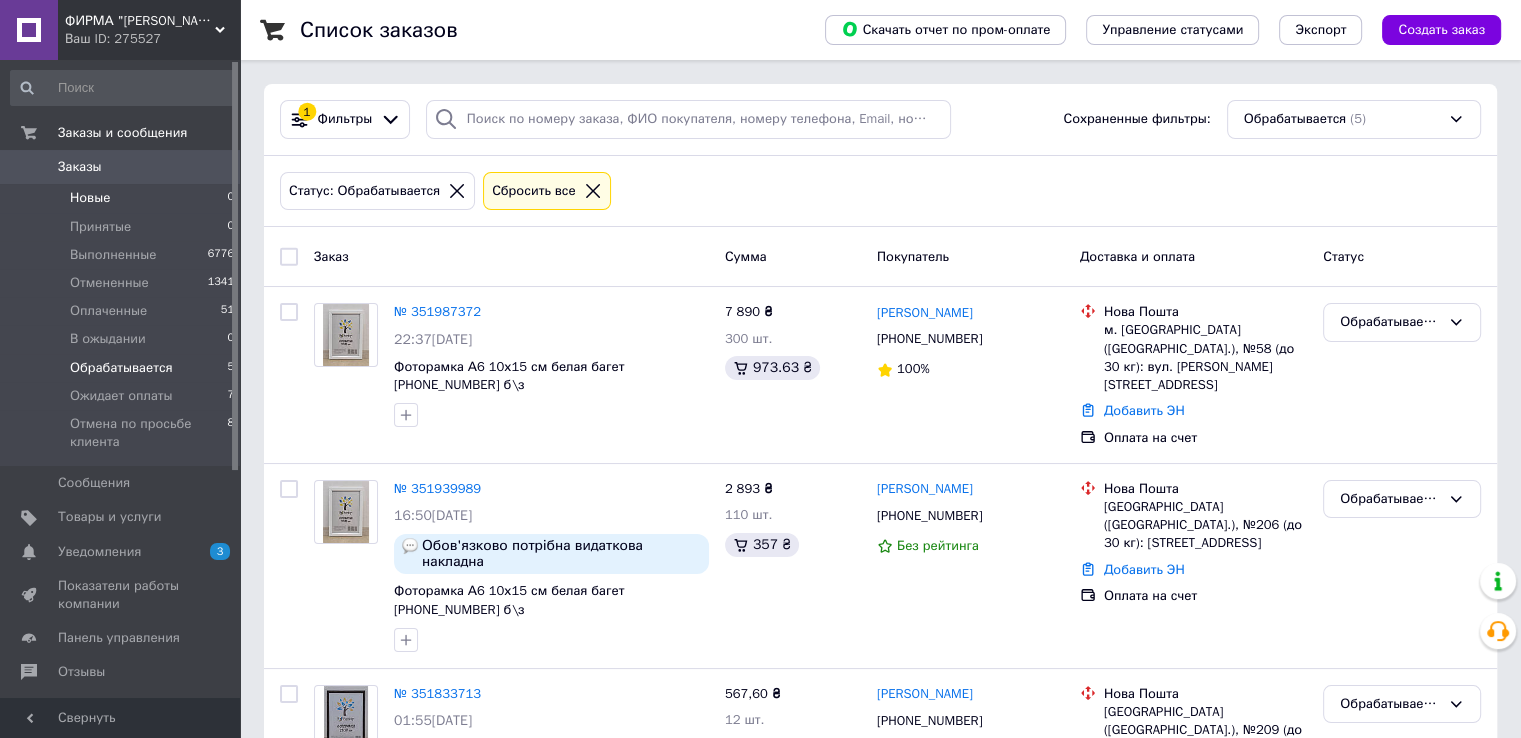 click on "Новые 0" at bounding box center [123, 198] 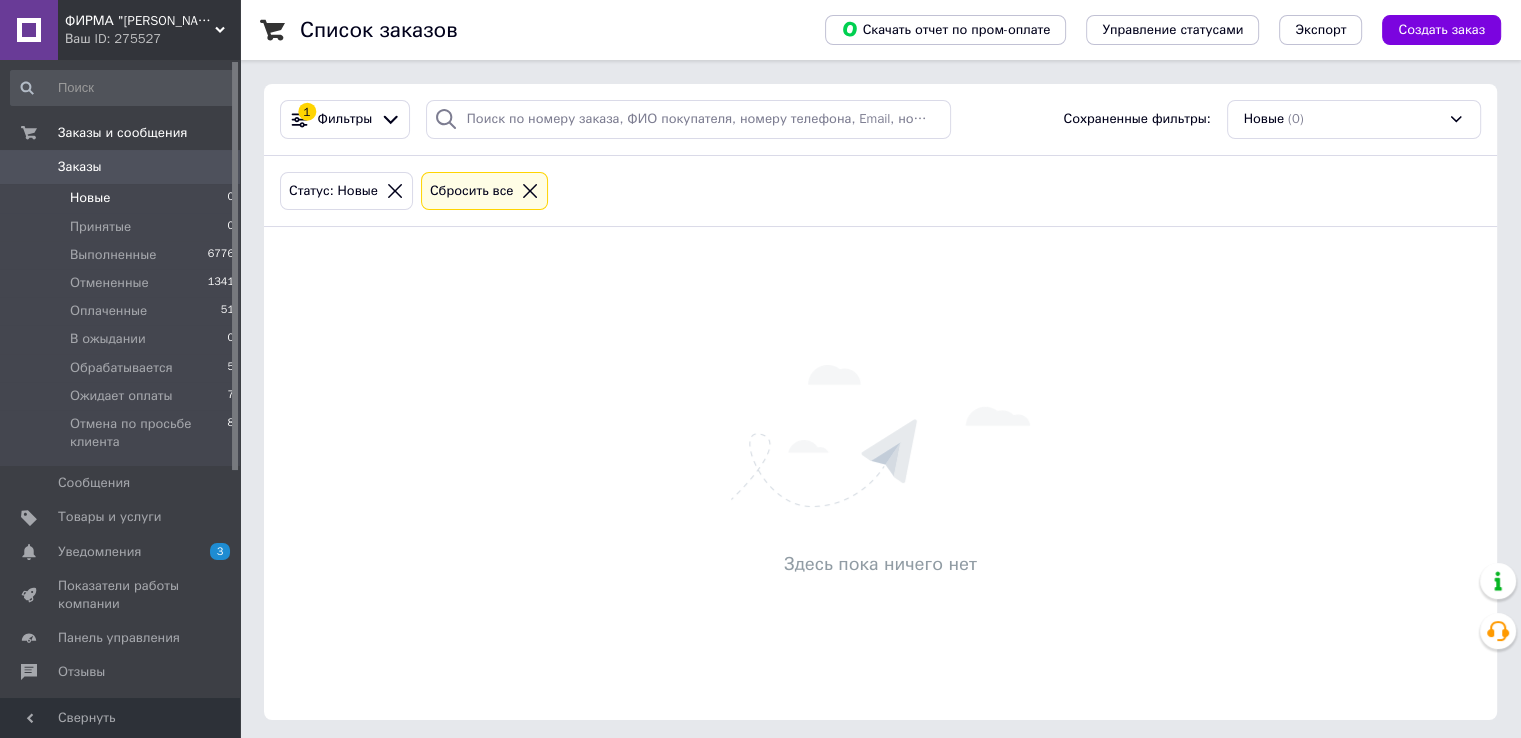 drag, startPoint x: 292, startPoint y: 335, endPoint x: 280, endPoint y: 320, distance: 19.209373 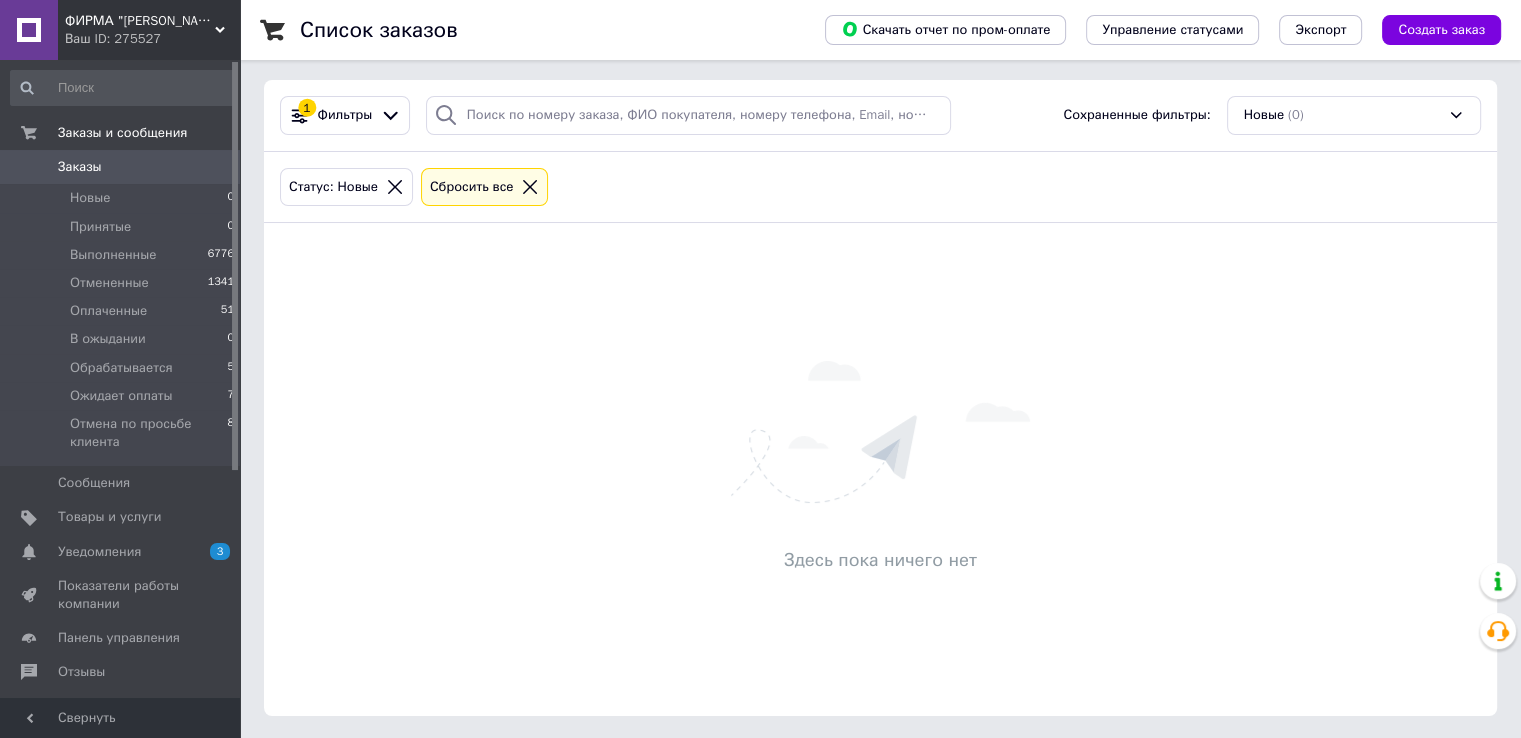 scroll, scrollTop: 4, scrollLeft: 0, axis: vertical 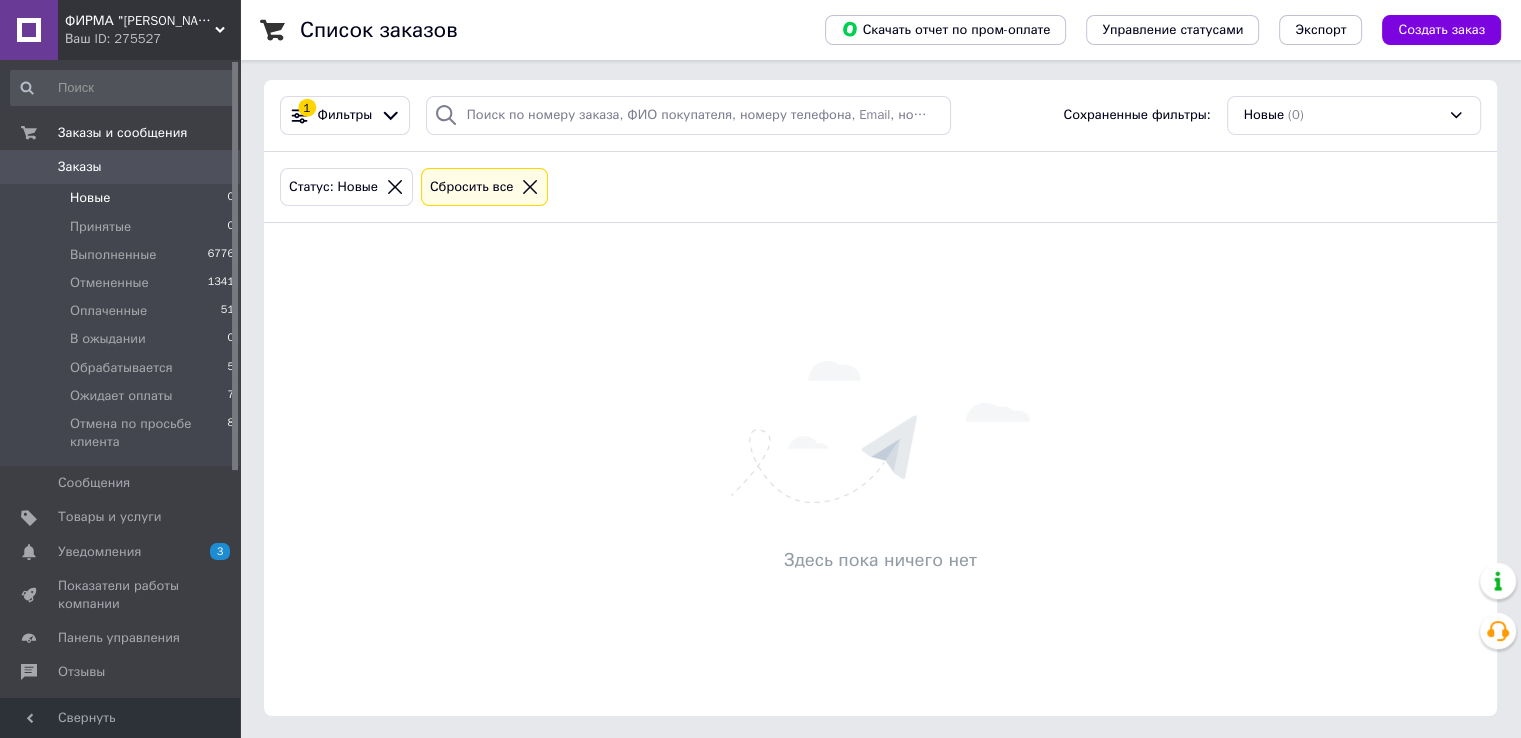 click on "Список заказов   Скачать отчет по пром-оплате Управление статусами Экспорт Создать заказ 1 Фильтры Сохраненные фильтры: Новые (0) Статус: Новые Сбросить все Здесь пока ничего нет" at bounding box center [880, 368] 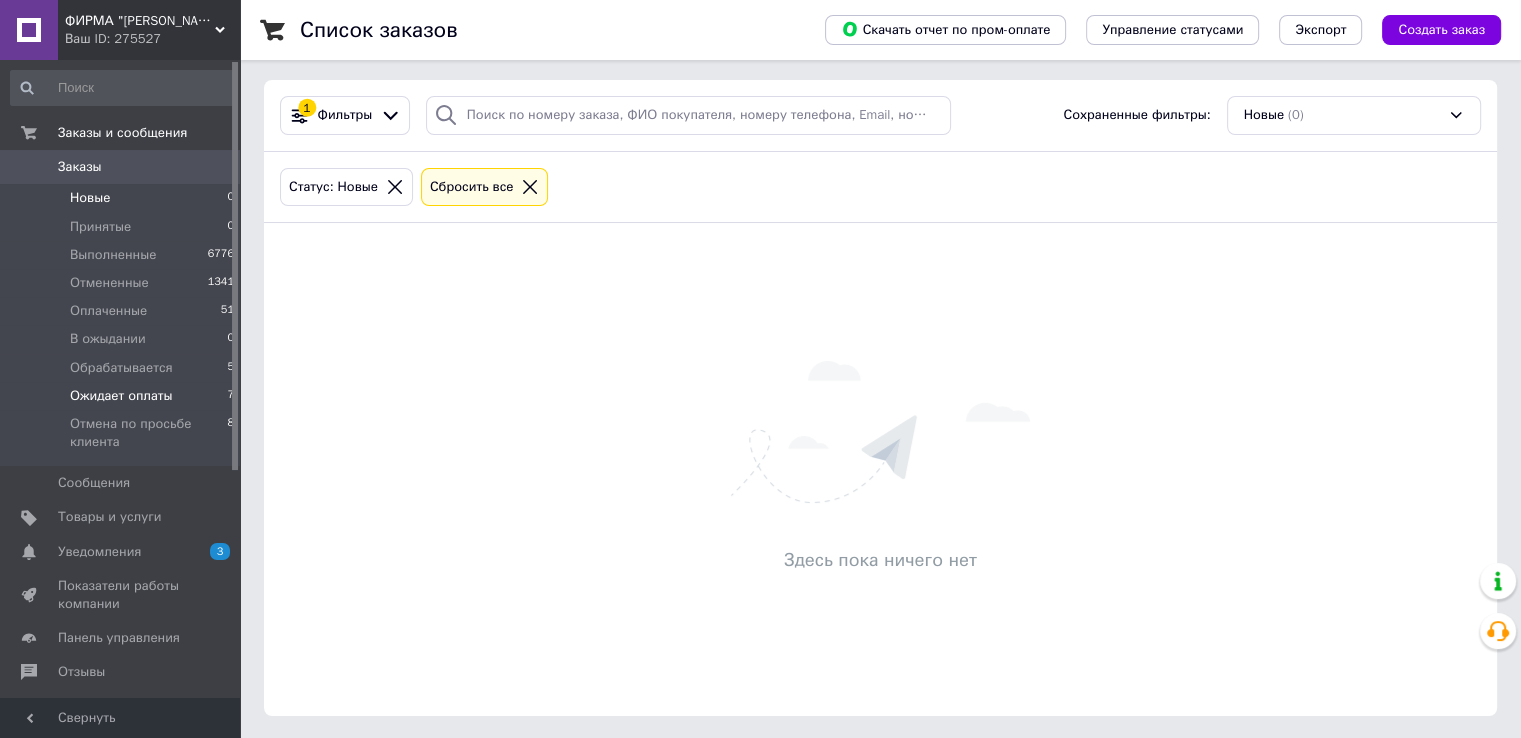 click on "Ожидает оплаты 7" at bounding box center (123, 396) 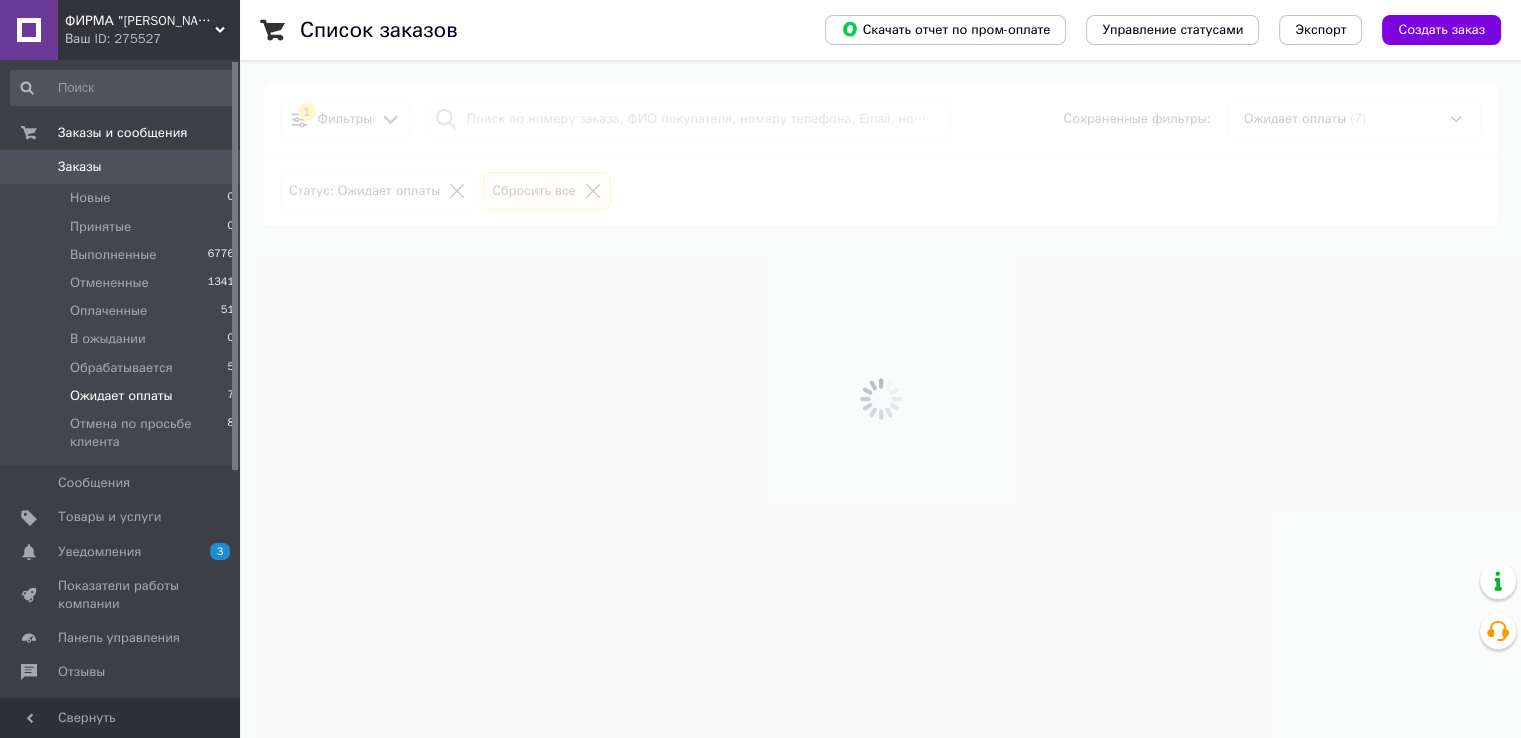 scroll, scrollTop: 0, scrollLeft: 0, axis: both 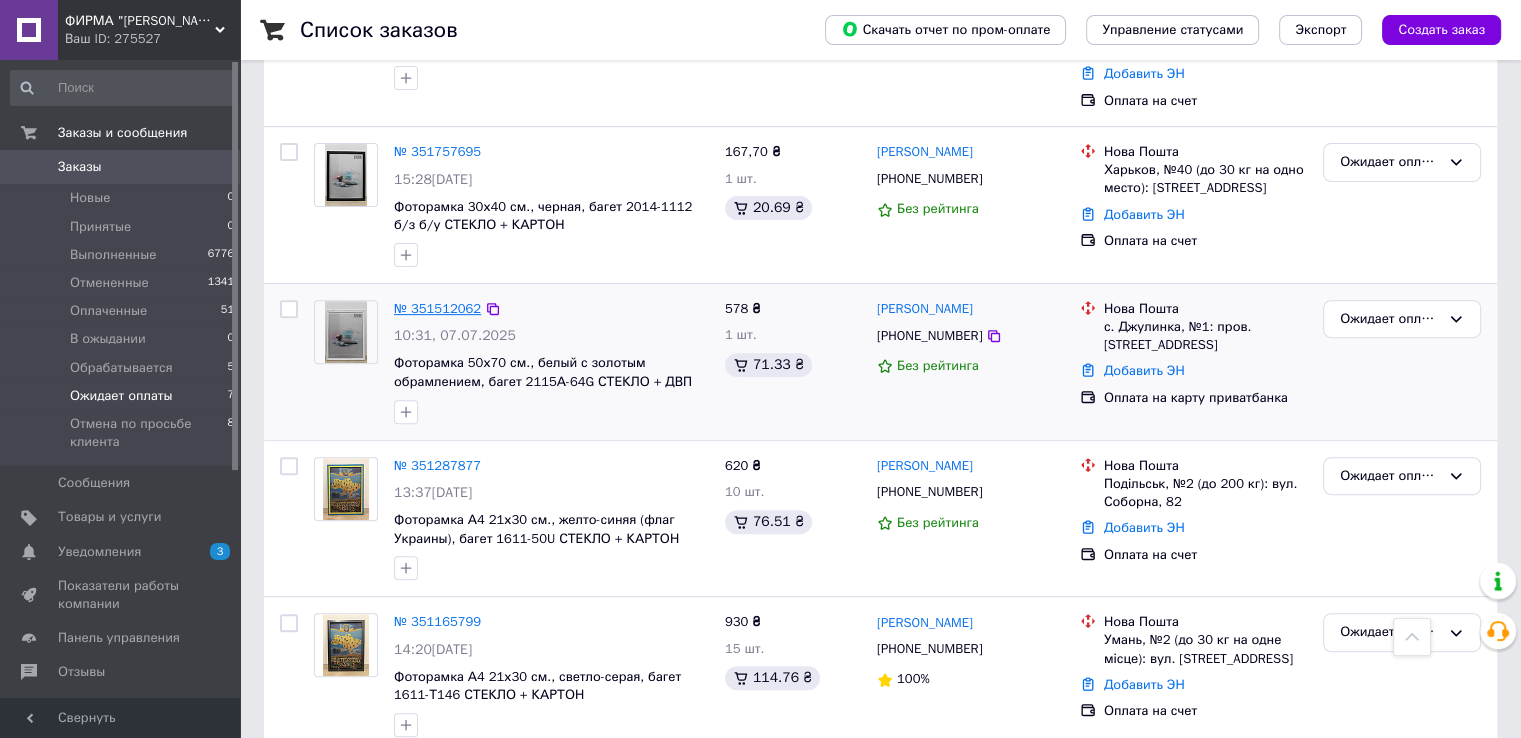 click on "№ 351512062" at bounding box center [437, 308] 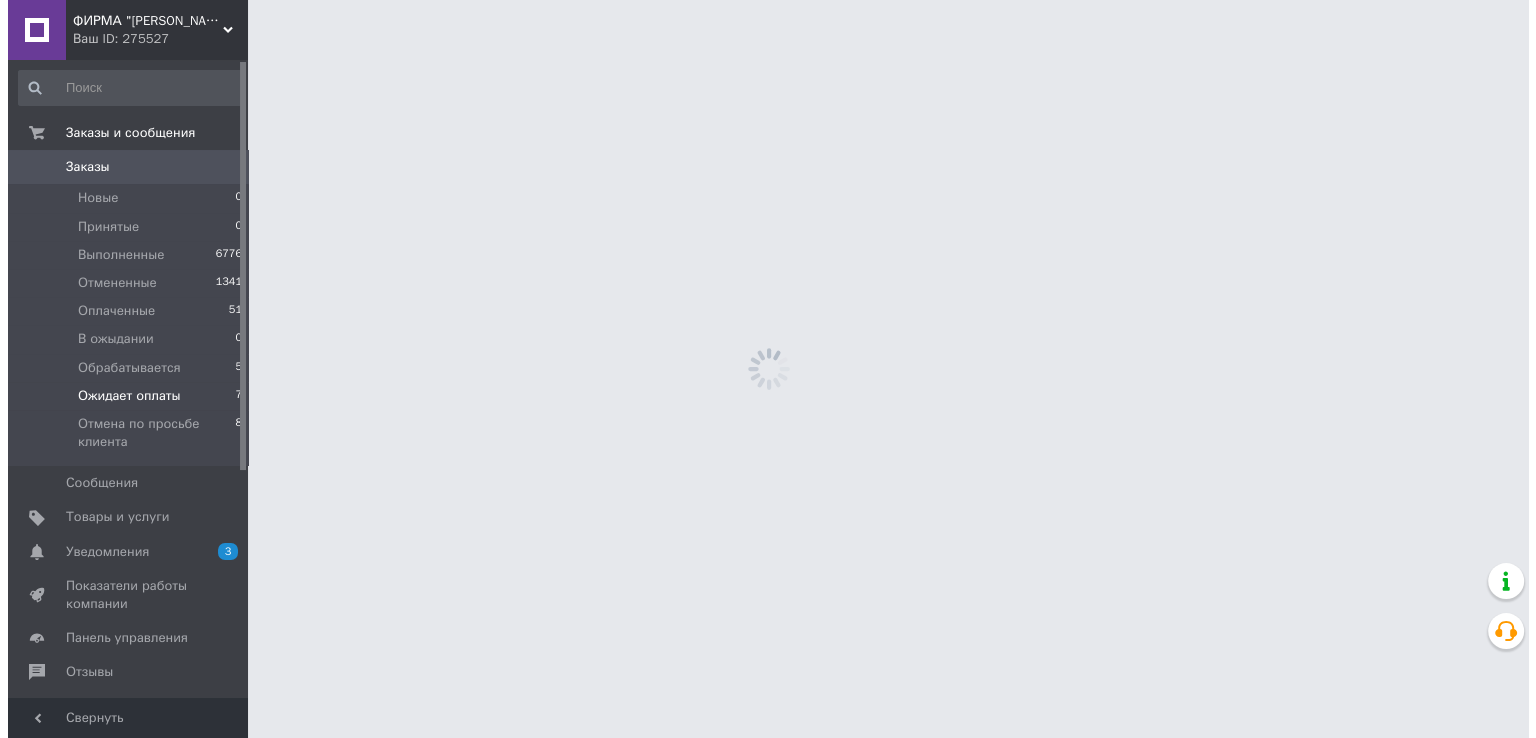 scroll, scrollTop: 0, scrollLeft: 0, axis: both 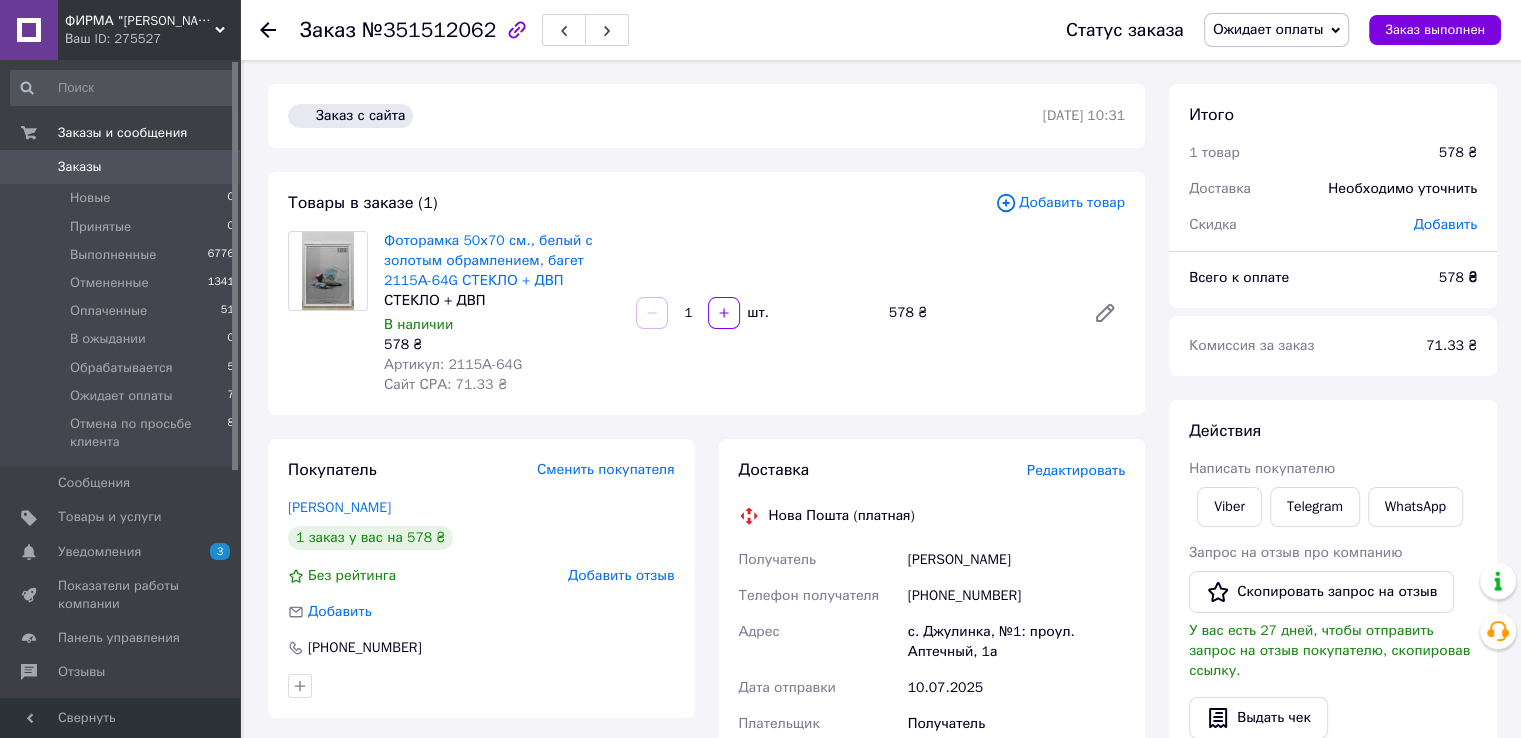 click on "Редактировать" at bounding box center [1076, 470] 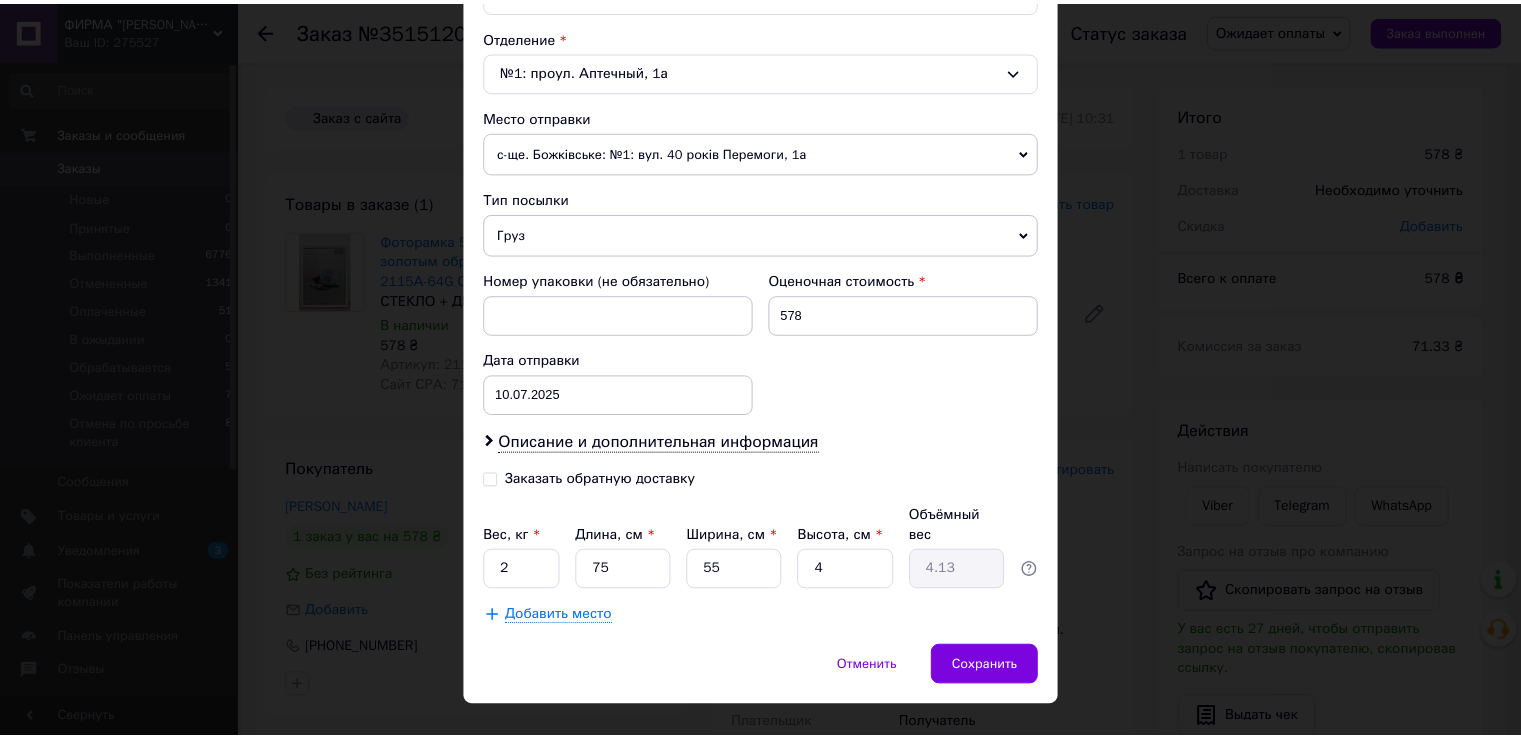 scroll, scrollTop: 620, scrollLeft: 0, axis: vertical 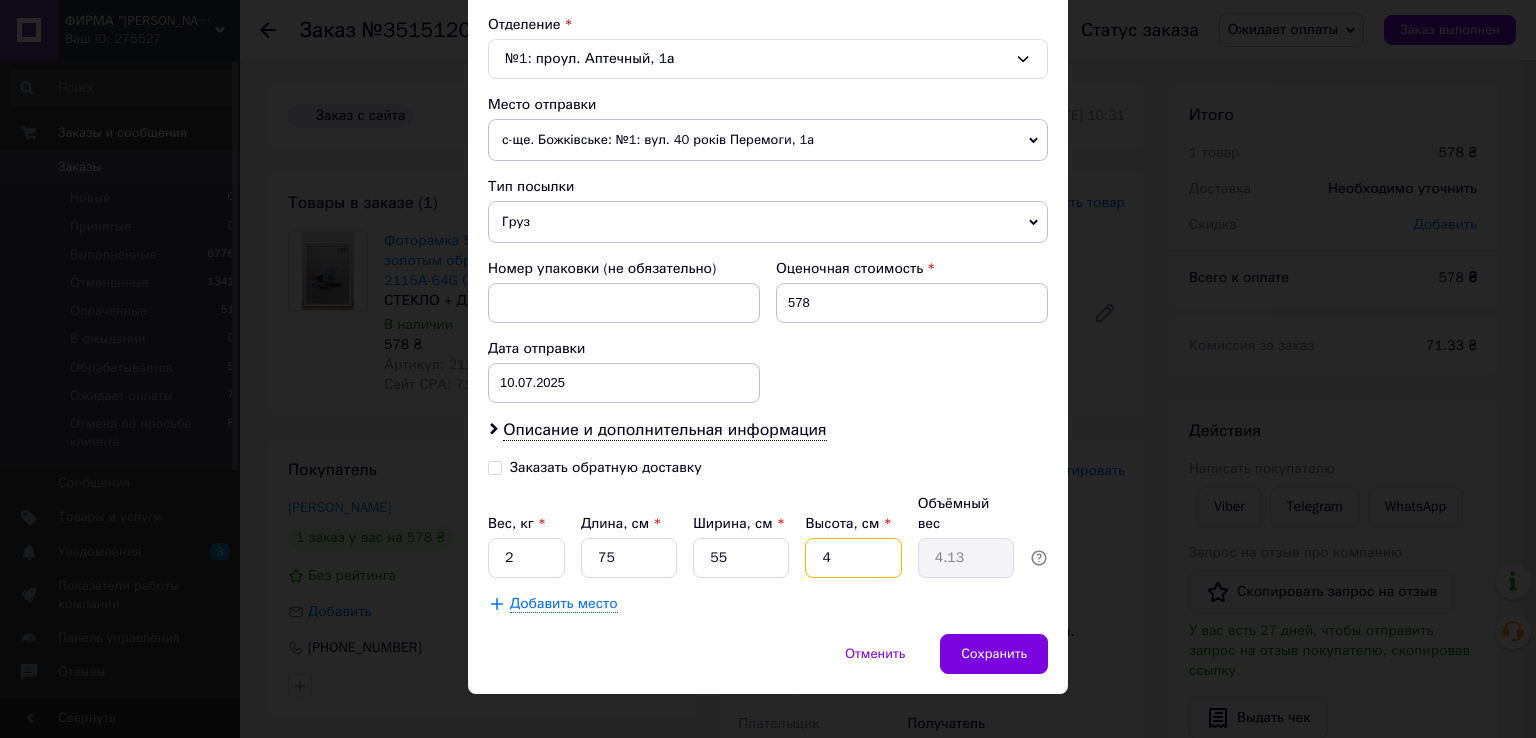 click on "4" at bounding box center [853, 558] 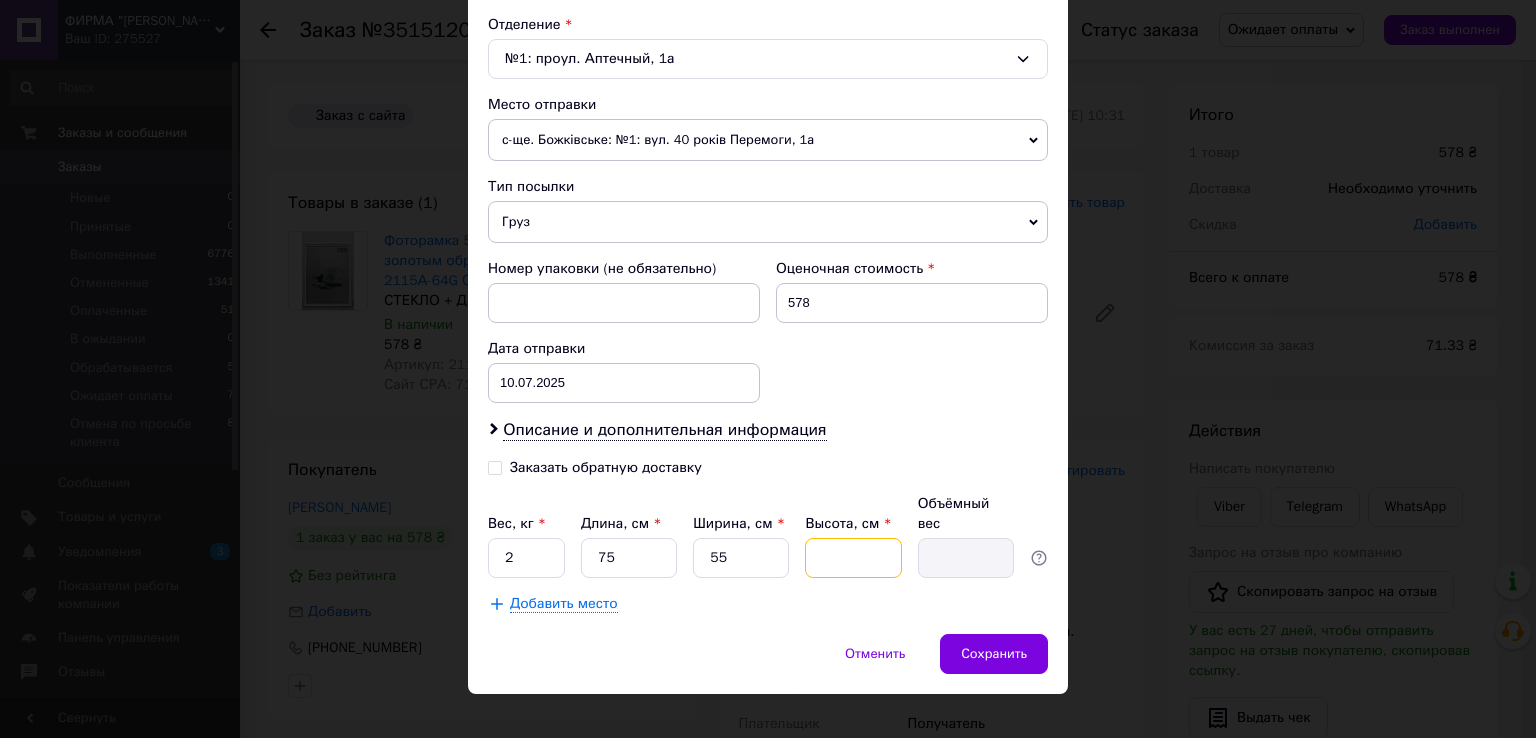 type on "3" 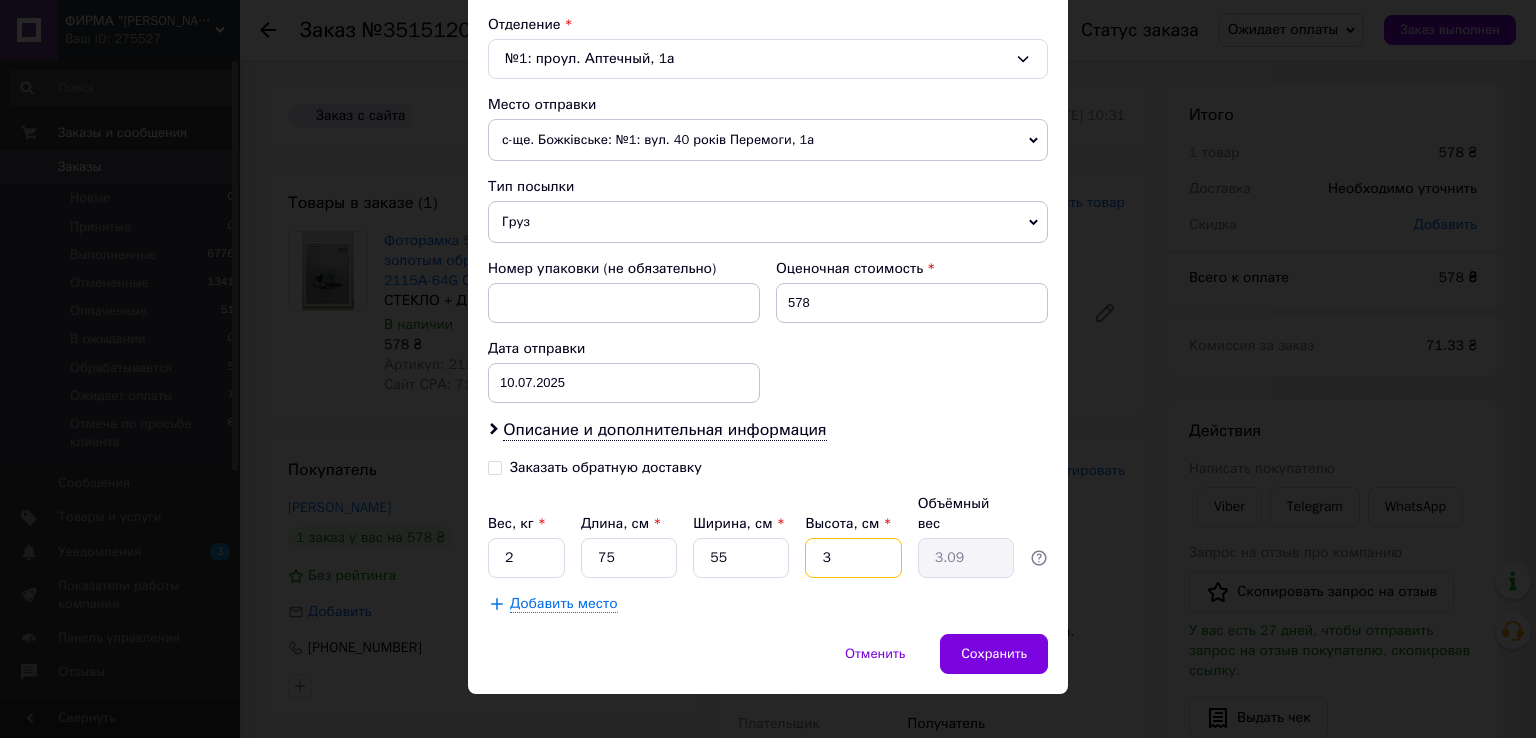type on "3" 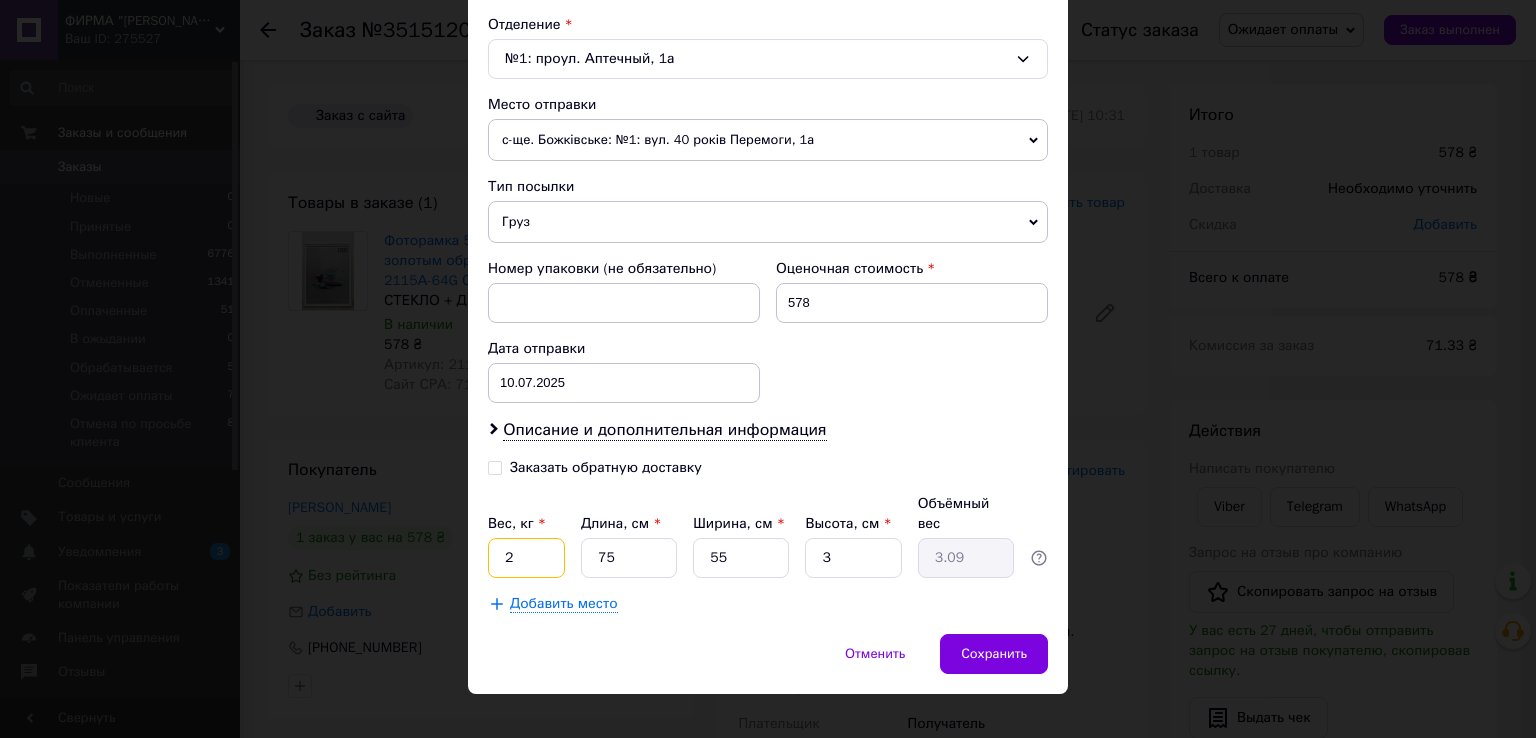 click on "2" at bounding box center [526, 558] 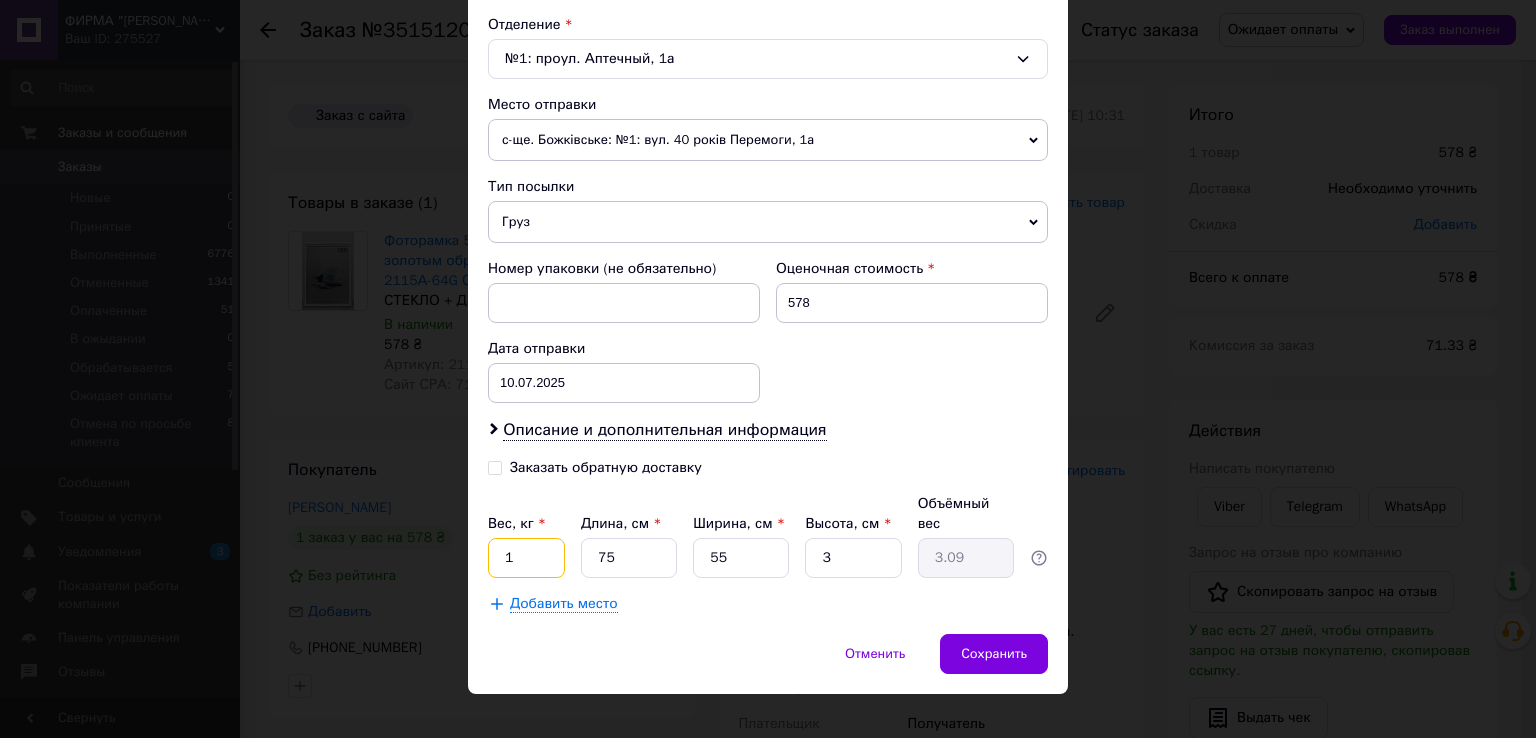 type on "1" 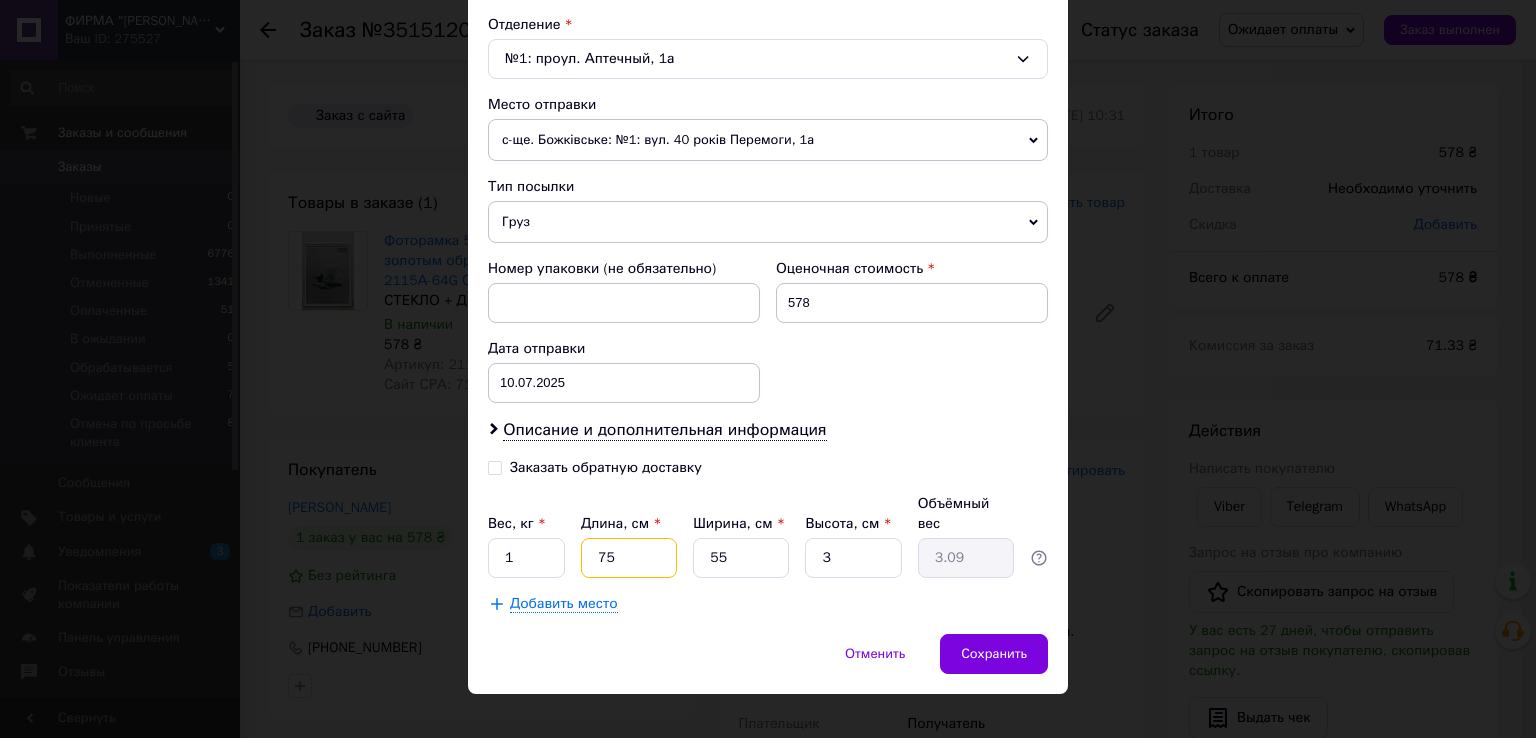 click on "75" at bounding box center (629, 558) 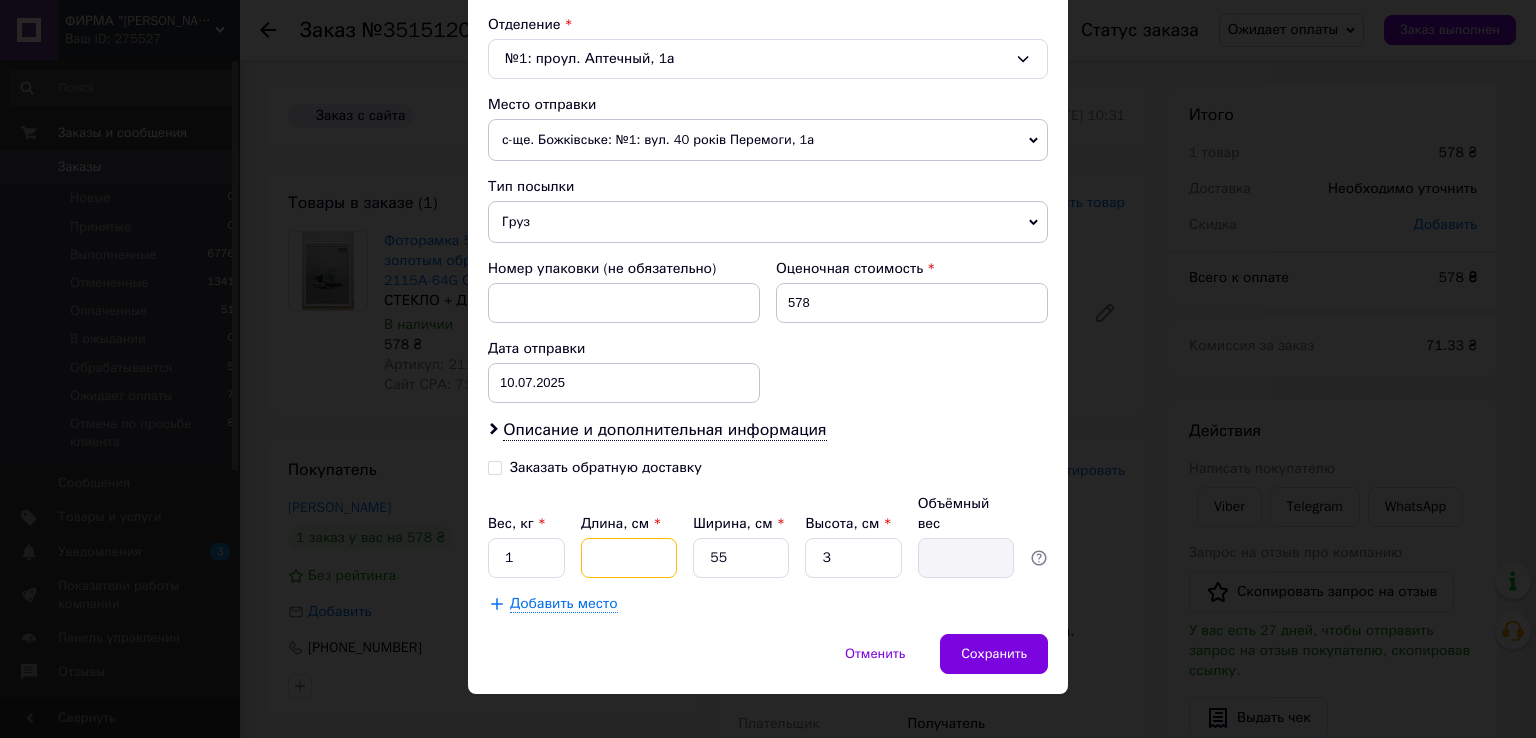type on "5" 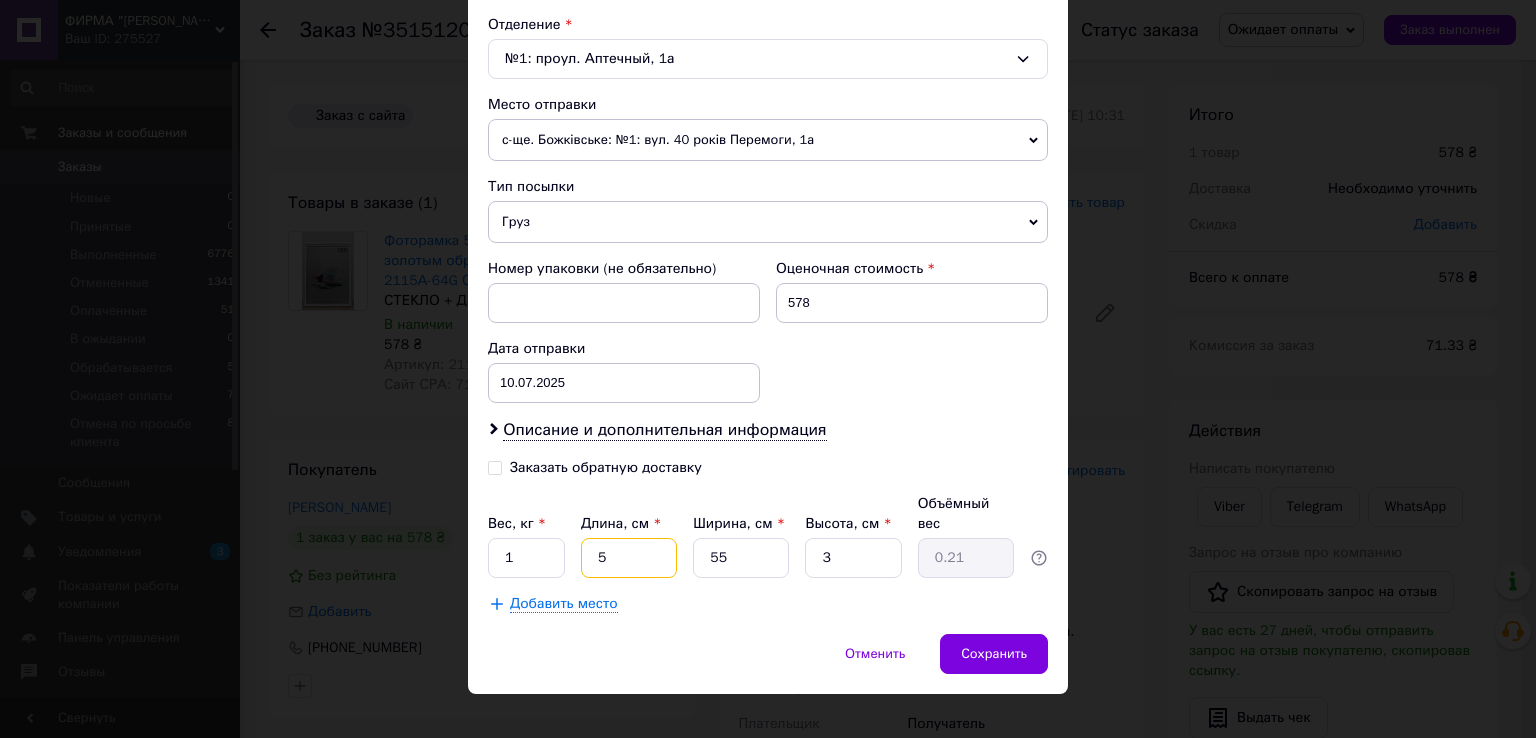 type on "55" 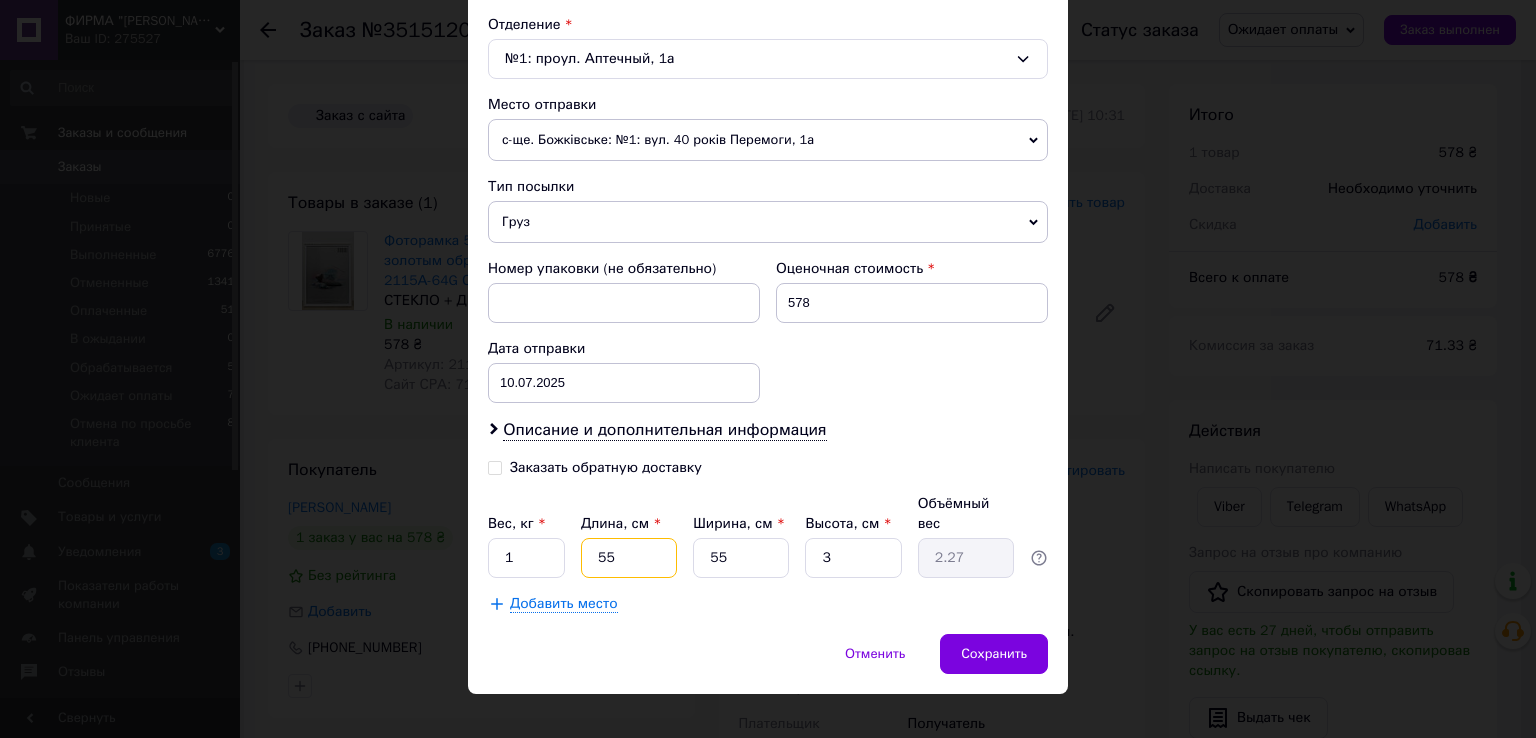 type on "55" 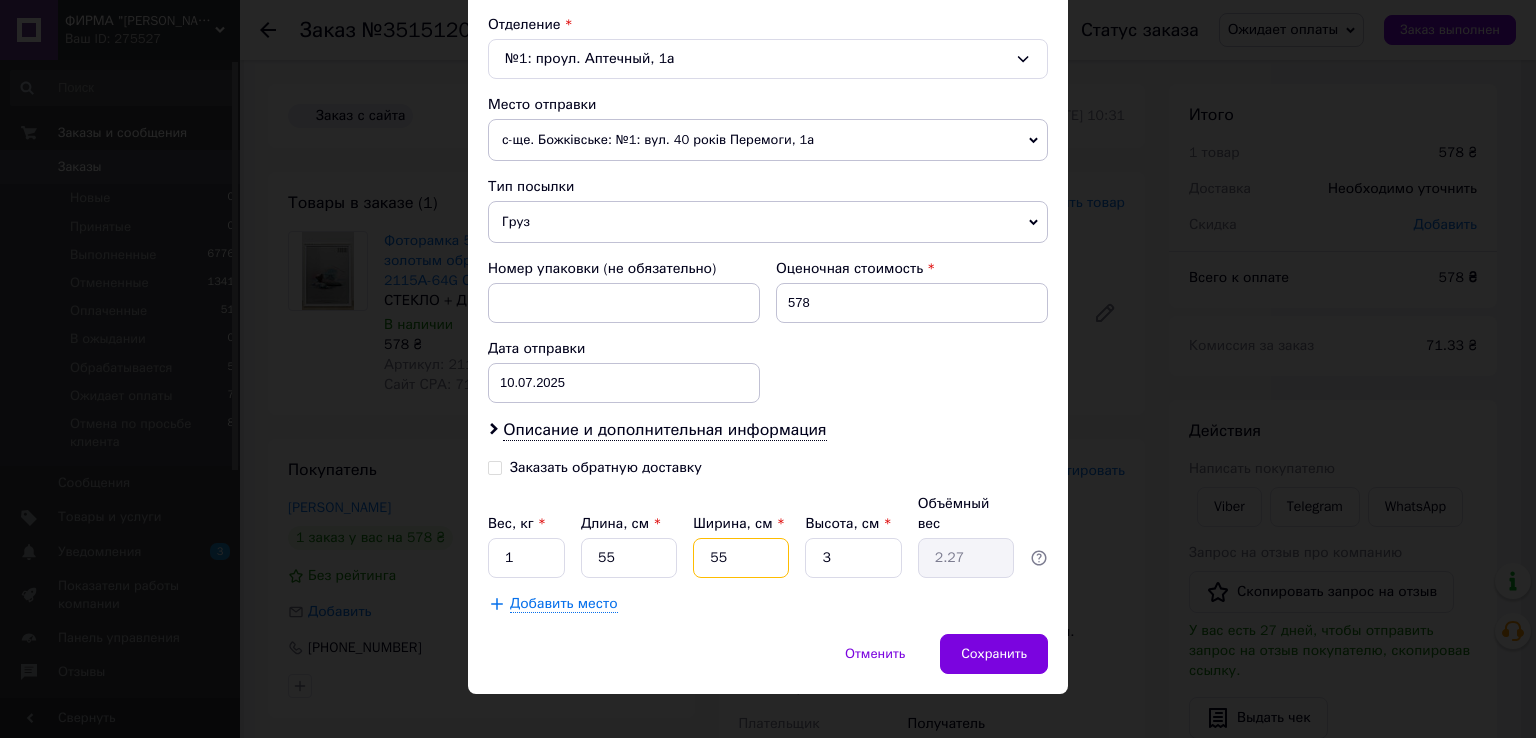 click on "55" at bounding box center [741, 558] 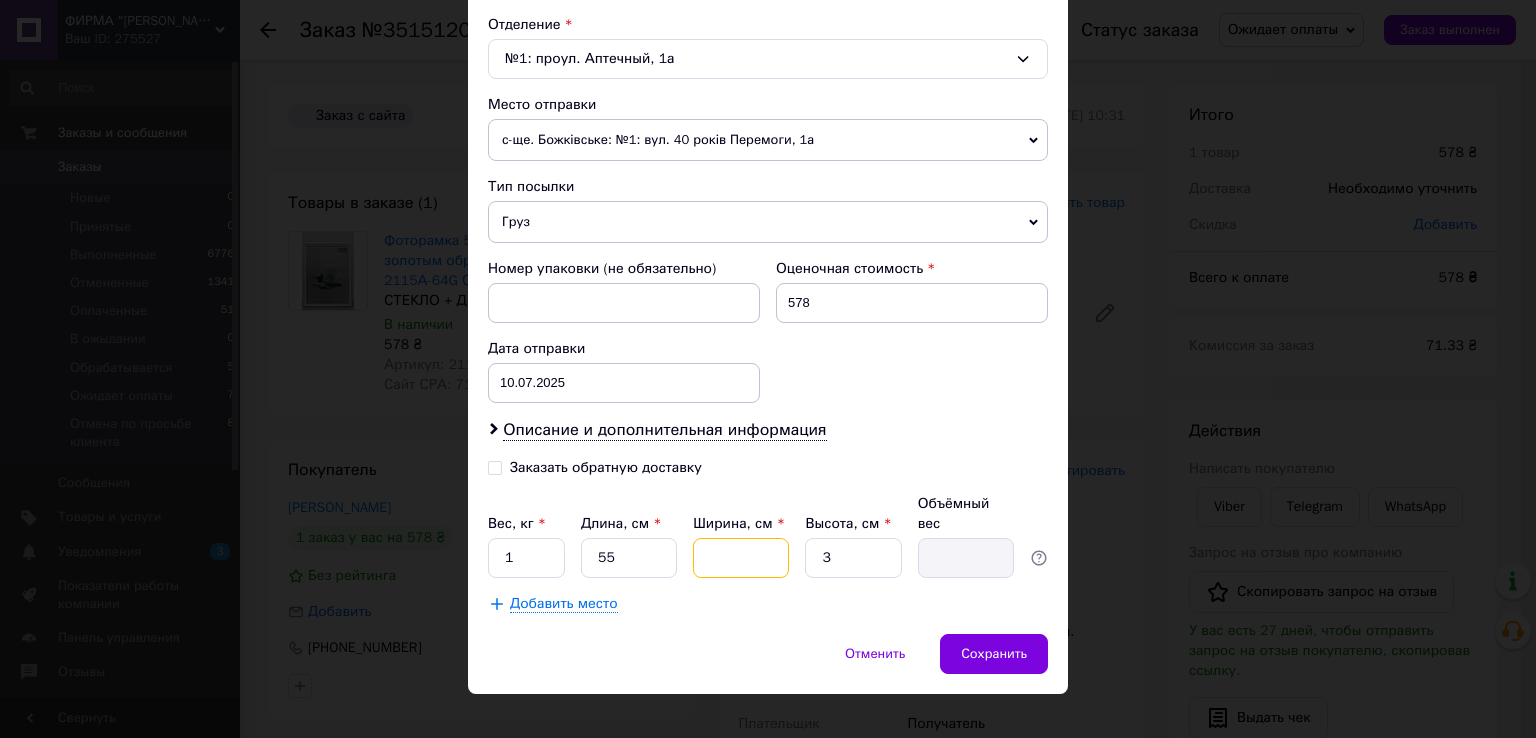 type on "7" 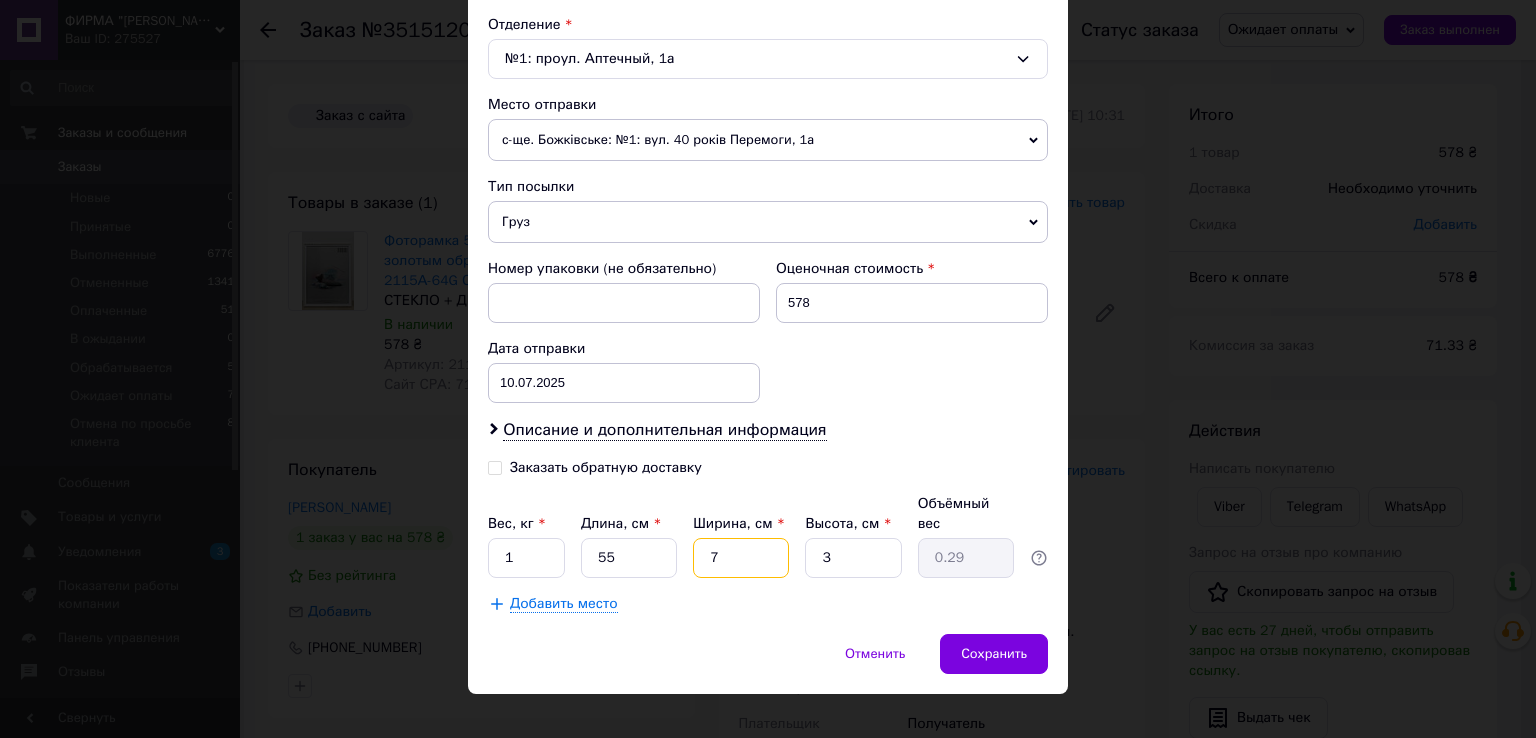 type on "75" 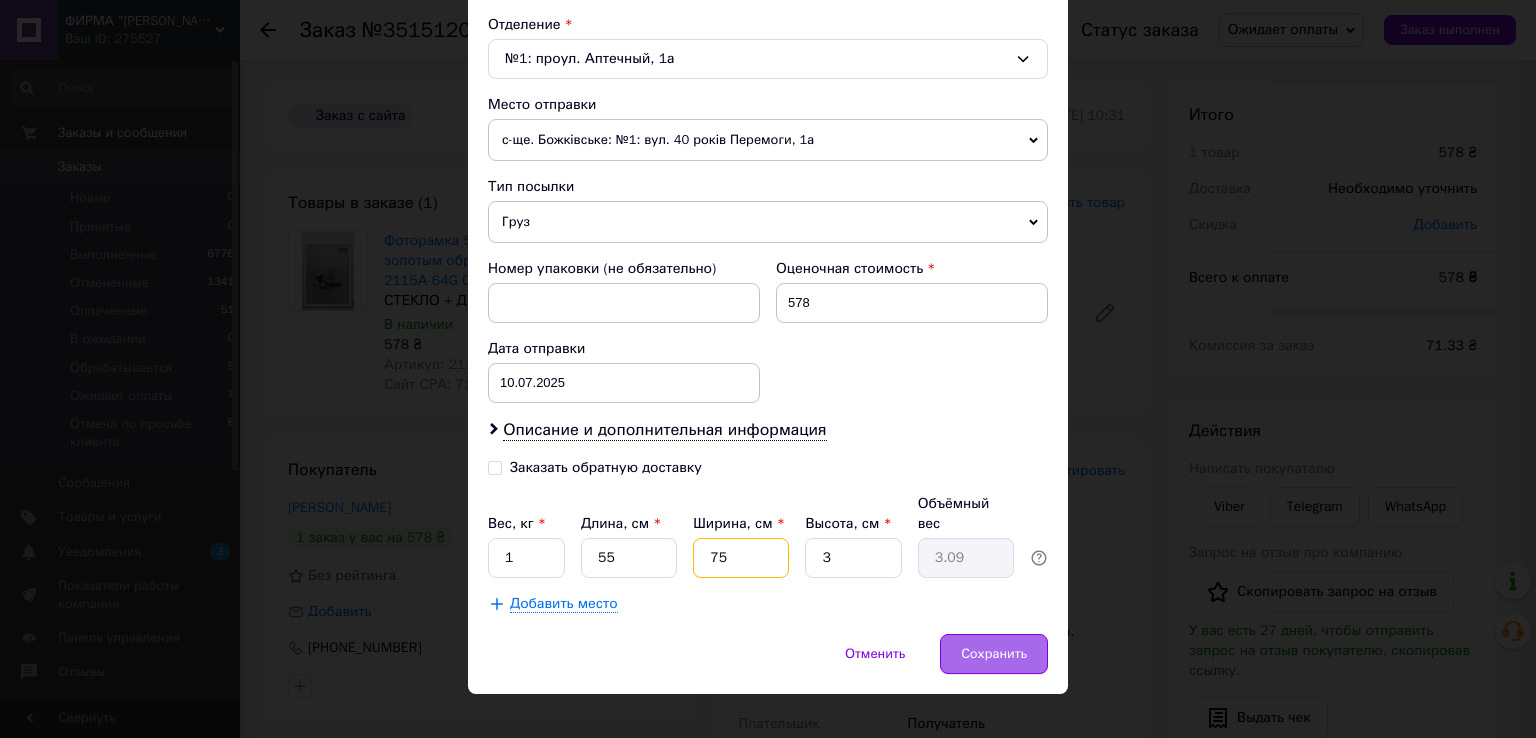 type on "75" 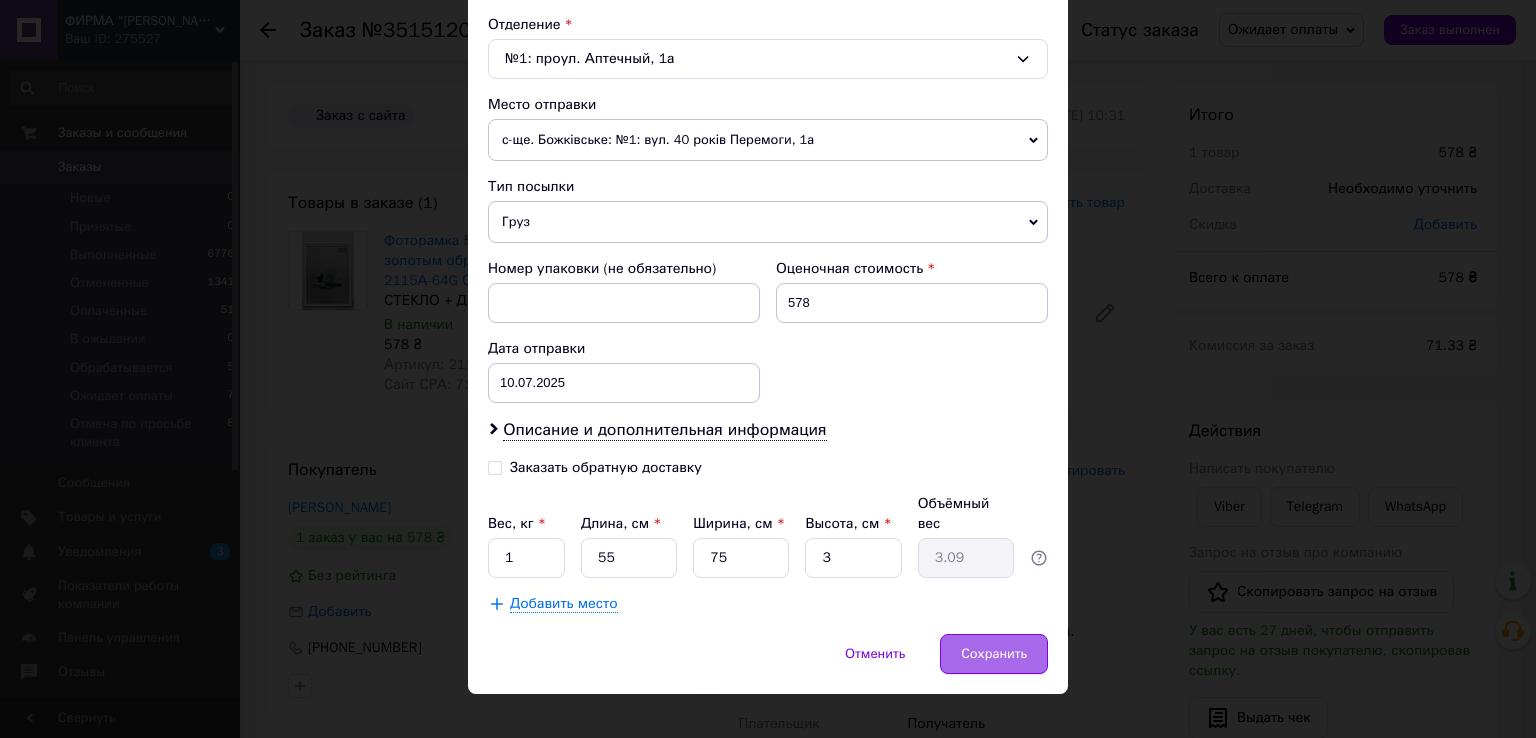 click on "Сохранить" at bounding box center (994, 654) 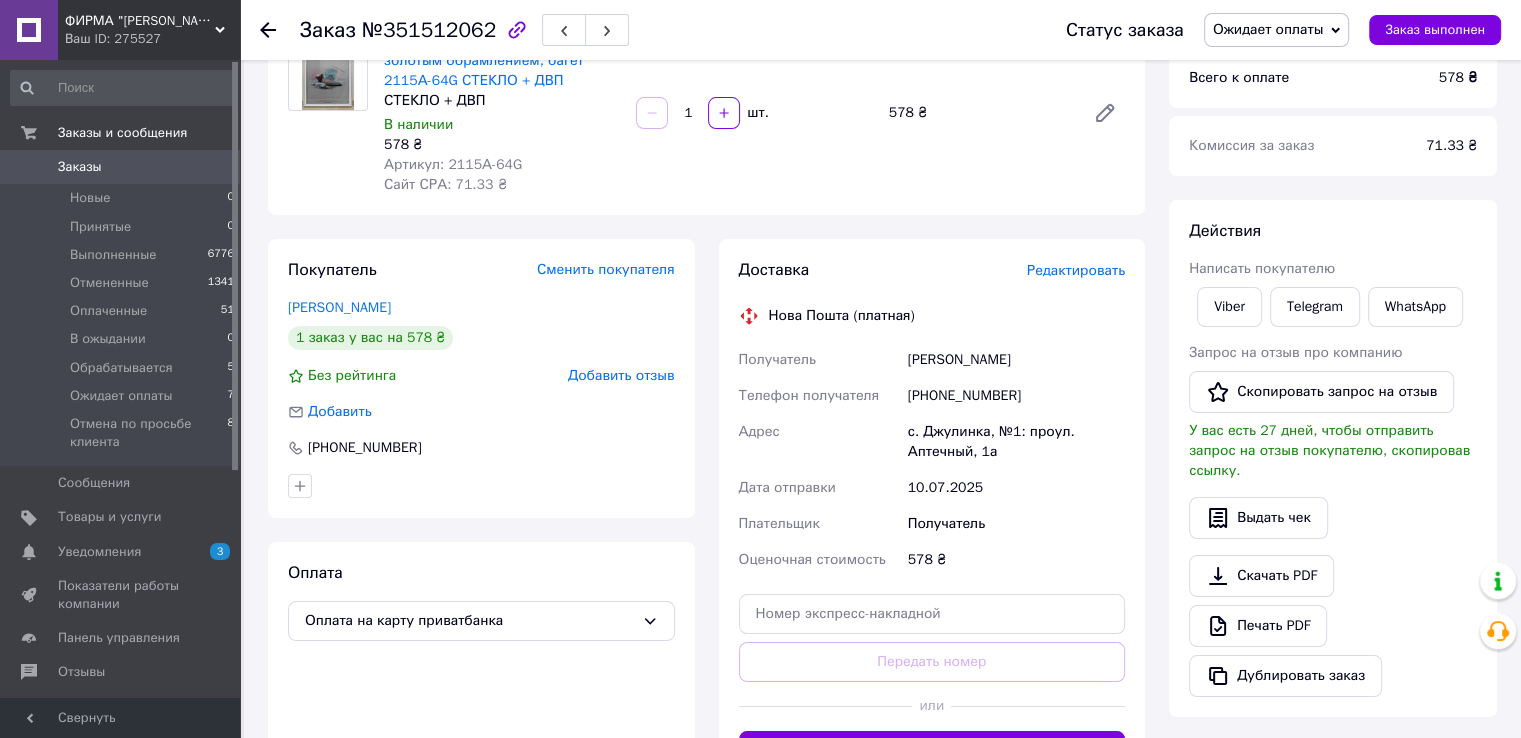 scroll, scrollTop: 300, scrollLeft: 0, axis: vertical 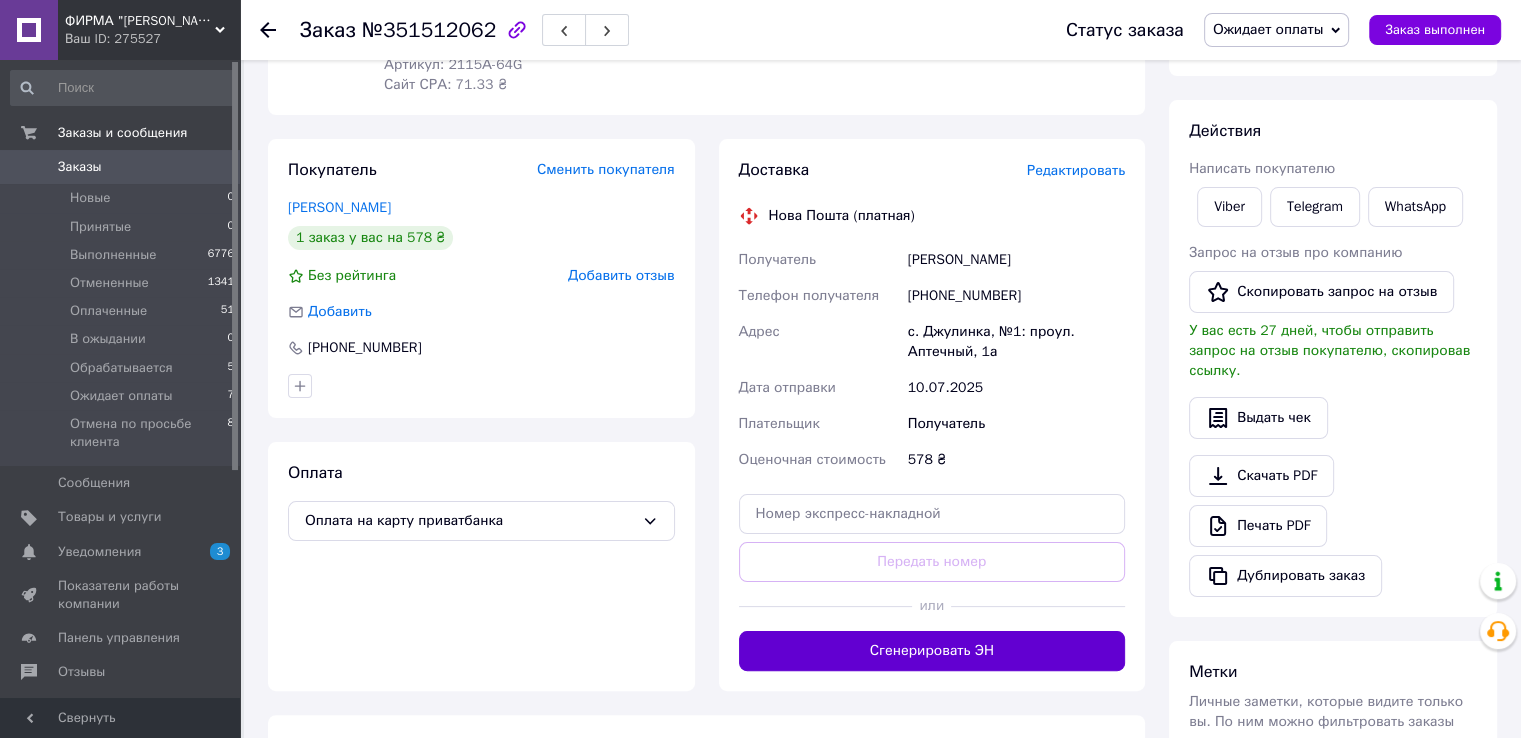 click on "Сгенерировать ЭН" at bounding box center (932, 651) 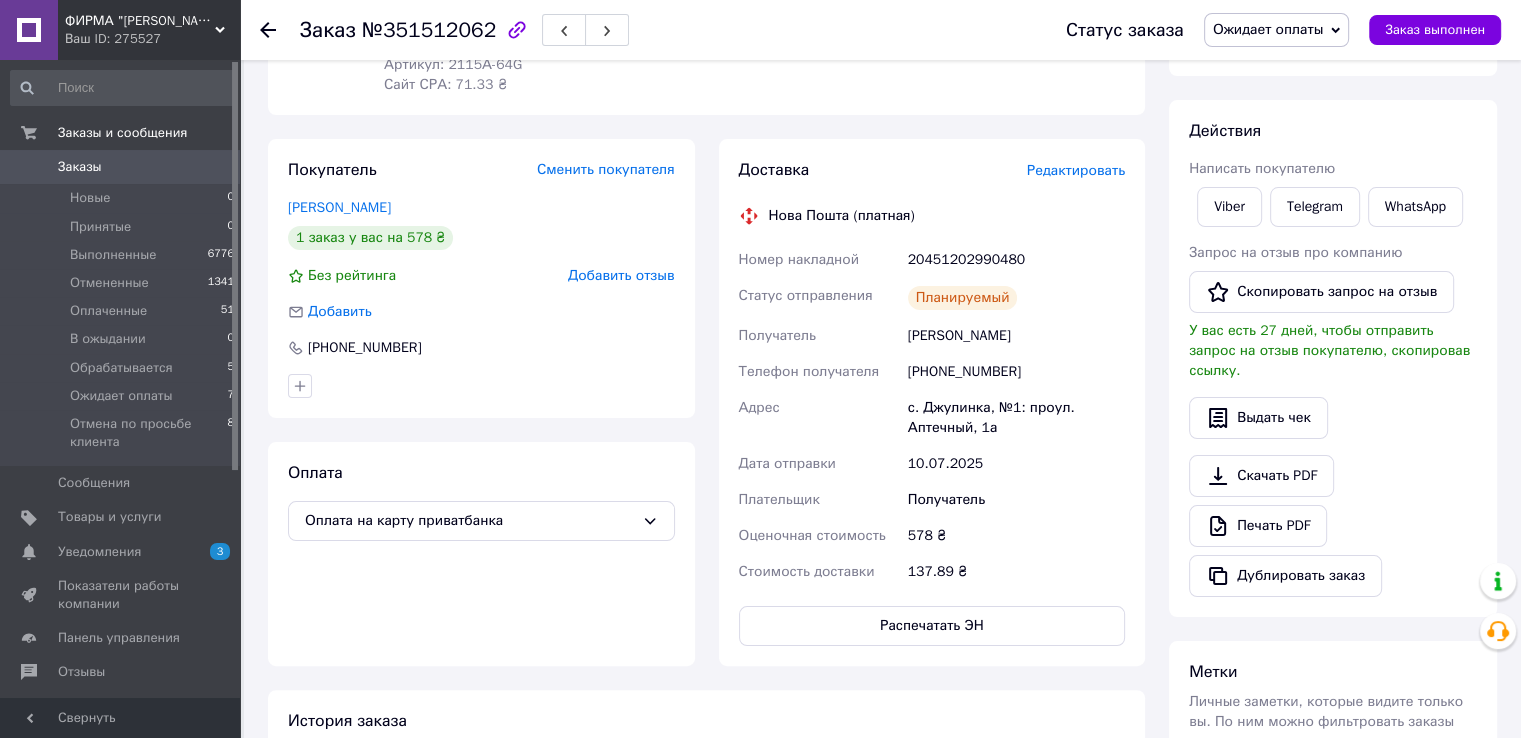 scroll, scrollTop: 200, scrollLeft: 0, axis: vertical 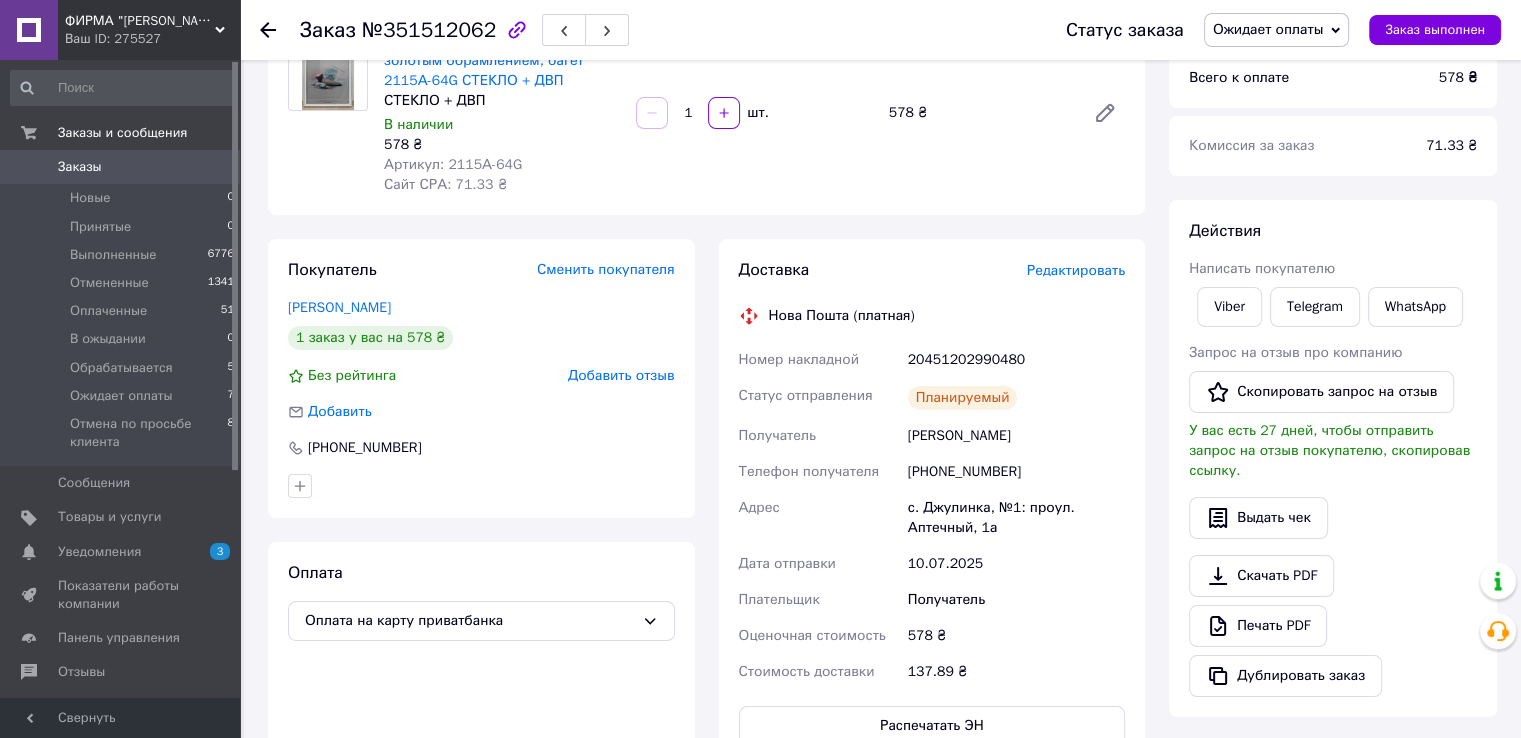 click on "Ожидает оплаты" at bounding box center (1277, 30) 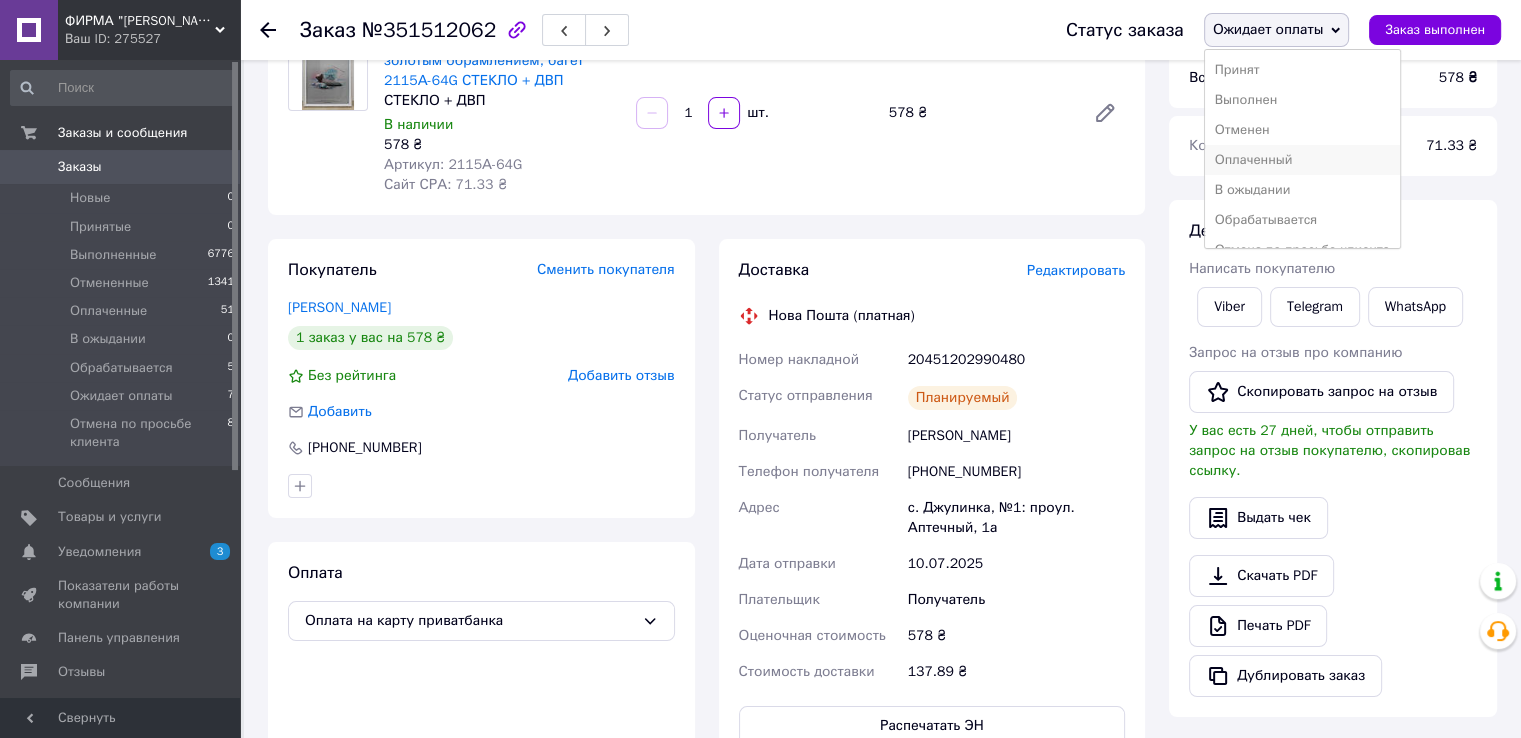 click on "Оплаченный" at bounding box center (1302, 160) 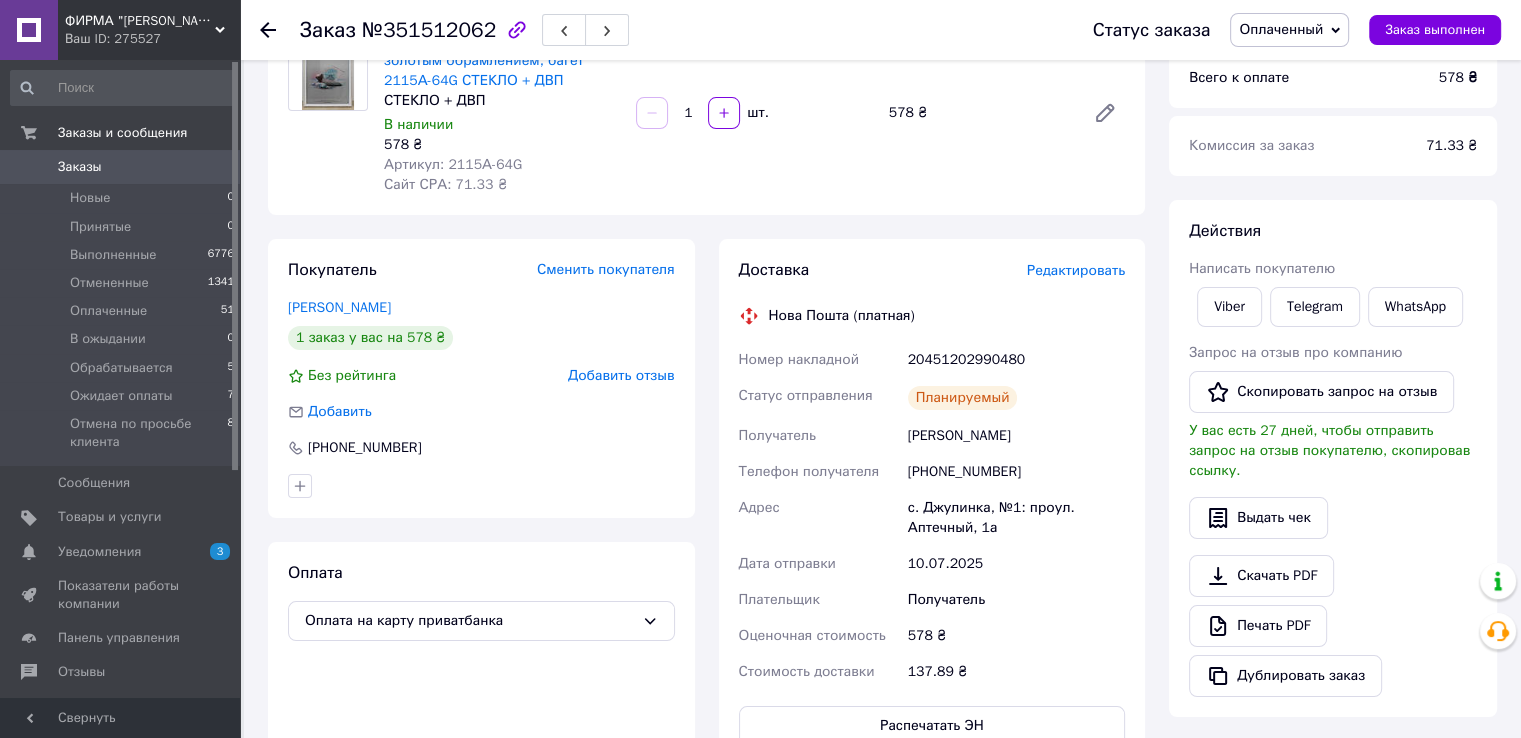 click on "137.89 ₴" at bounding box center (1016, 672) 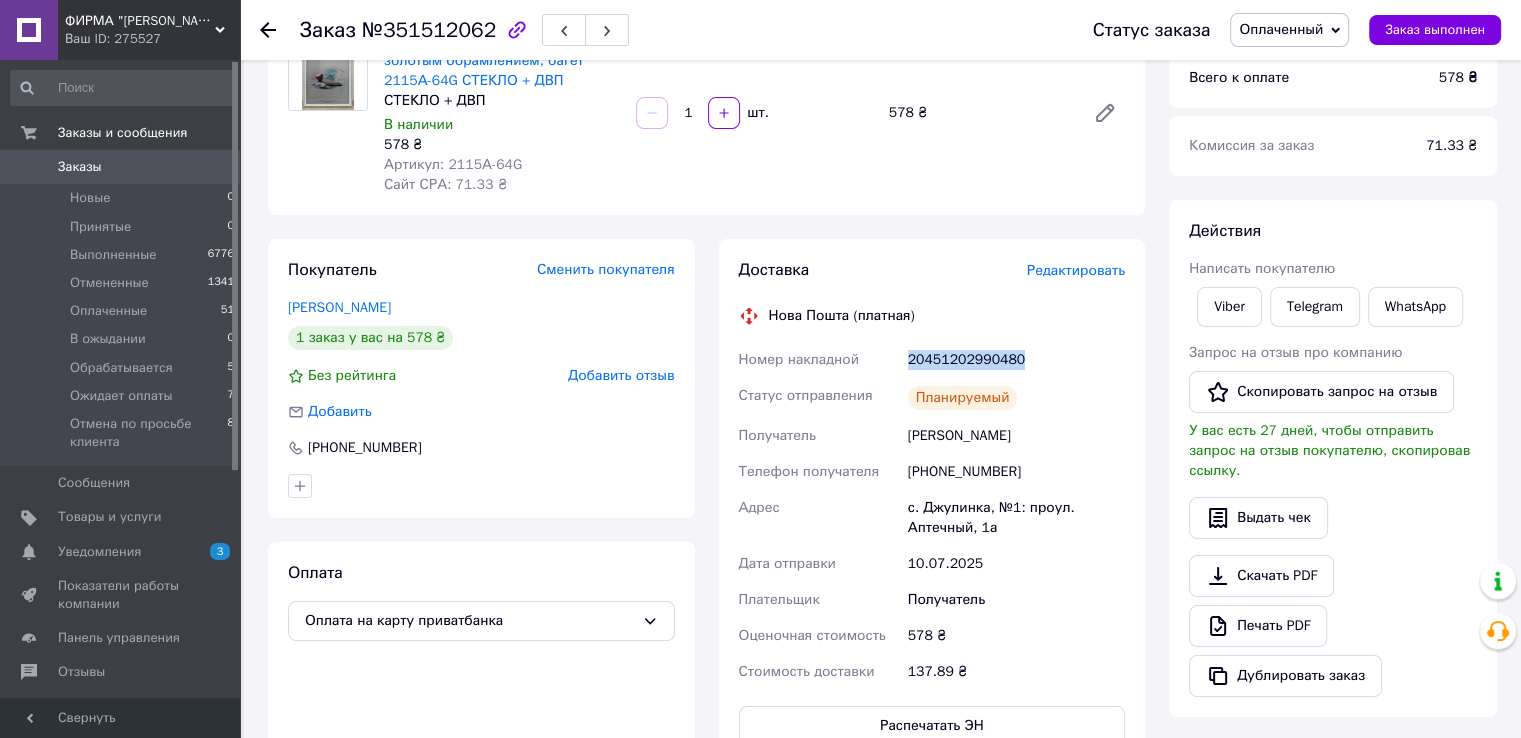 drag, startPoint x: 906, startPoint y: 357, endPoint x: 1065, endPoint y: 342, distance: 159.70598 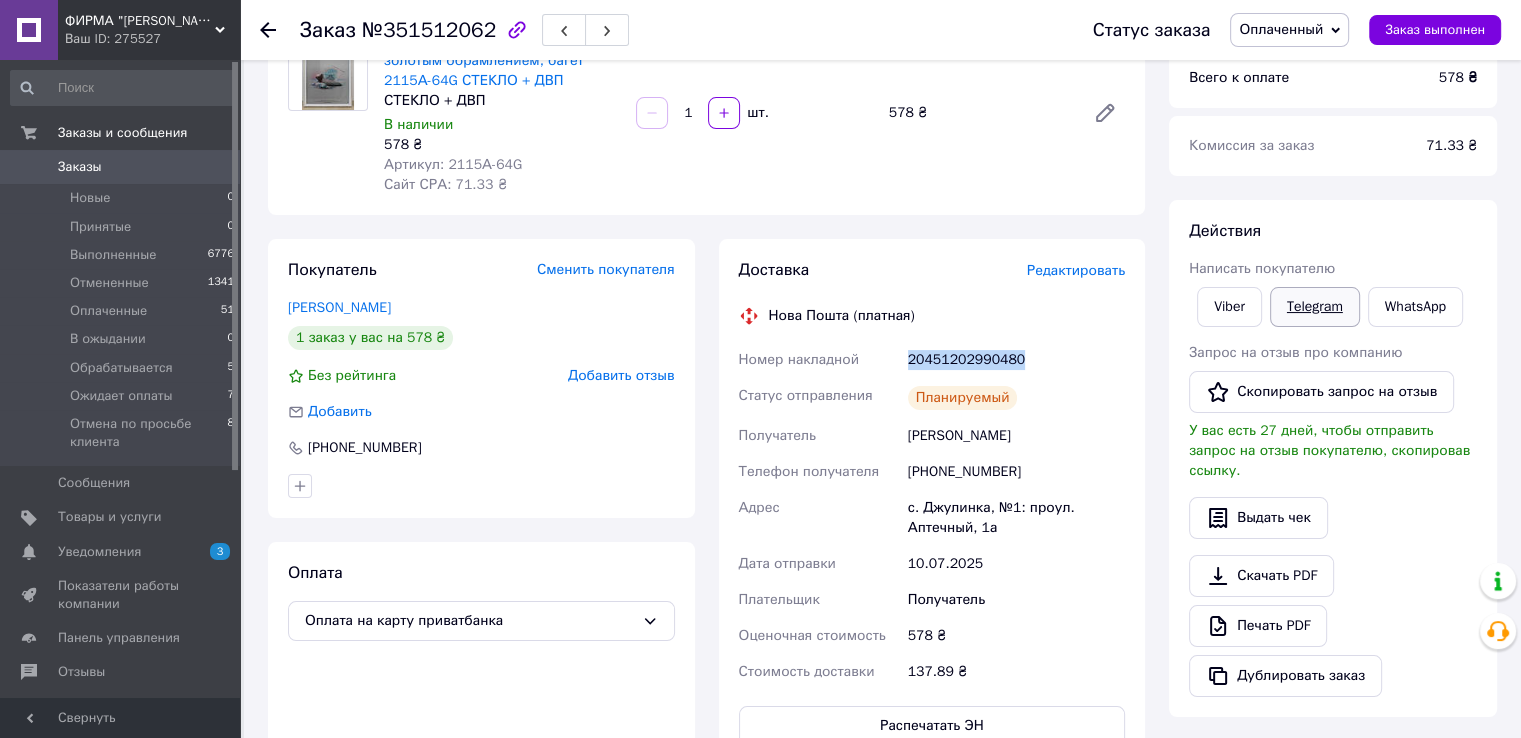 drag, startPoint x: 1492, startPoint y: 292, endPoint x: 1353, endPoint y: 310, distance: 140.16063 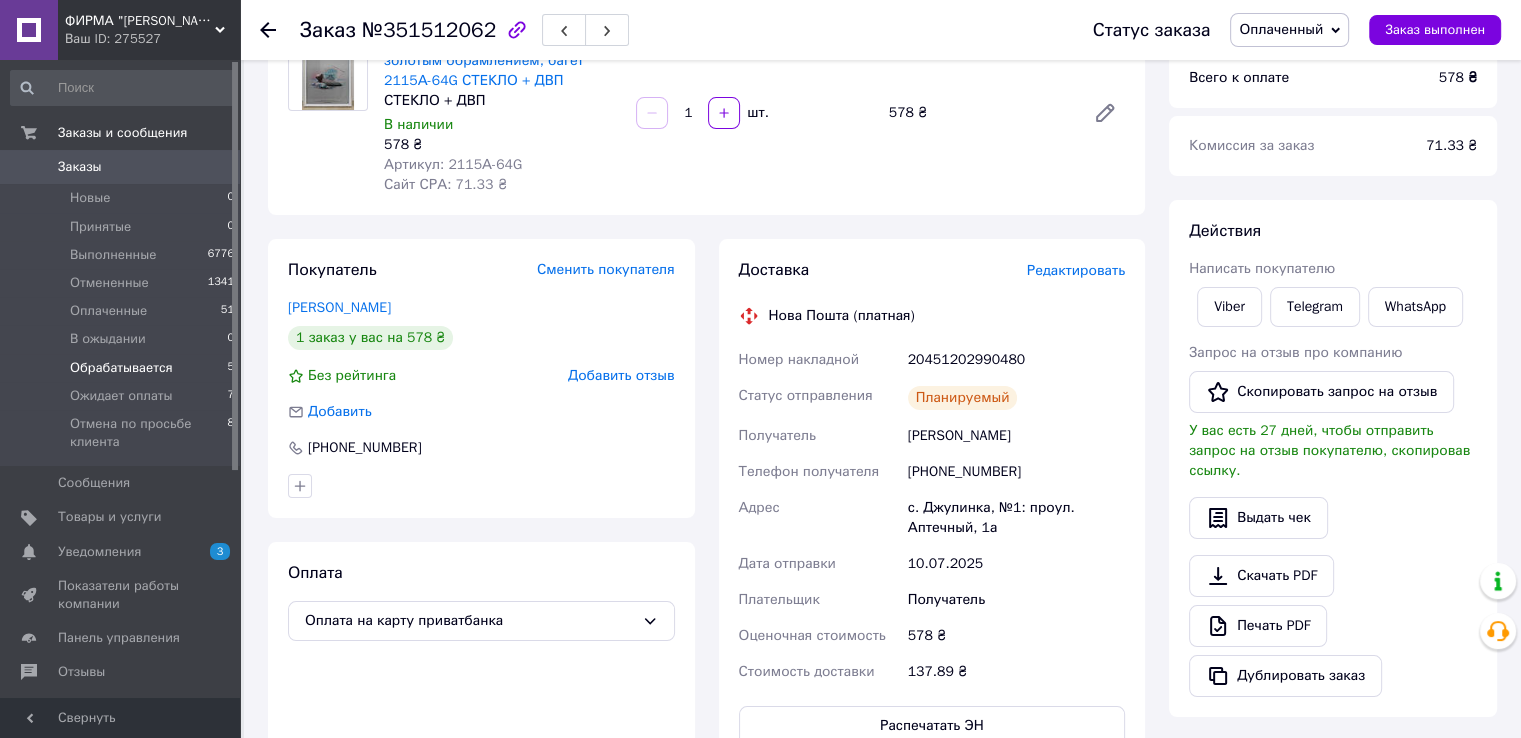 click on "Обрабатывается 5" at bounding box center (123, 368) 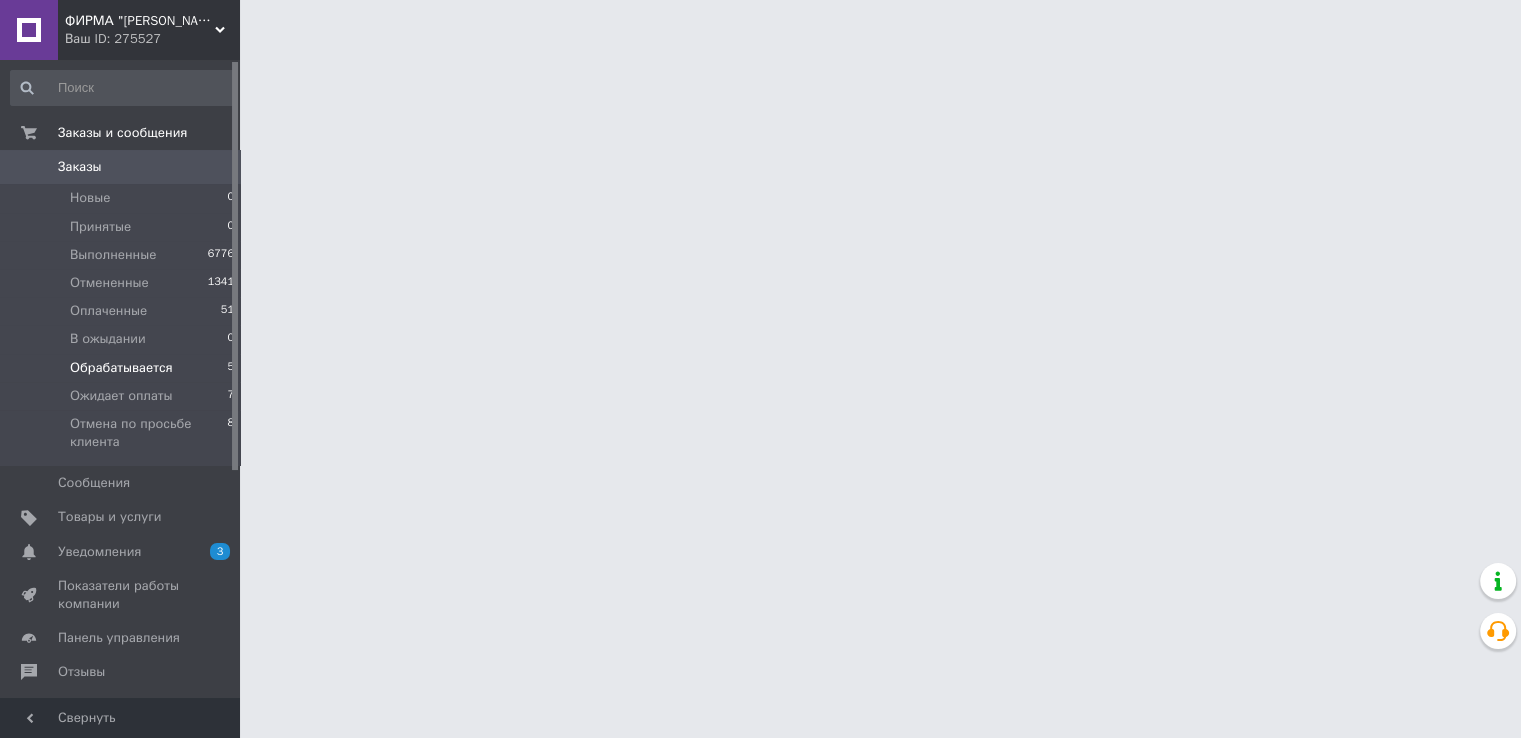 scroll, scrollTop: 0, scrollLeft: 0, axis: both 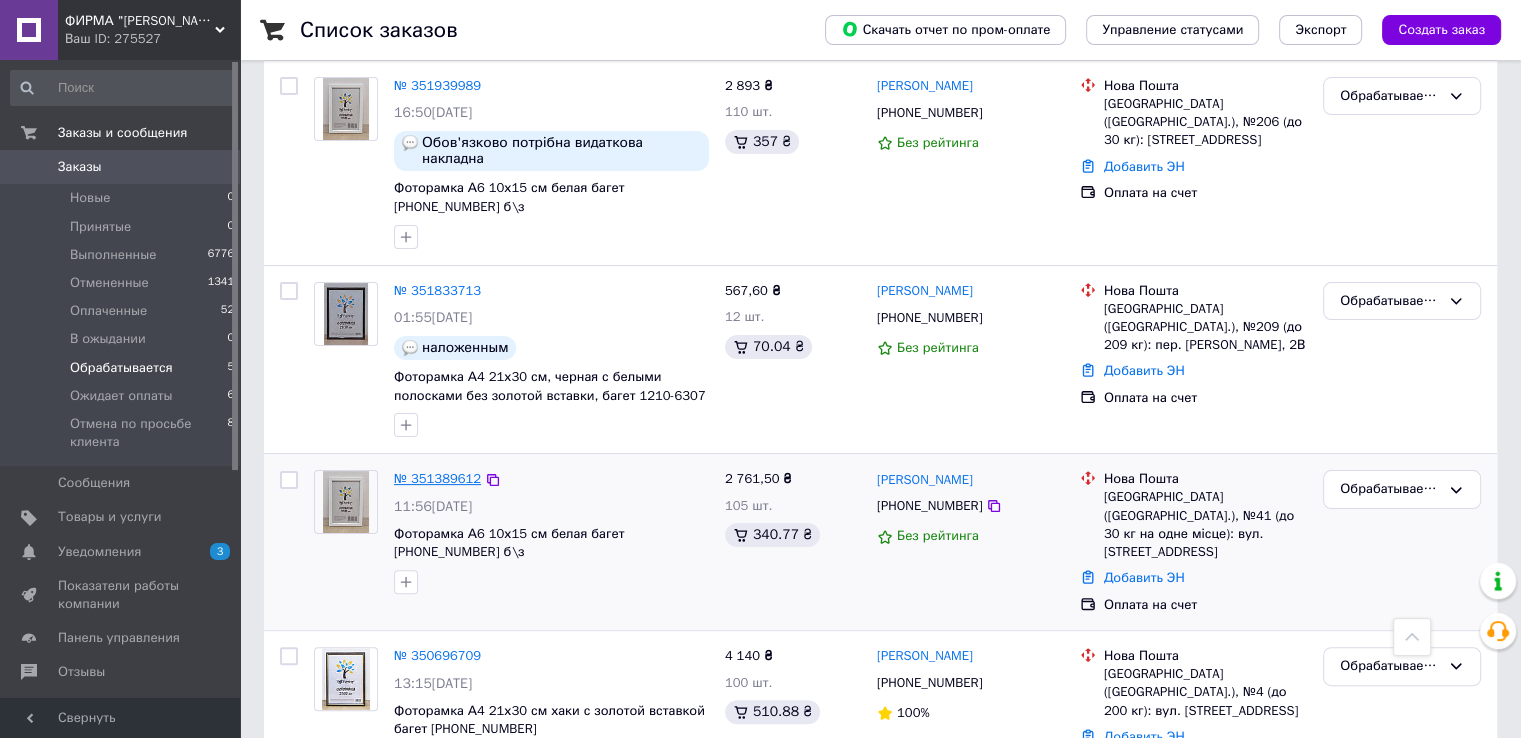 click on "№ 351389612" at bounding box center (437, 478) 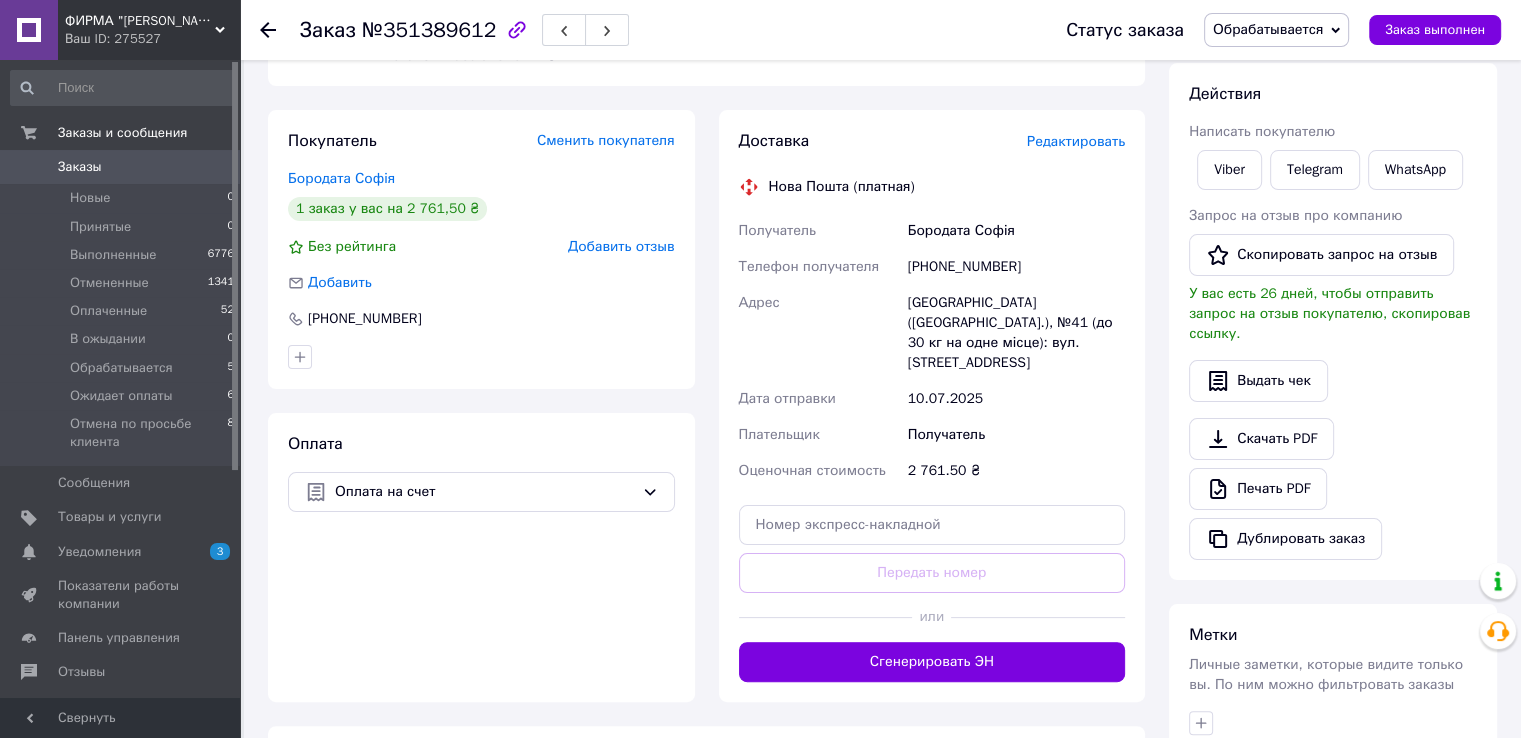 scroll, scrollTop: 303, scrollLeft: 0, axis: vertical 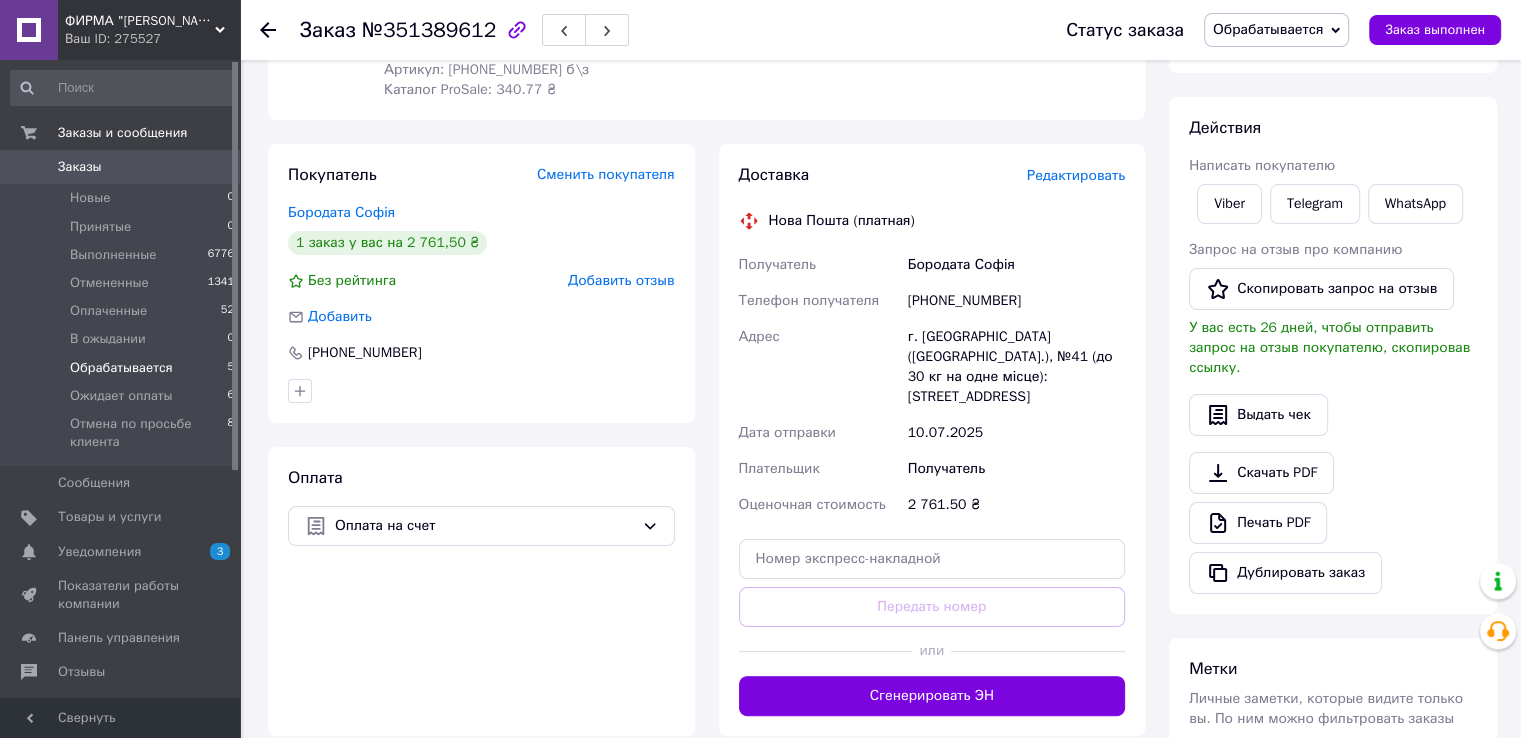click on "Обрабатывается 5" at bounding box center [123, 368] 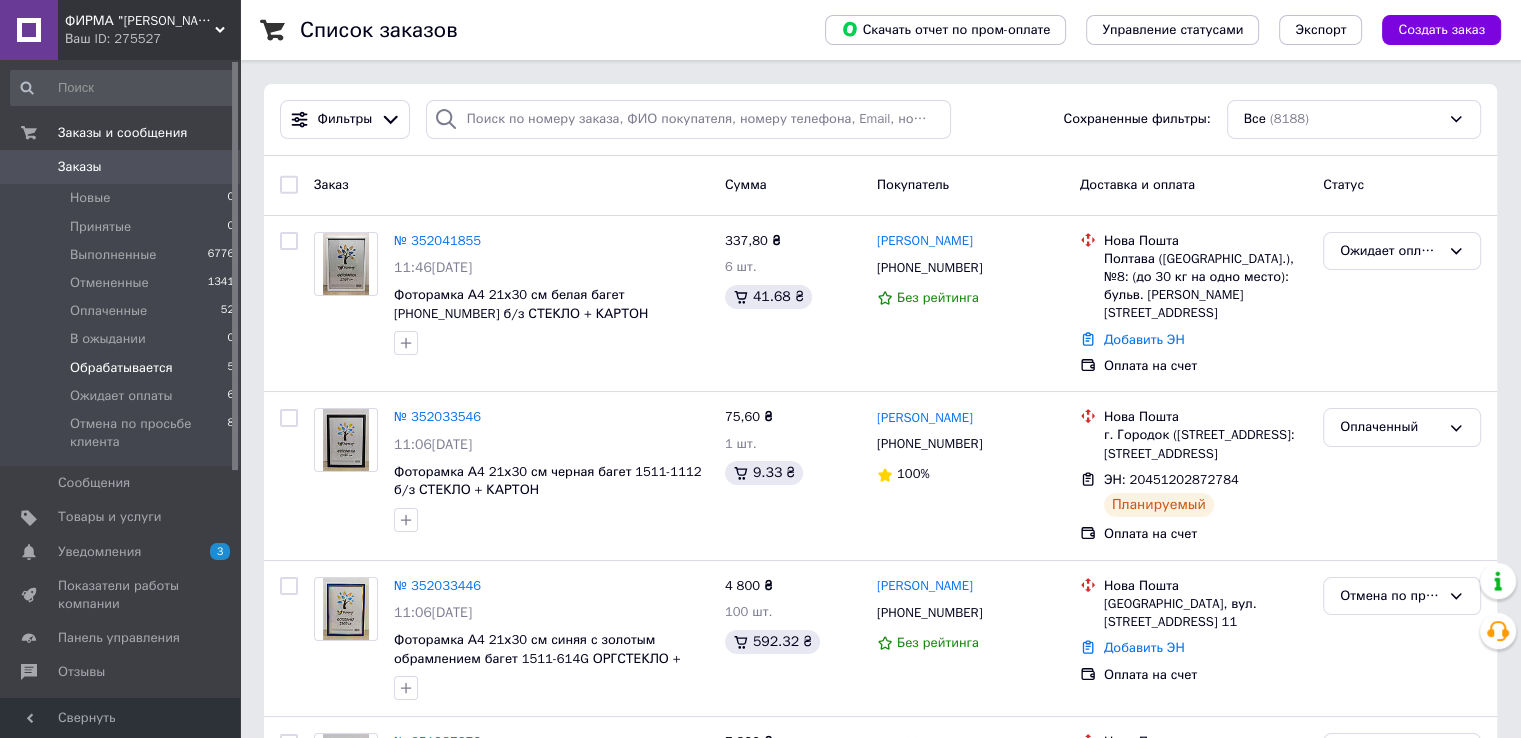 click on "Обрабатывается" at bounding box center [121, 368] 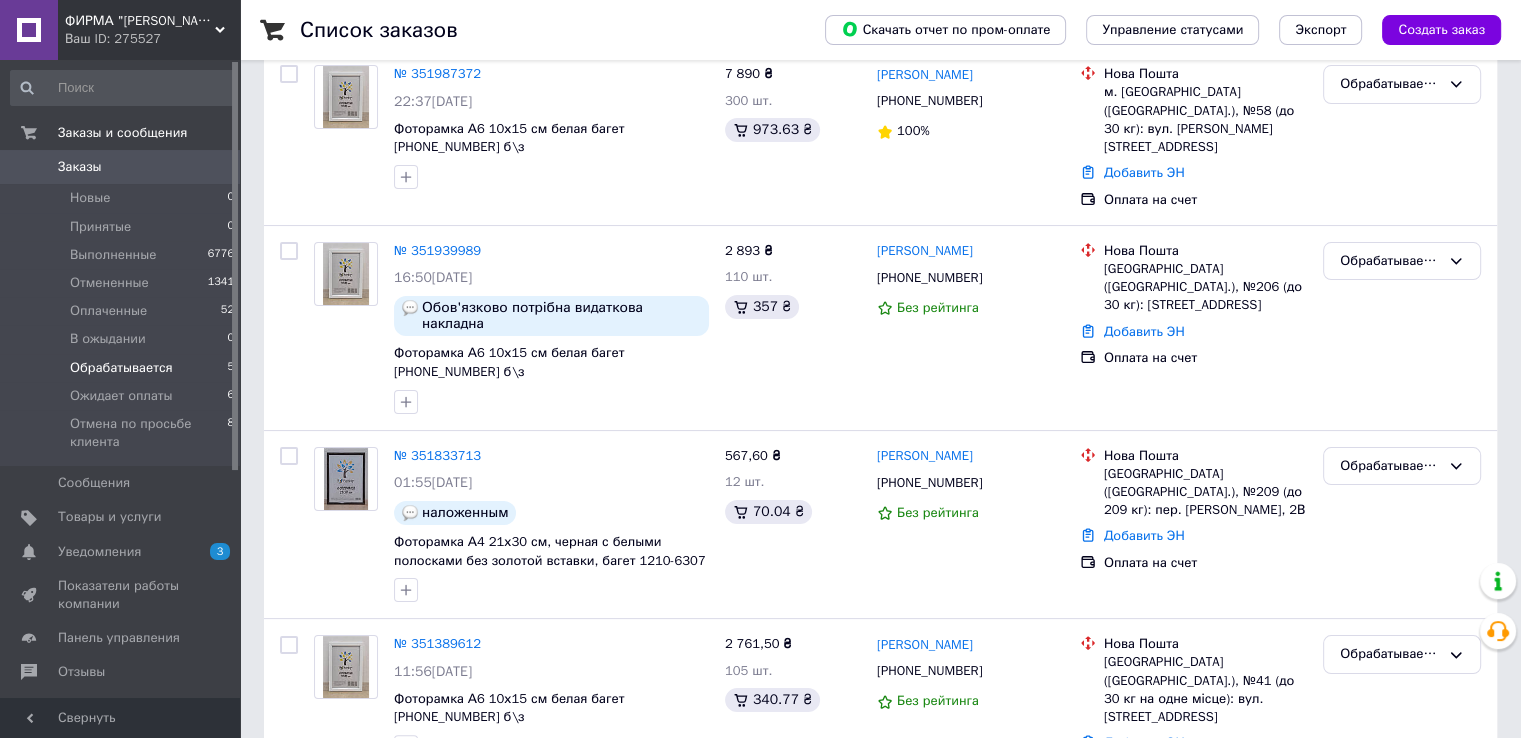 scroll, scrollTop: 403, scrollLeft: 0, axis: vertical 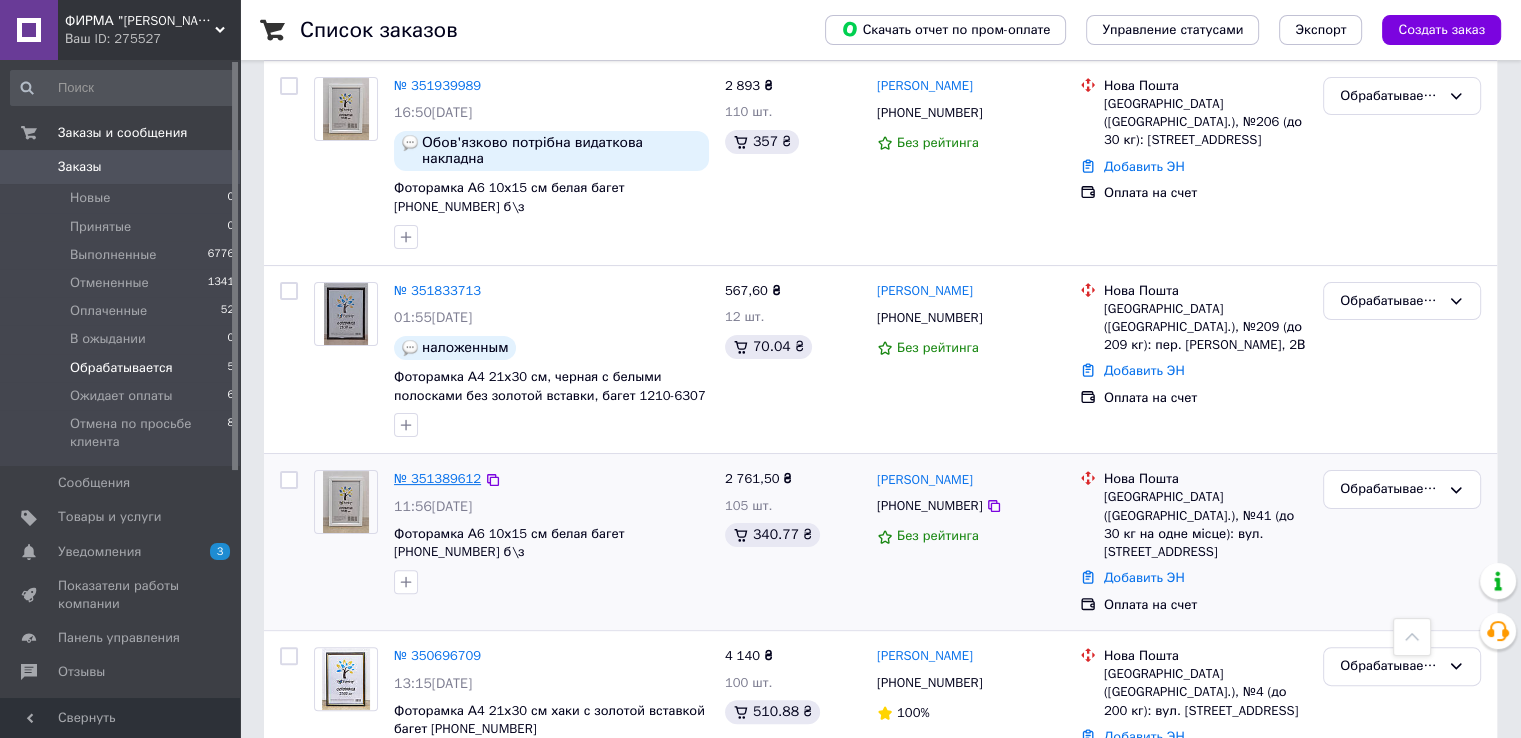 click on "№ 351389612" at bounding box center (437, 478) 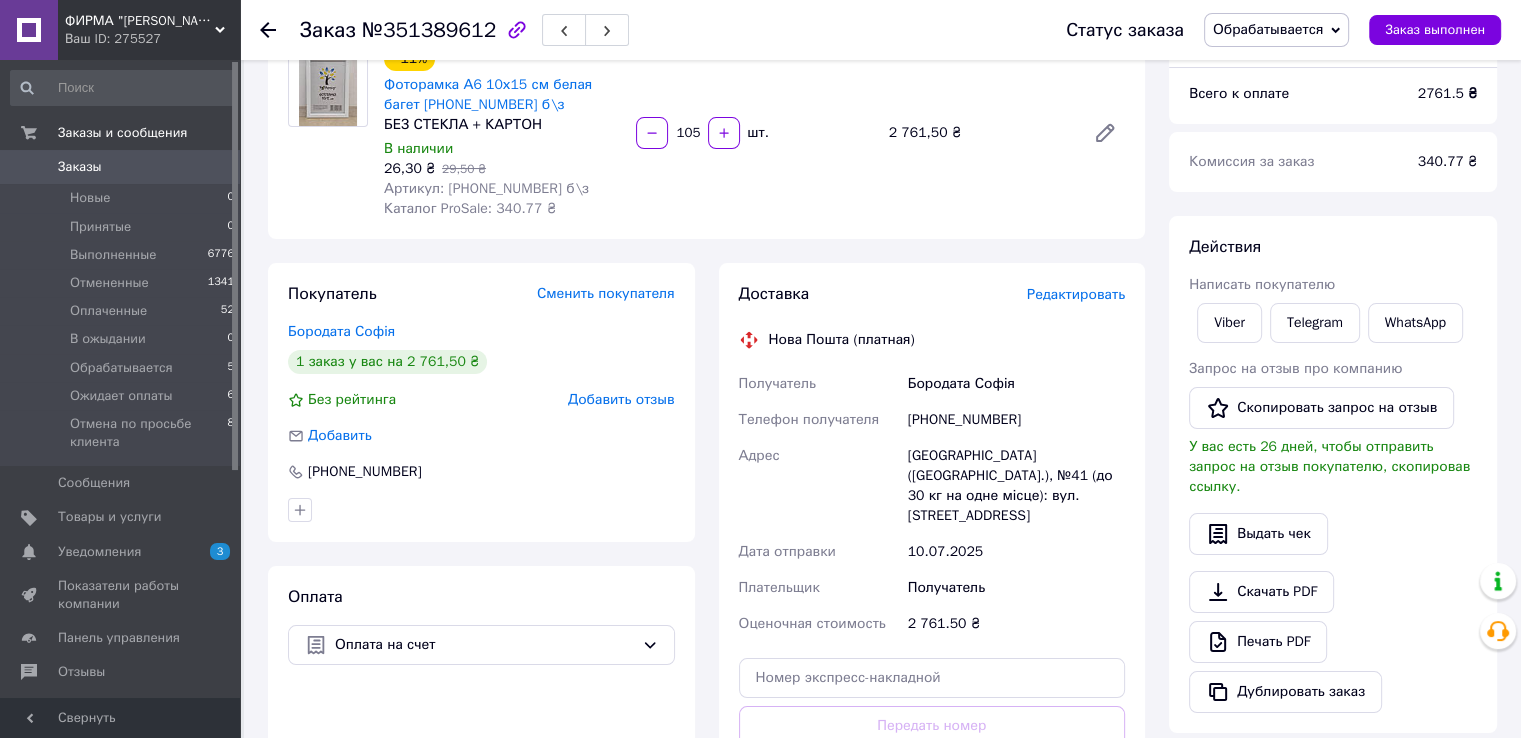 scroll, scrollTop: 0, scrollLeft: 0, axis: both 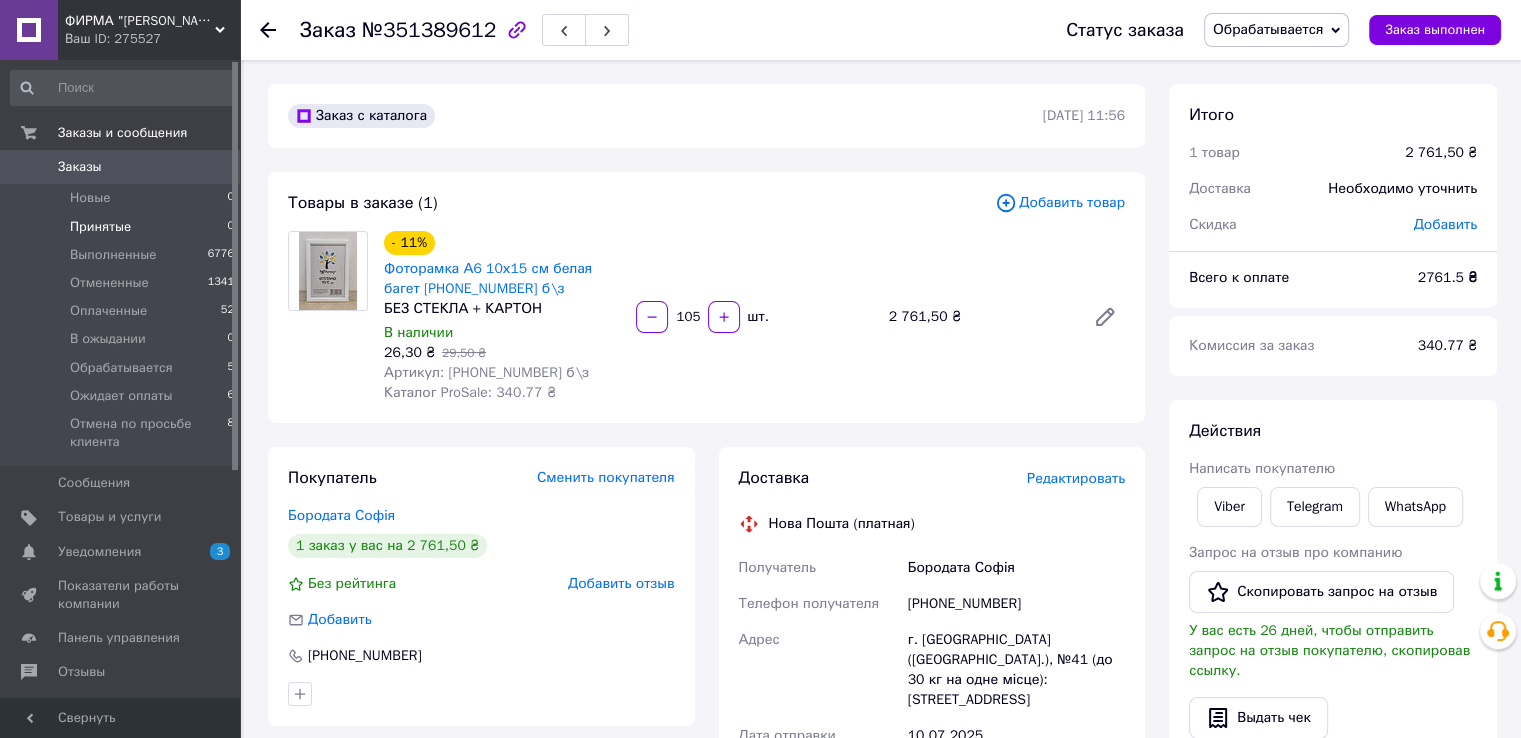 drag, startPoint x: 136, startPoint y: 201, endPoint x: 197, endPoint y: 238, distance: 71.34424 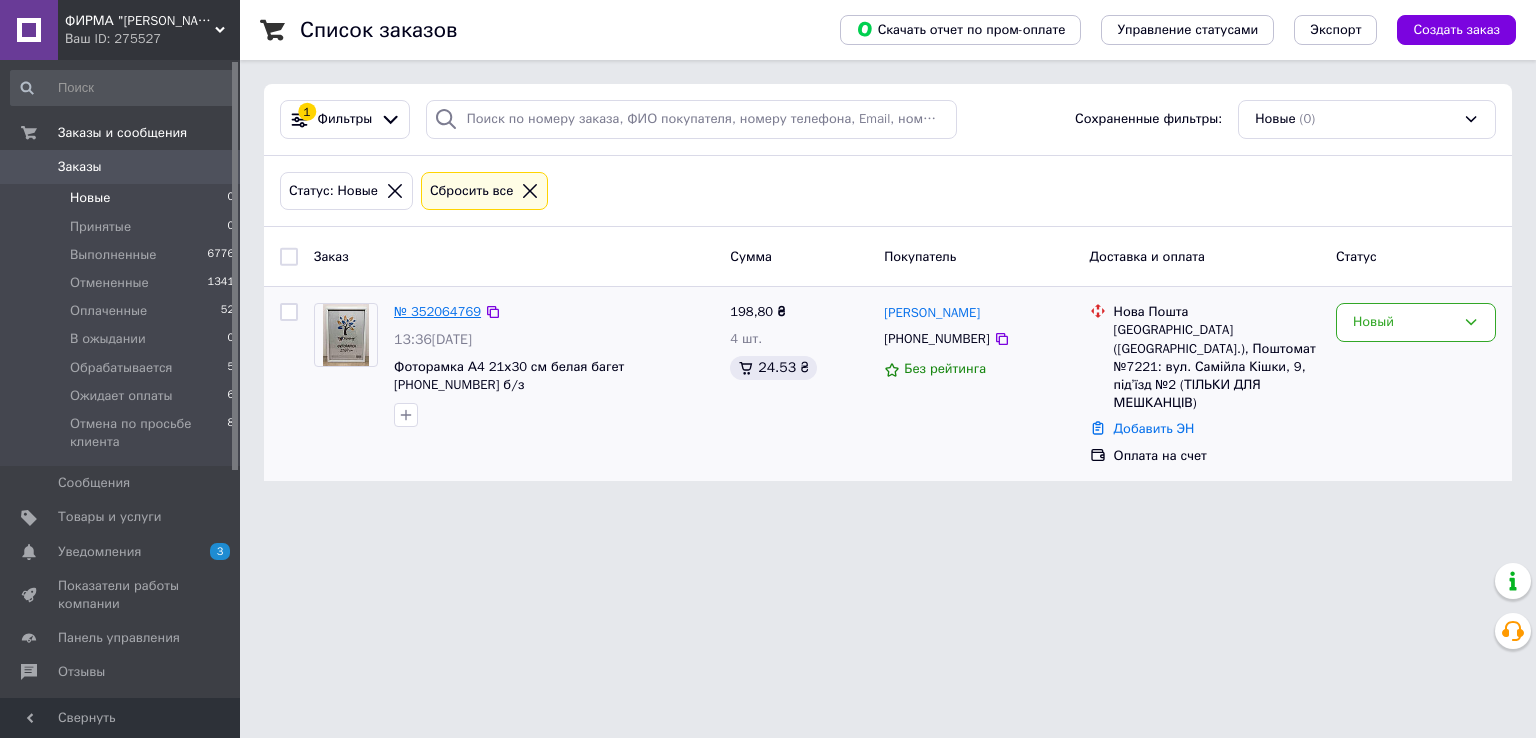 click on "№ 352064769" at bounding box center [437, 311] 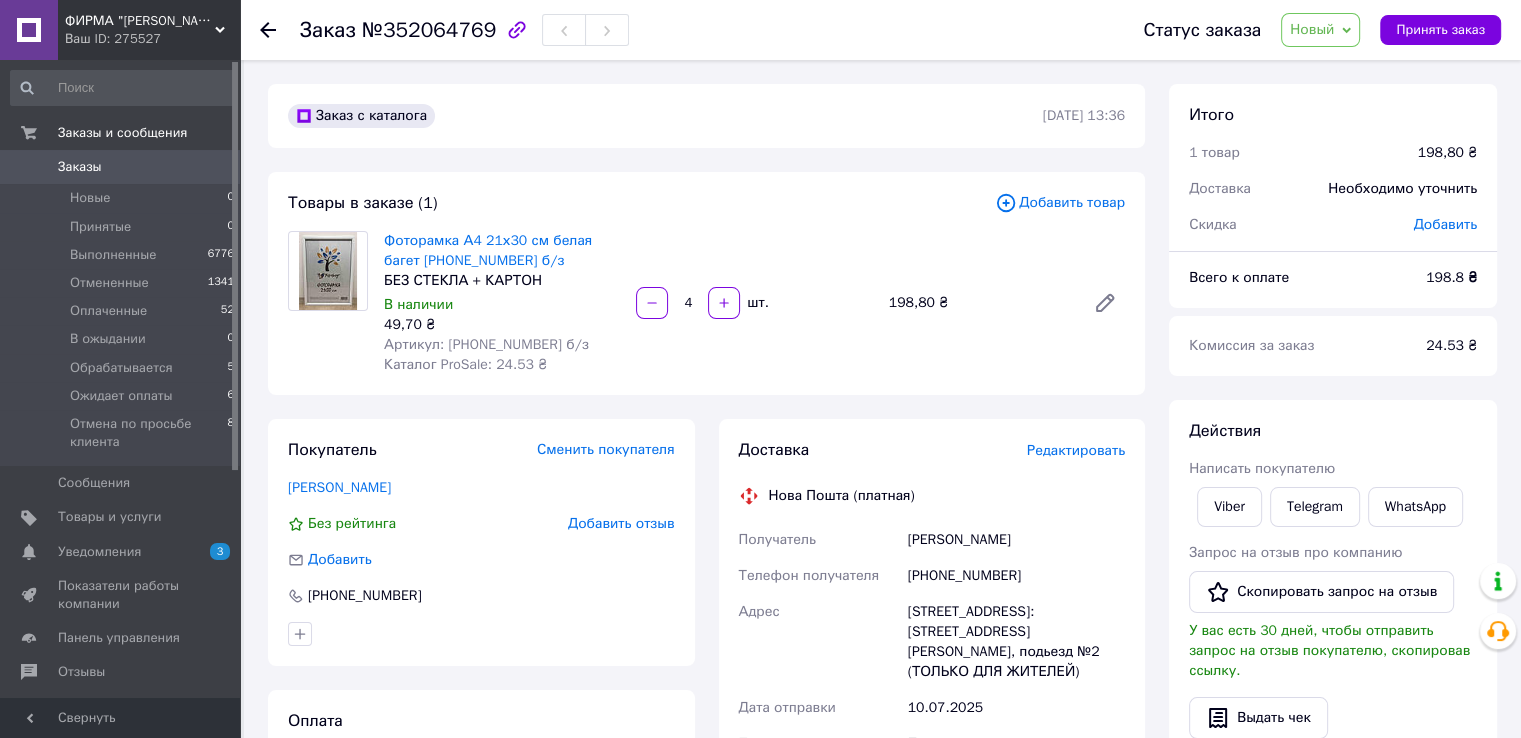 click on "Новый" at bounding box center [1312, 29] 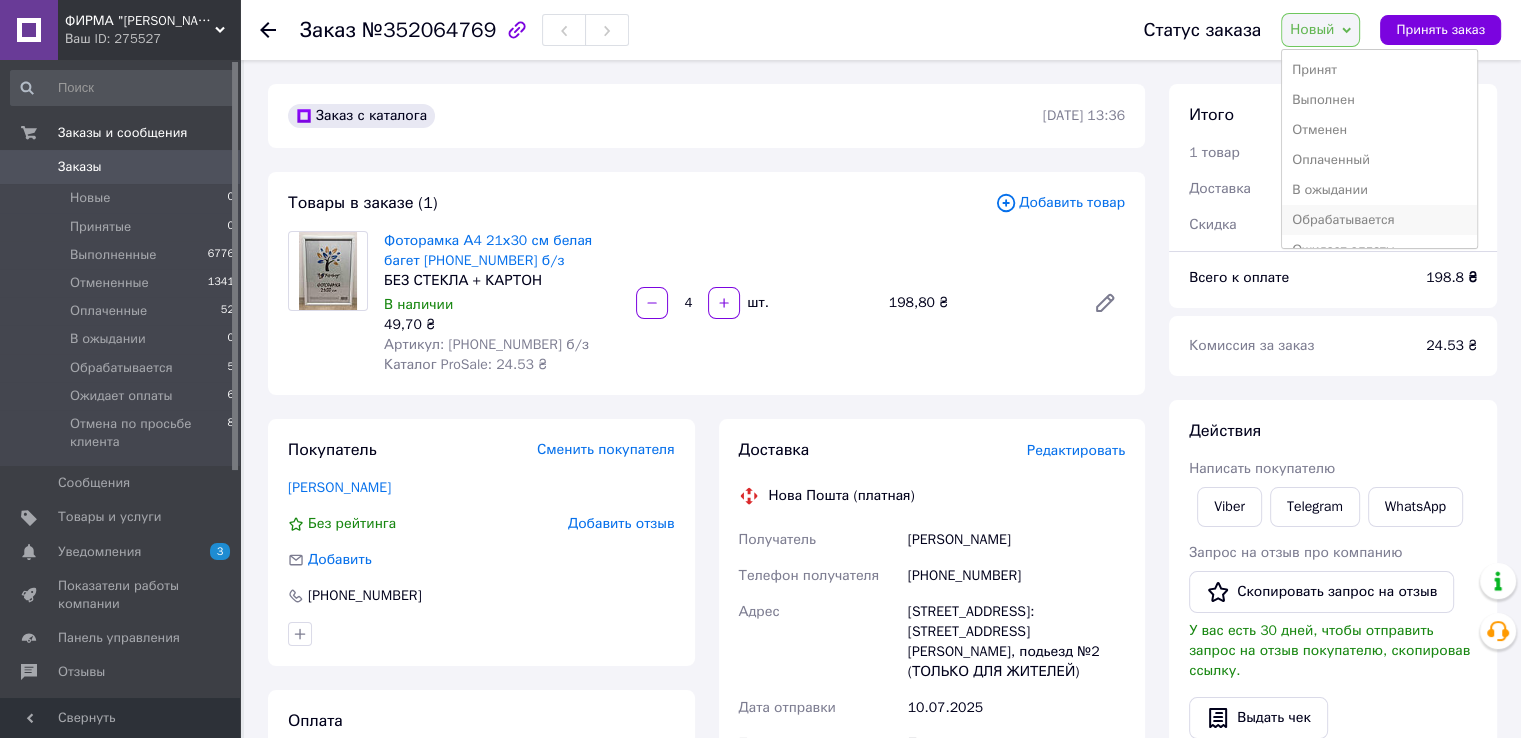click on "Обрабатывается" at bounding box center (1379, 220) 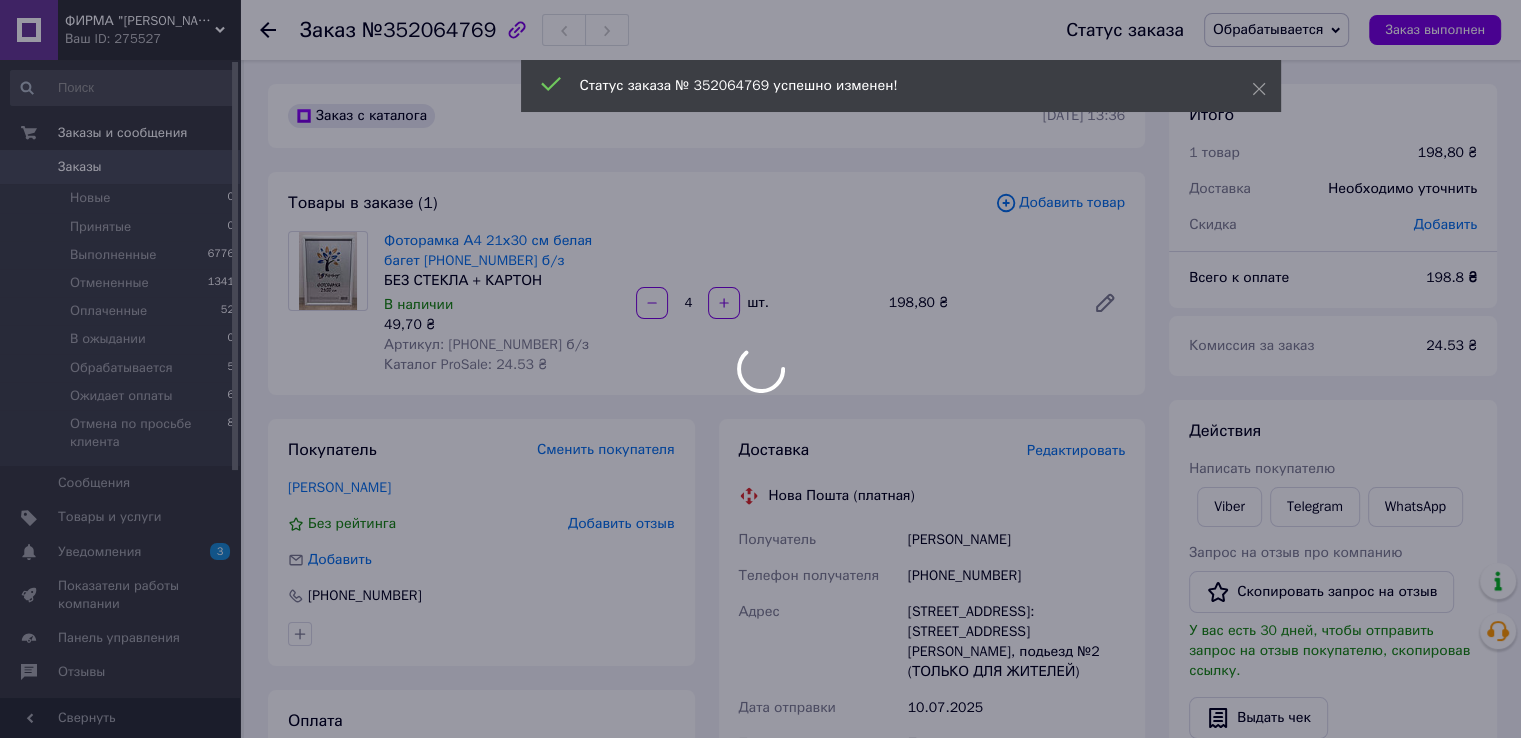 scroll, scrollTop: 100, scrollLeft: 0, axis: vertical 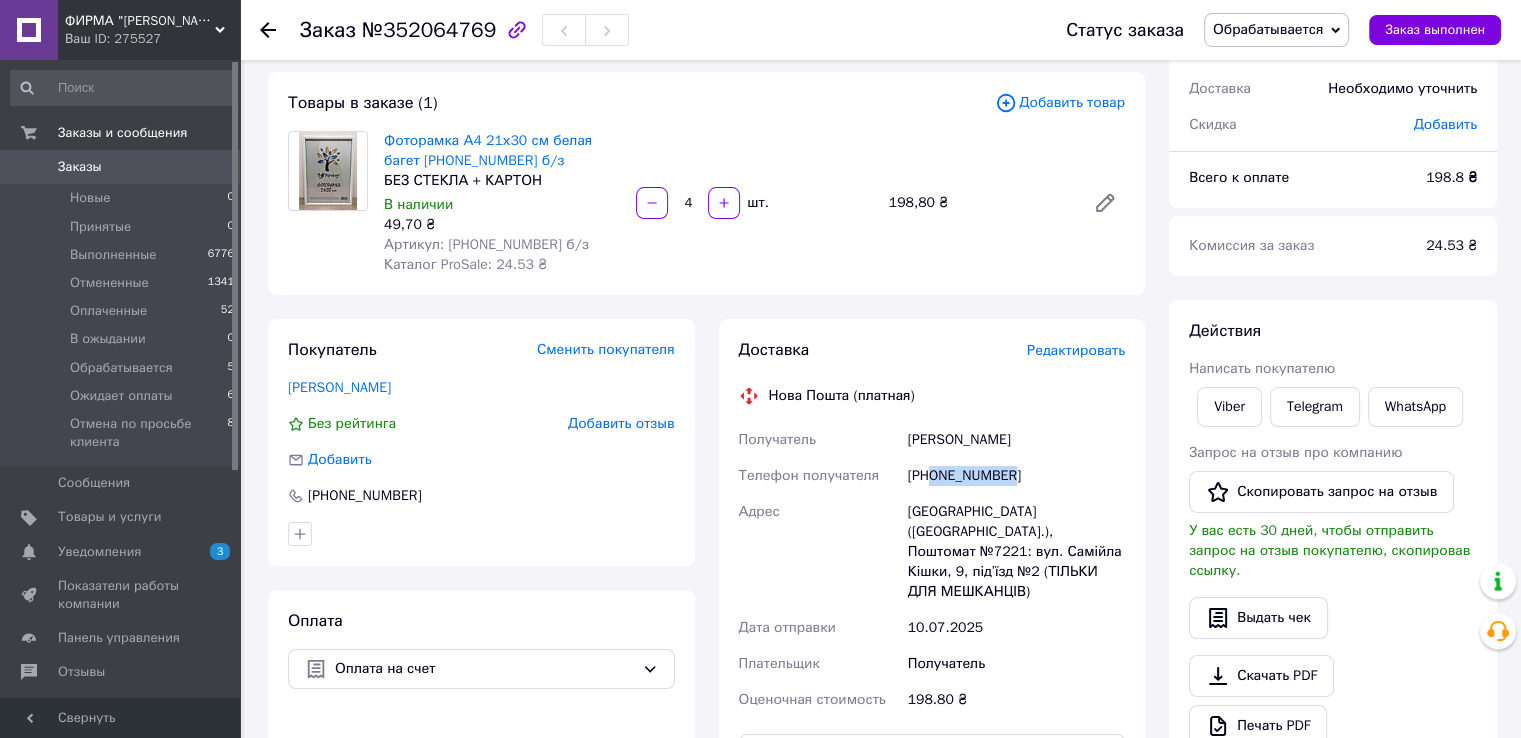 drag, startPoint x: 930, startPoint y: 477, endPoint x: 1056, endPoint y: 464, distance: 126.66886 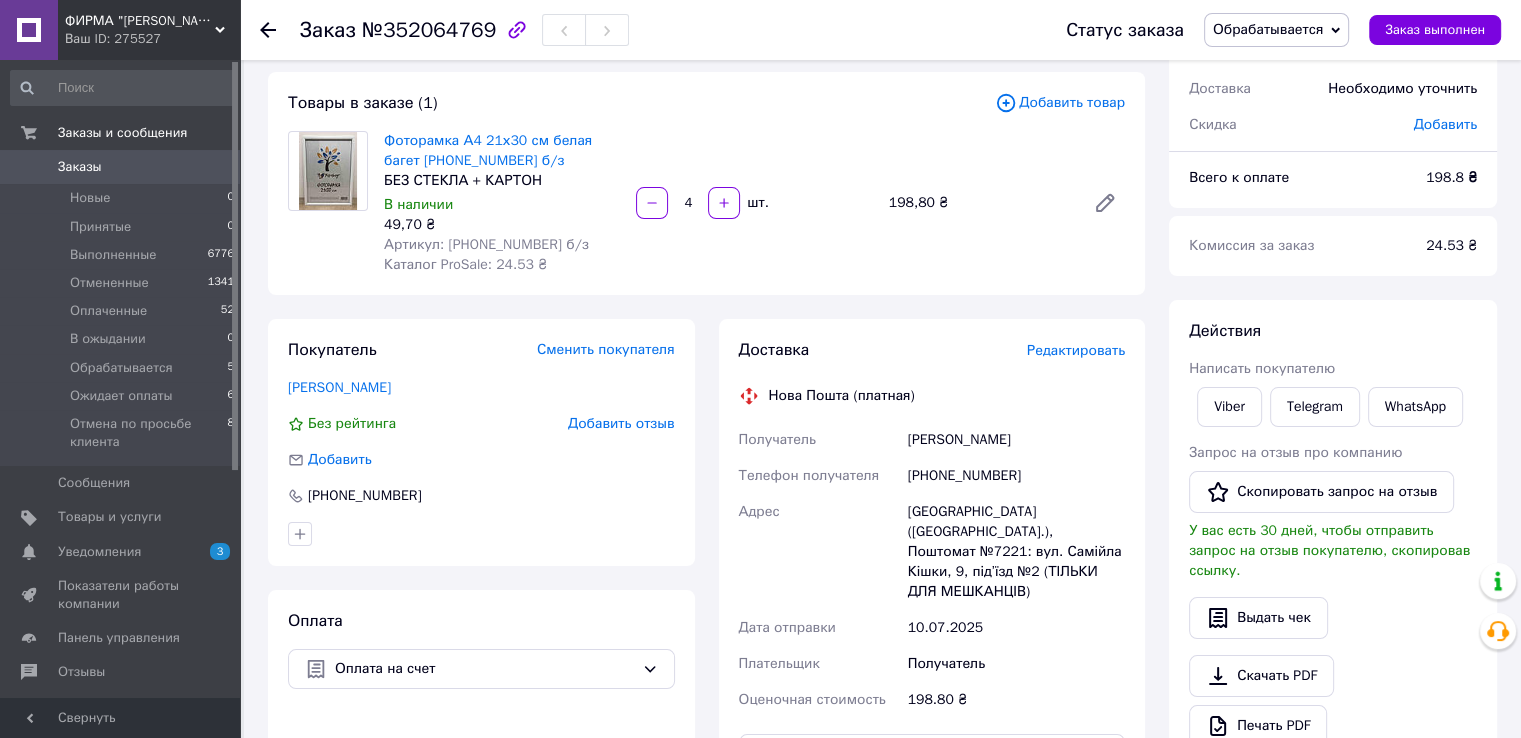 click on "Оплата Оплата на счет" at bounding box center (481, 760) 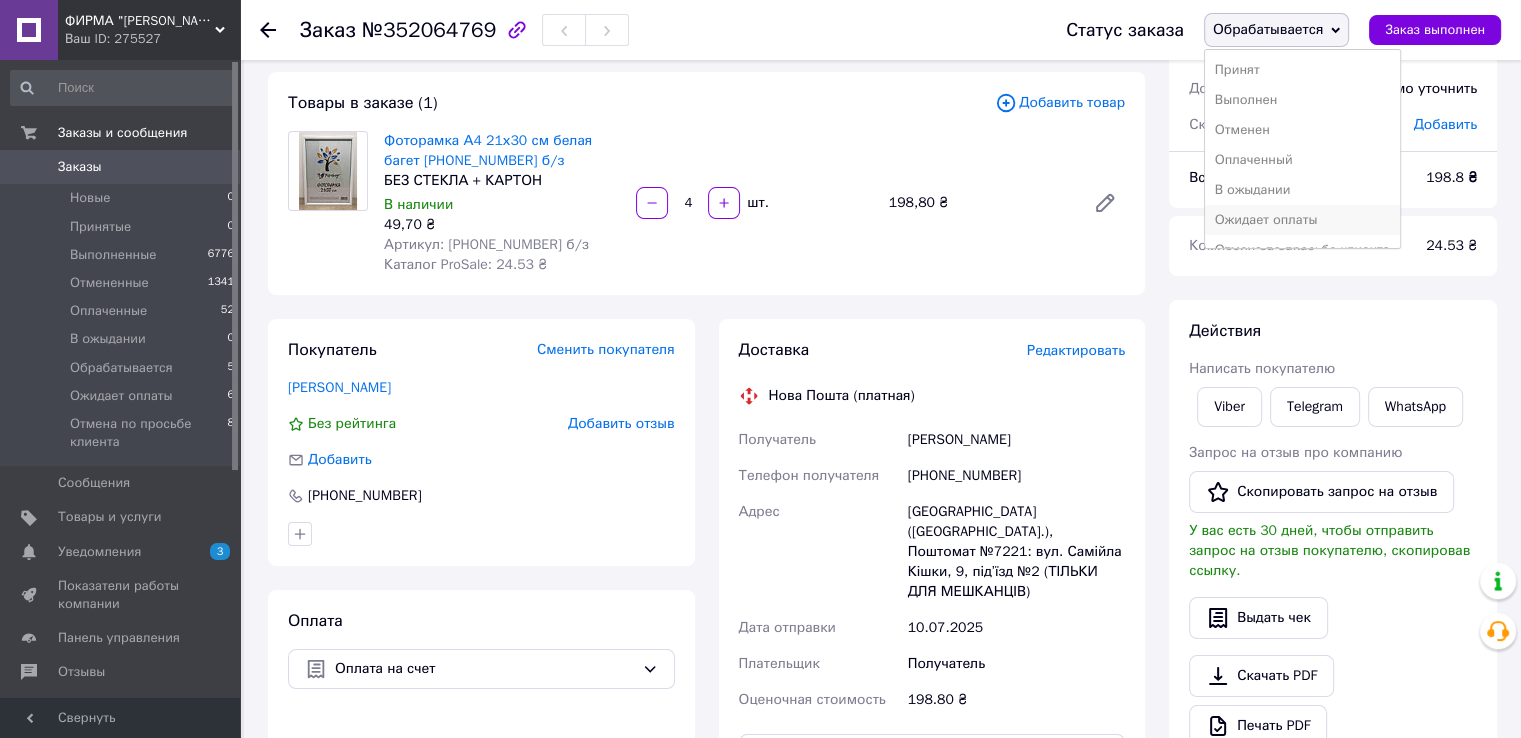click on "Ожидает оплаты" at bounding box center [1302, 220] 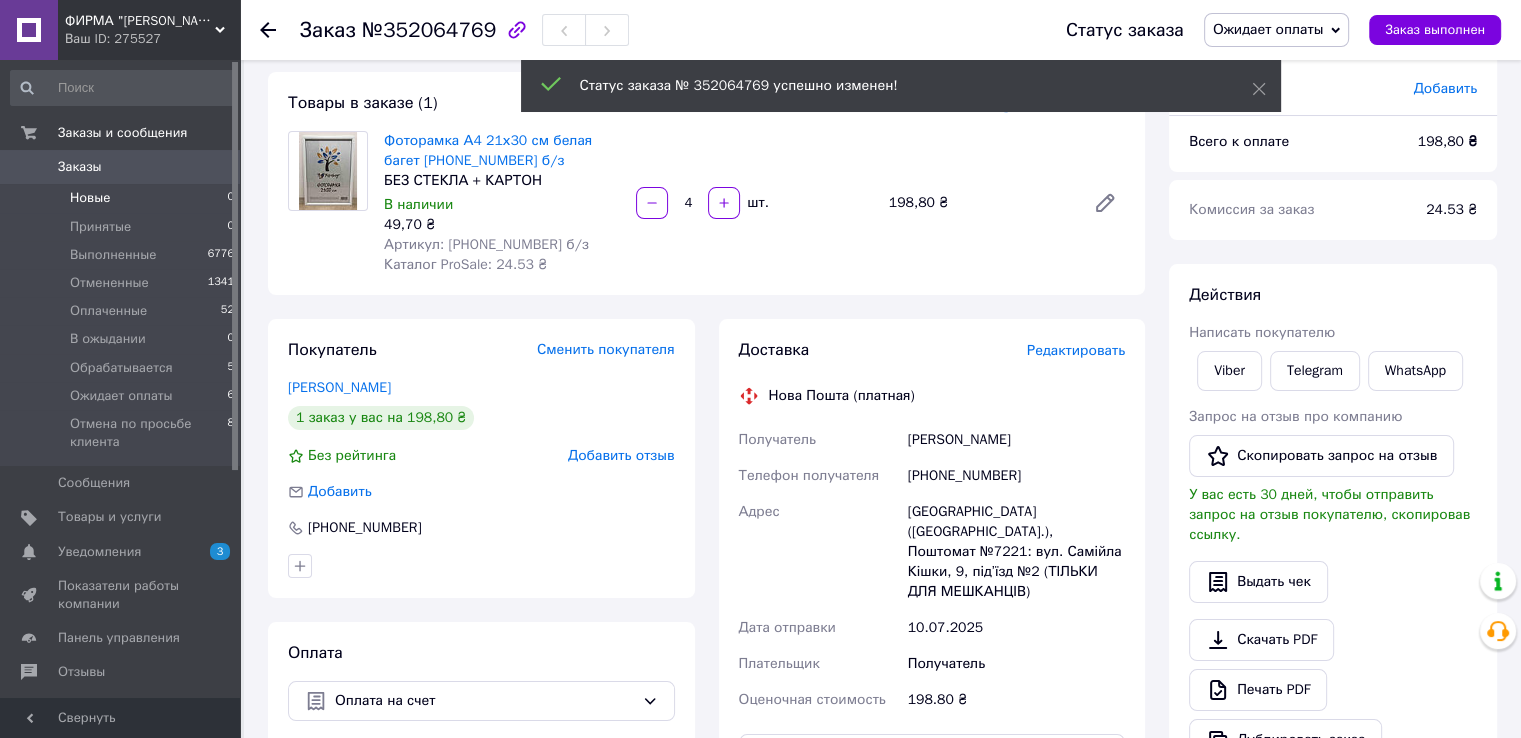 click on "Новые 0" at bounding box center (123, 198) 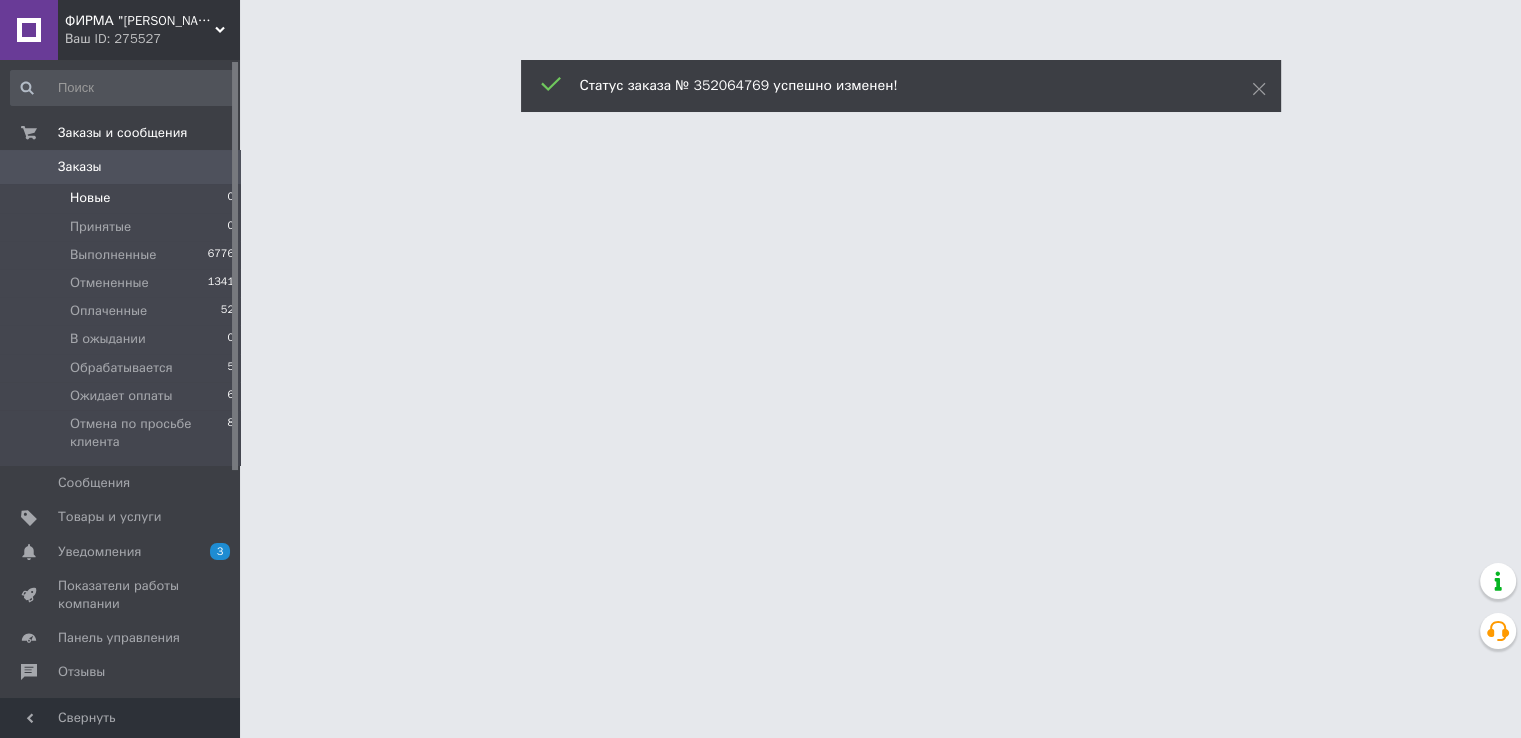 scroll, scrollTop: 0, scrollLeft: 0, axis: both 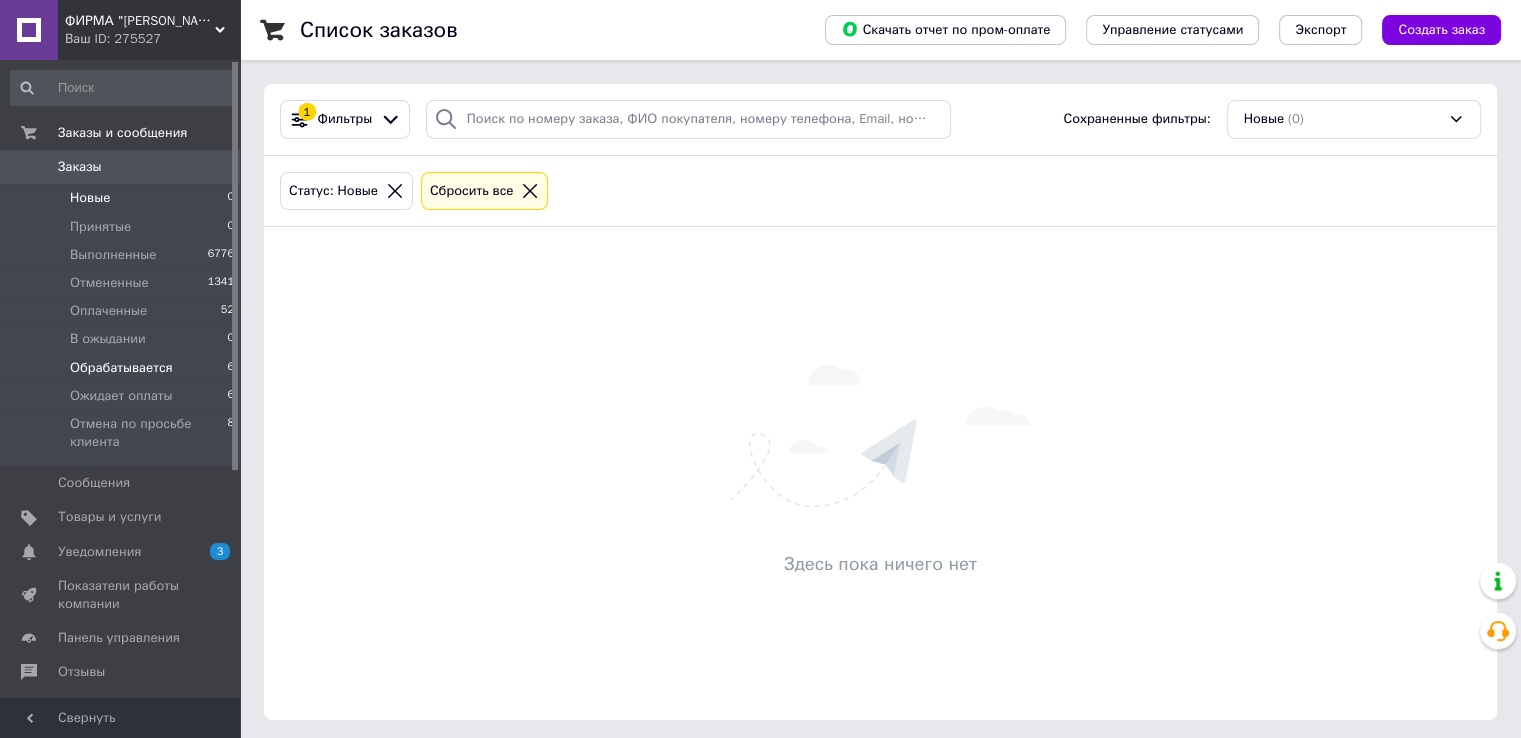 click on "Обрабатывается 6" at bounding box center [123, 368] 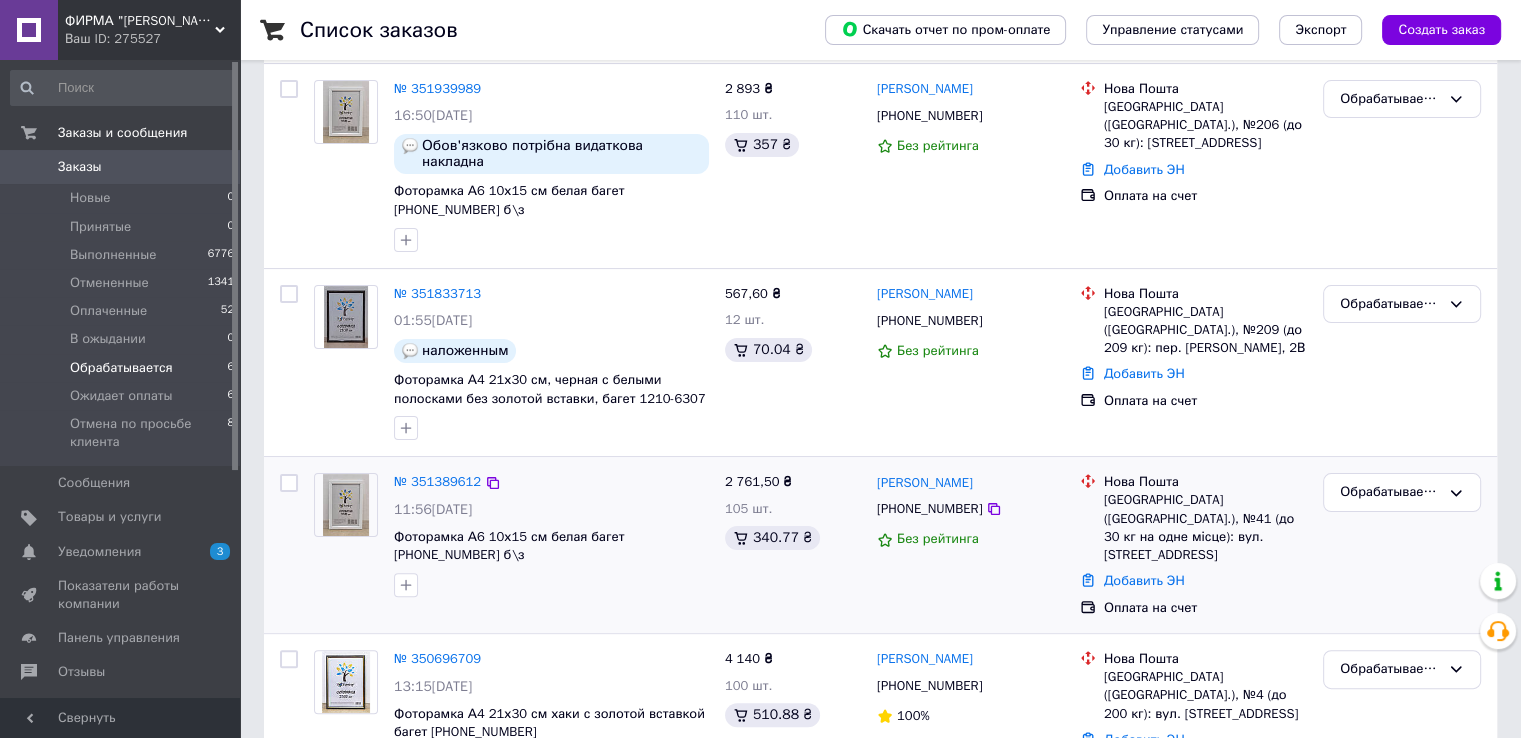 scroll, scrollTop: 403, scrollLeft: 0, axis: vertical 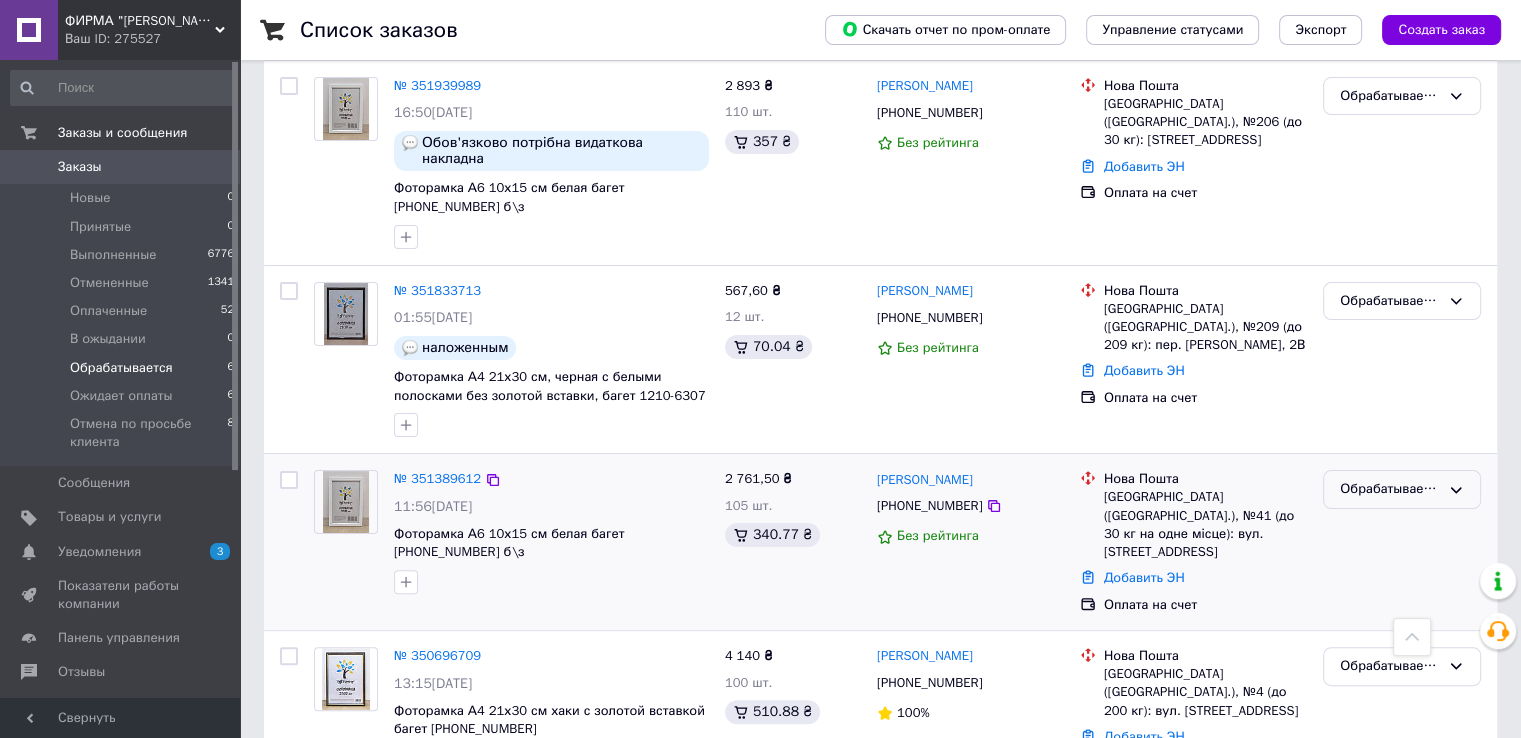 click on "Обрабатывается" at bounding box center [1402, 489] 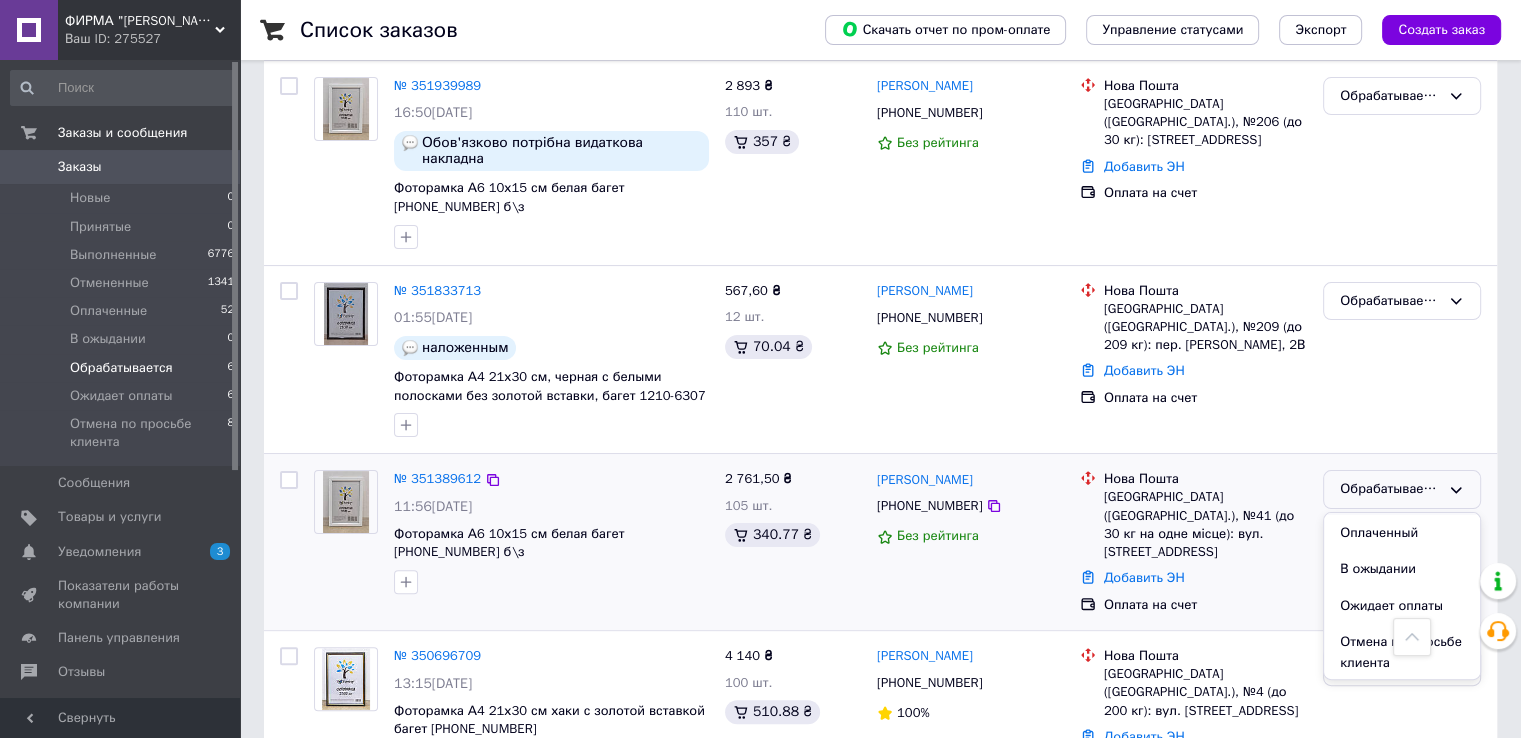 scroll, scrollTop: 111, scrollLeft: 0, axis: vertical 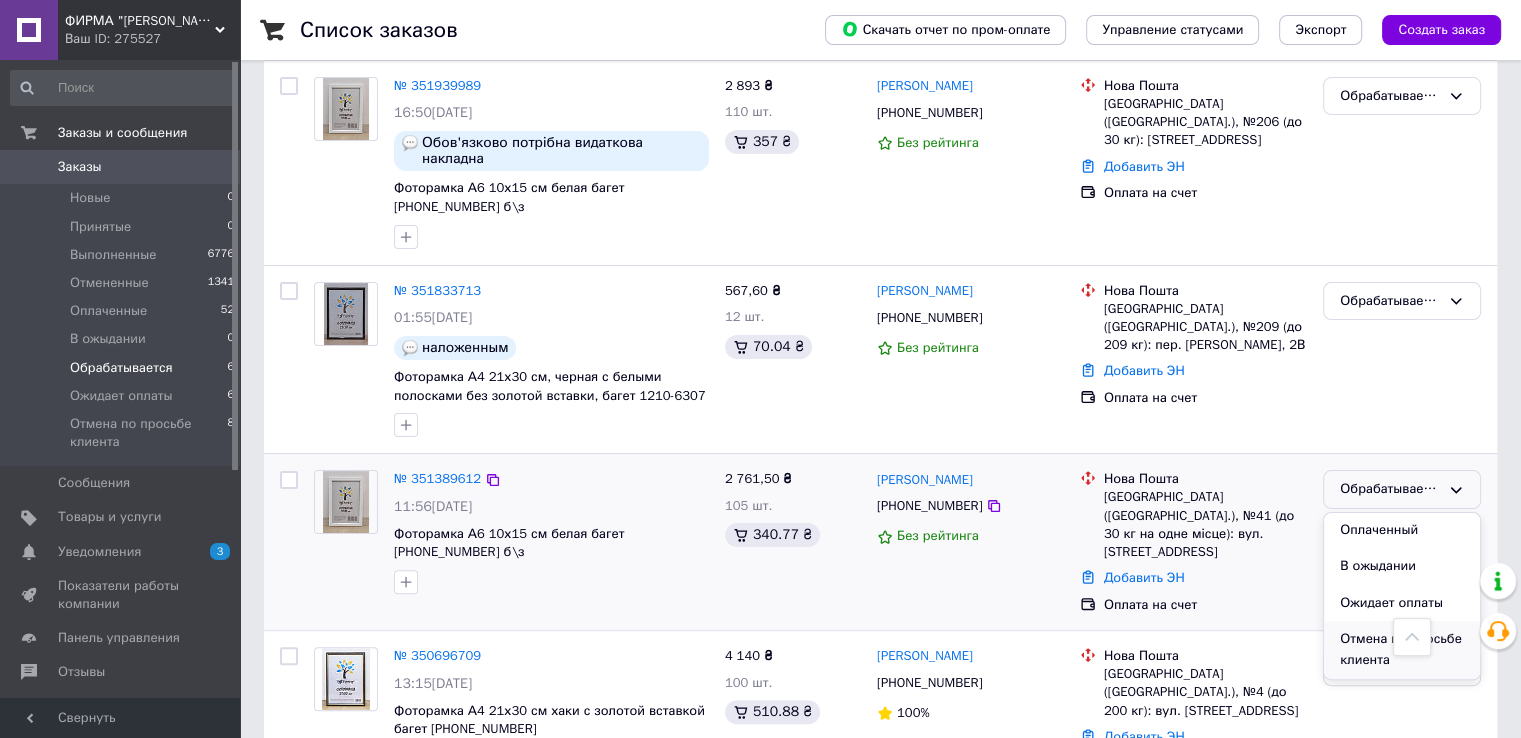 click on "Отмена по просьбе клиента" at bounding box center (1402, 649) 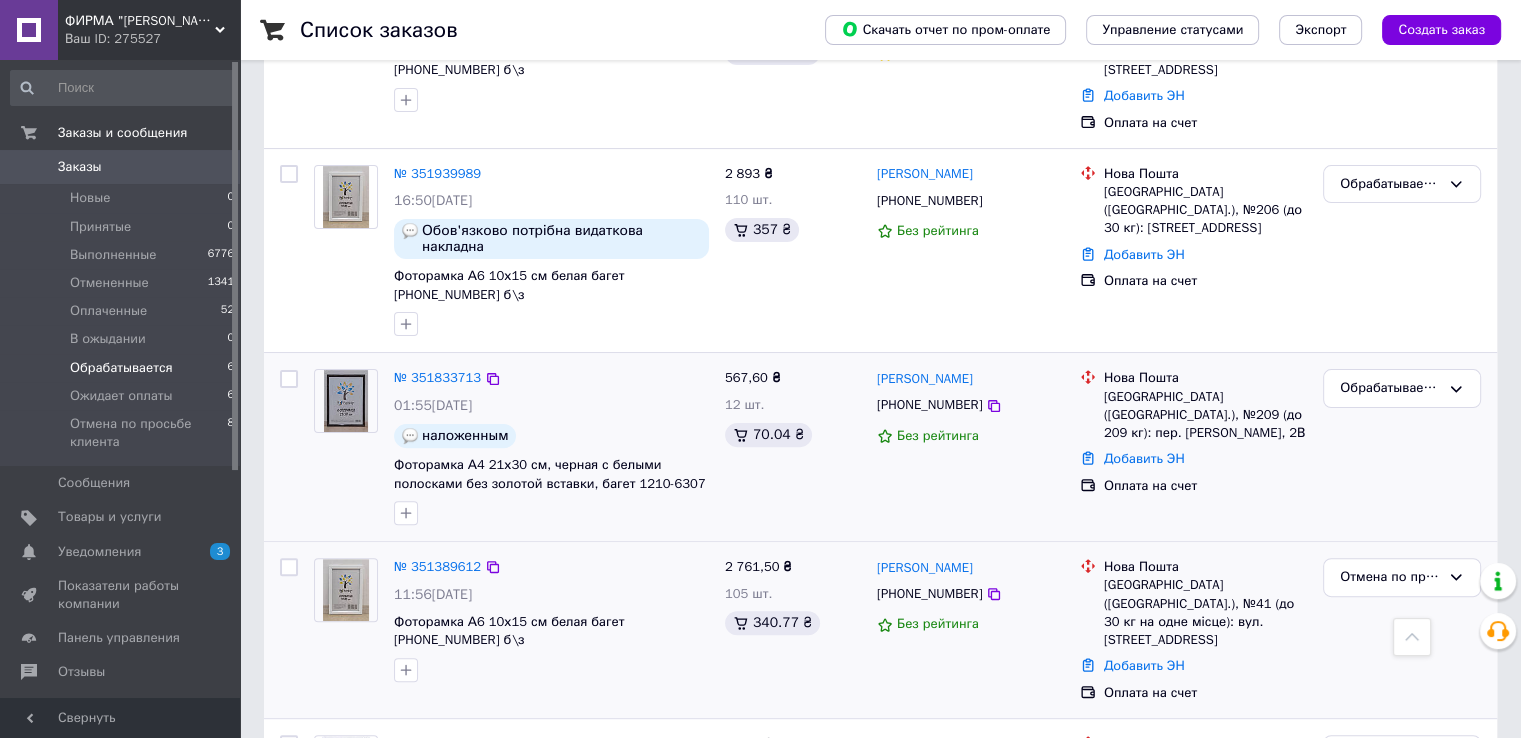 scroll, scrollTop: 480, scrollLeft: 0, axis: vertical 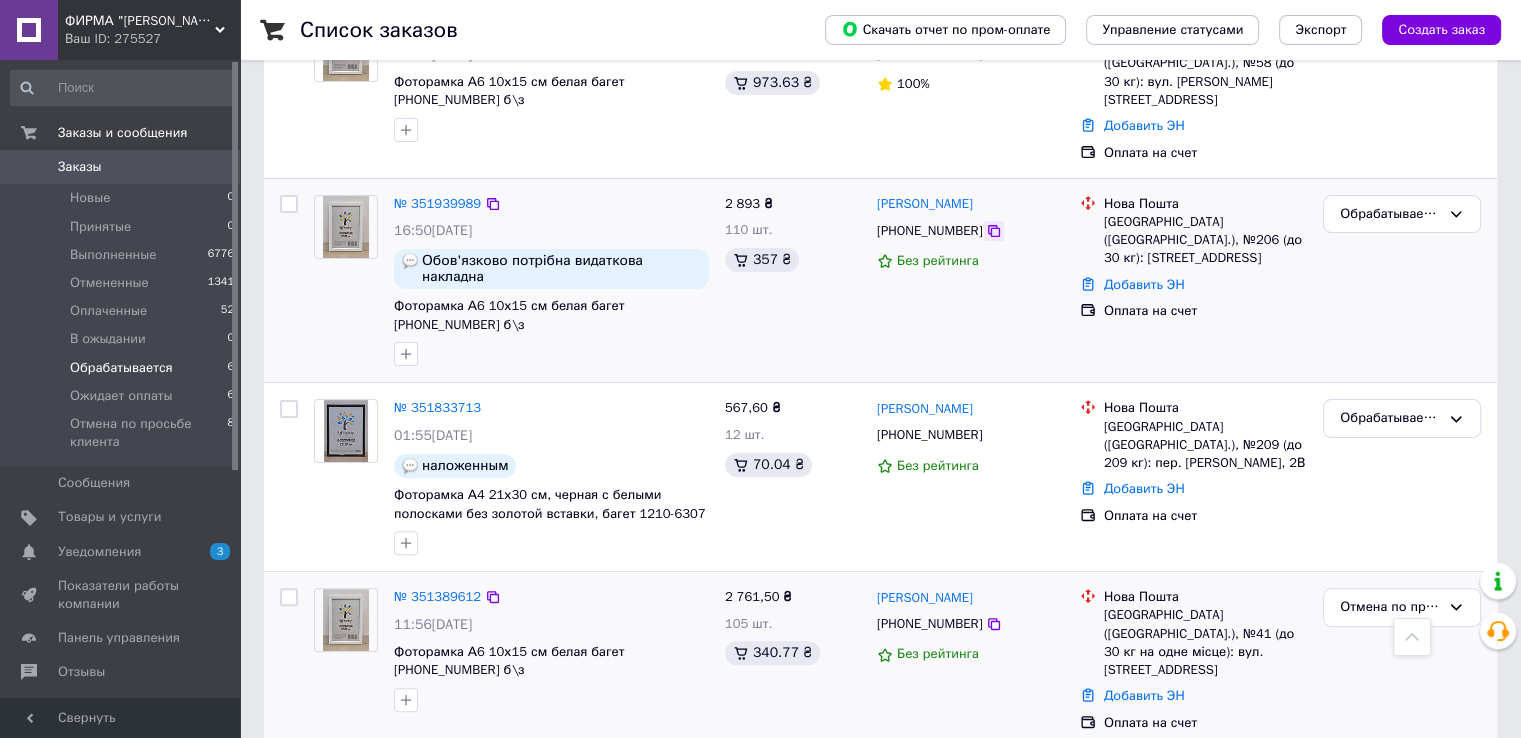 click at bounding box center (994, 231) 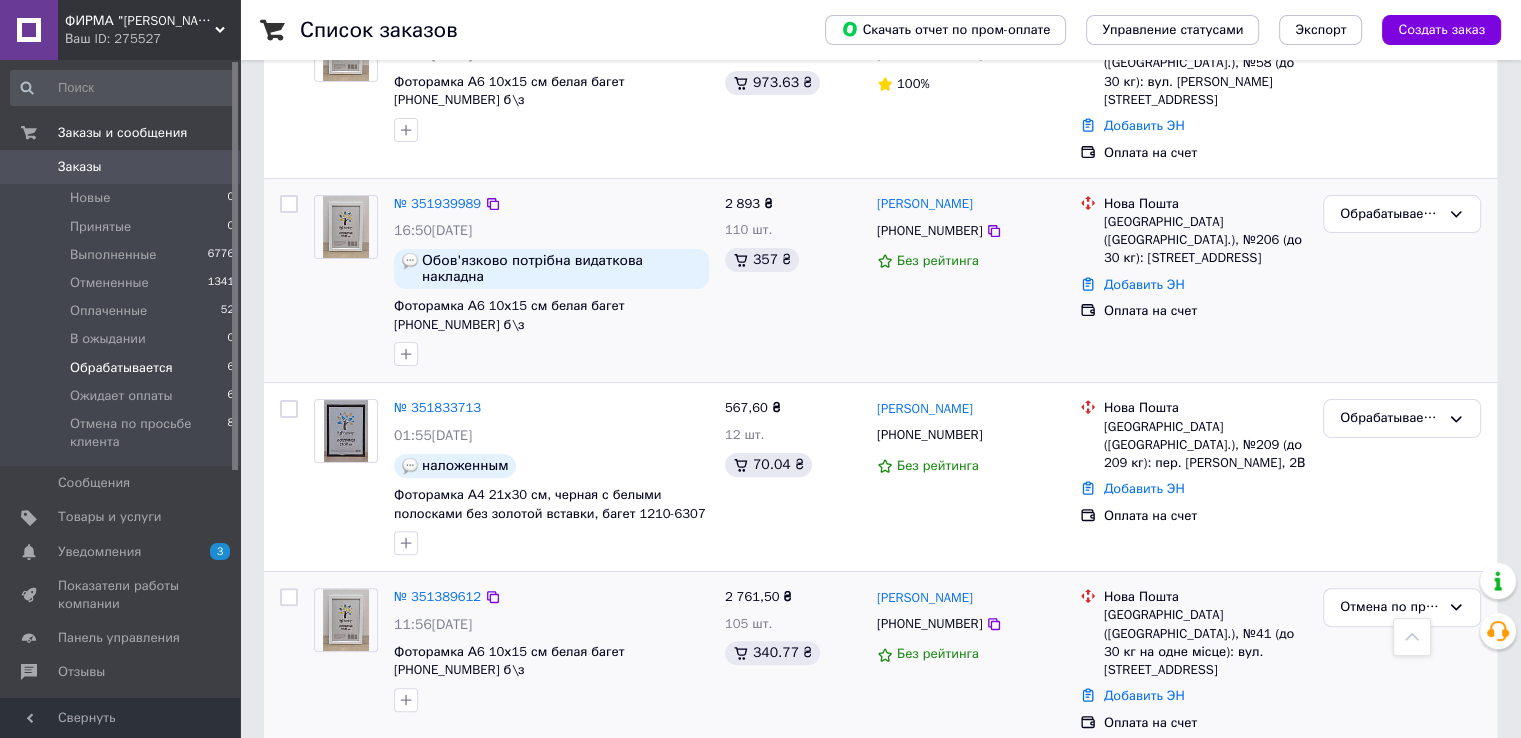 click on "Обрабатывается" at bounding box center [1402, 281] 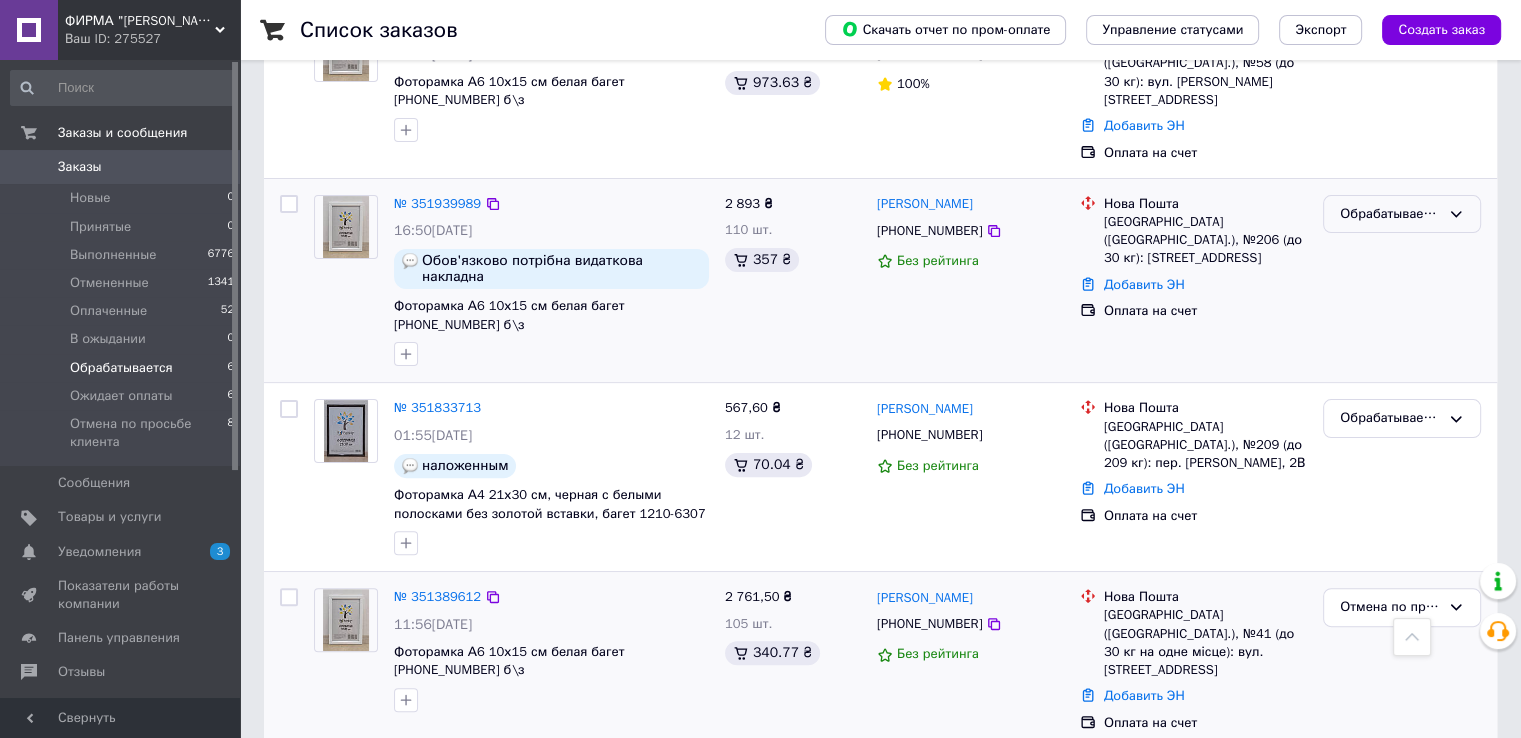 click on "Обрабатывается" at bounding box center [1390, 214] 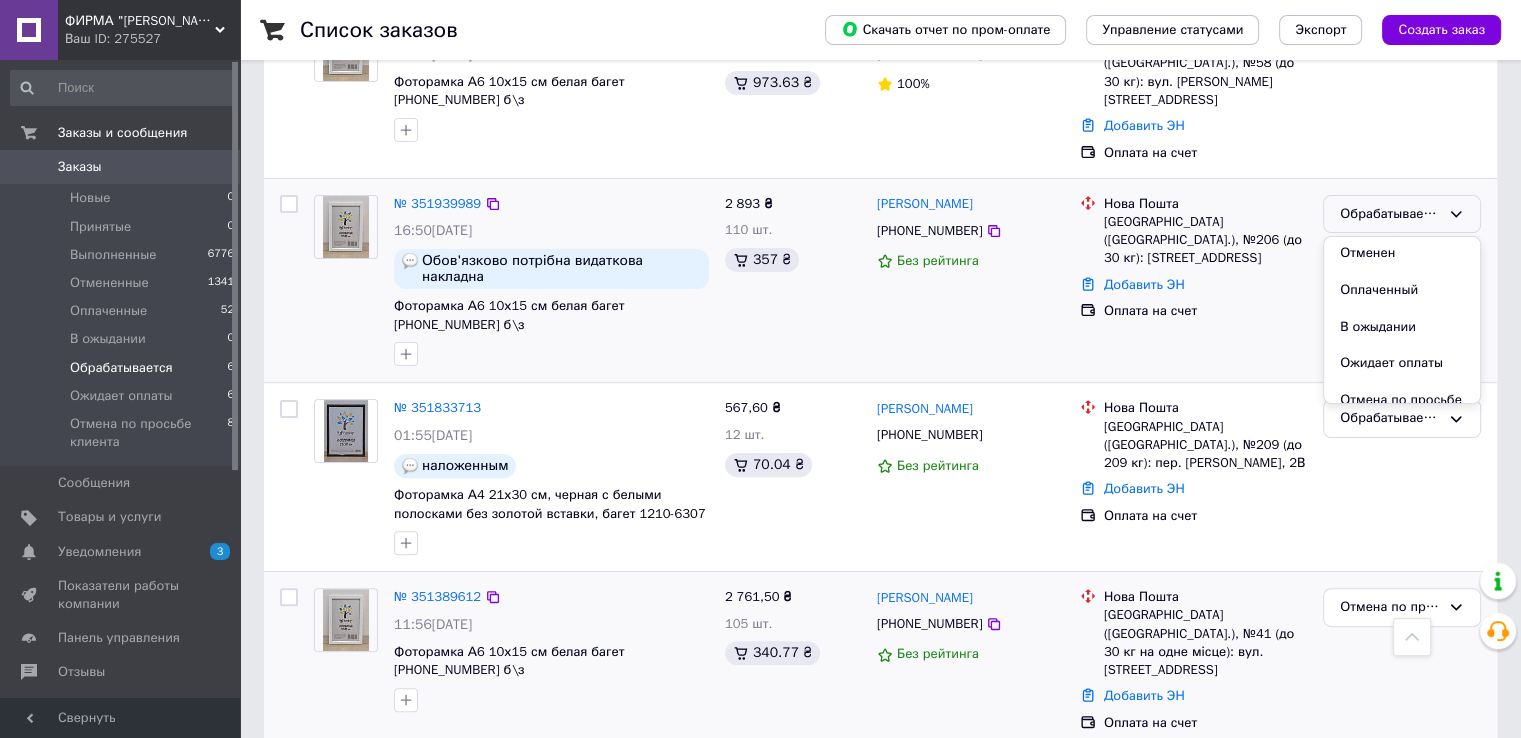 scroll, scrollTop: 111, scrollLeft: 0, axis: vertical 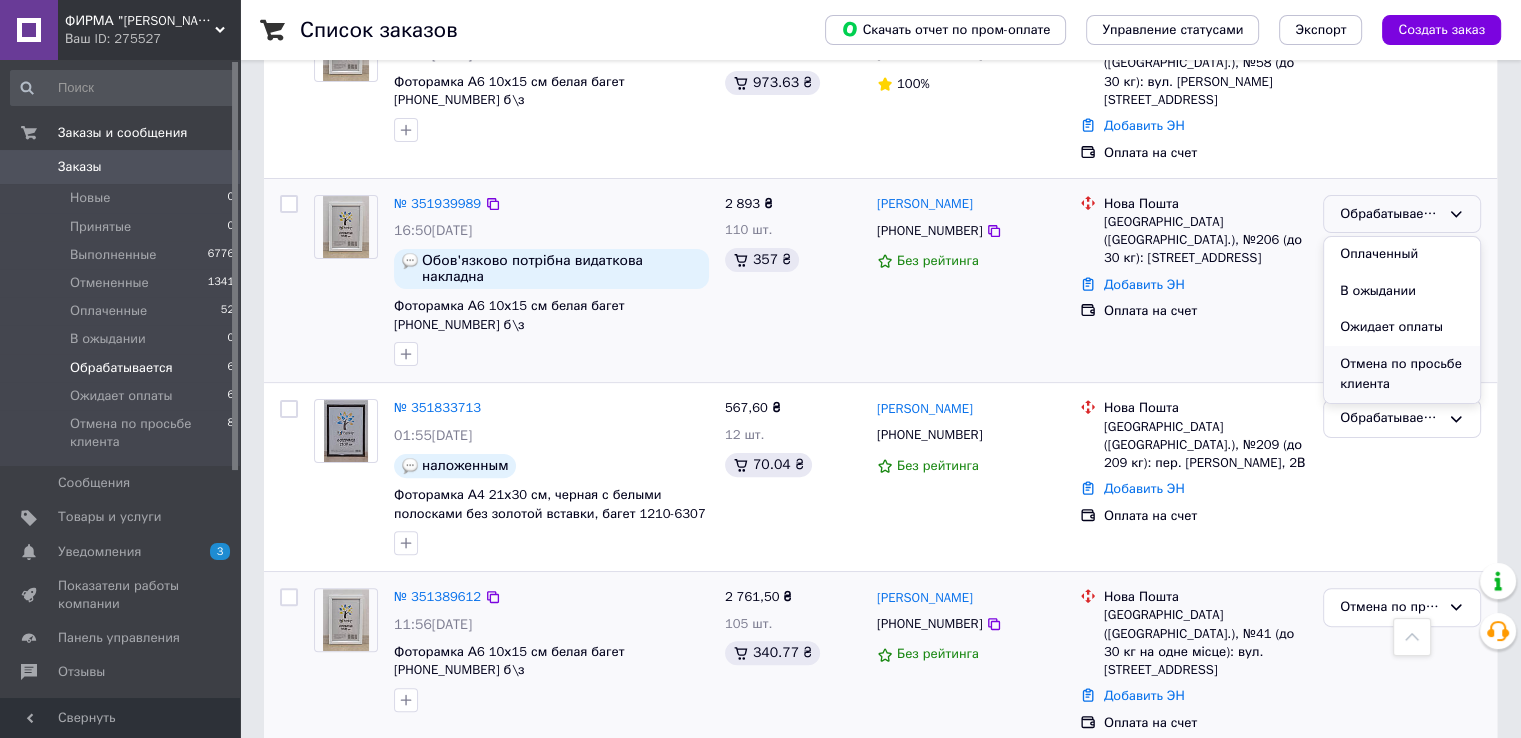 click on "Отмена по просьбе клиента" at bounding box center [1402, 374] 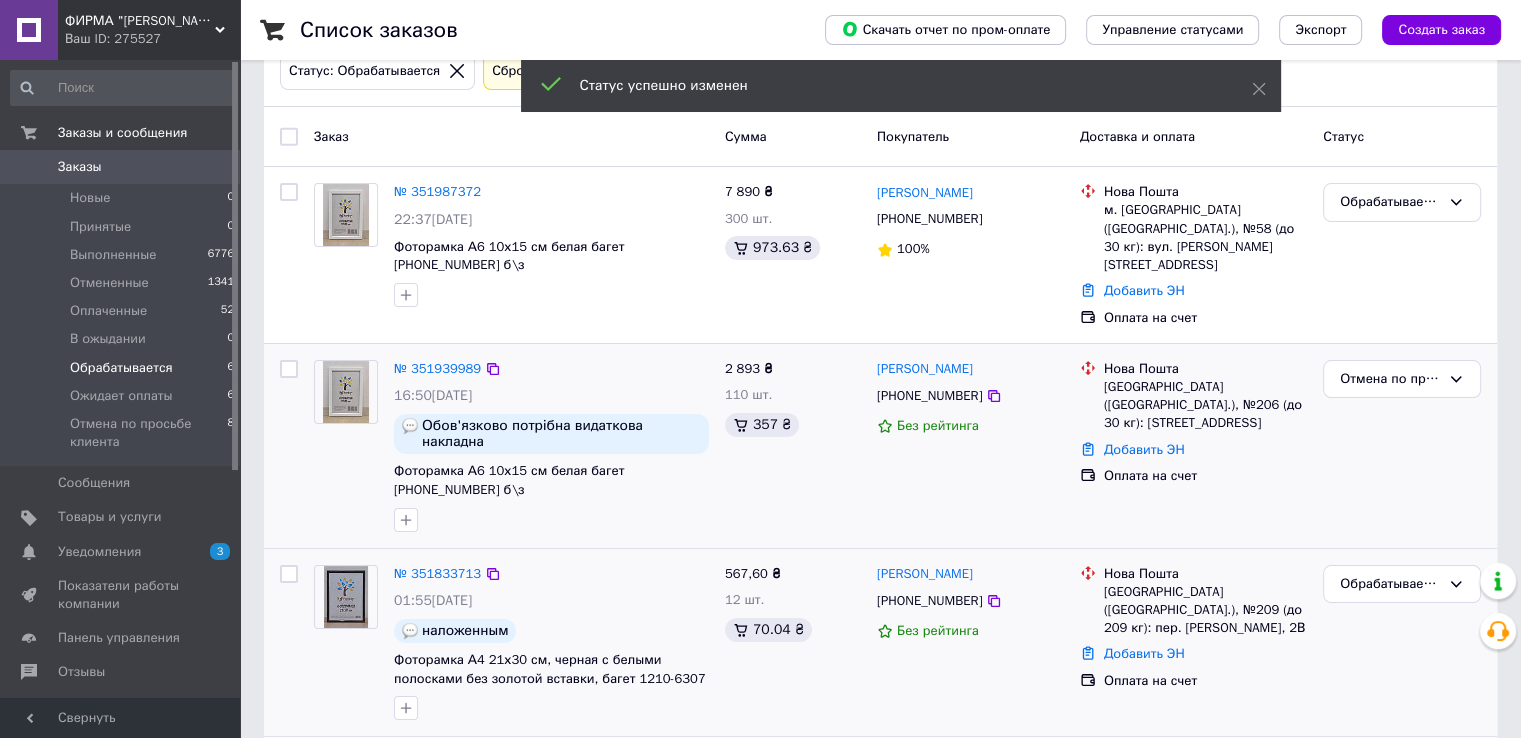 scroll, scrollTop: 0, scrollLeft: 0, axis: both 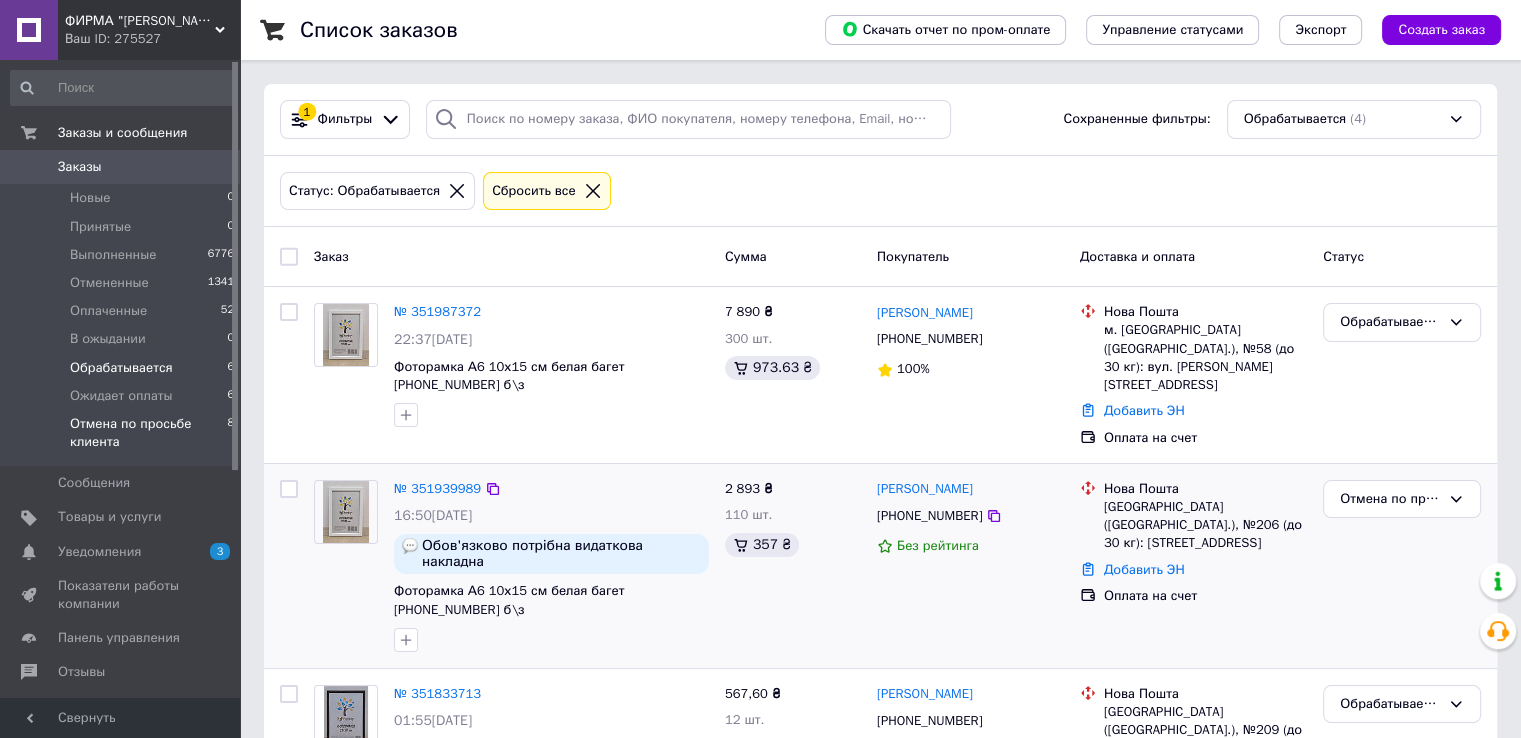 click on "Отмена по просьбе клиента" at bounding box center [148, 433] 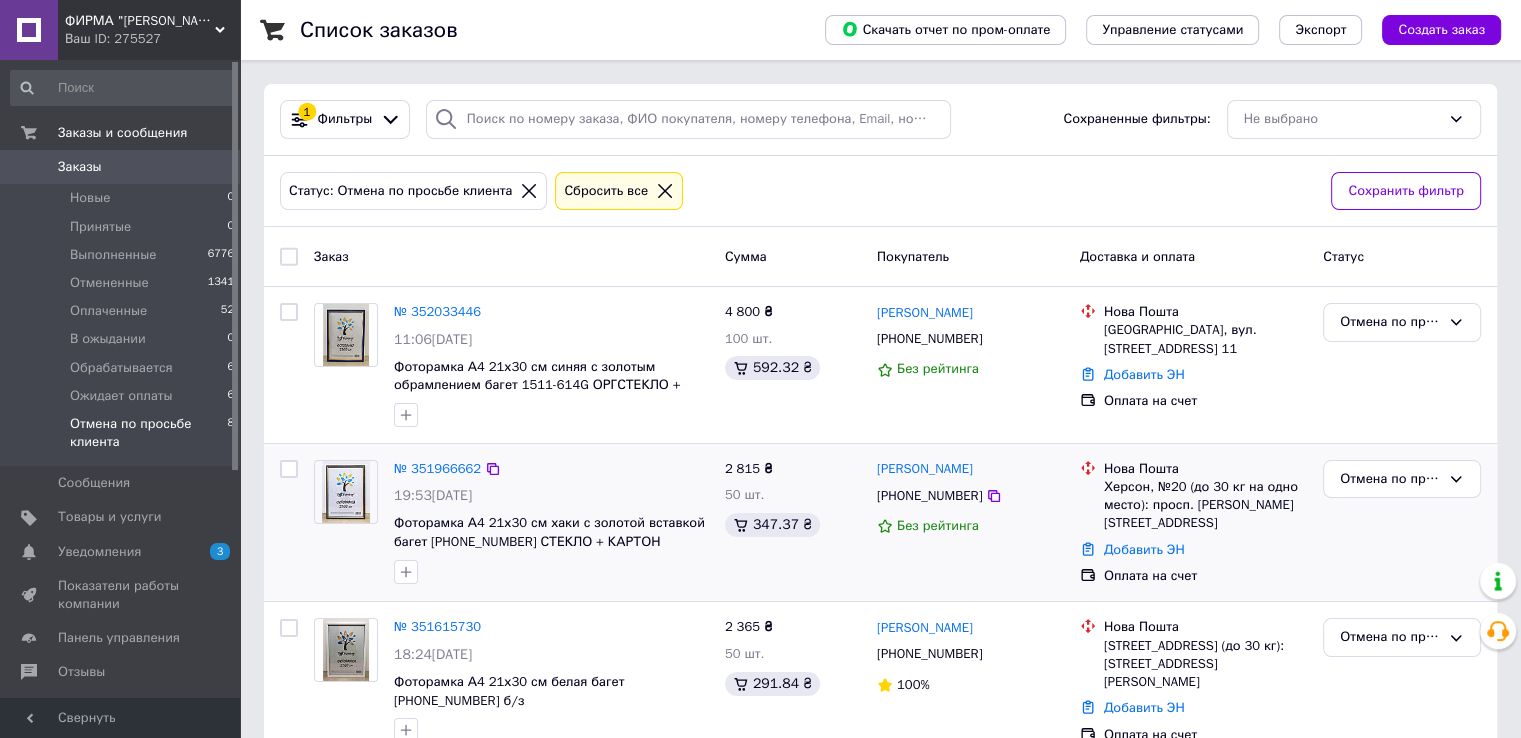 scroll, scrollTop: 200, scrollLeft: 0, axis: vertical 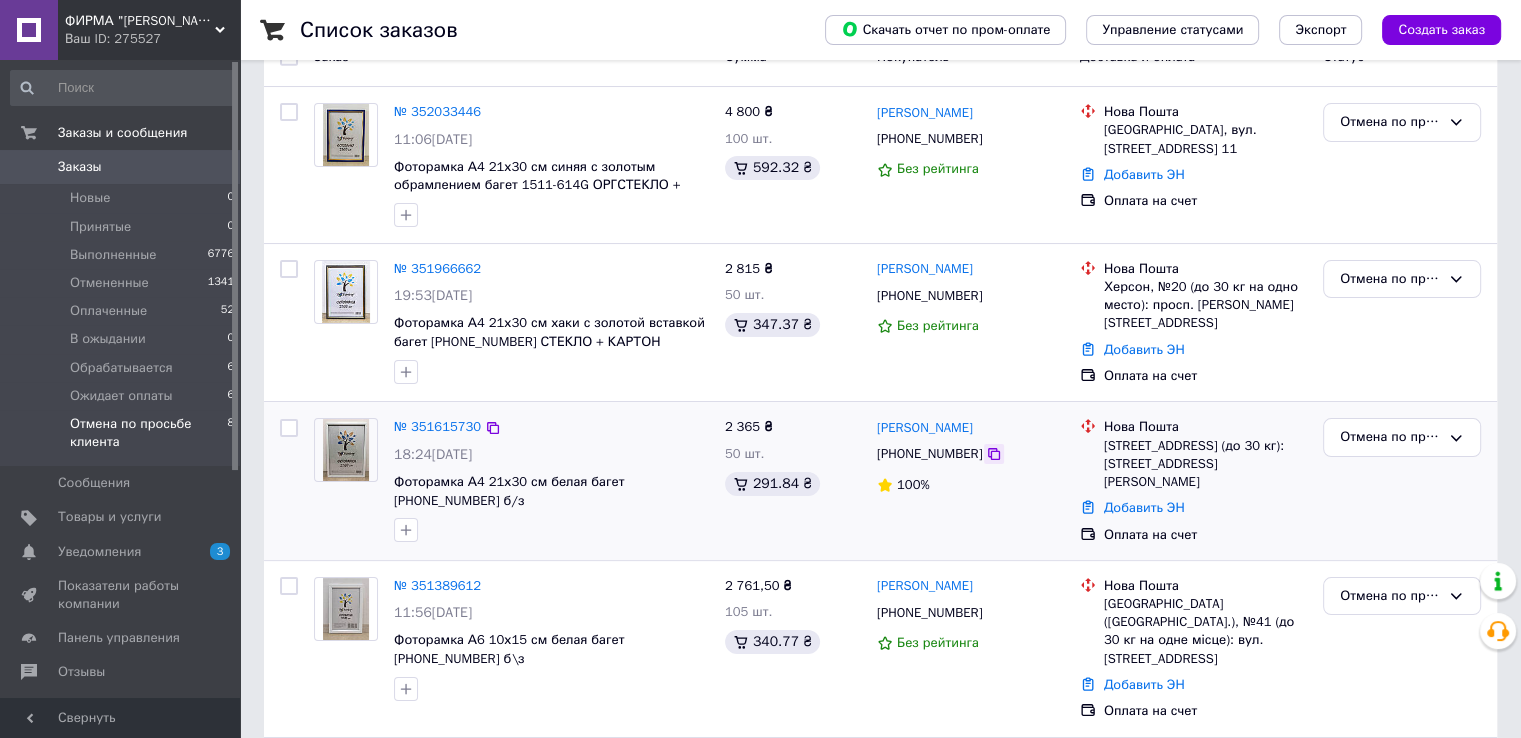click 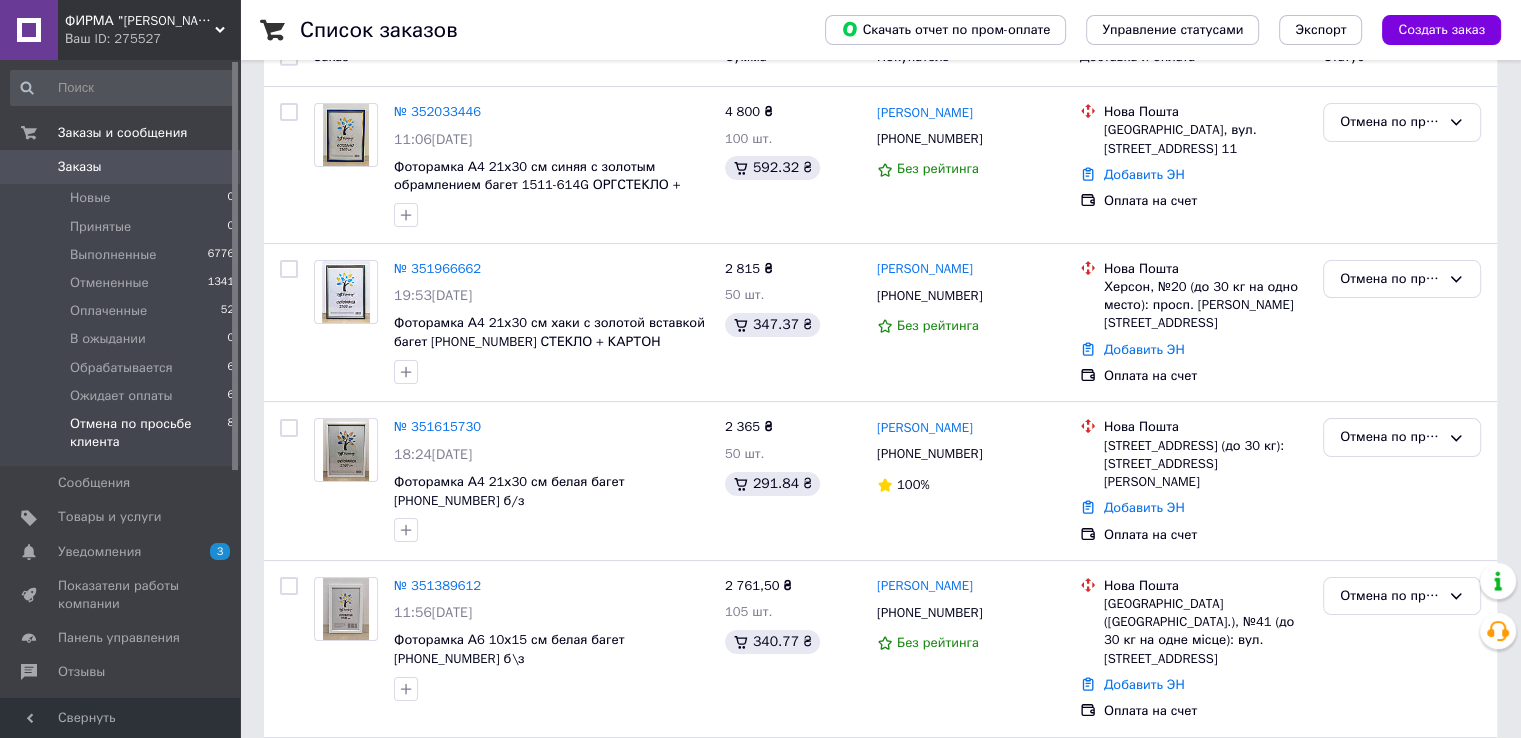click on "Список заказов   Скачать отчет по пром-оплате Управление статусами Экспорт Создать заказ 1 Фильтры Сохраненные фильтры: Не выбрано Статус: Отмена по просьбе клиента Сбросить все Сохранить фильтр Заказ Сумма Покупатель Доставка и оплата Статус № 352033446 11:06, 10.07.2025 Фоторамка А4 21х30 см синяя с золотым обрамлением багет 1511-614G ОРГСТЕКЛО + ДВП 4 800 ₴ 100 шт. 592.32 ₴ Юлія Чепак +380934303758 Без рейтинга Нова Пошта Бердичів, вул. Європейська, дом 35-б, кв. 11 Добавить ЭН Оплата на счет Отмена по просьбе клиента № 351966662 19:53, 09.07.2025 2 815 ₴ 50 шт. 347.37 ₴ Олександр Павленко +380997801147 № 351615730" at bounding box center [880, 718] 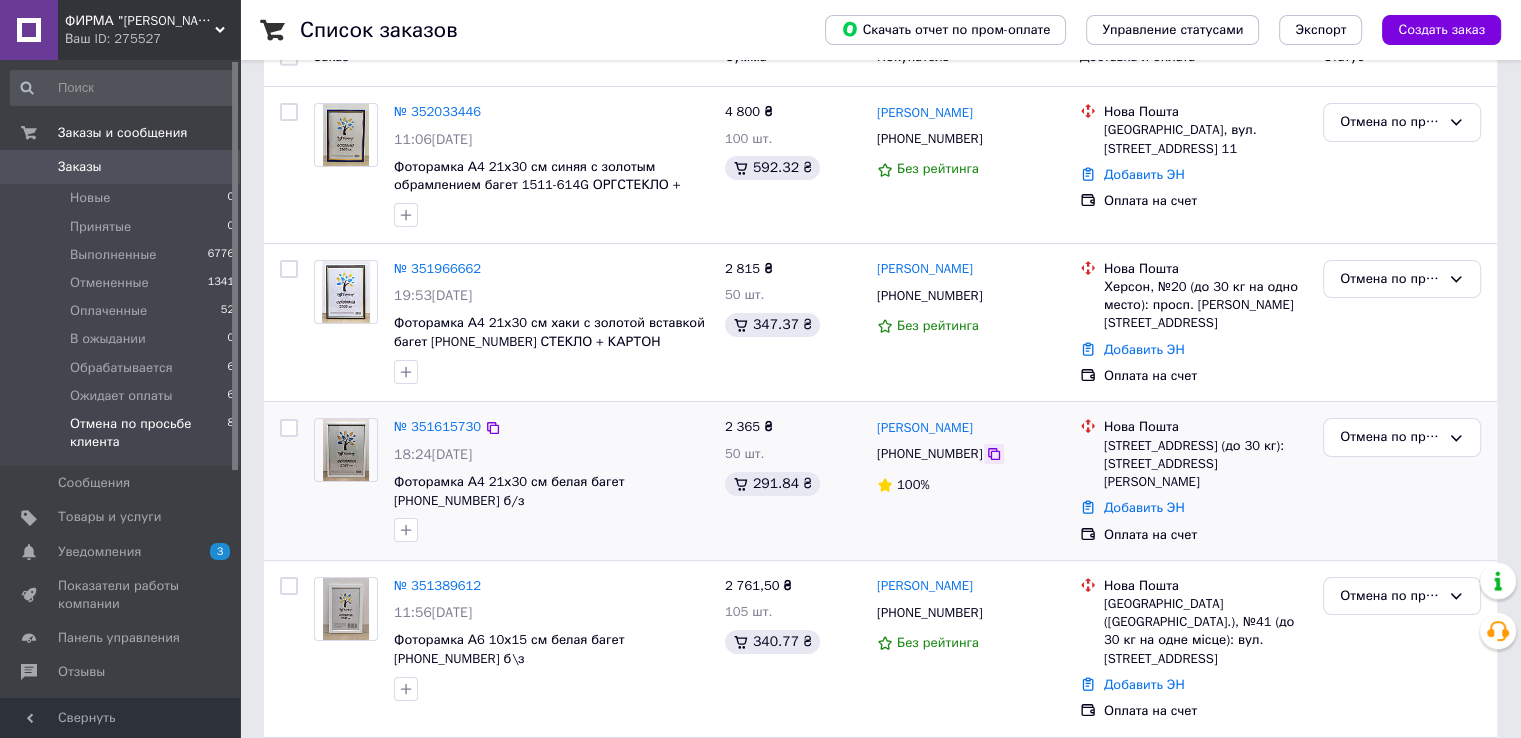 click 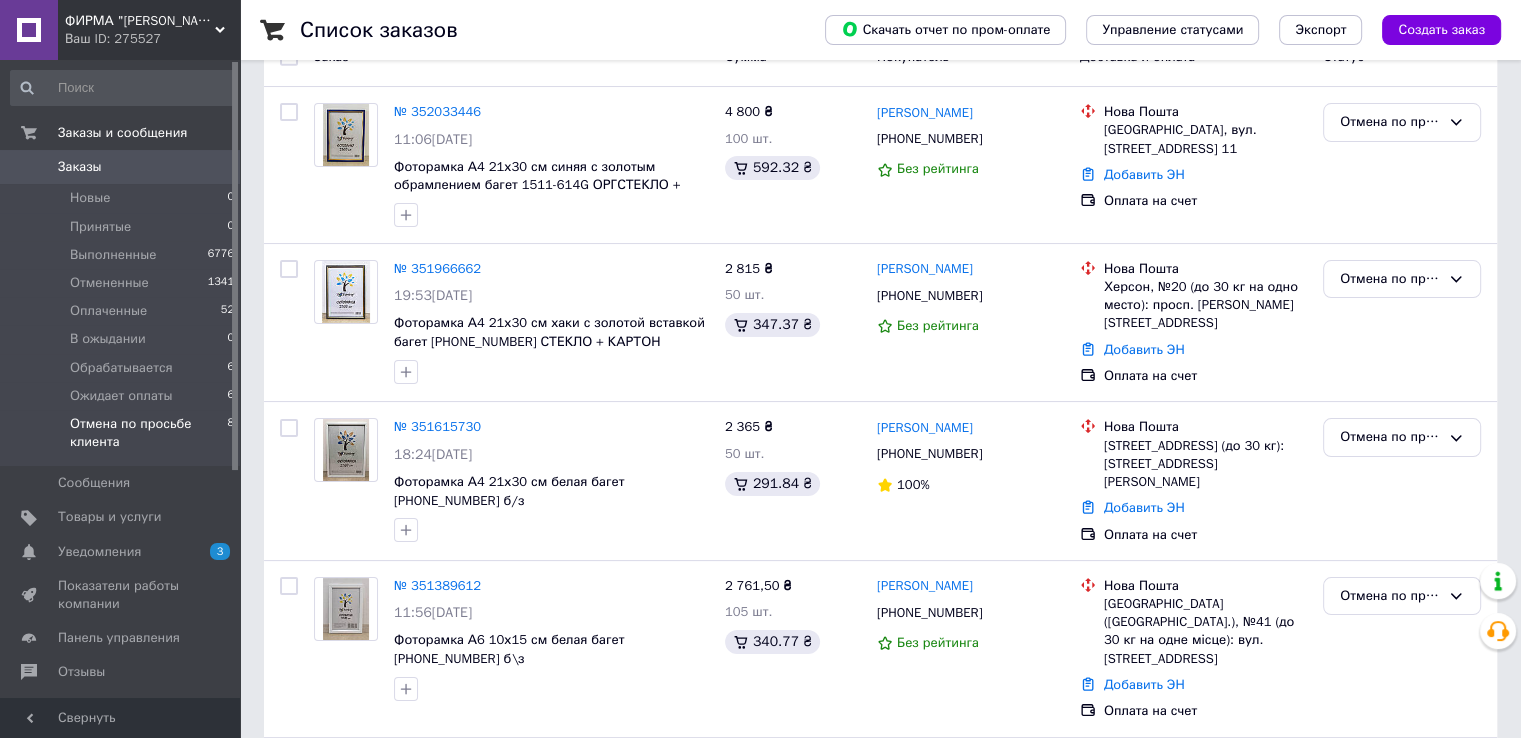 click on "Список заказов   Скачать отчет по пром-оплате Управление статусами Экспорт Создать заказ 1 Фильтры Сохраненные фильтры: Не выбрано Статус: Отмена по просьбе клиента Сбросить все Сохранить фильтр Заказ Сумма Покупатель Доставка и оплата Статус № 352033446 11:06, 10.07.2025 Фоторамка А4 21х30 см синяя с золотым обрамлением багет 1511-614G ОРГСТЕКЛО + ДВП 4 800 ₴ 100 шт. 592.32 ₴ Юлія Чепак +380934303758 Без рейтинга Нова Пошта Бердичів, вул. Європейська, дом 35-б, кв. 11 Добавить ЭН Оплата на счет Отмена по просьбе клиента № 351966662 19:53, 09.07.2025 2 815 ₴ 50 шт. 347.37 ₴ Олександр Павленко +380997801147 № 351615730" at bounding box center [880, 718] 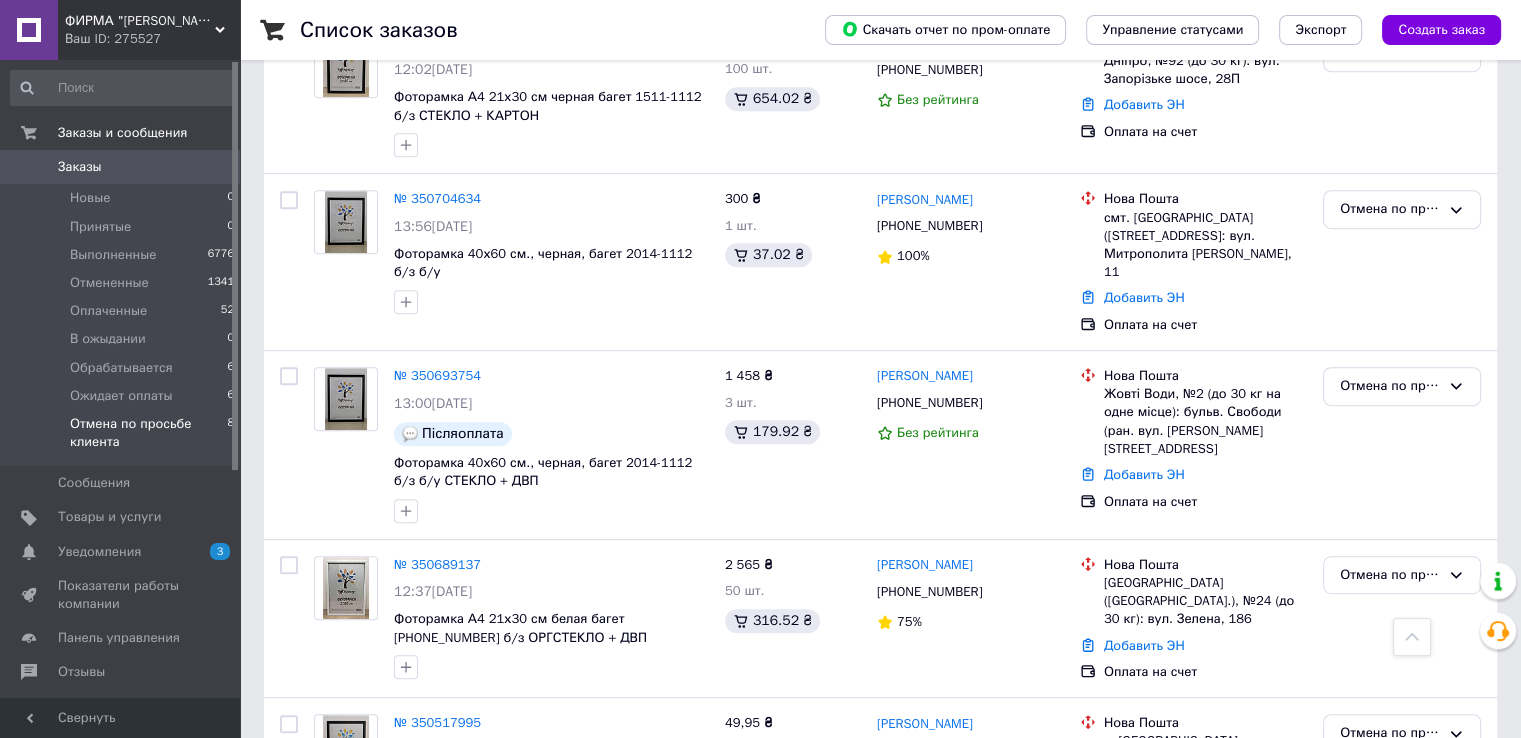 scroll, scrollTop: 1020, scrollLeft: 0, axis: vertical 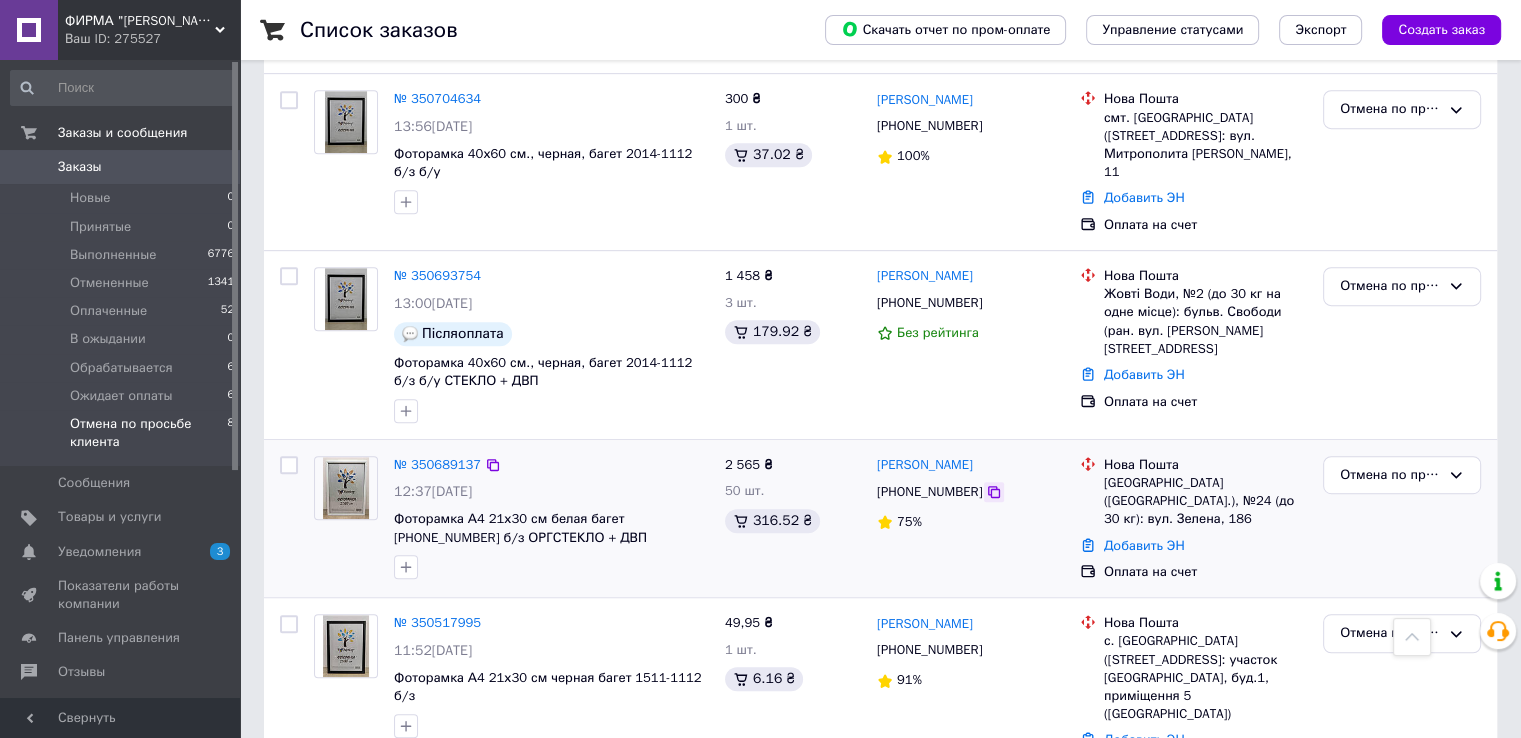 click 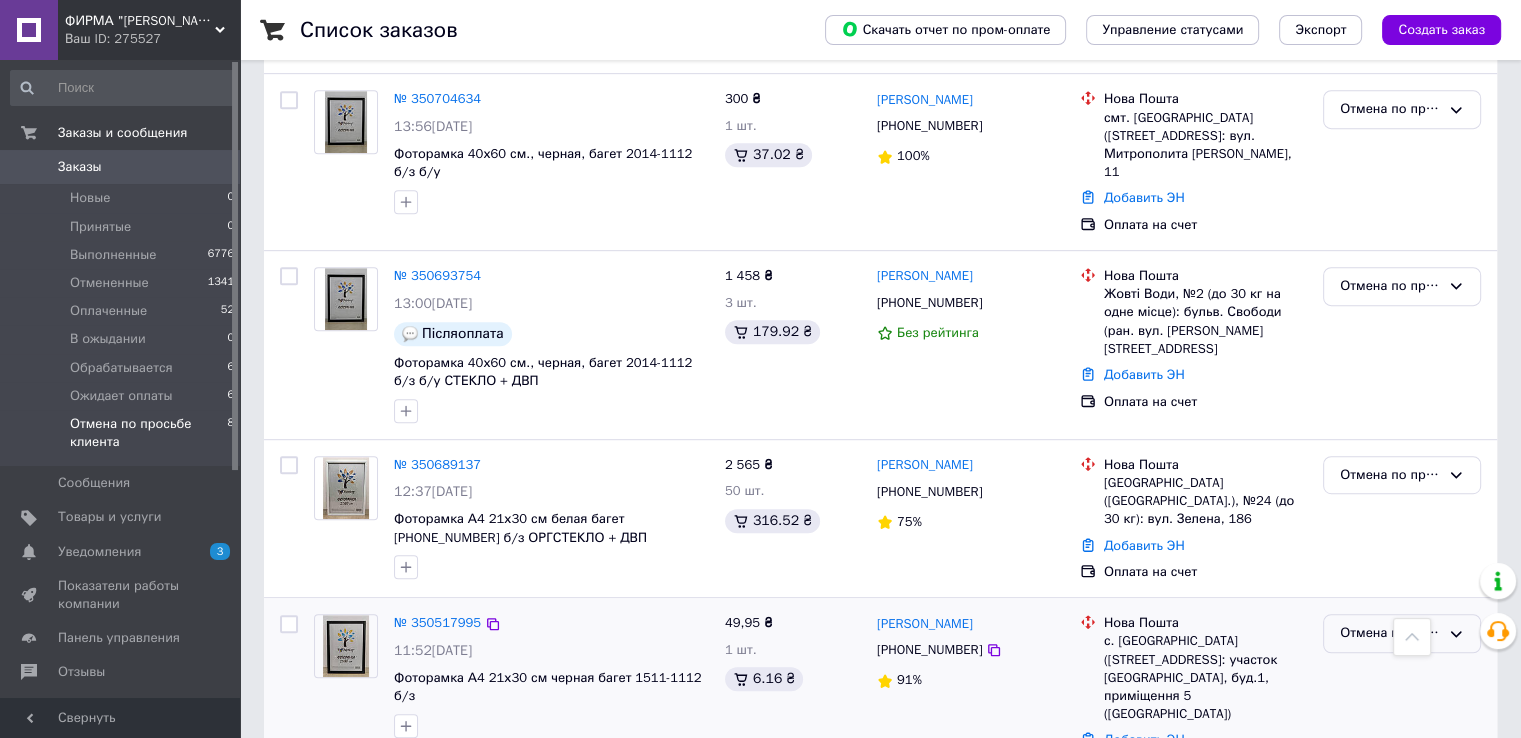 click on "Отмена по просьбе клиента" at bounding box center (1390, 633) 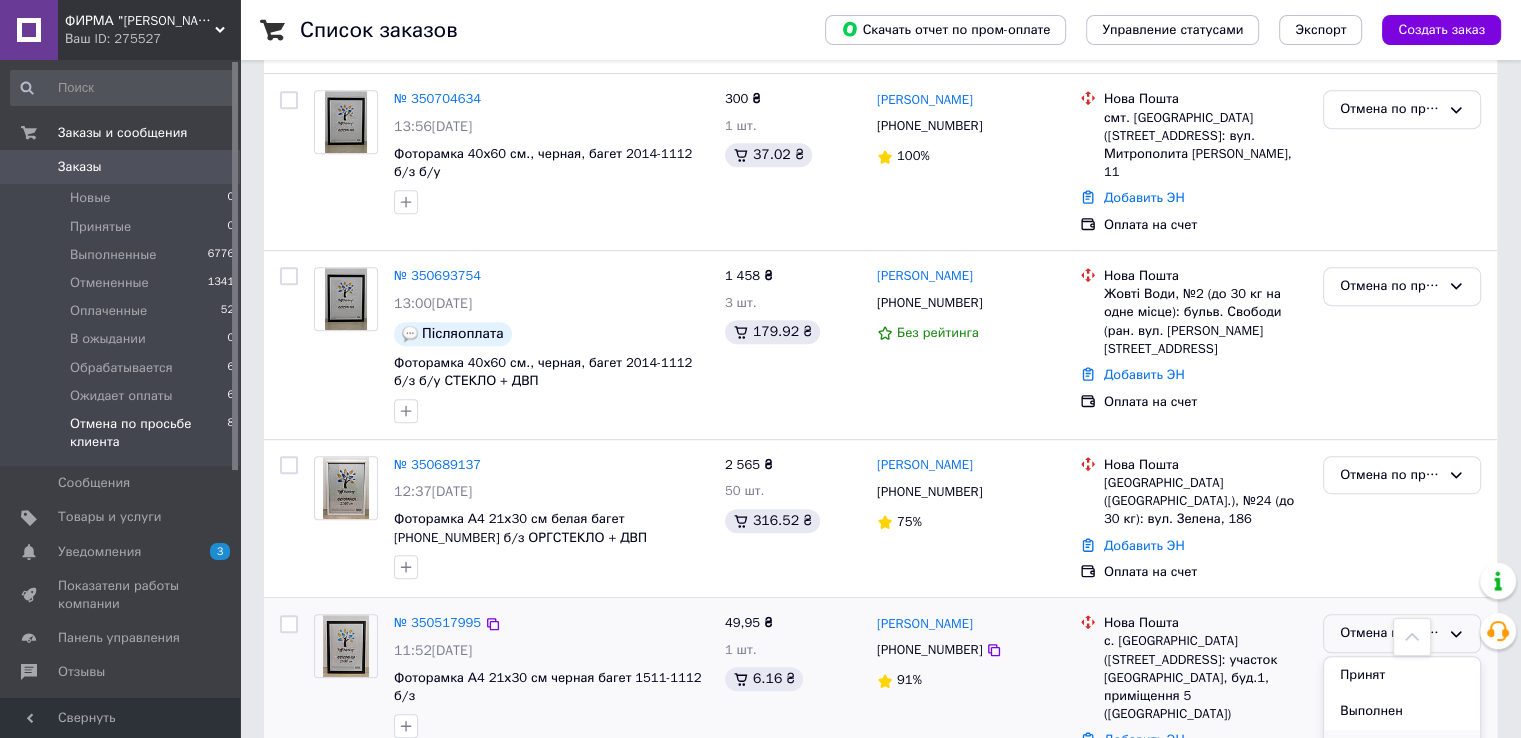 click on "Отменен" at bounding box center [1402, 748] 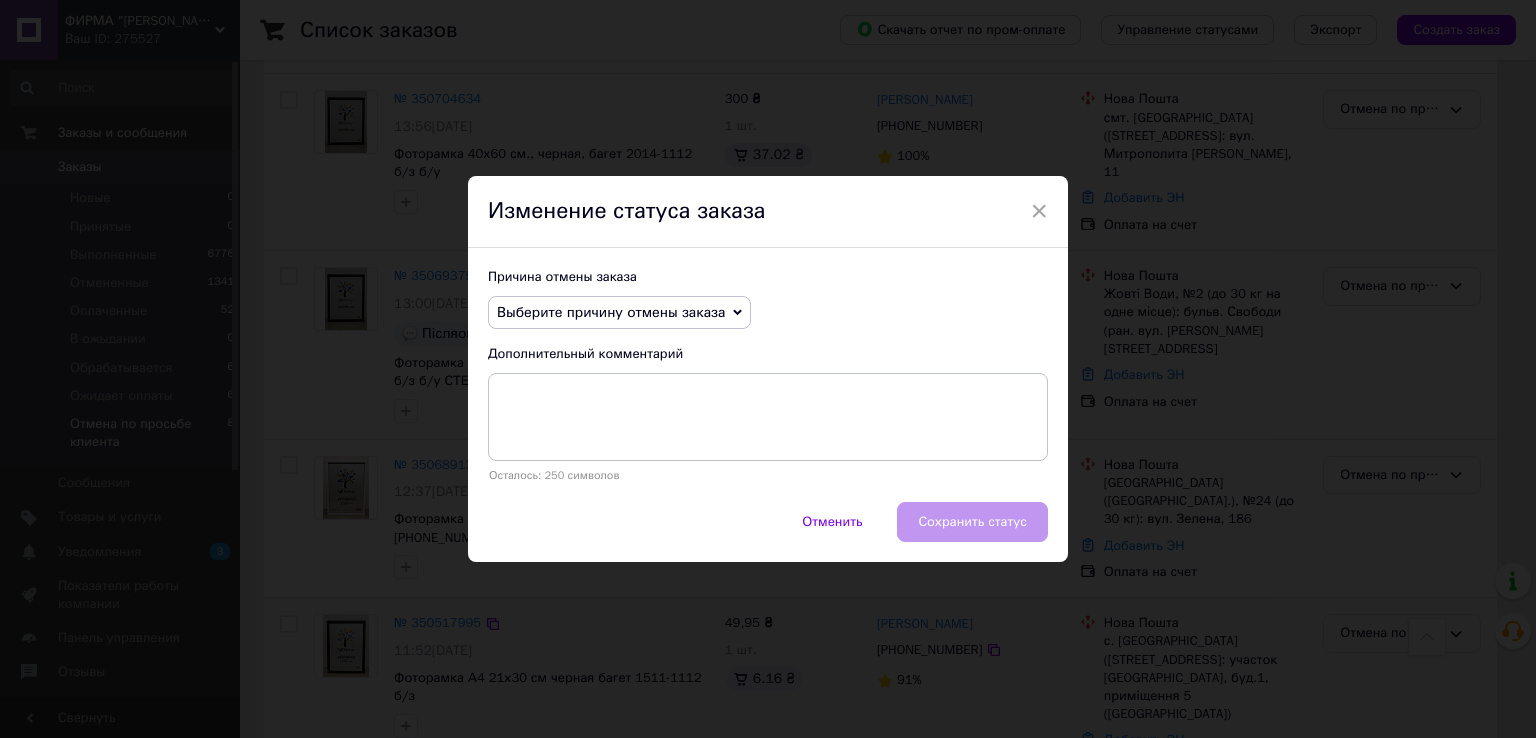 click on "Выберите причину отмены заказа" at bounding box center [611, 312] 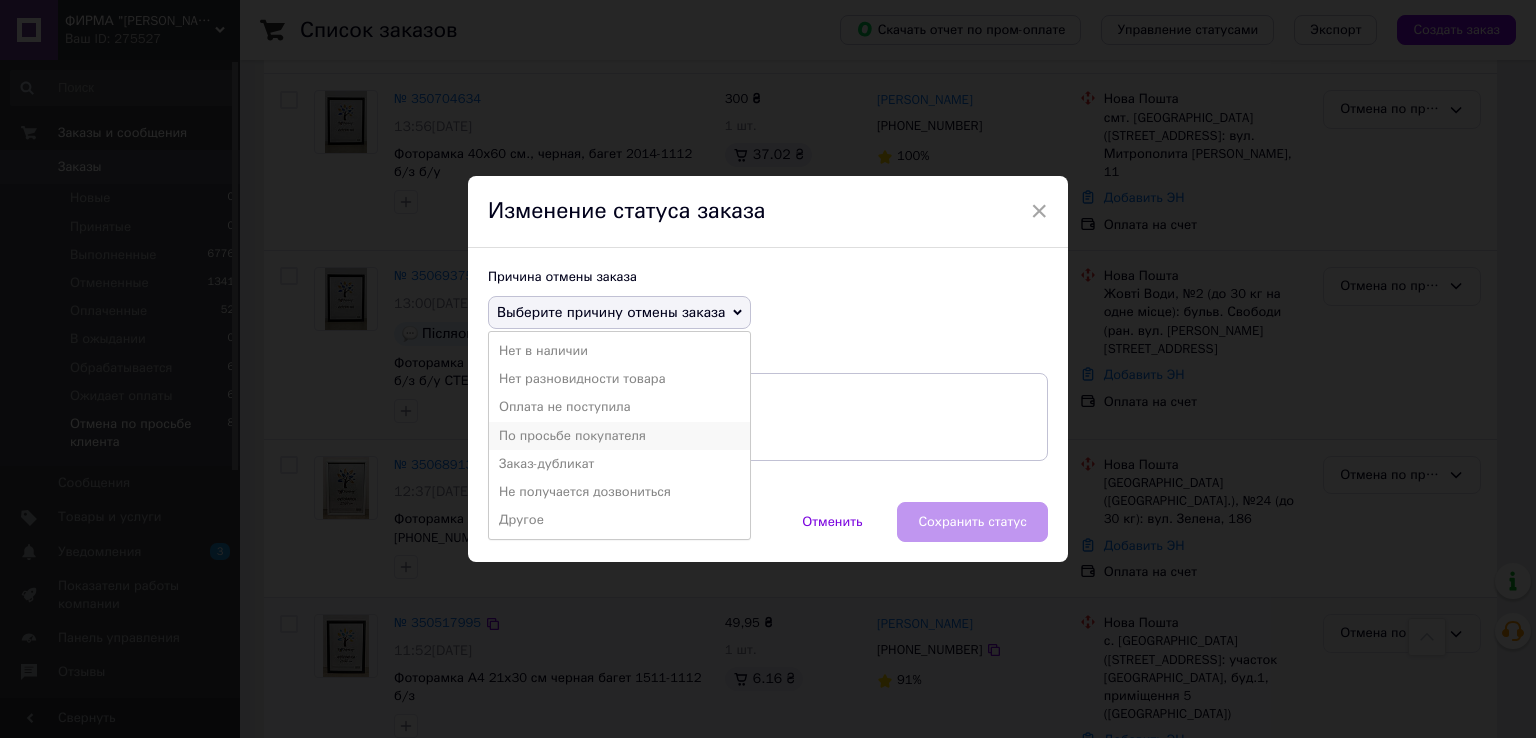 click on "По просьбе покупателя" at bounding box center [619, 436] 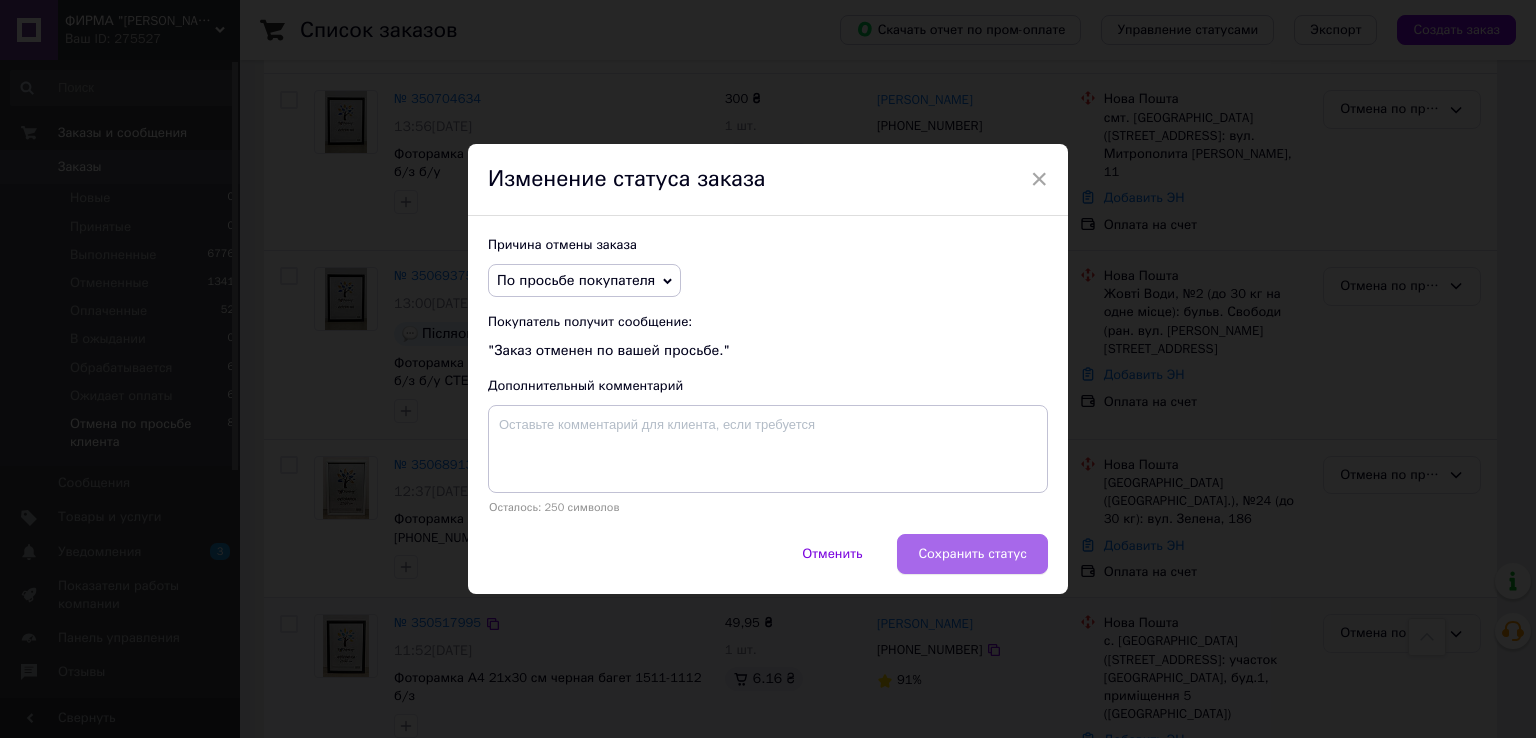 click on "Сохранить статус" at bounding box center (972, 554) 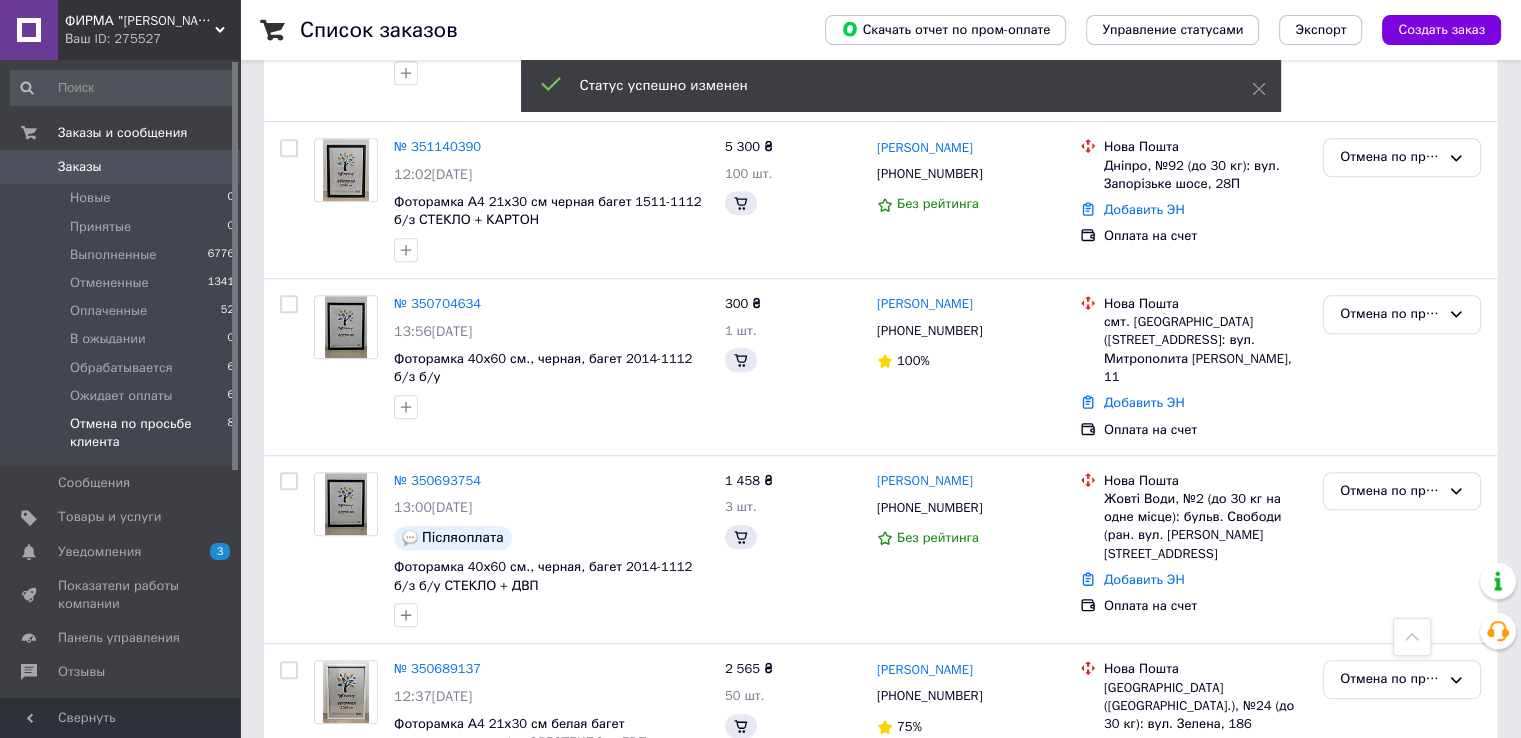 scroll, scrollTop: 1163, scrollLeft: 0, axis: vertical 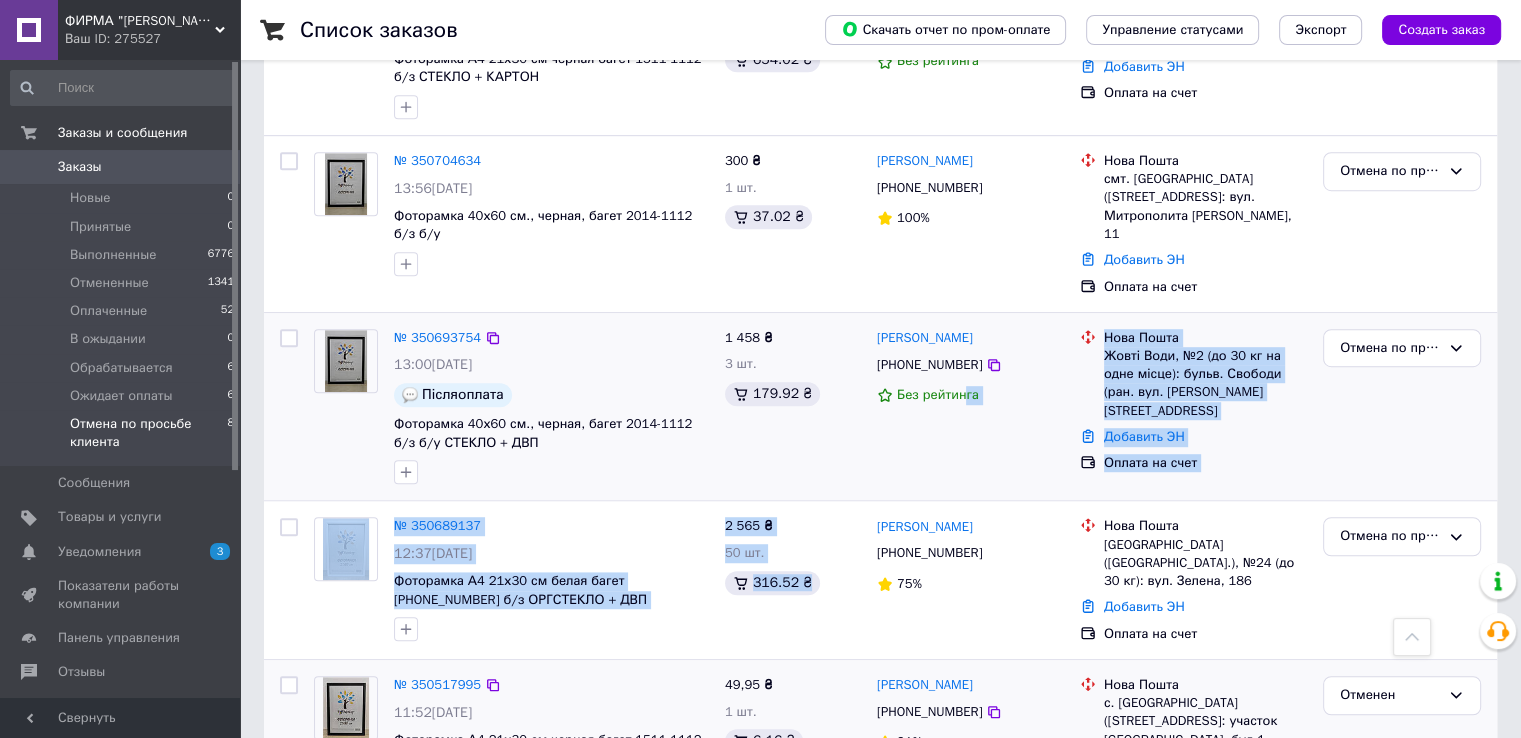 drag, startPoint x: 963, startPoint y: 380, endPoint x: 958, endPoint y: 394, distance: 14.866069 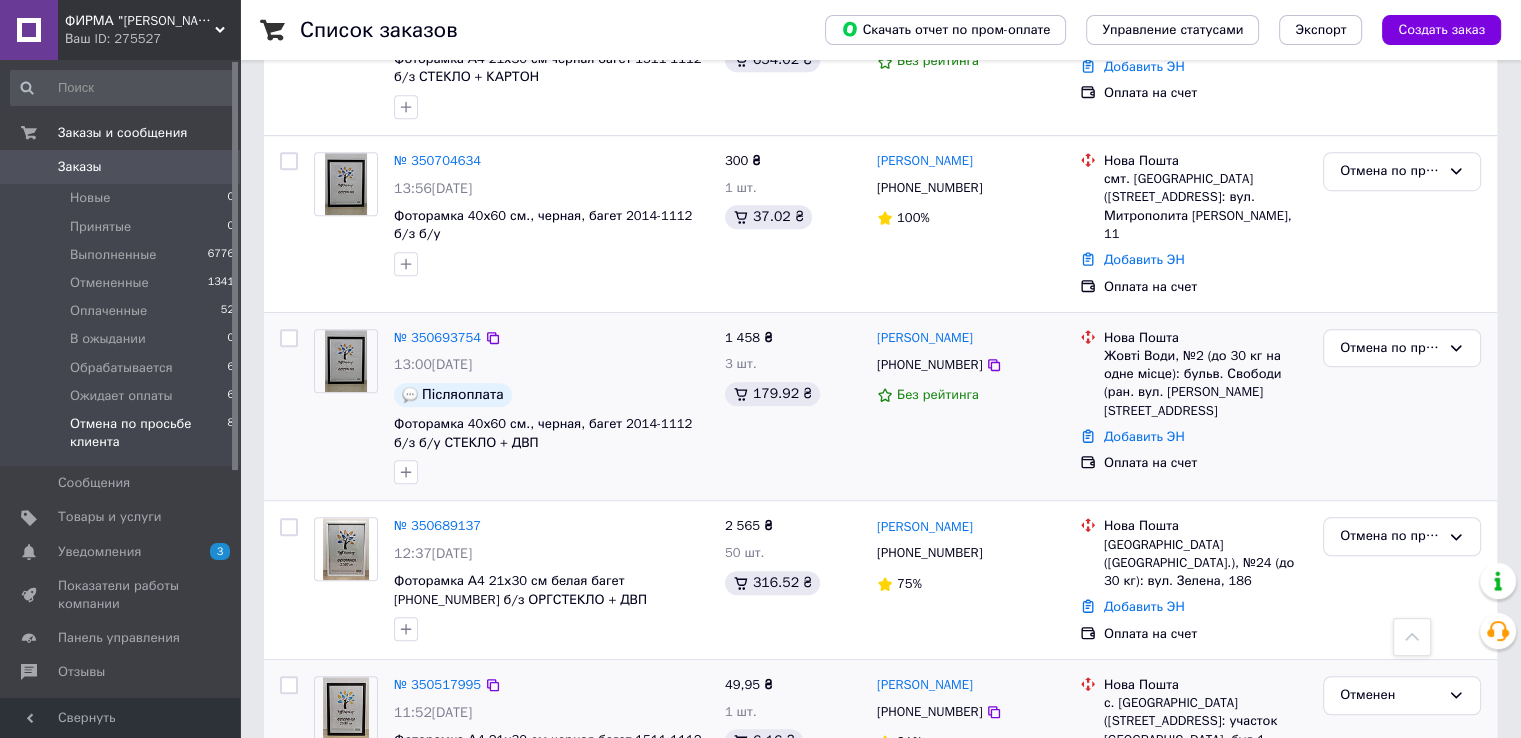 click on "Вікторія Афонасенко +380638967784 Без рейтинга" at bounding box center (970, 407) 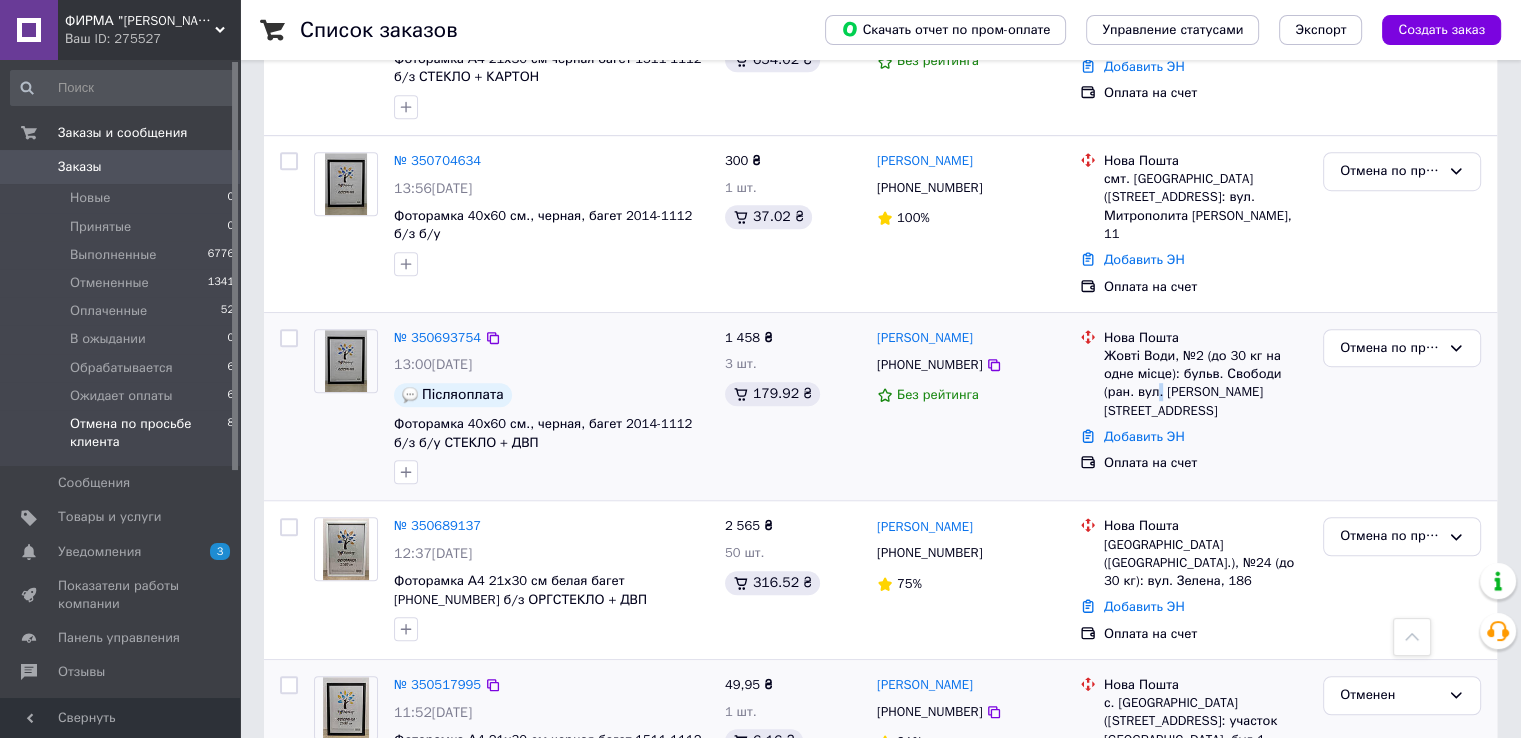 click on "Жовті Води, №2 (до 30 кг на одне місце): бульв. Свободи (ран. вул. Петровського), 50А" at bounding box center (1205, 383) 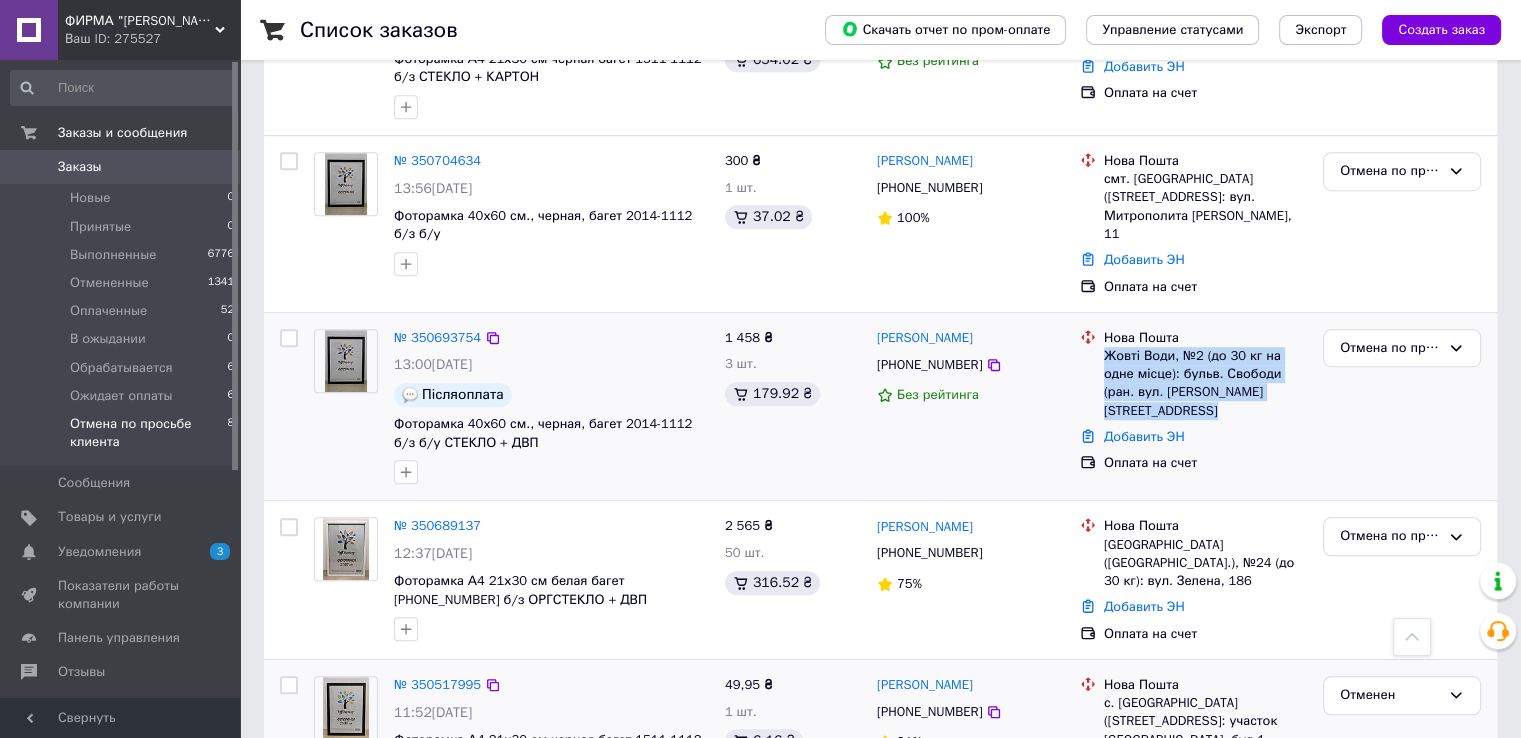 click on "Жовті Води, №2 (до 30 кг на одне місце): бульв. Свободи (ран. вул. Петровського), 50А" at bounding box center (1205, 383) 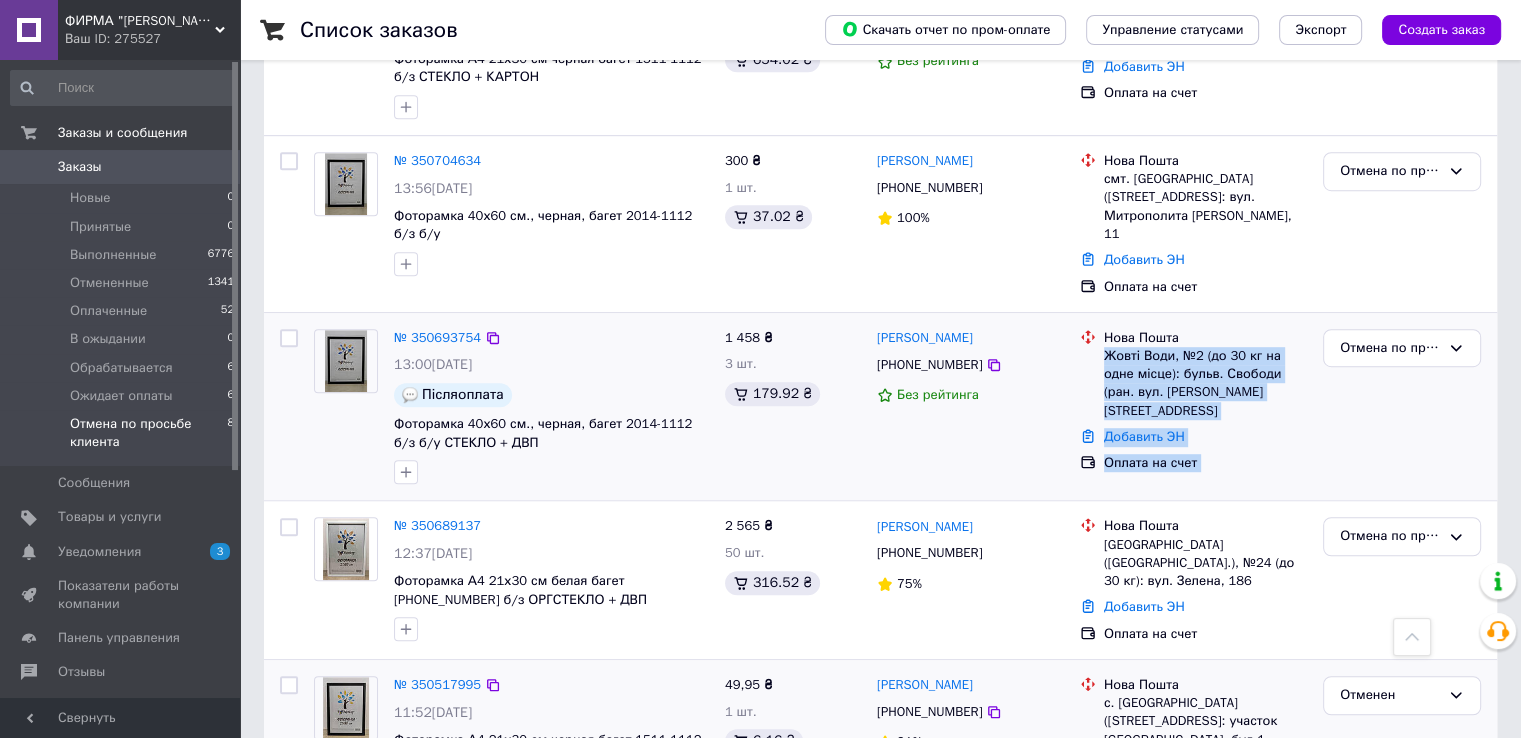 drag, startPoint x: 1303, startPoint y: 276, endPoint x: 1373, endPoint y: 333, distance: 90.27181 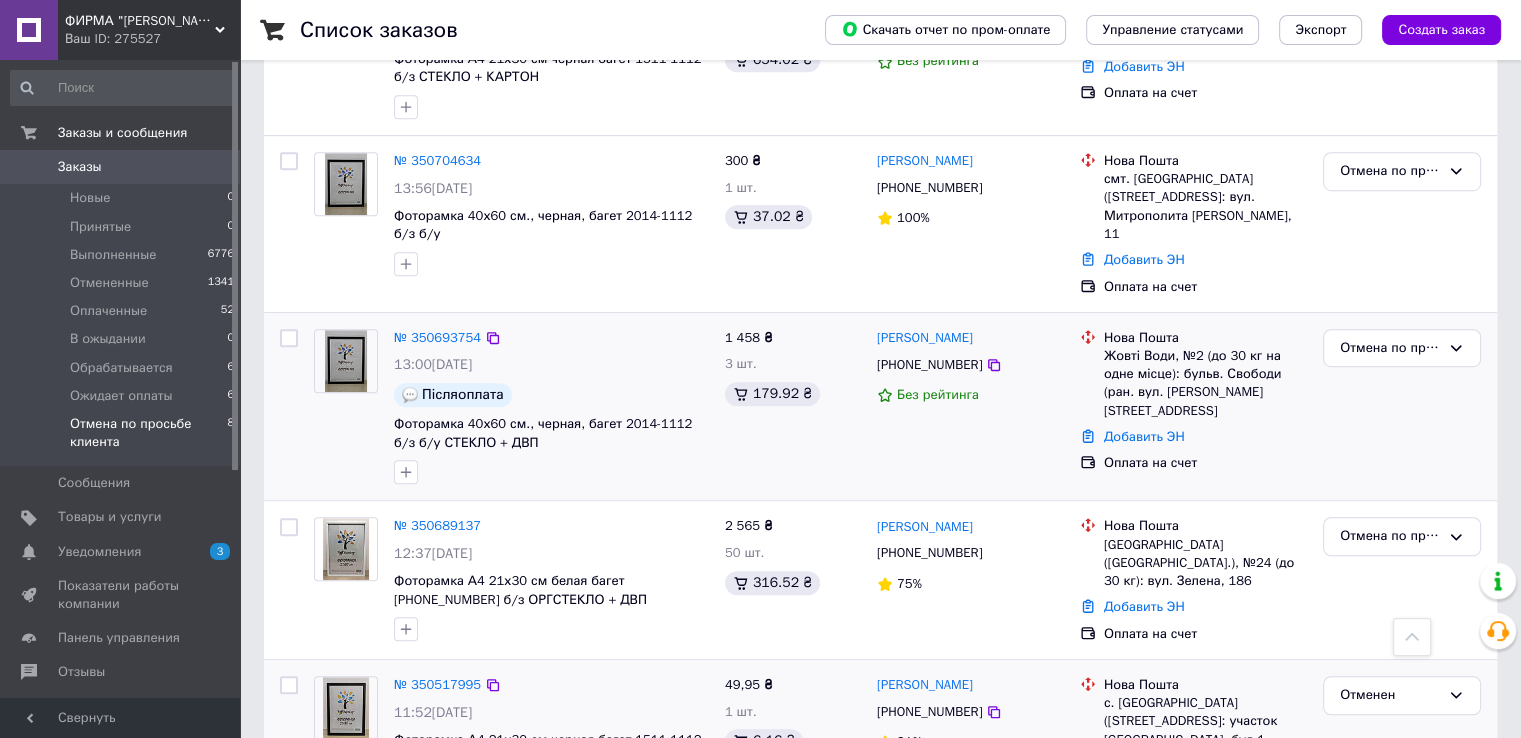 click on "Отмена по просьбе клиента" at bounding box center (1402, 407) 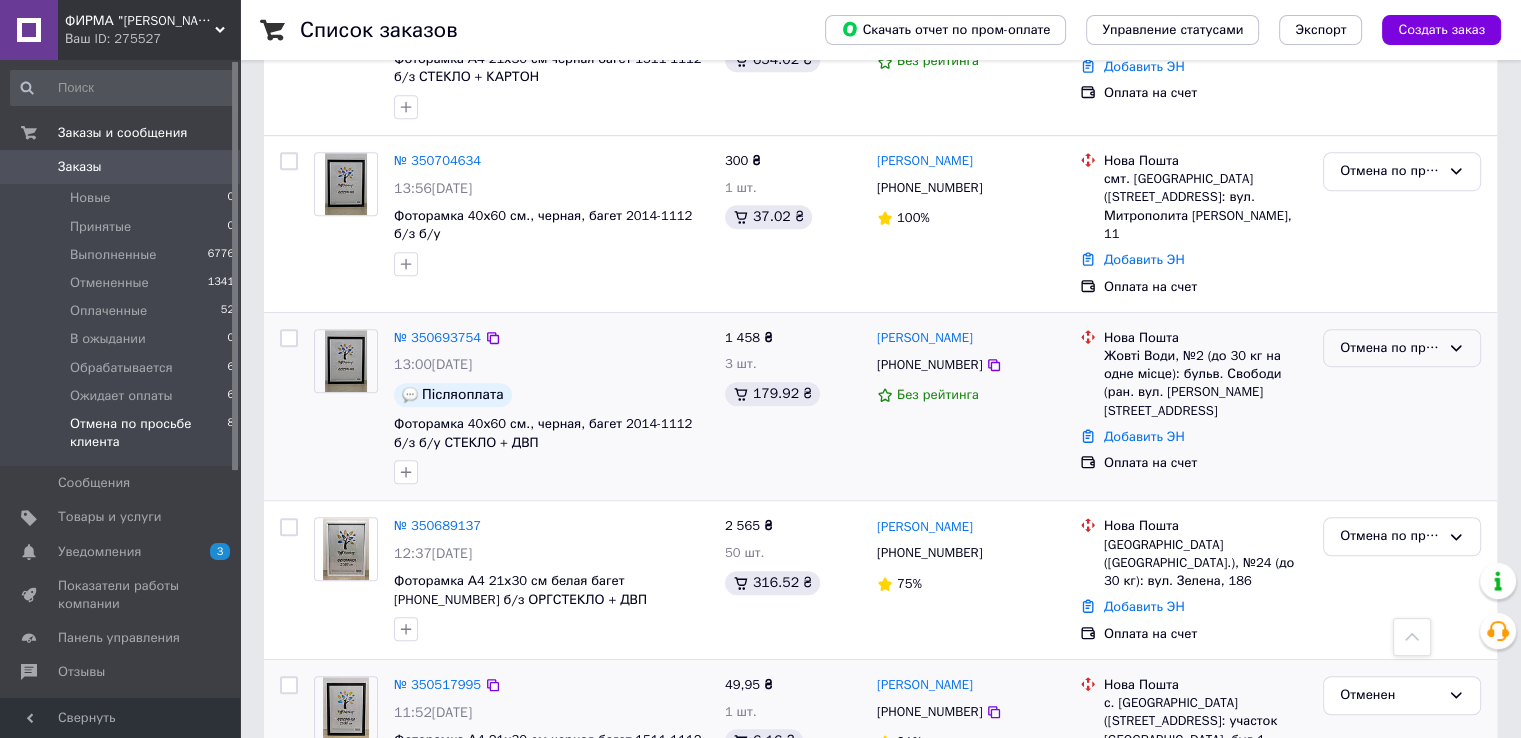 click on "Отмена по просьбе клиента" at bounding box center (1390, 348) 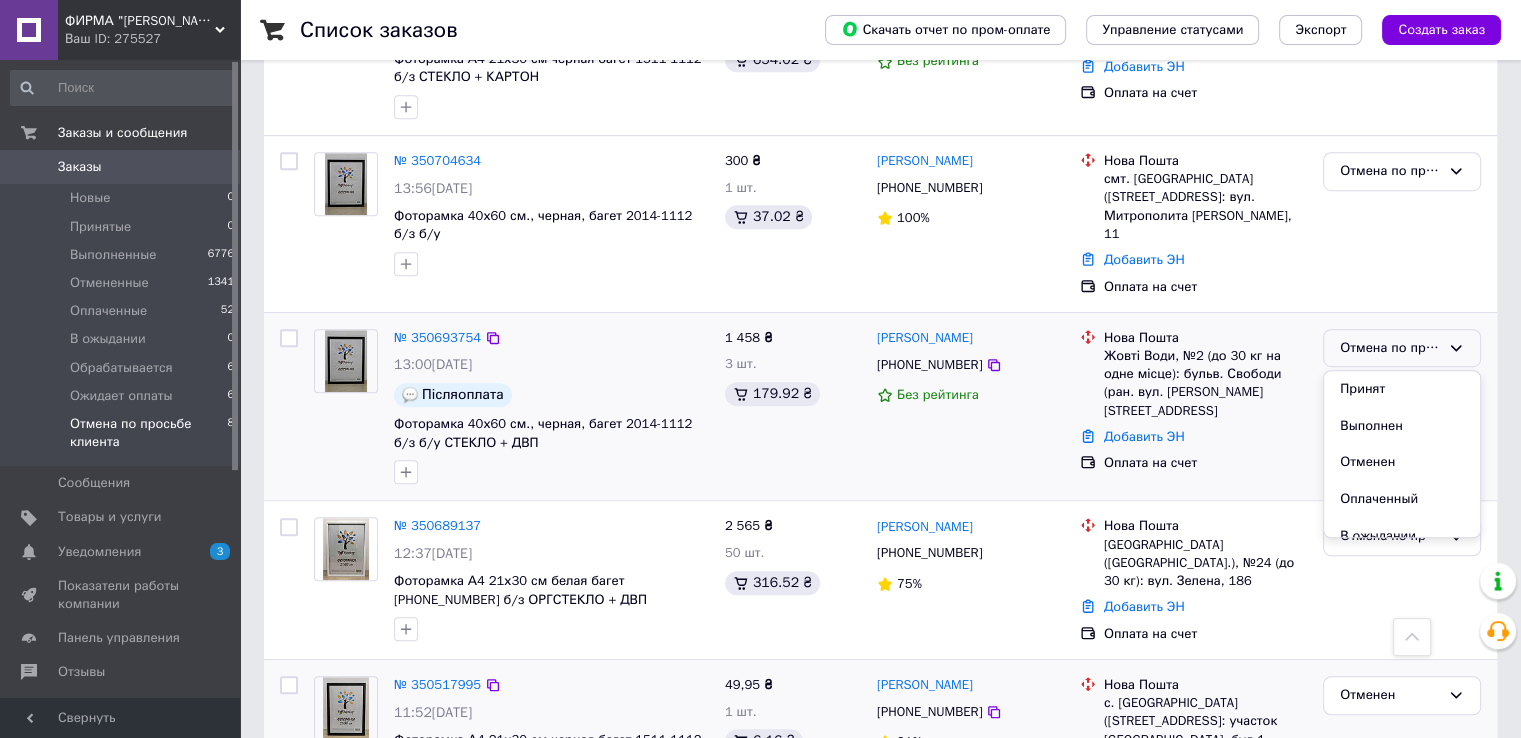 drag, startPoint x: 1403, startPoint y: 276, endPoint x: 1400, endPoint y: 309, distance: 33.13608 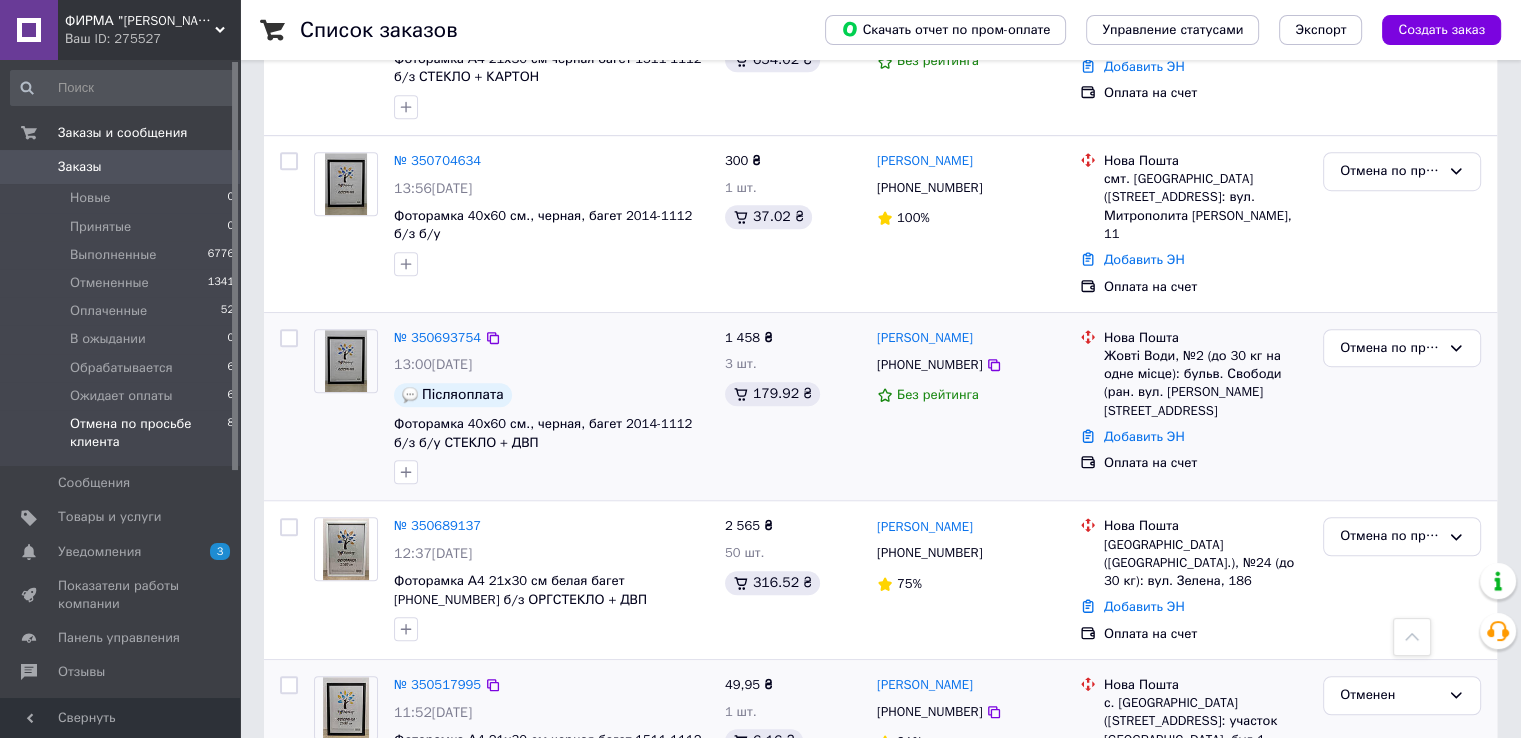 drag, startPoint x: 1395, startPoint y: 346, endPoint x: 1356, endPoint y: 338, distance: 39.812057 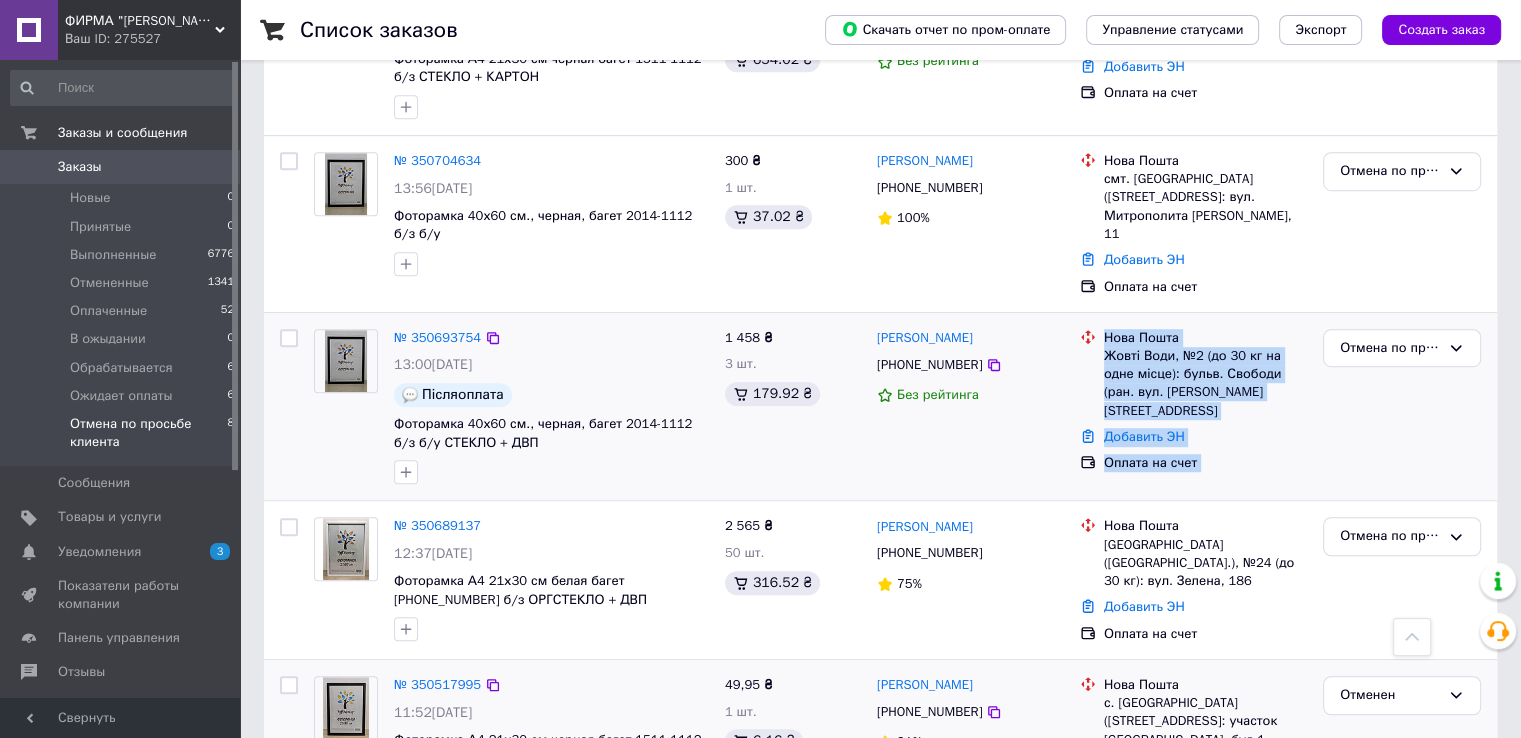 drag, startPoint x: 1356, startPoint y: 338, endPoint x: 1007, endPoint y: 294, distance: 351.7627 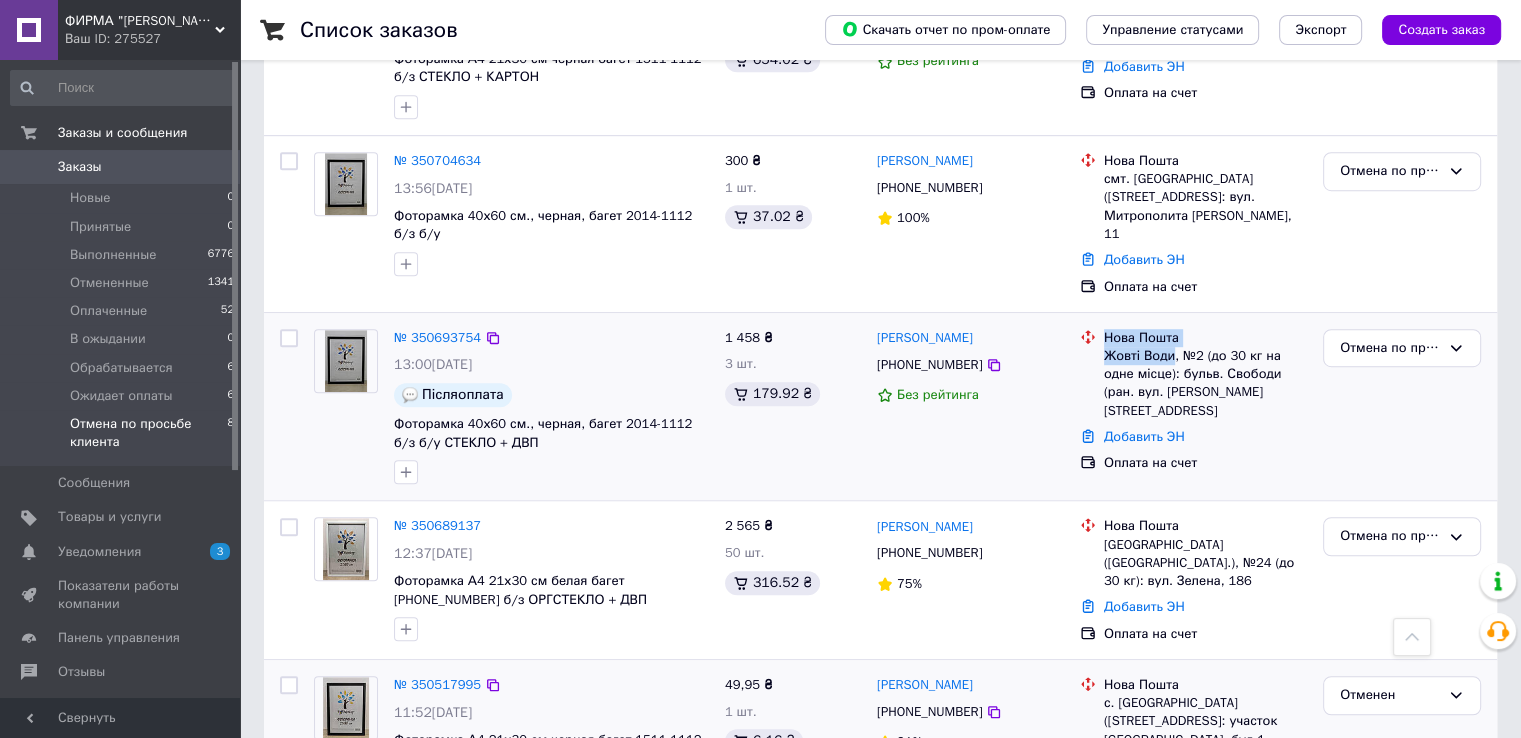 drag, startPoint x: 1024, startPoint y: 363, endPoint x: 1444, endPoint y: 327, distance: 421.54004 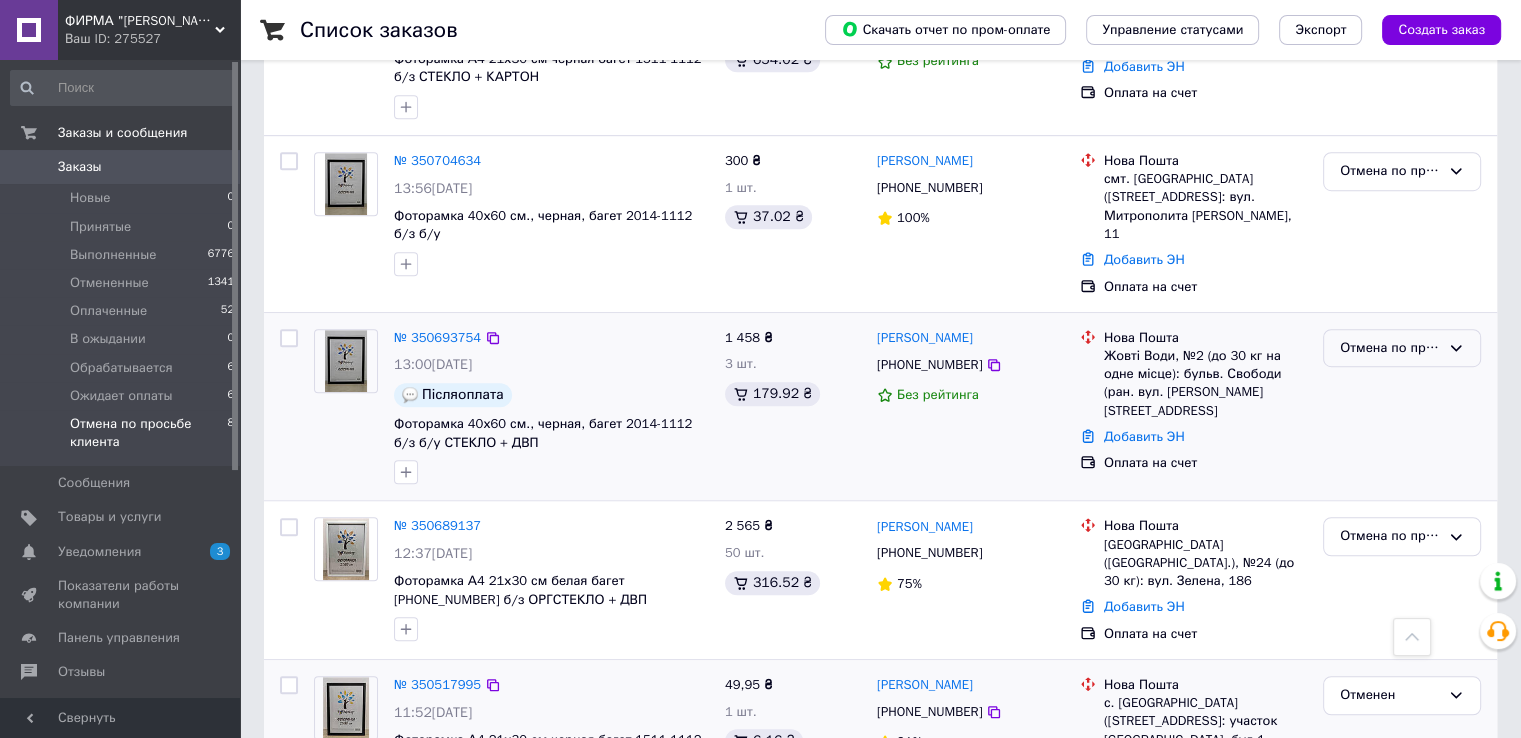 drag, startPoint x: 1488, startPoint y: 287, endPoint x: 1409, endPoint y: 264, distance: 82.28001 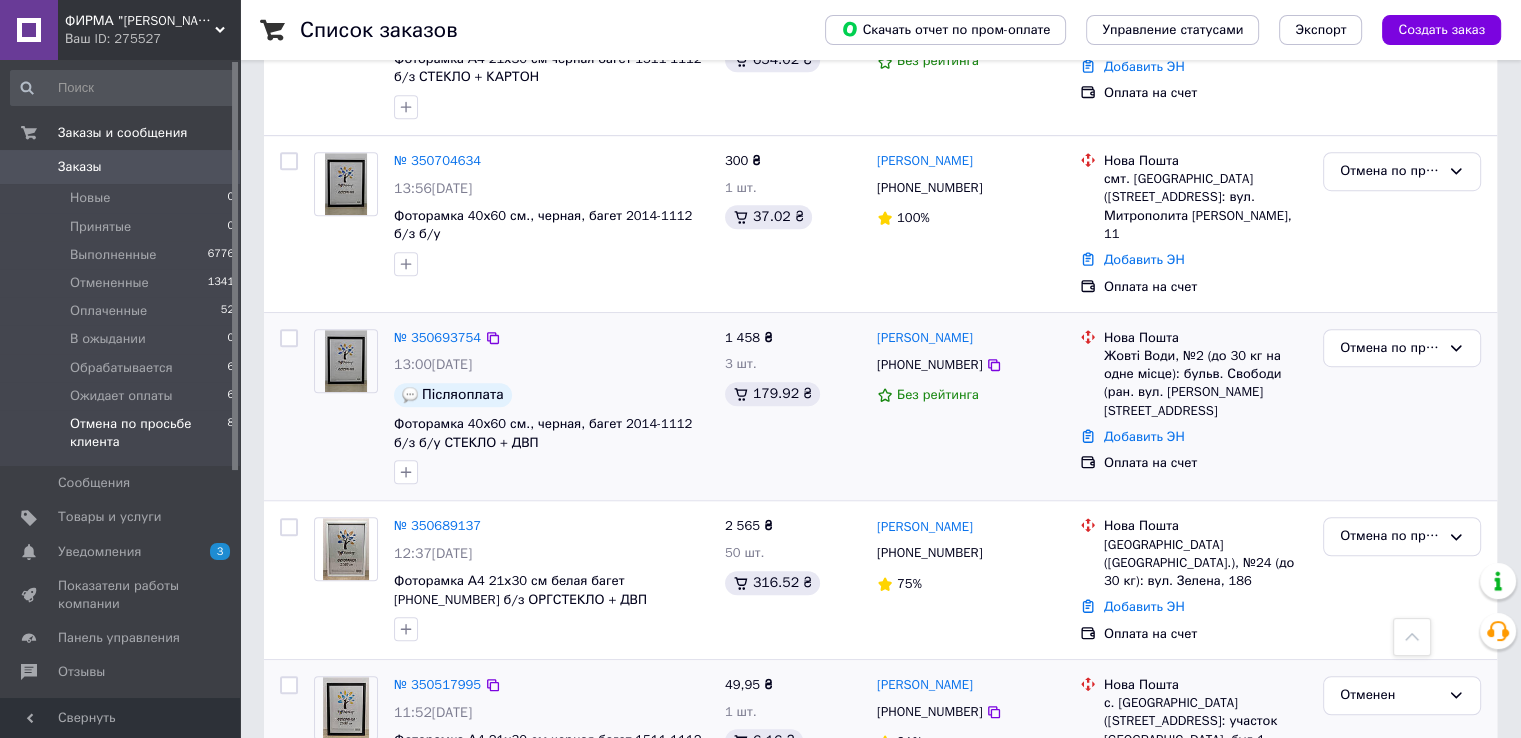 drag, startPoint x: 1409, startPoint y: 264, endPoint x: 1362, endPoint y: 360, distance: 106.887794 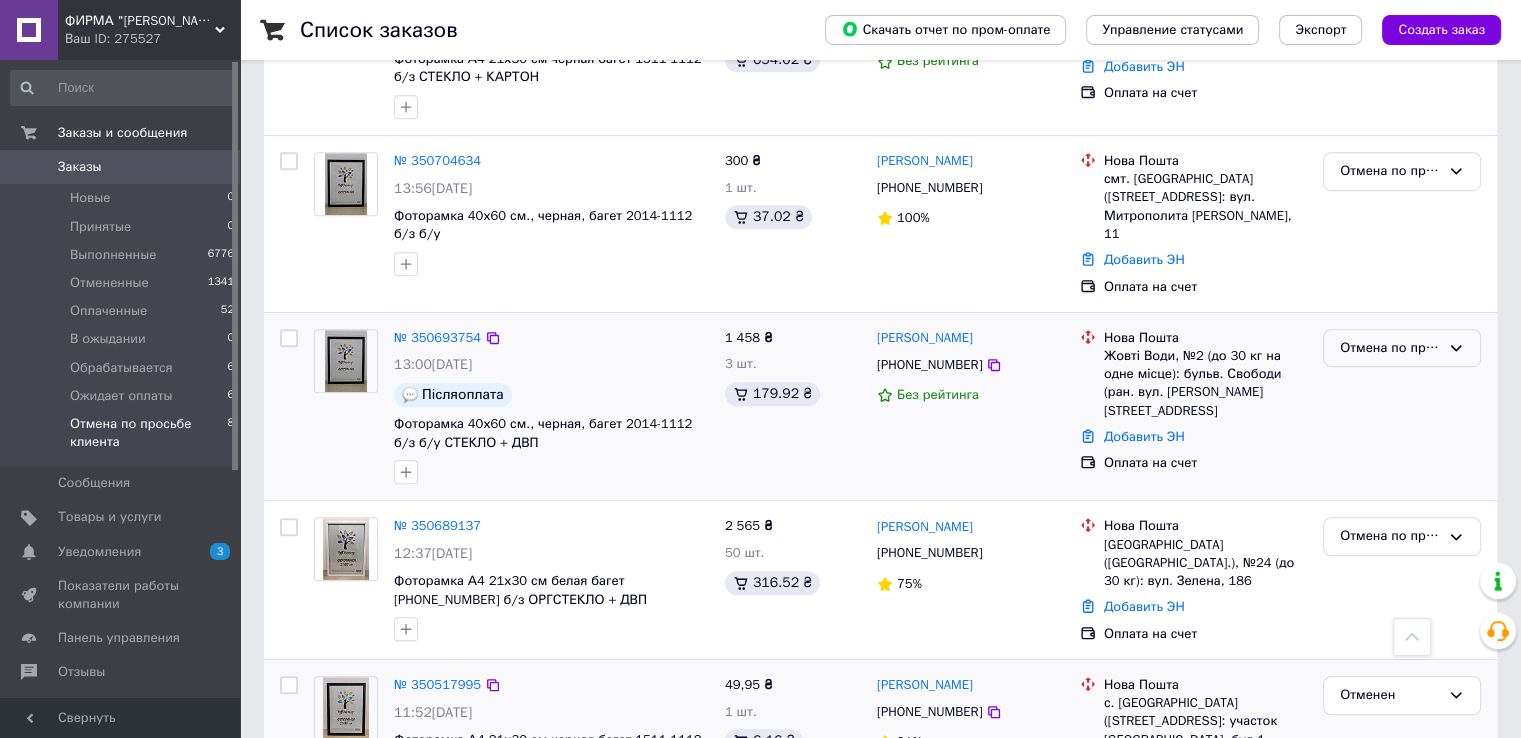 click on "Отмена по просьбе клиента" at bounding box center [1390, 348] 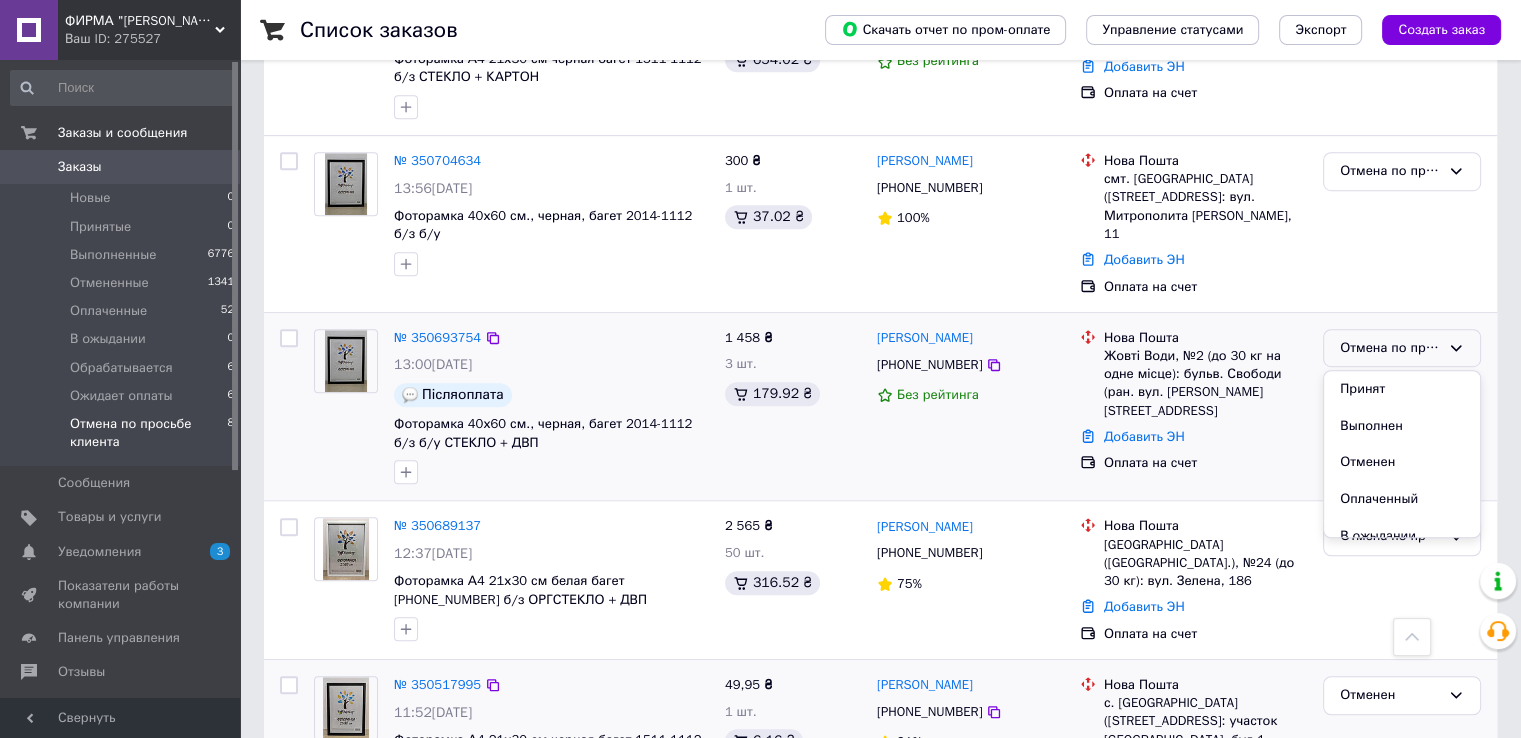 click on "Отмена по просьбе клиента" at bounding box center (1390, 348) 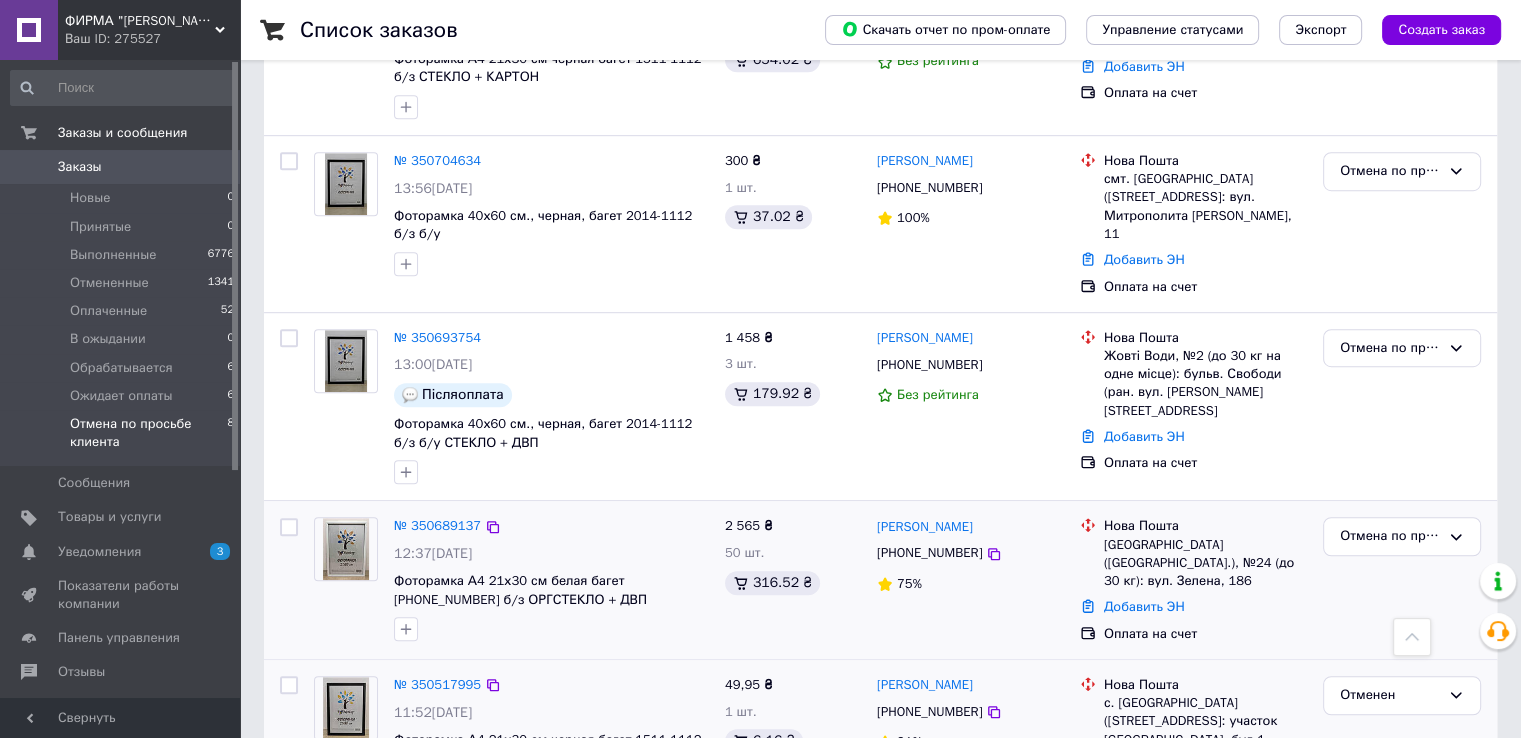 click at bounding box center [1088, 553] 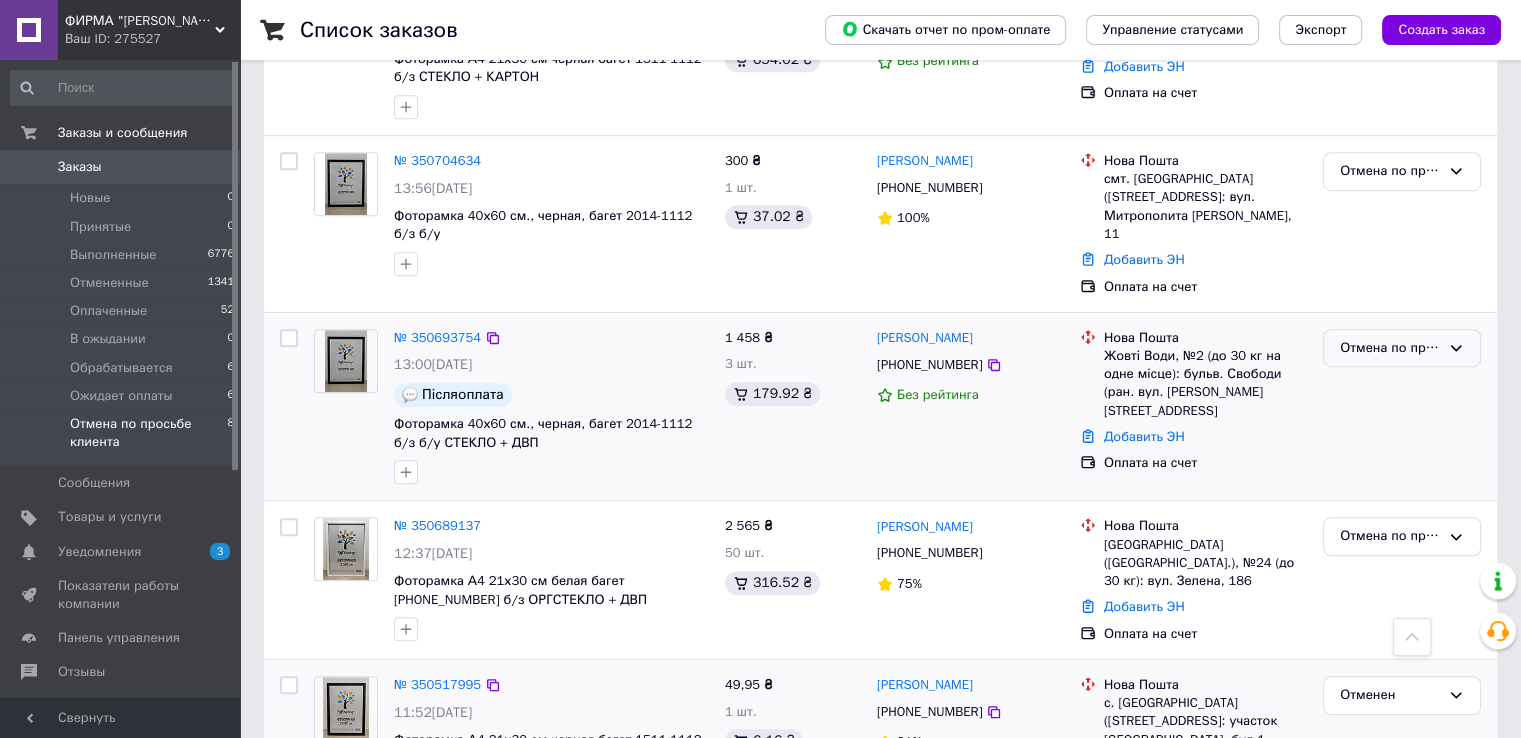 click on "Отмена по просьбе клиента" at bounding box center [1390, 348] 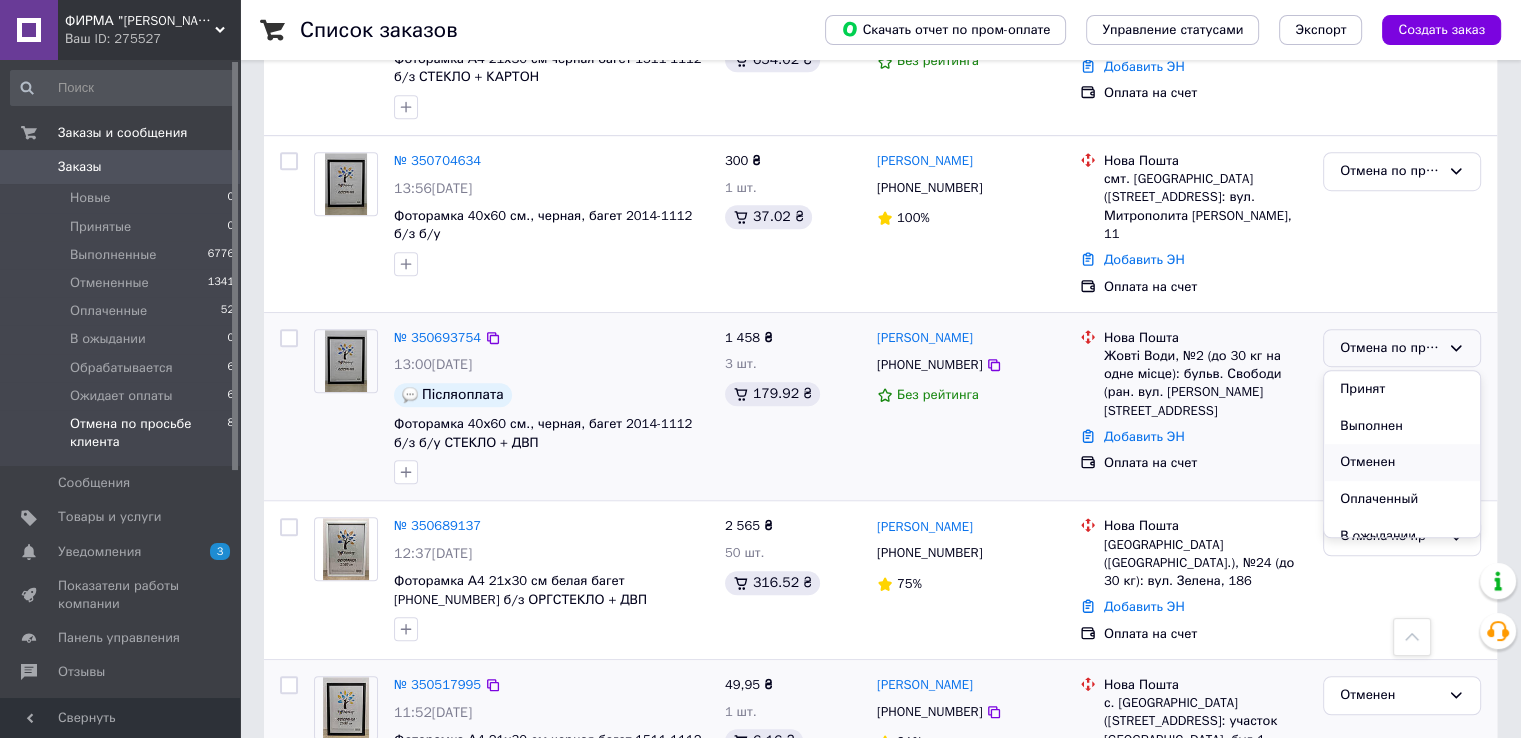 click on "Отменен" at bounding box center [1402, 462] 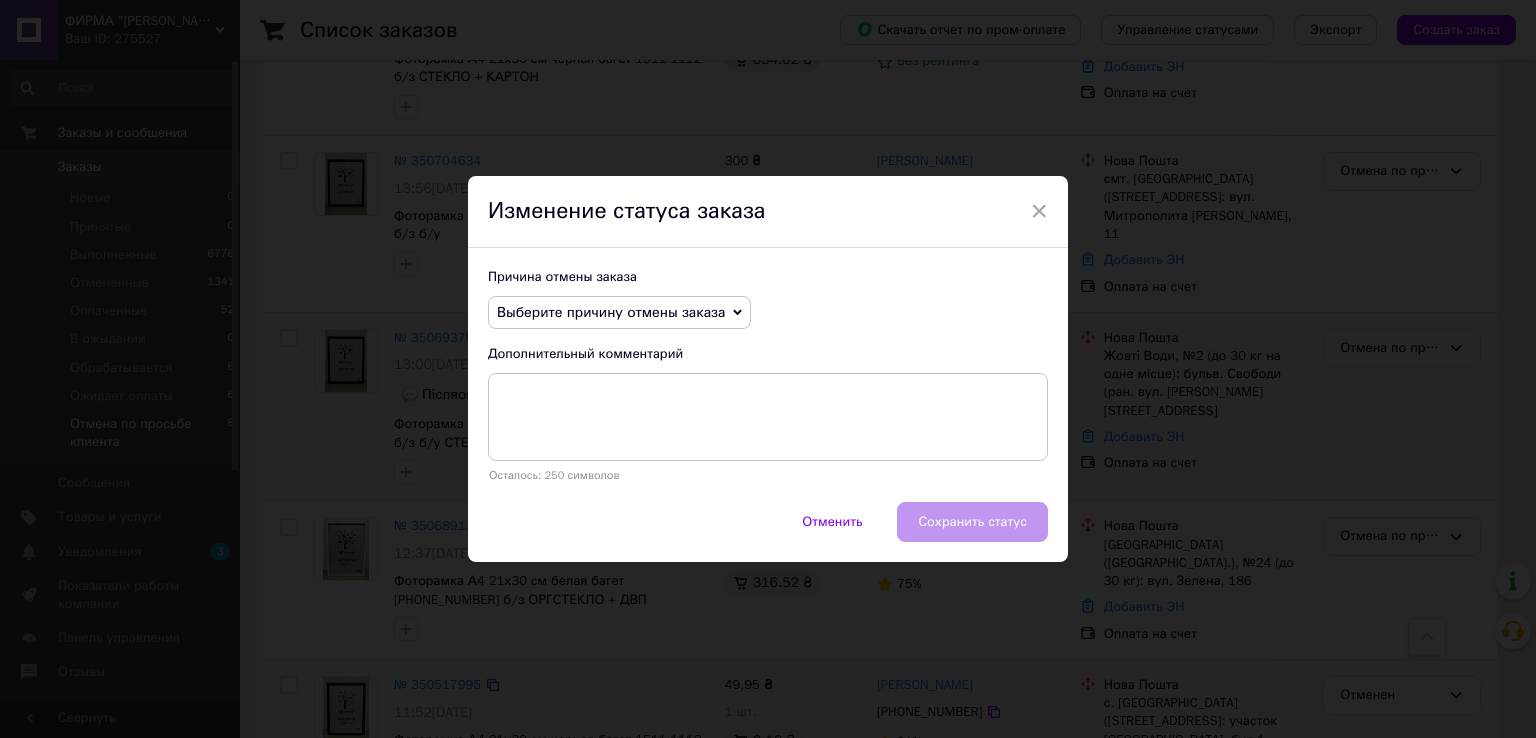 click on "Выберите причину отмены заказа" at bounding box center [611, 312] 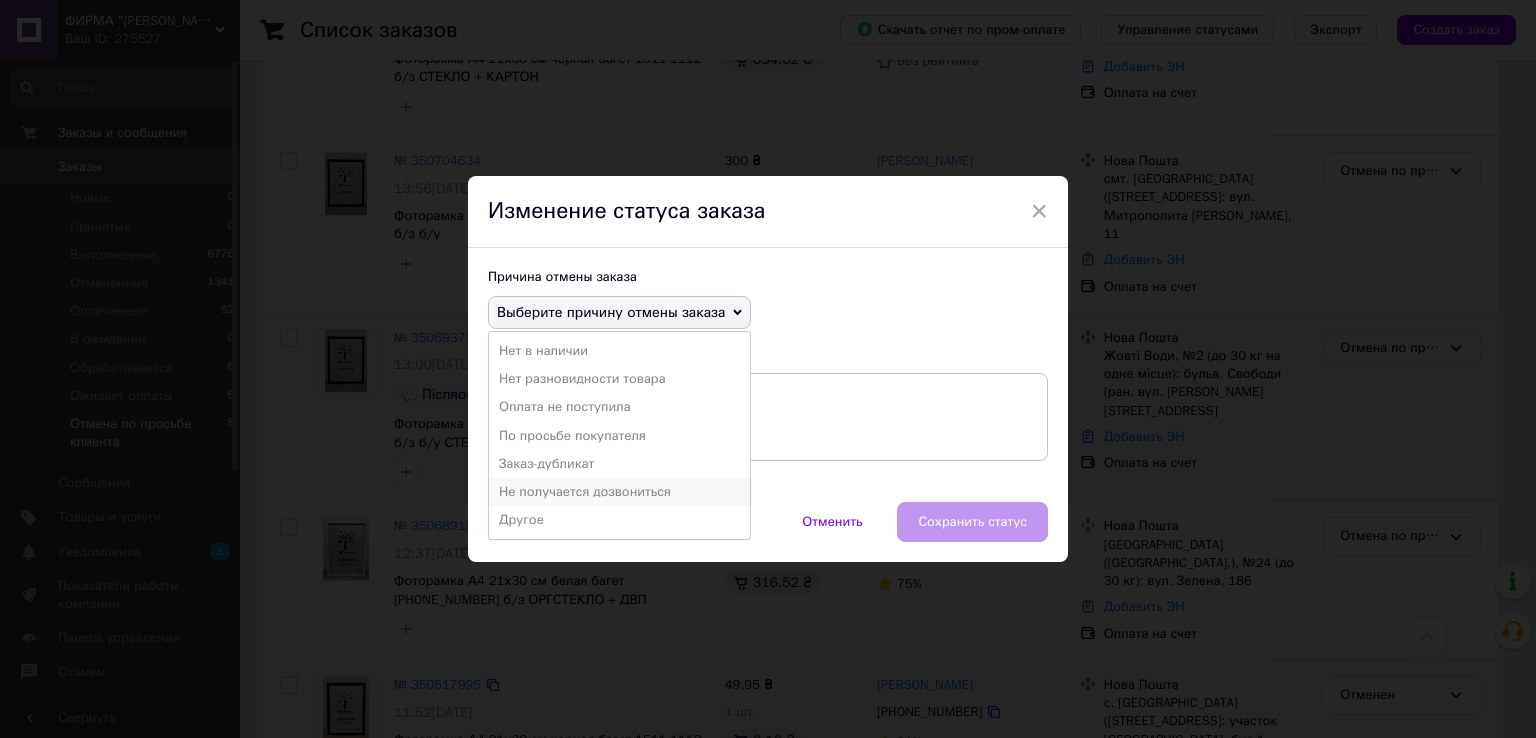 click on "Не получается дозвониться" at bounding box center (619, 492) 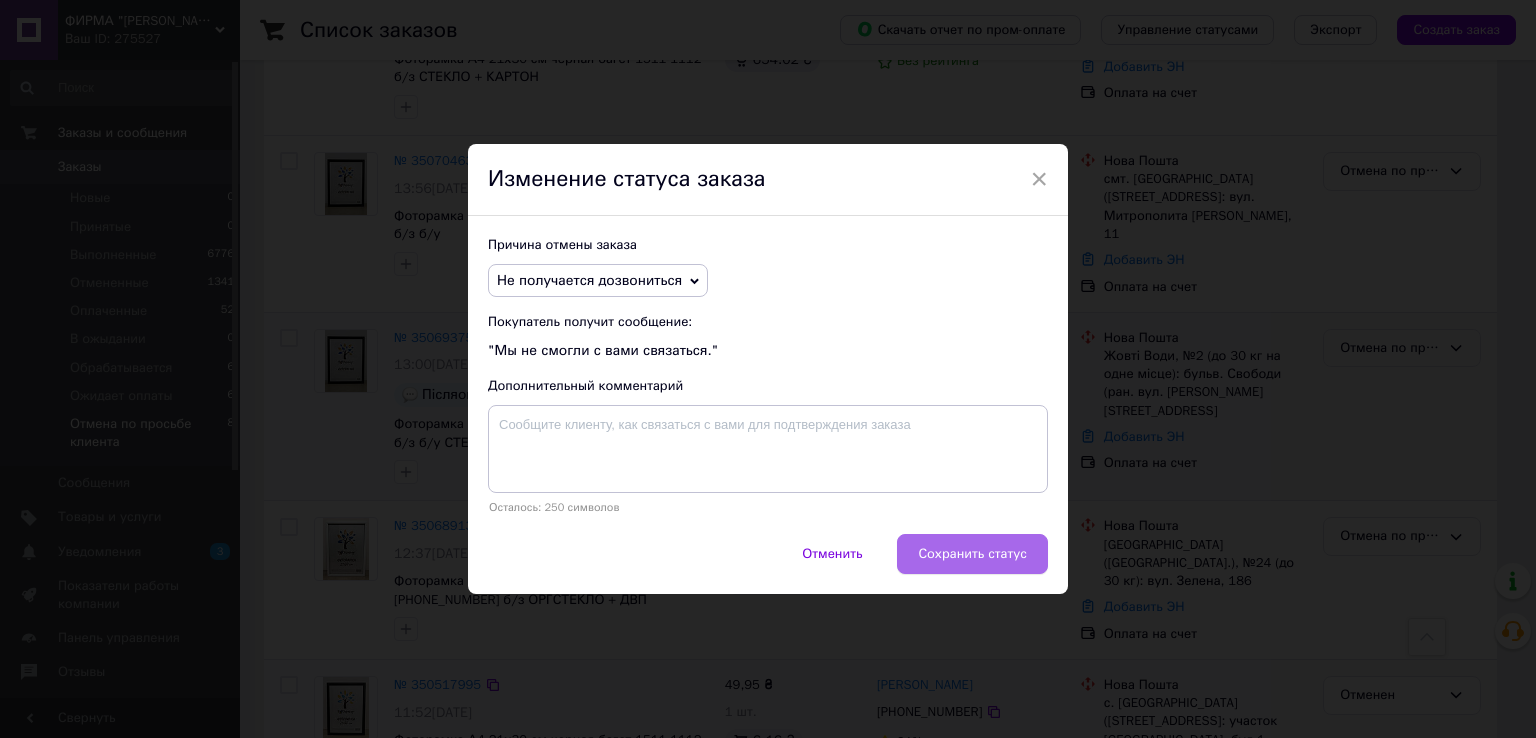 click on "× Изменение статуса заказа Причина отмены заказа Не получается дозвониться Нет в наличии Нет разновидности товара Оплата не поступила По просьбе покупателя Заказ-дубликат Другое Покупатель получит сообщение: "Мы не смогли с вами связаться." Дополнительный комментарий Осталось: 250 символов Отменить   Сохранить статус" at bounding box center (768, 369) 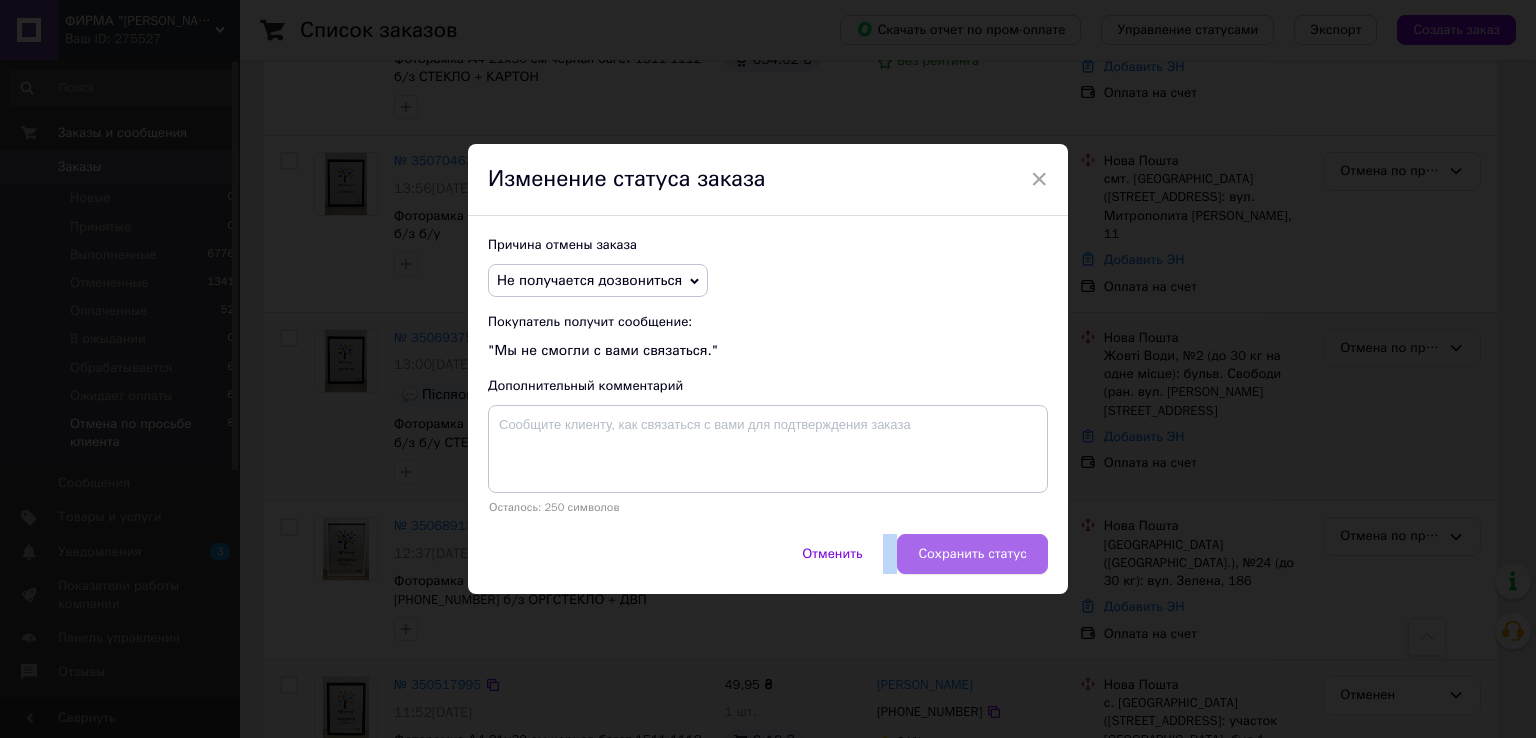 click on "Сохранить статус" at bounding box center (972, 554) 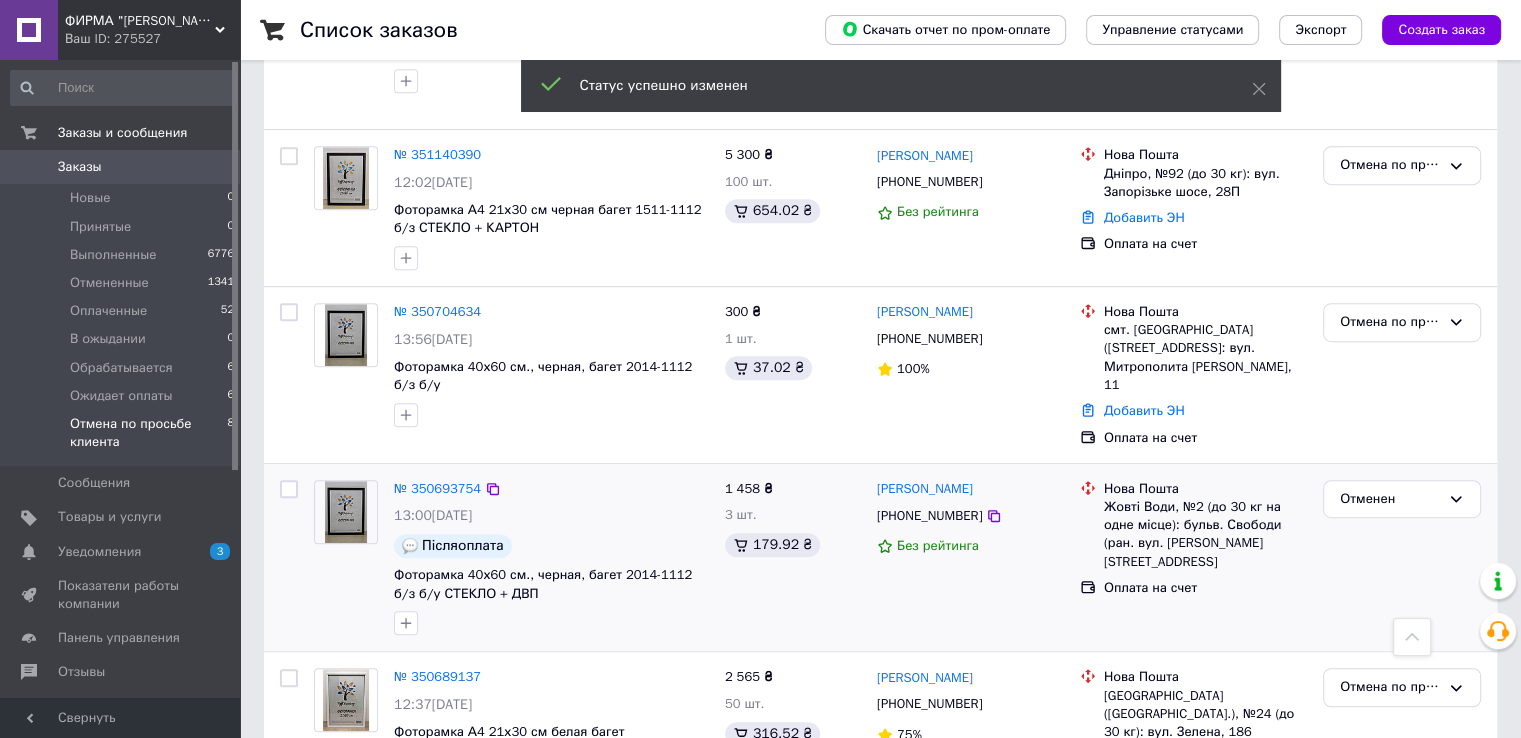 scroll, scrollTop: 812, scrollLeft: 0, axis: vertical 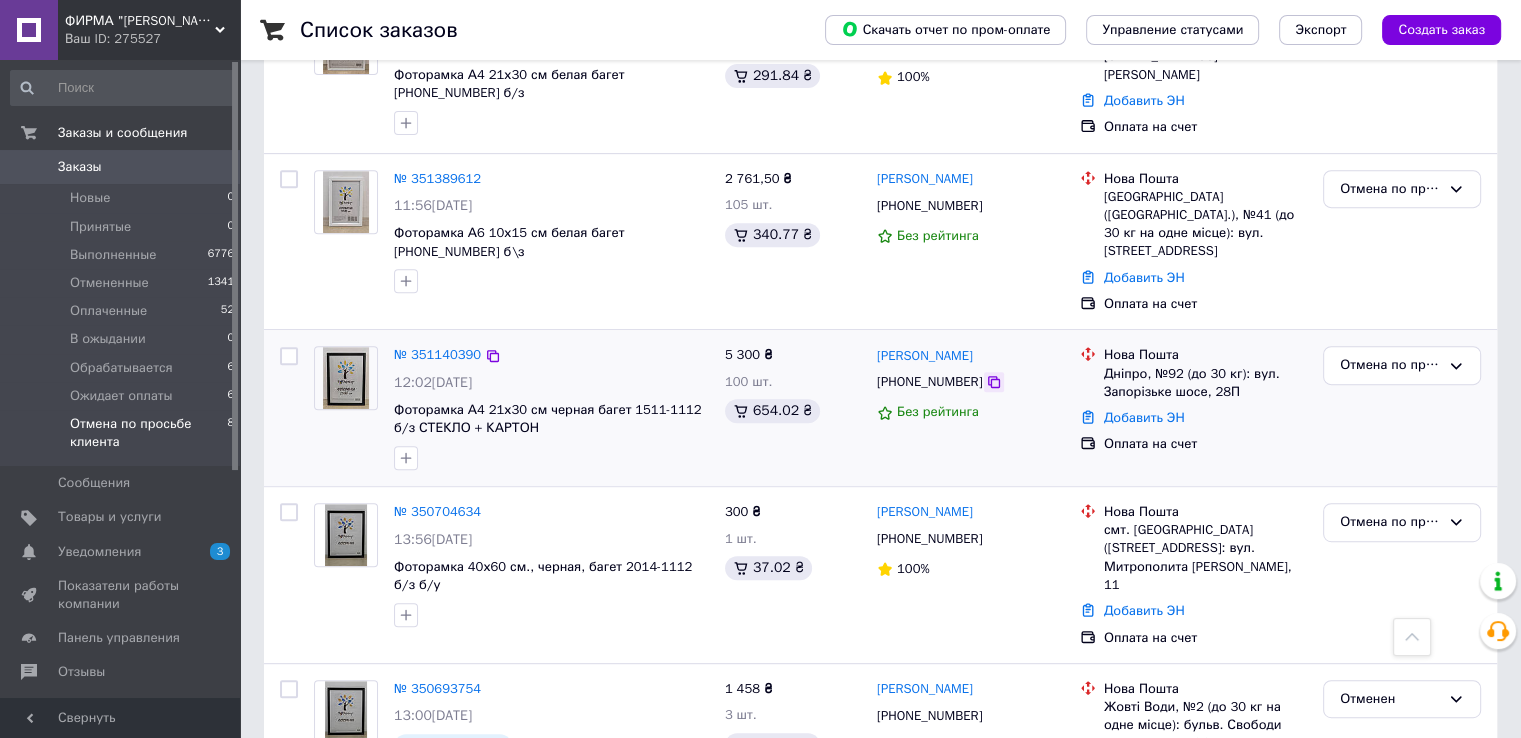 click 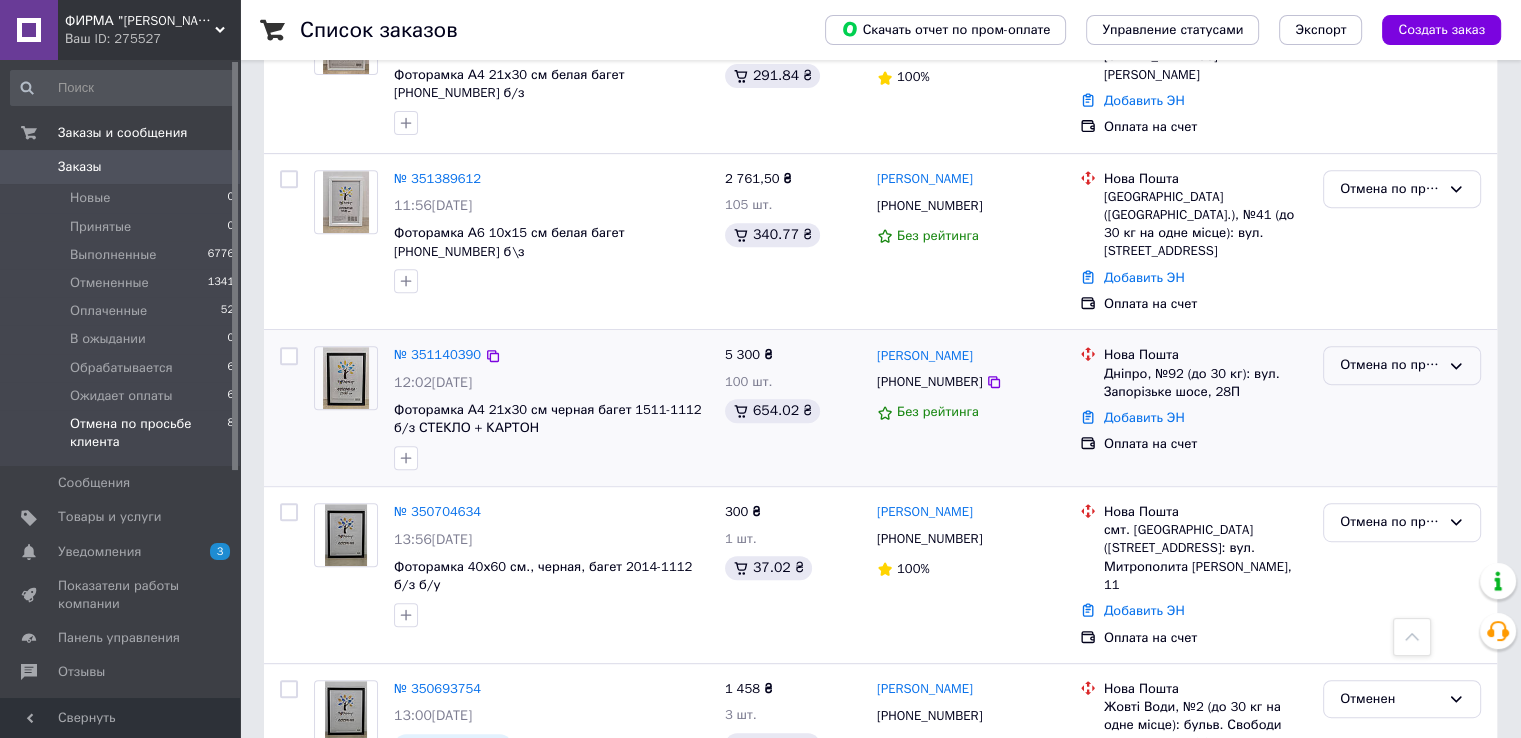 click on "Отмена по просьбе клиента" at bounding box center (1390, 365) 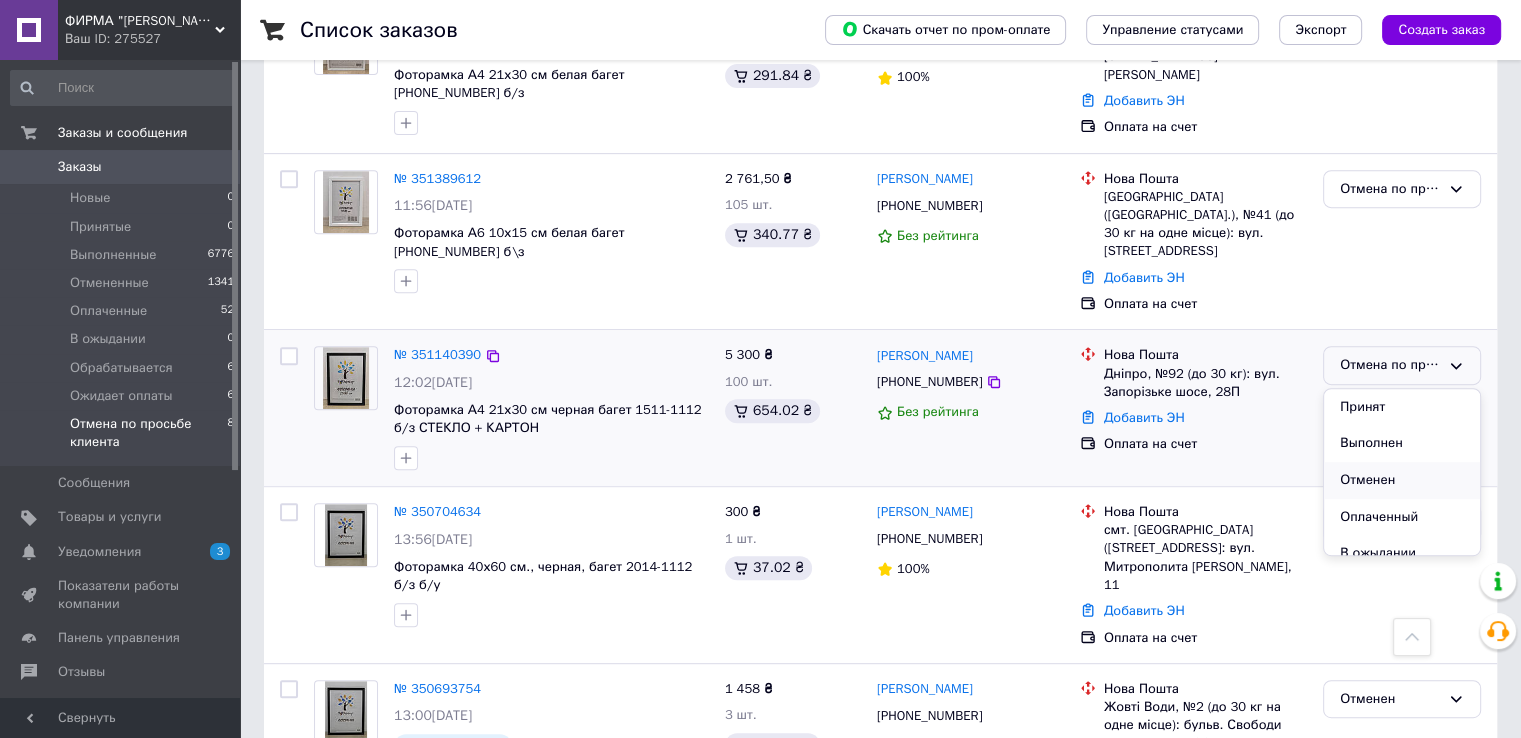 click on "Отменен" at bounding box center (1402, 480) 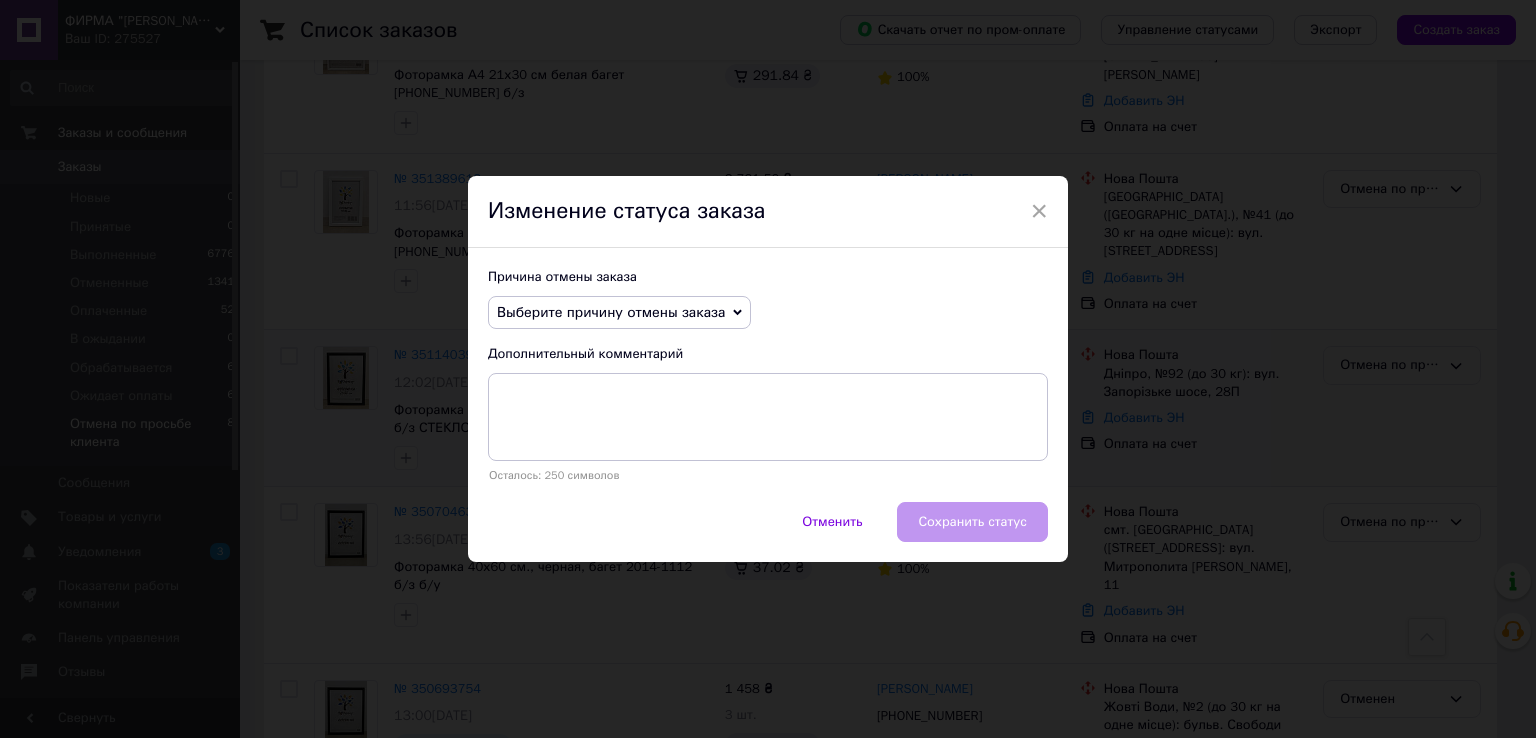 click on "Выберите причину отмены заказа" at bounding box center [619, 313] 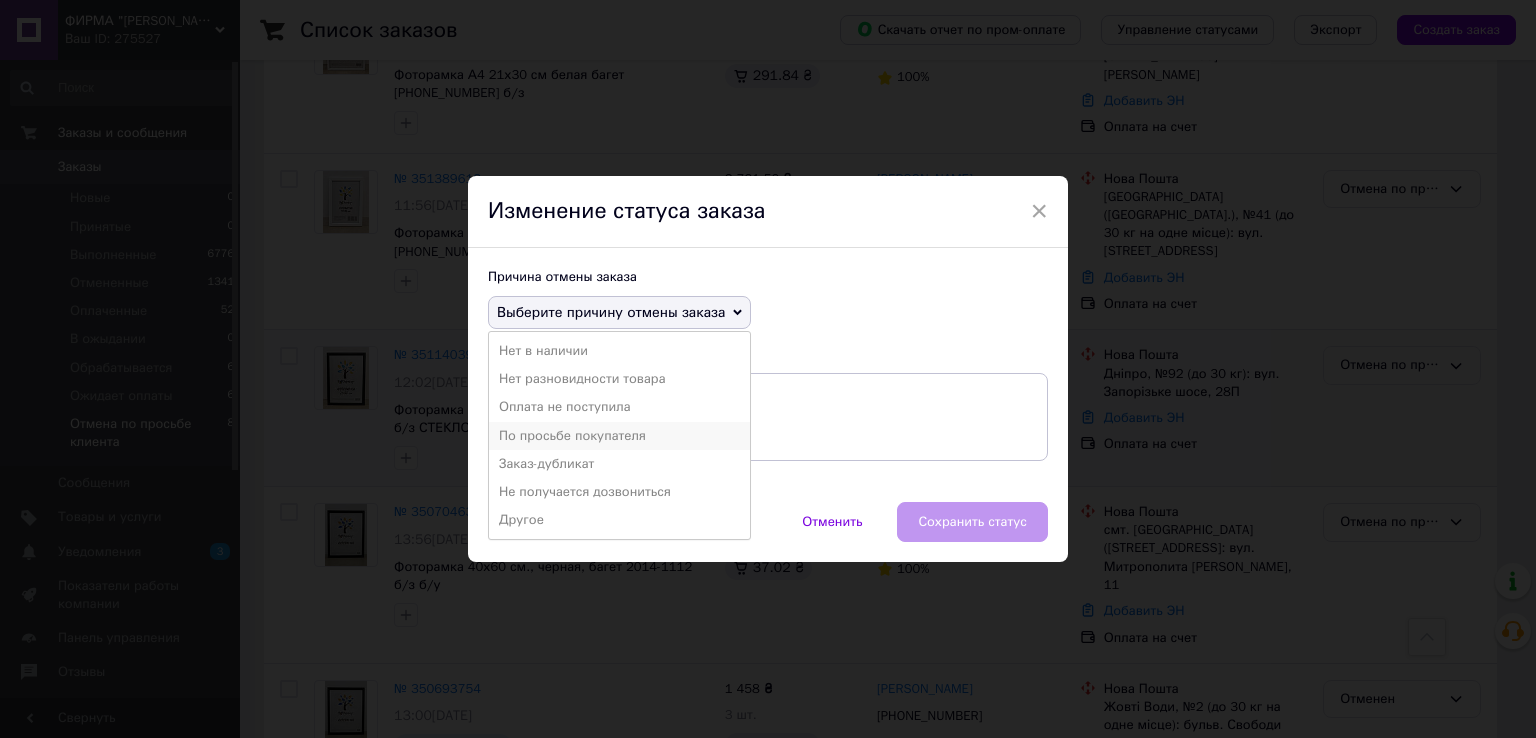 click on "По просьбе покупателя" at bounding box center (619, 436) 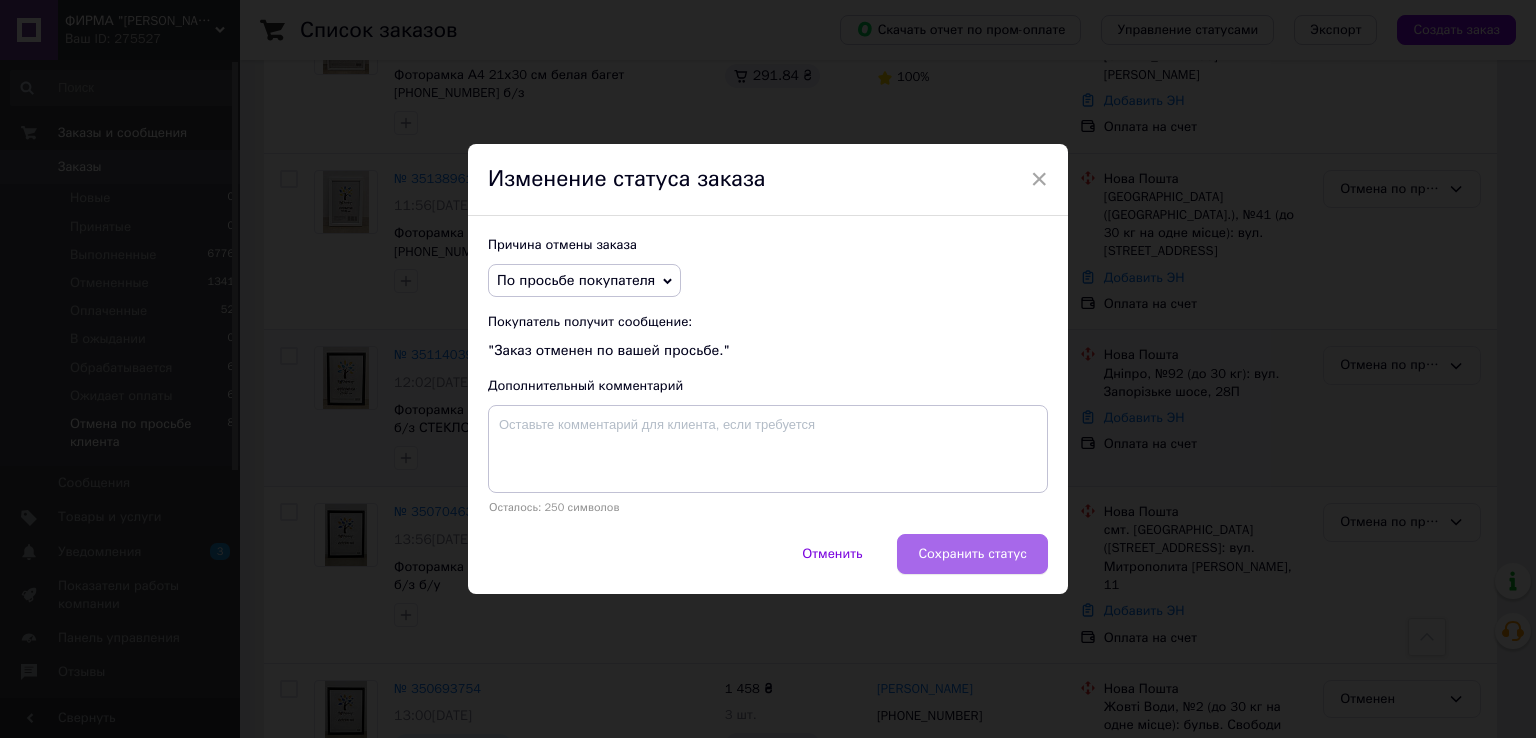 click on "Сохранить статус" at bounding box center (972, 554) 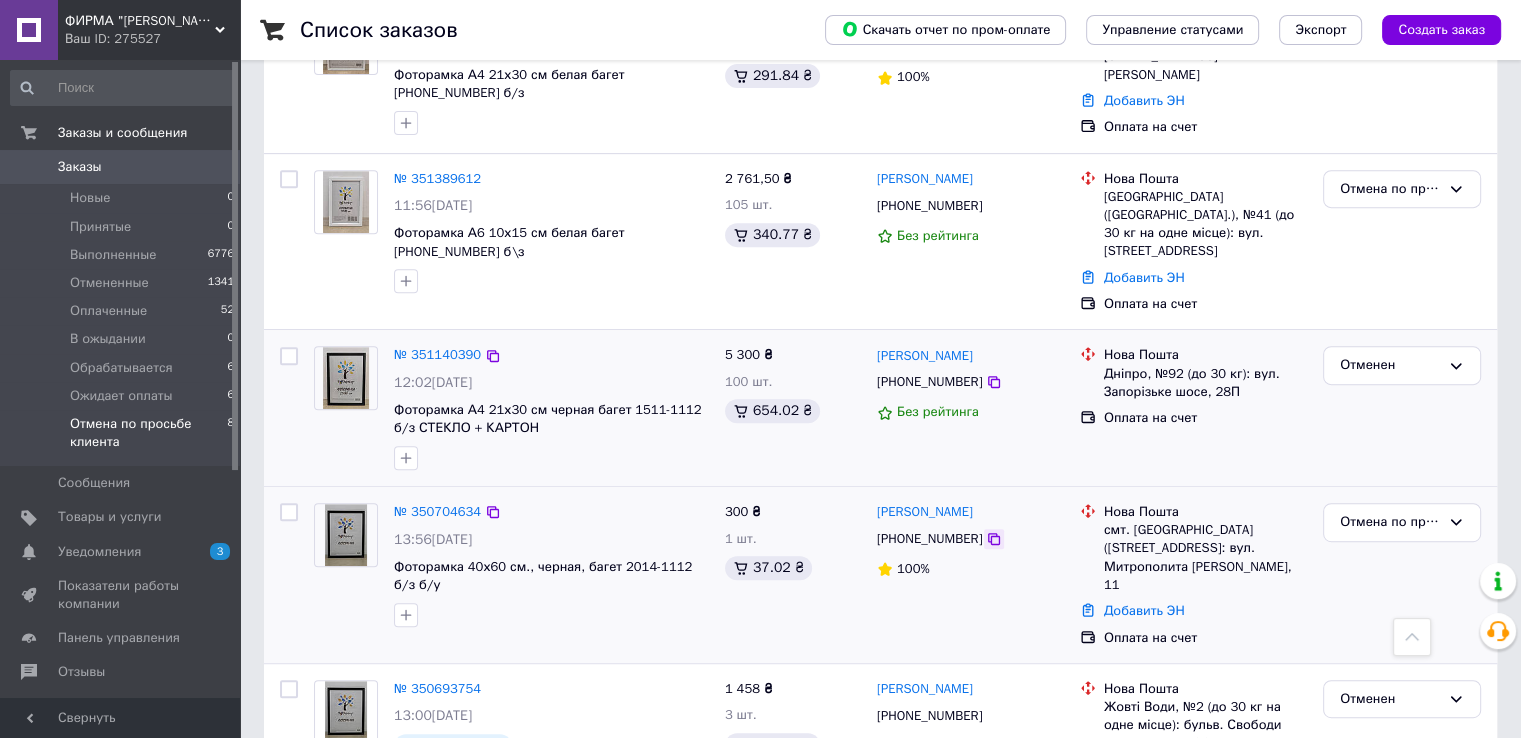 click 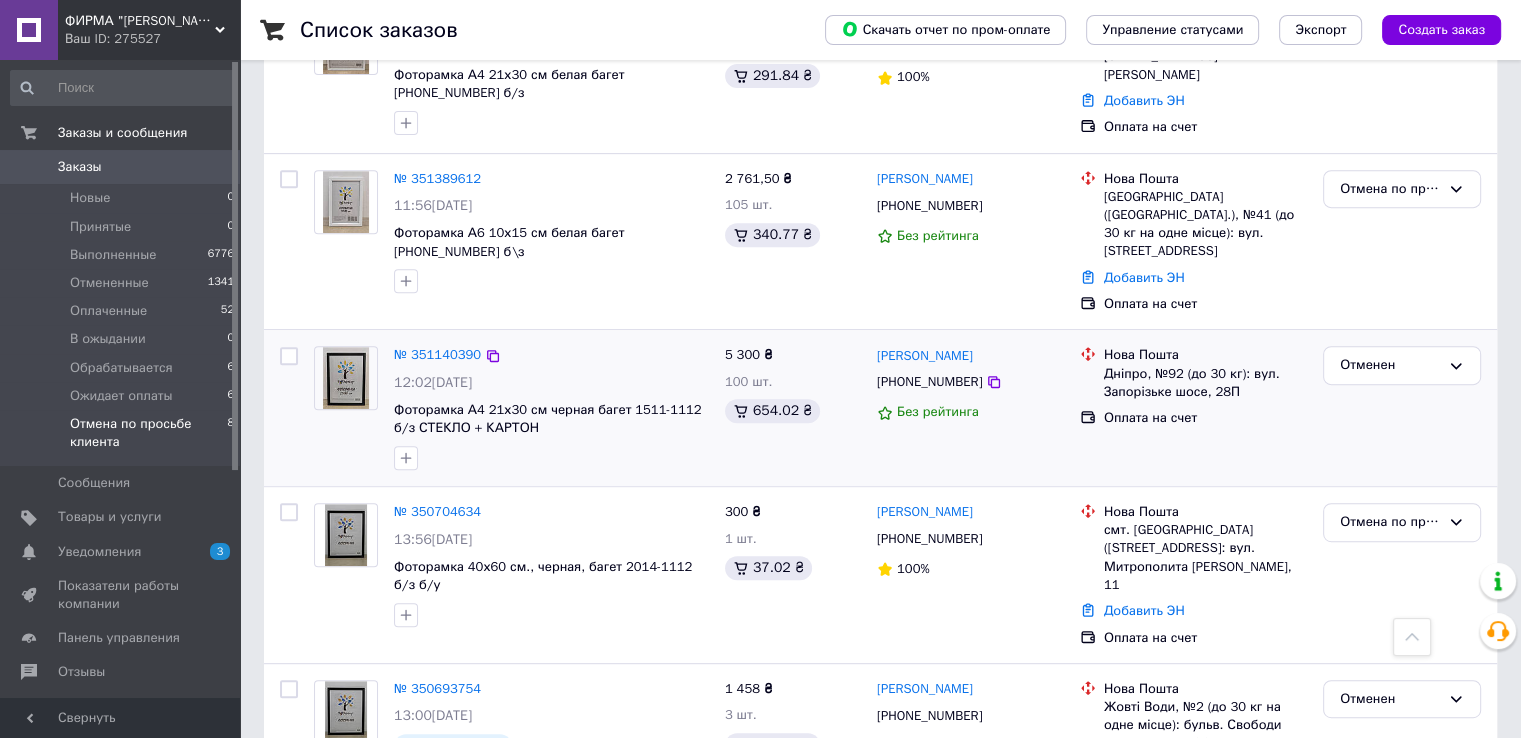 click on "Список заказов   Скачать отчет по пром-оплате Управление статусами Экспорт Создать заказ 1 Фильтры Сохраненные фильтры: Не выбрано Статус: Отмена по просьбе клиента Сбросить все Сохранить фильтр Заказ Сумма Покупатель Доставка и оплата Статус № 352033446 11:06, 10.07.2025 Фоторамка А4 21х30 см синяя с золотым обрамлением багет 1511-614G ОРГСТЕКЛО + ДВП 4 800 ₴ 100 шт. 592.32 ₴ Юлія Чепак +380934303758 Без рейтинга Нова Пошта Бердичів, вул. Європейська, дом 35-б, кв. 11 Добавить ЭН Оплата на счет Отмена по просьбе клиента № 351966662 19:53, 09.07.2025 2 815 ₴ 50 шт. 347.37 ₴ Олександр Павленко +380997801147 № 351939989" at bounding box center (880, 111) 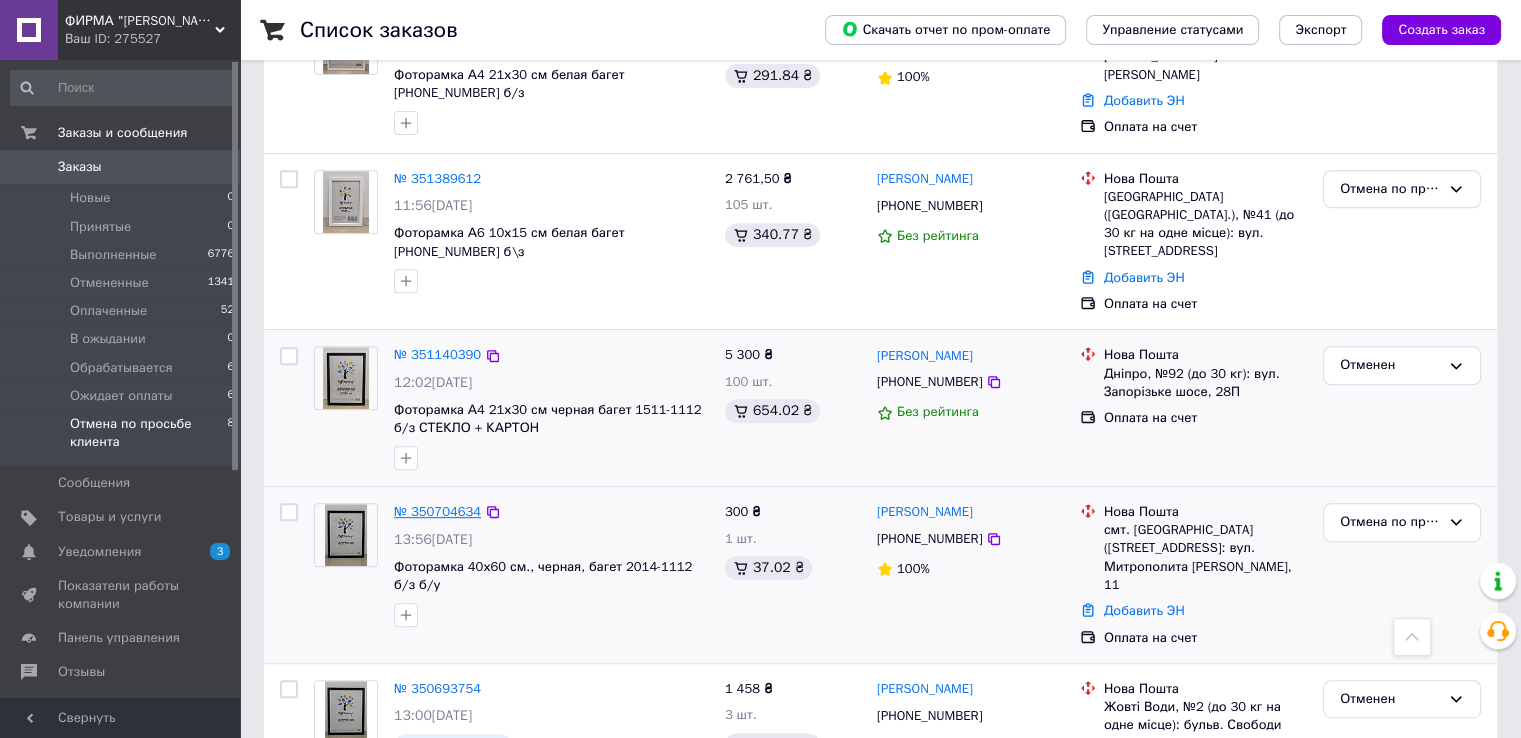 click on "№ 350704634" at bounding box center [437, 511] 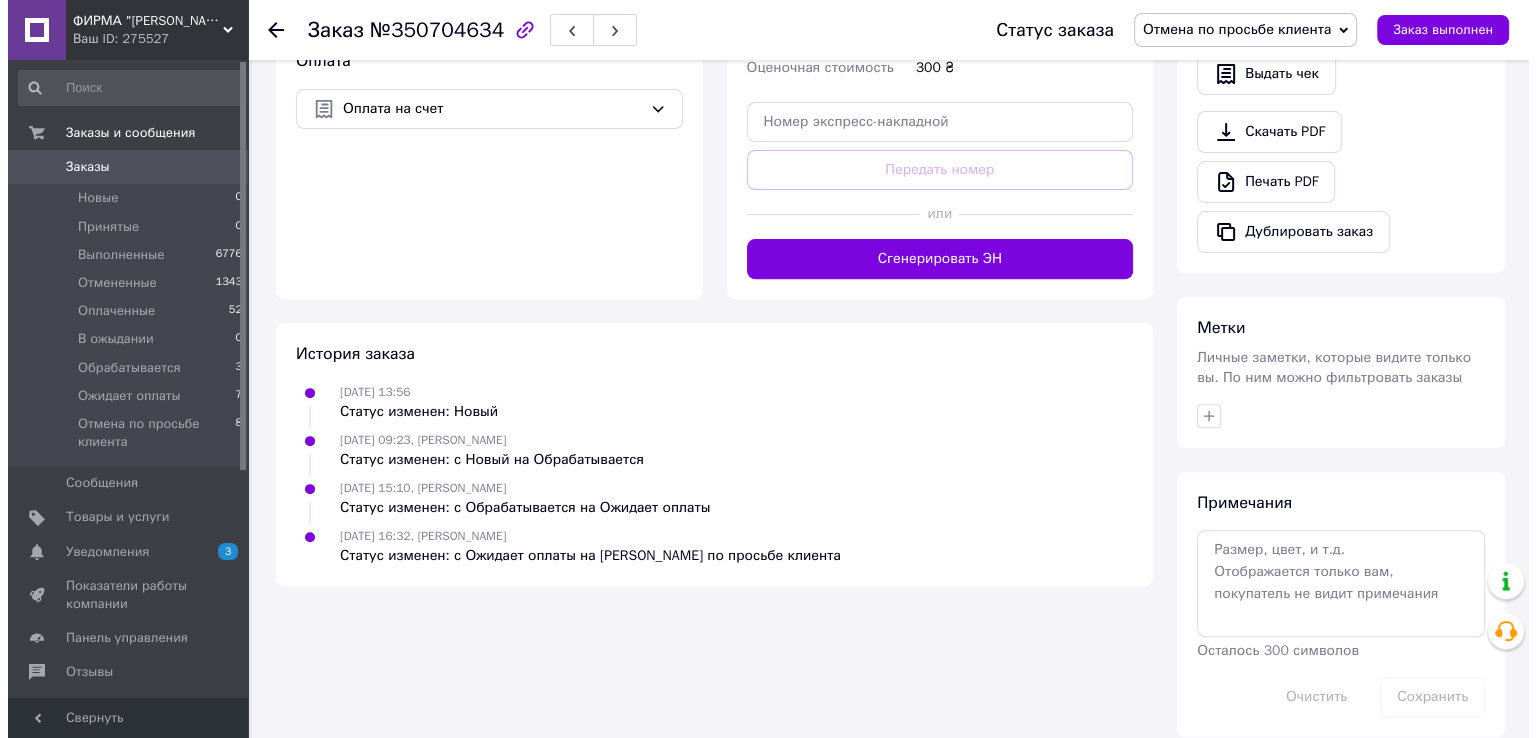 scroll, scrollTop: 292, scrollLeft: 0, axis: vertical 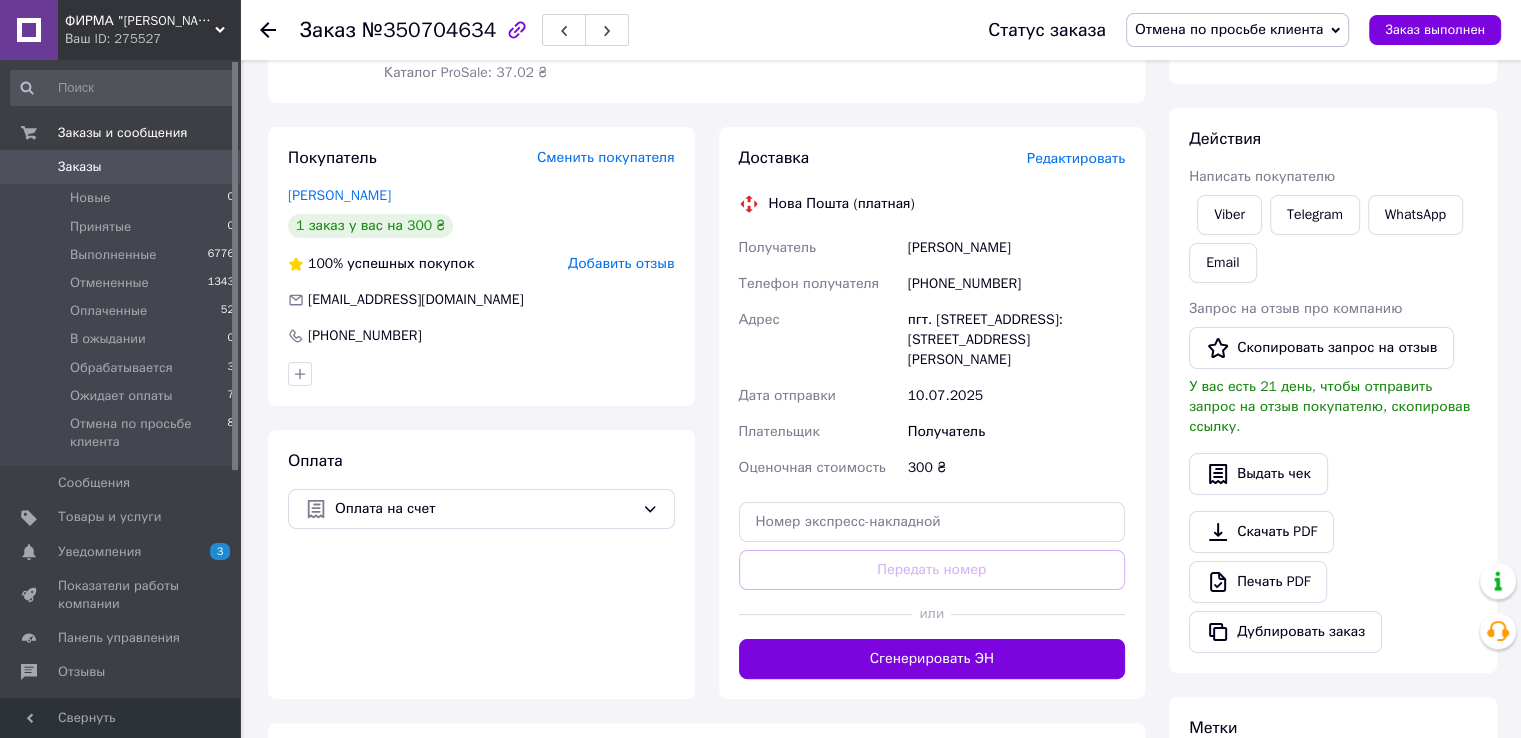click on "Редактировать" at bounding box center [1076, 158] 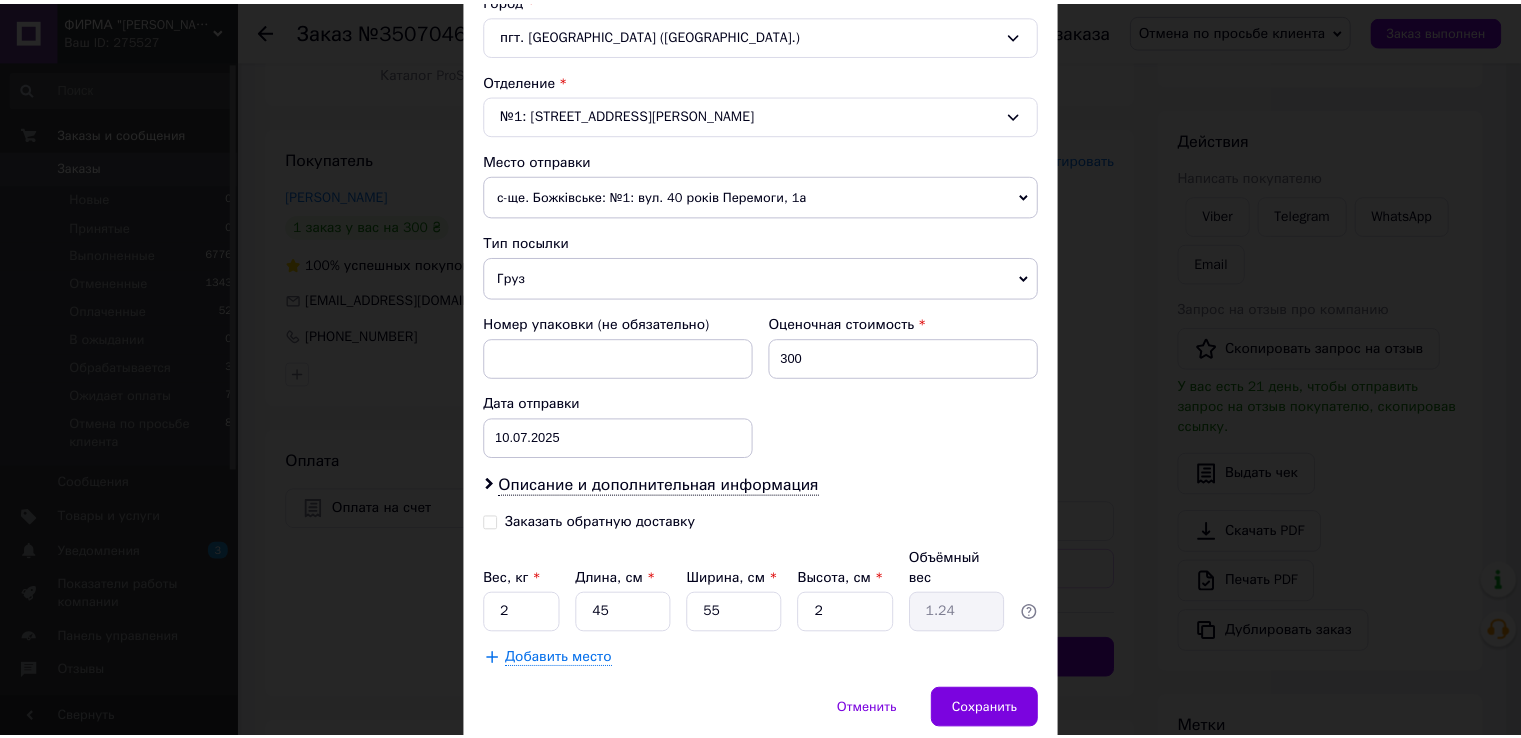 scroll, scrollTop: 600, scrollLeft: 0, axis: vertical 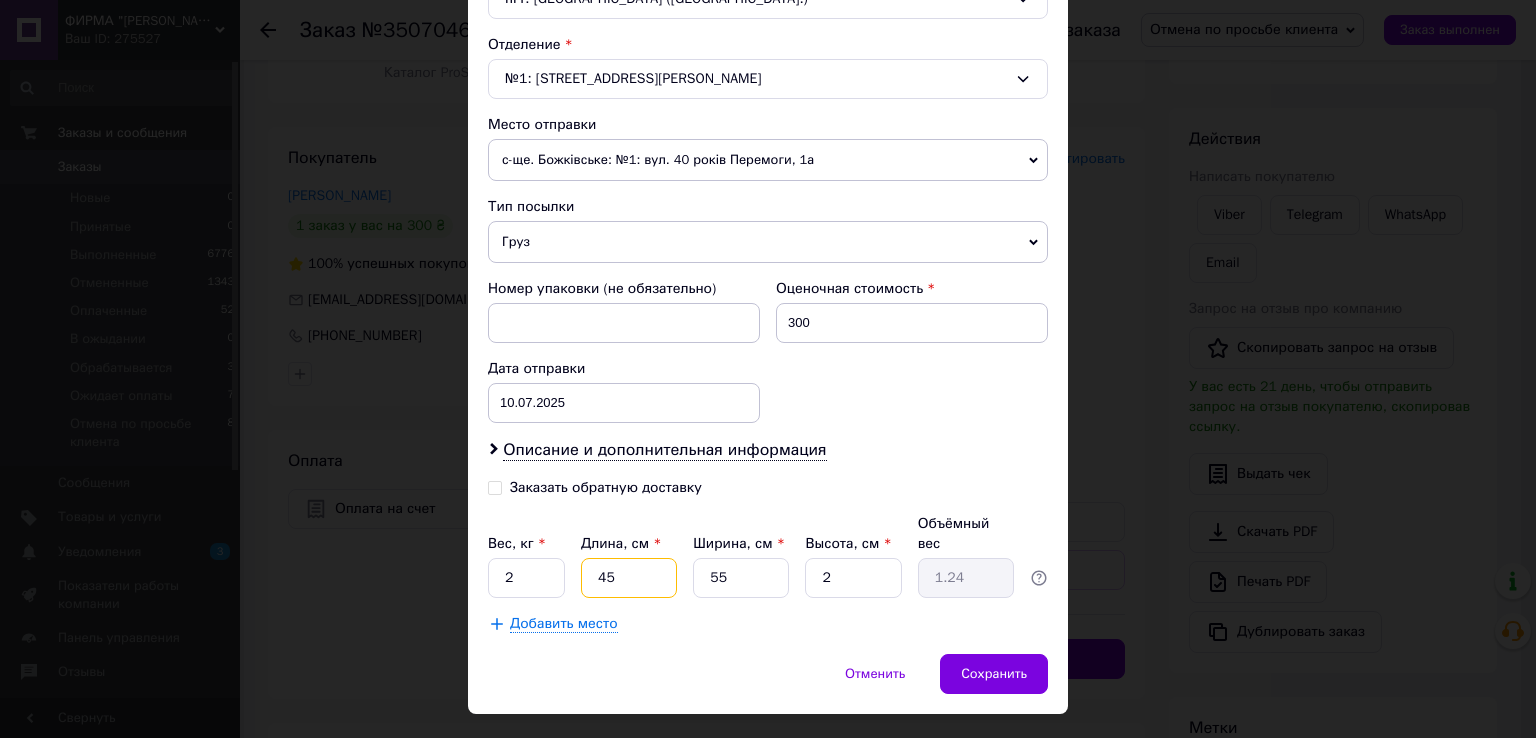 click on "45" at bounding box center (629, 578) 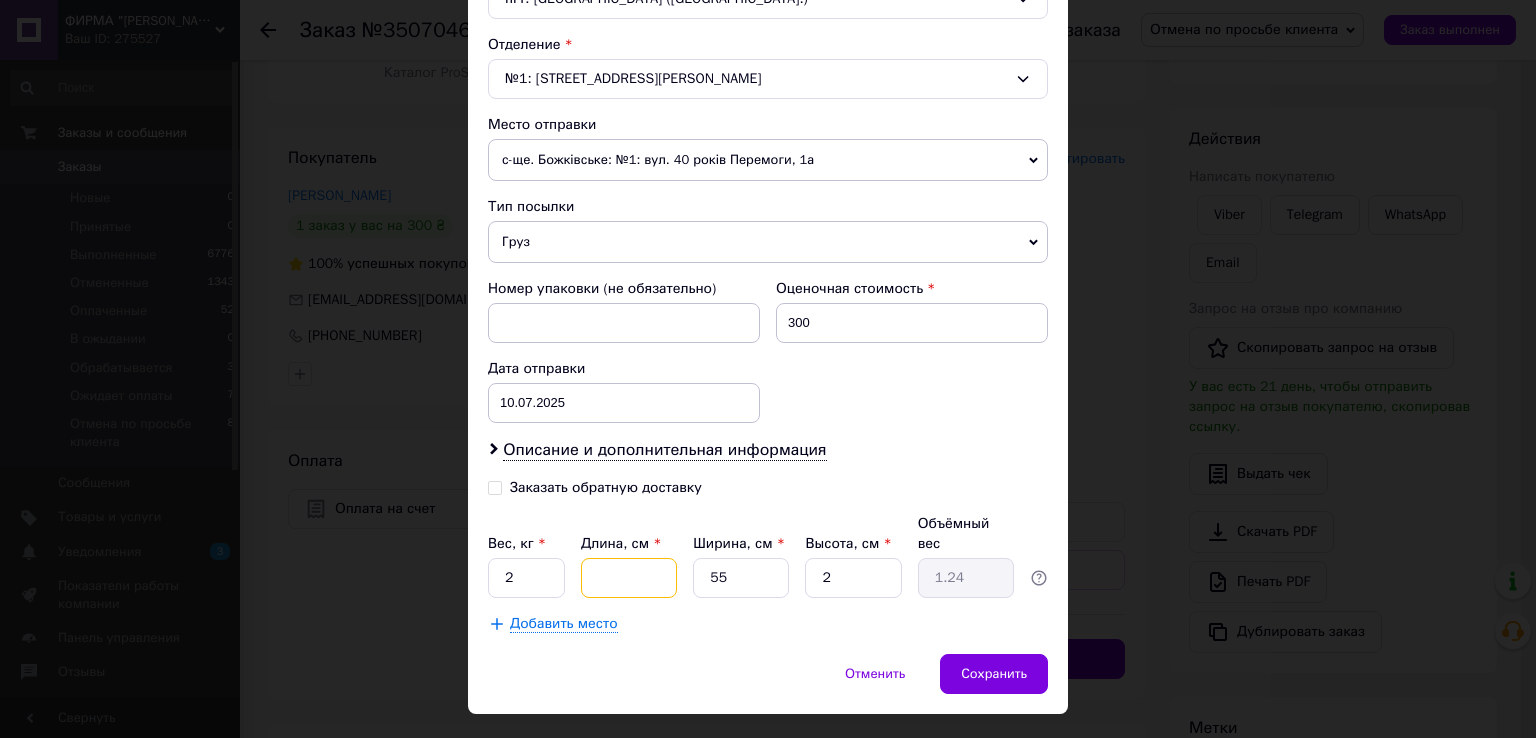type 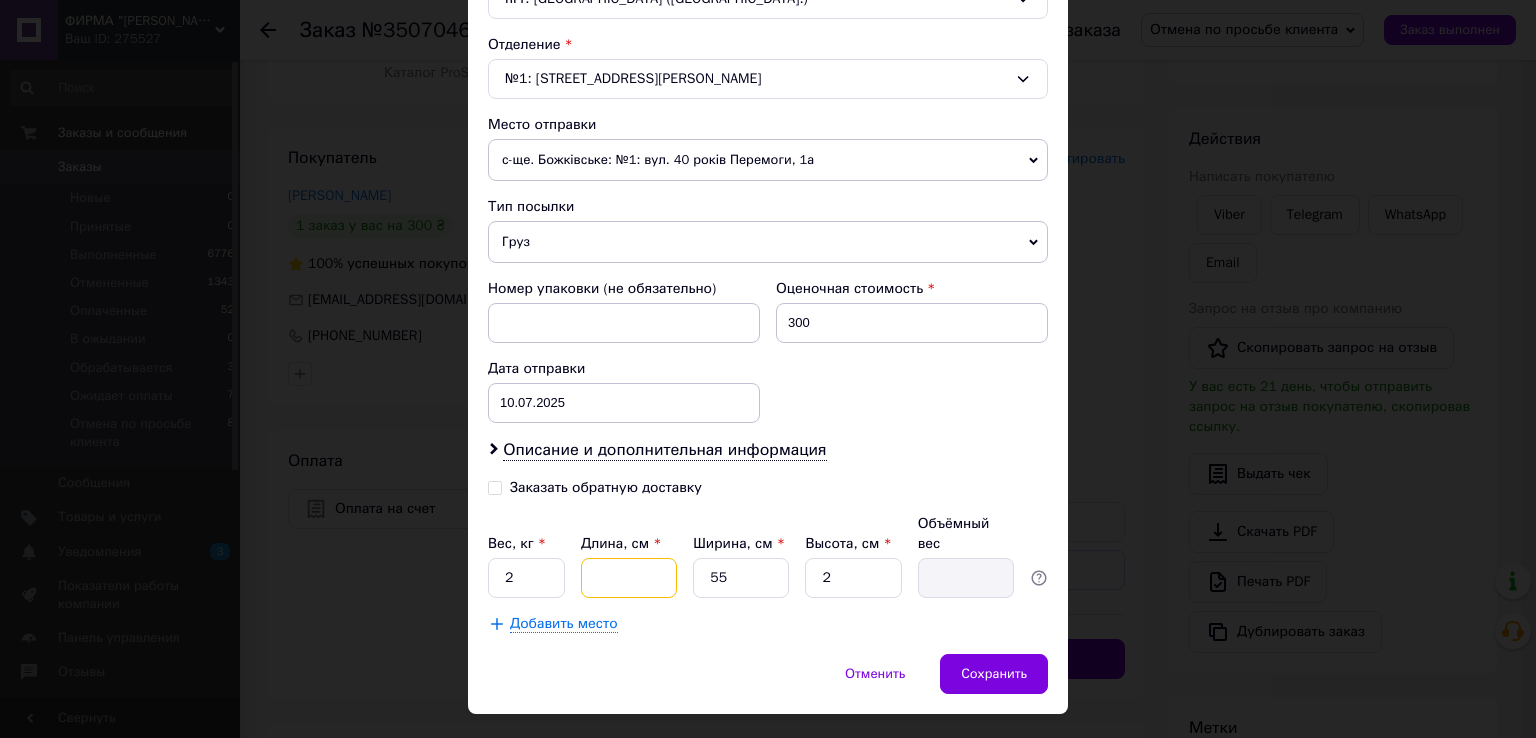 type on "2" 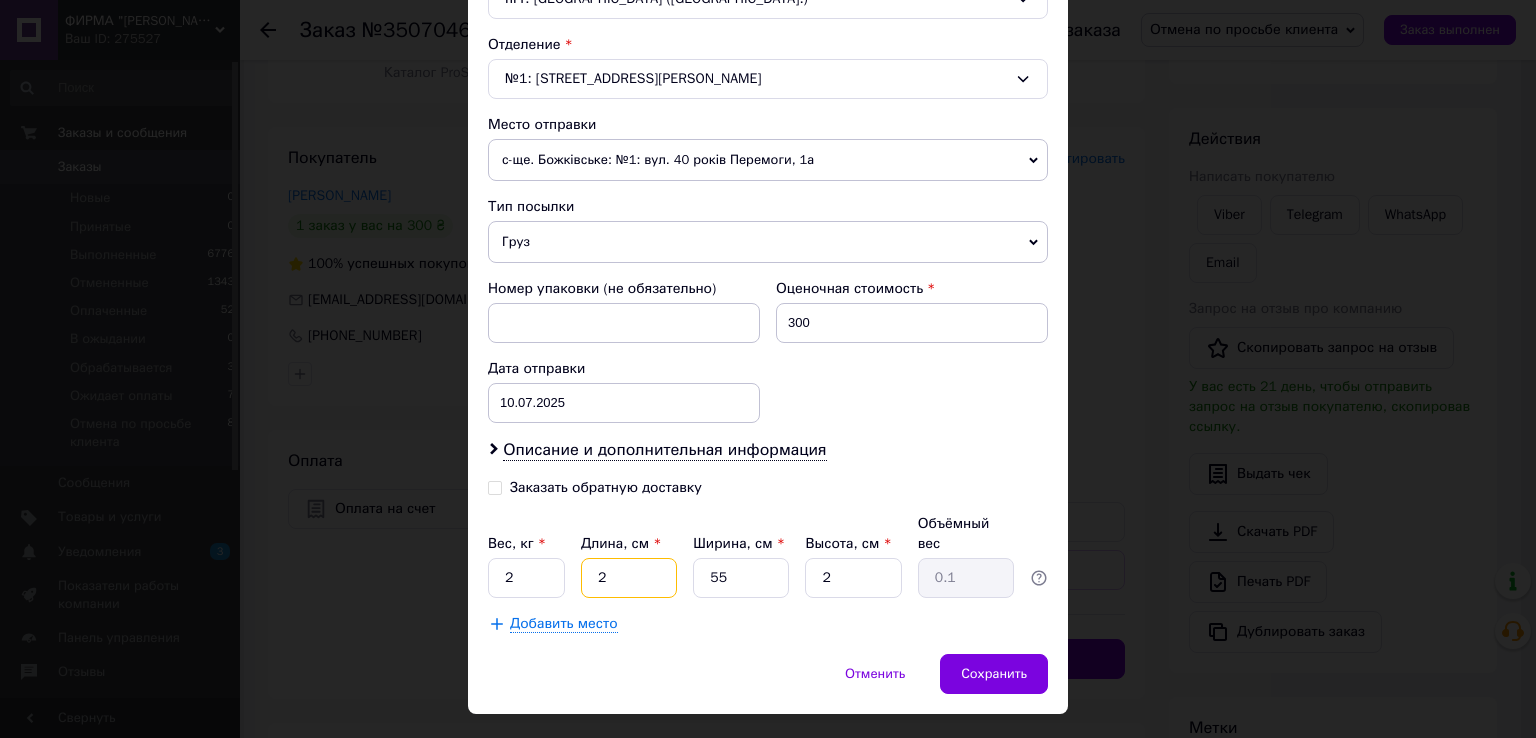 type on "20" 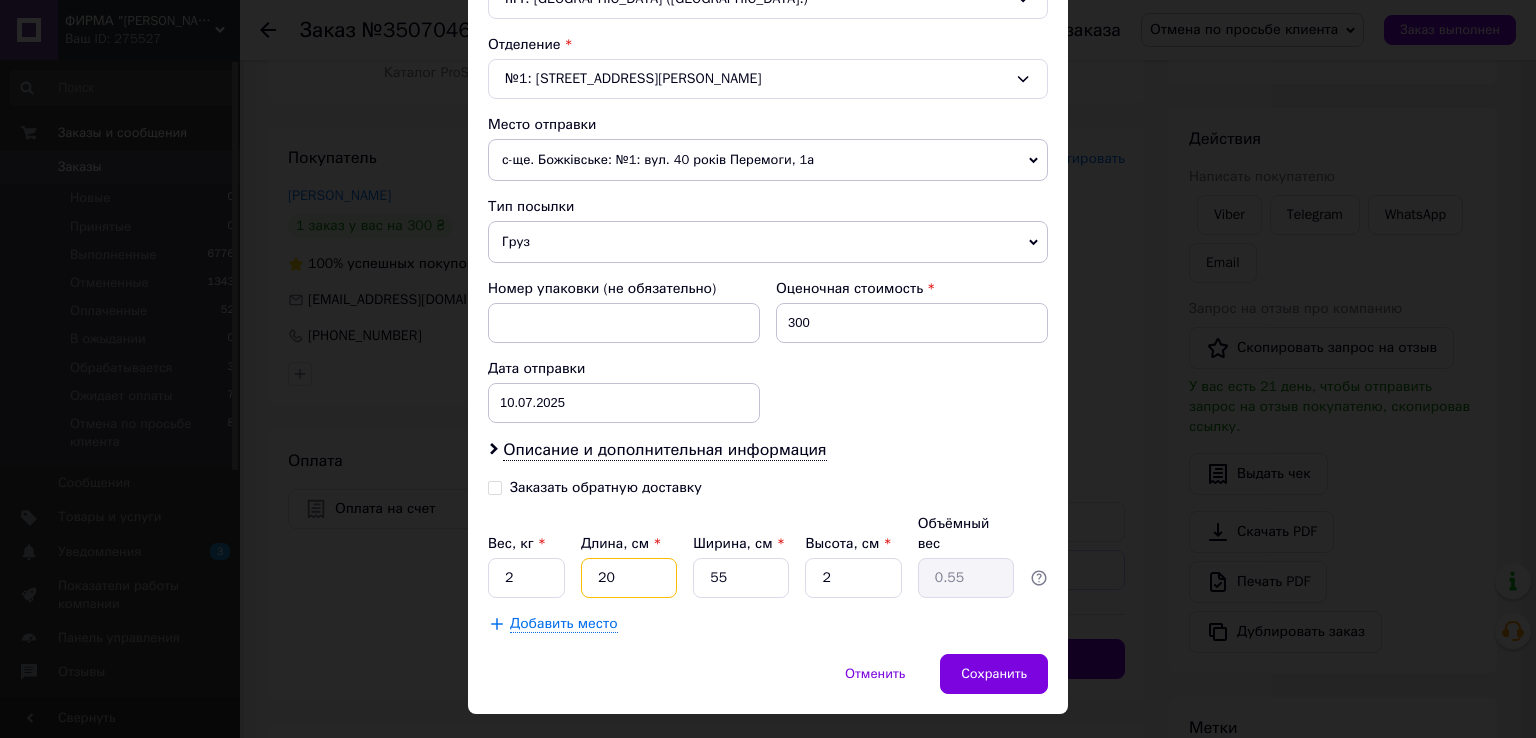 type on "20" 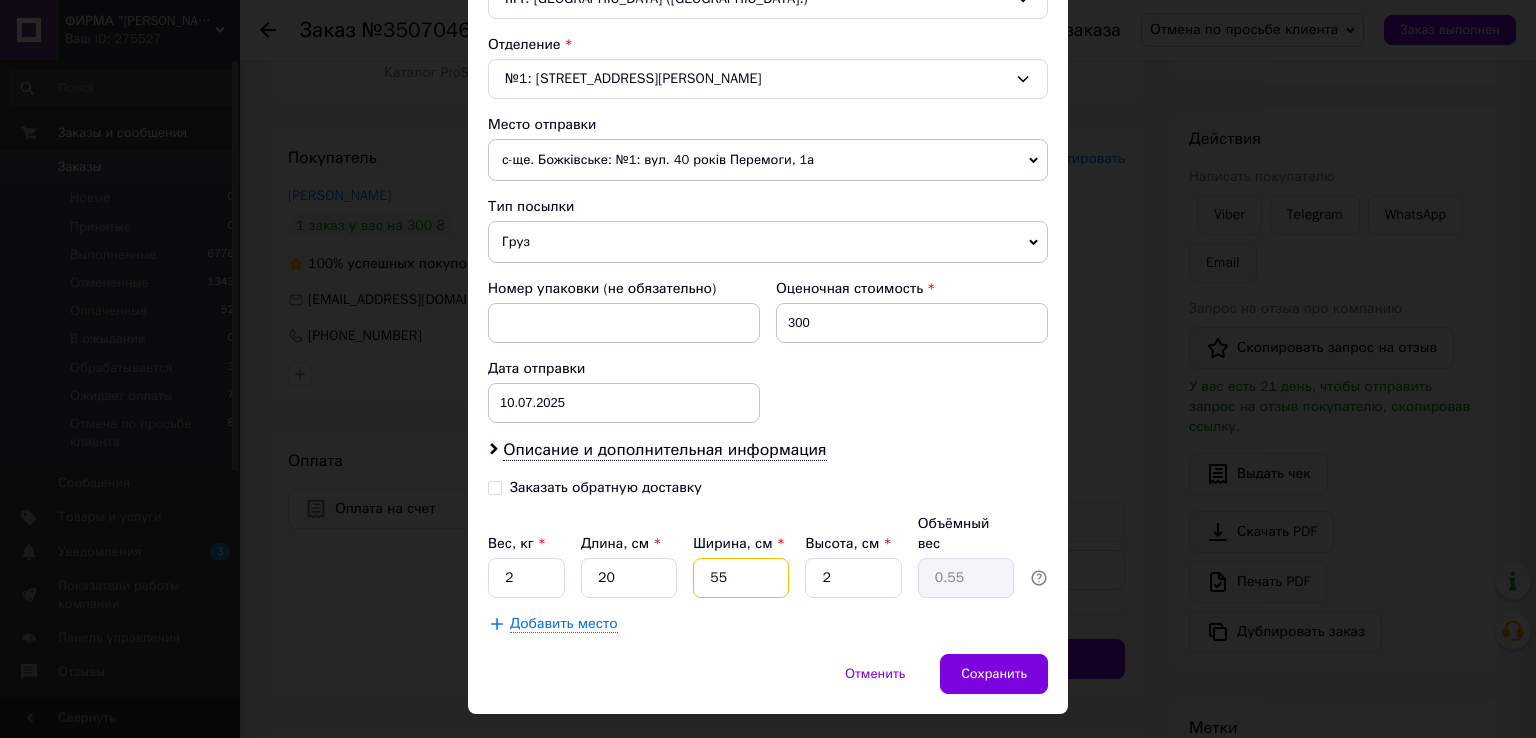click on "55" at bounding box center [741, 578] 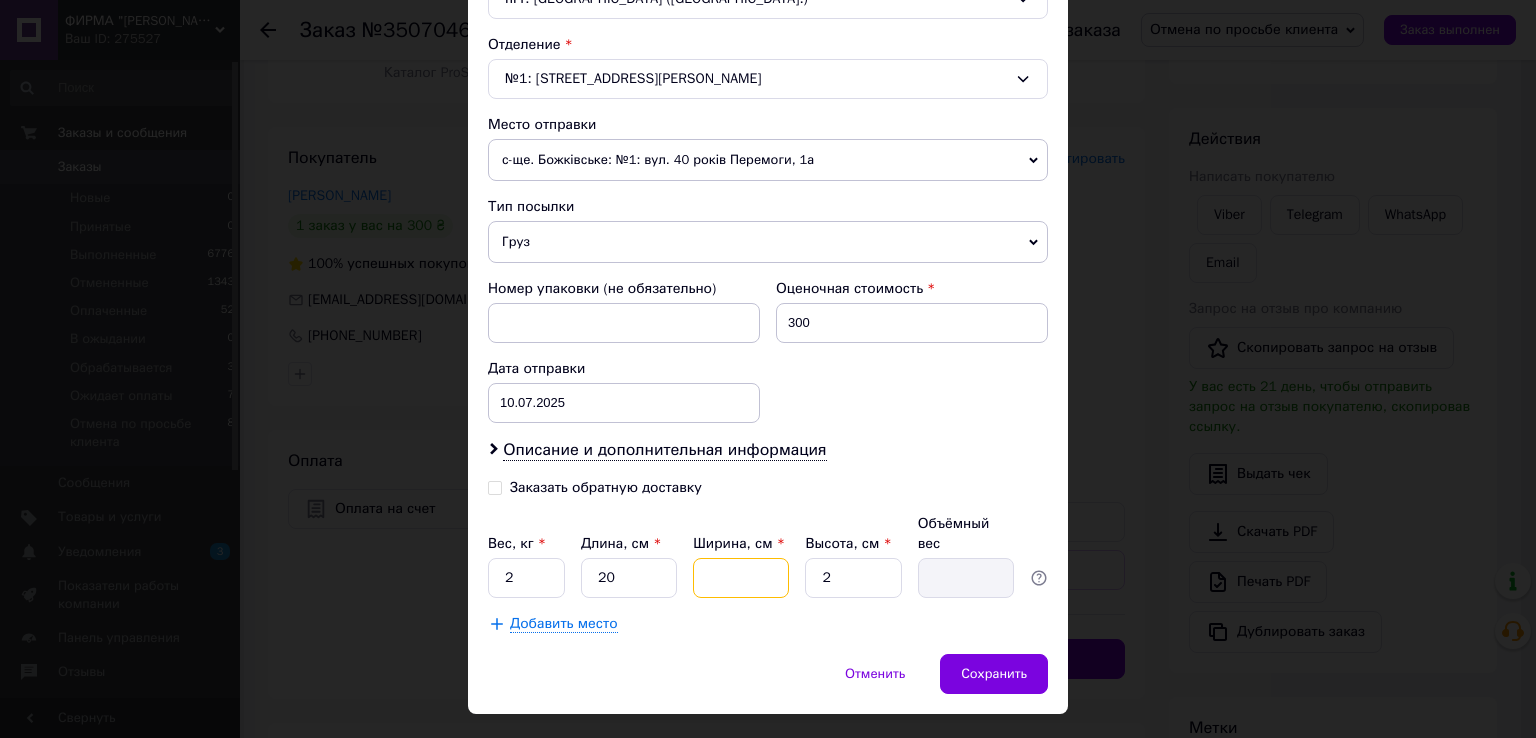 type on "2" 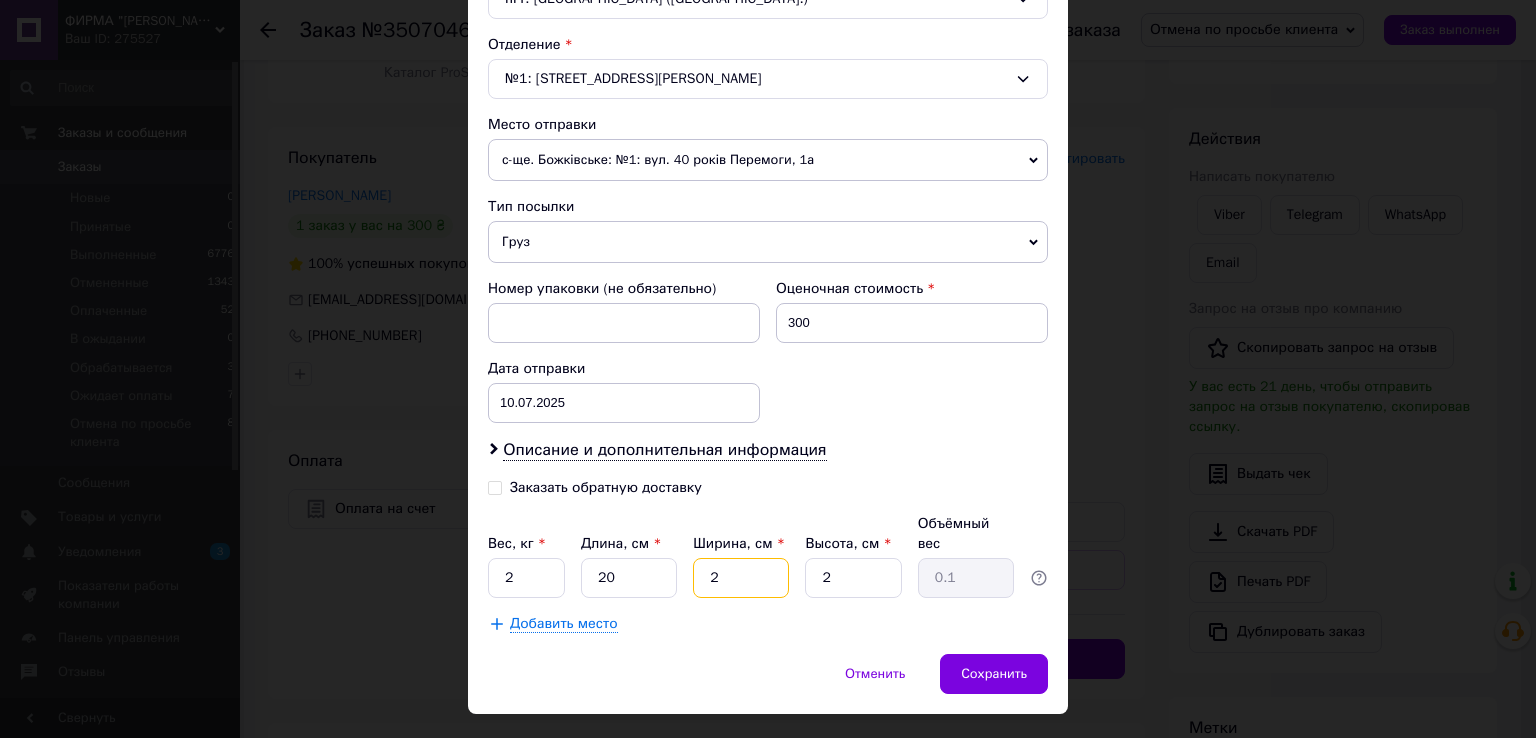 type on "20" 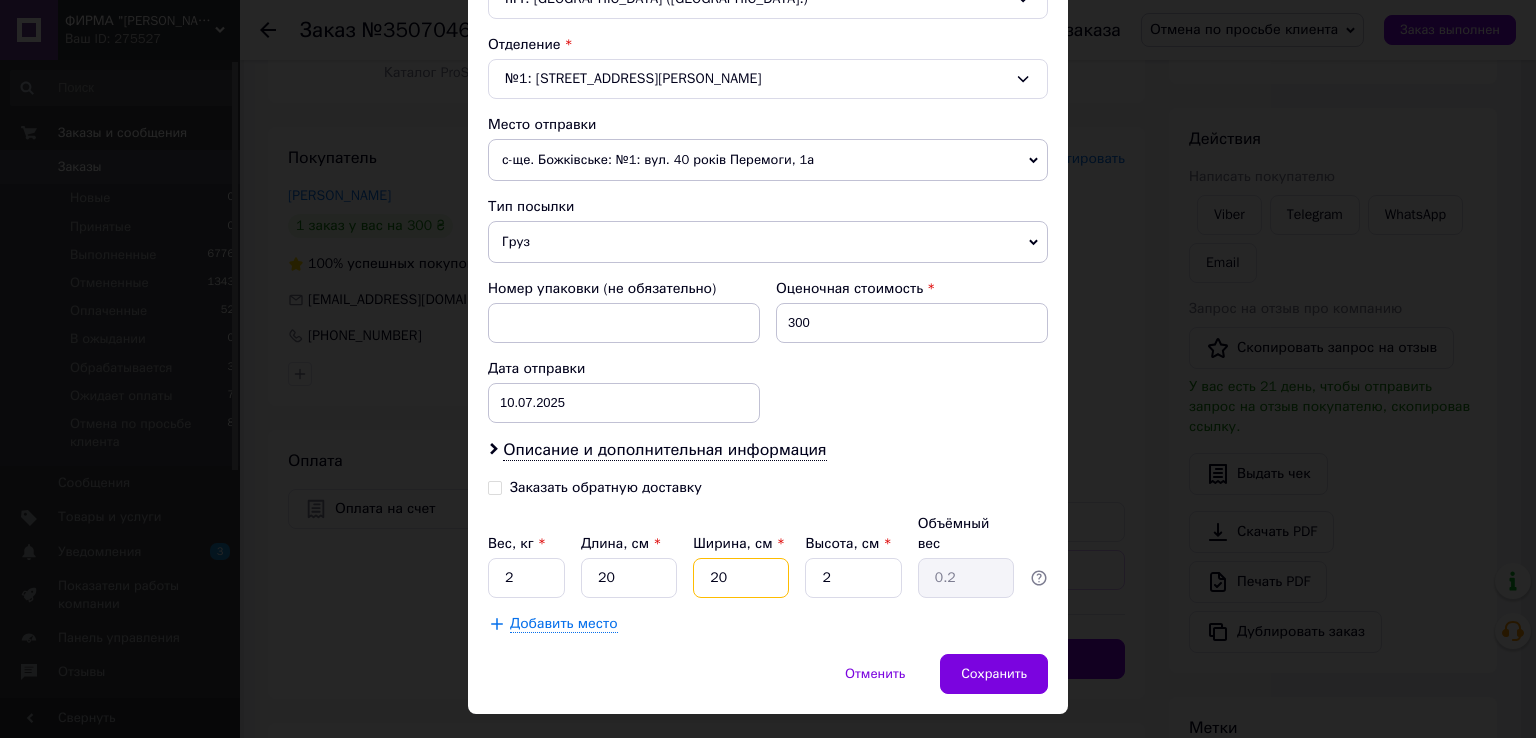 type on "20" 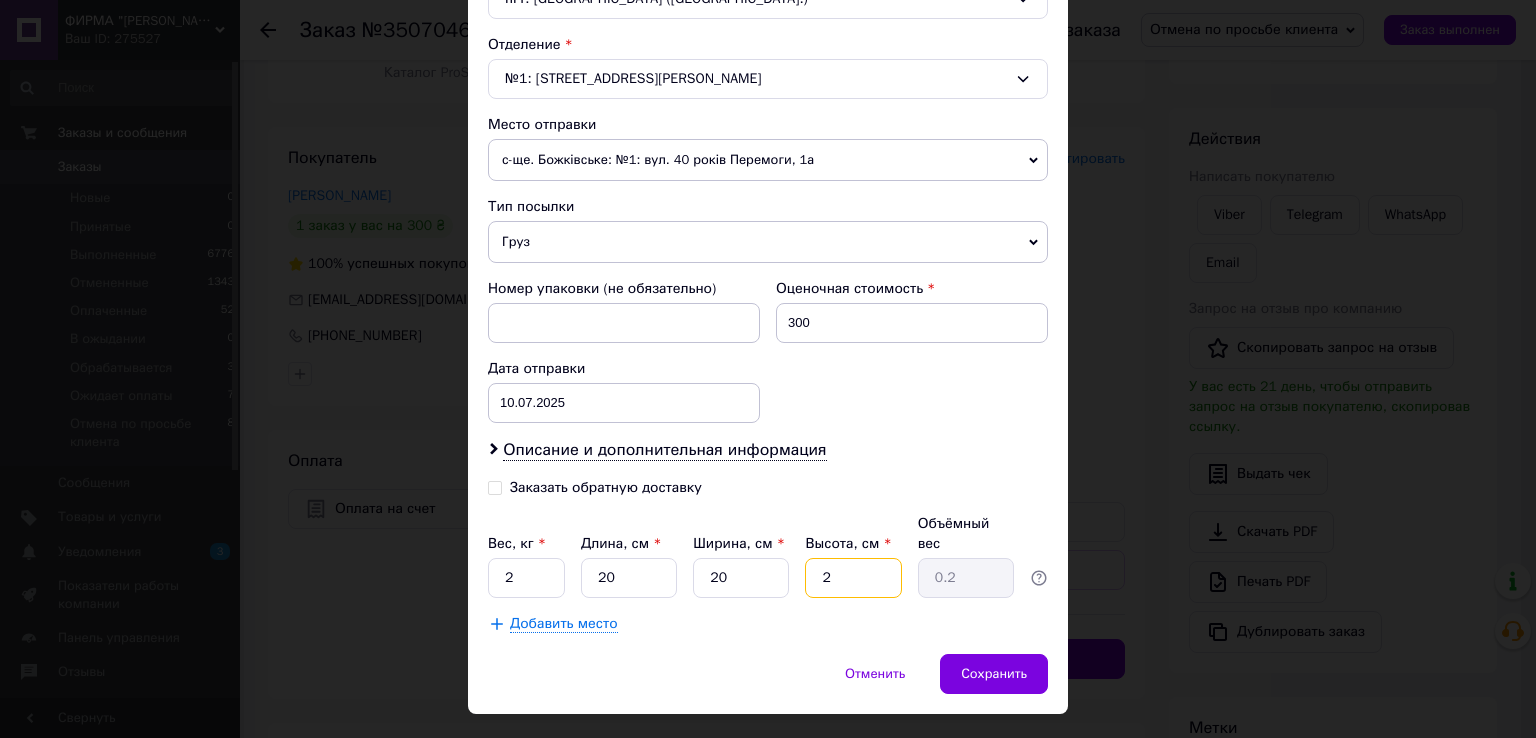 click on "2" at bounding box center (853, 578) 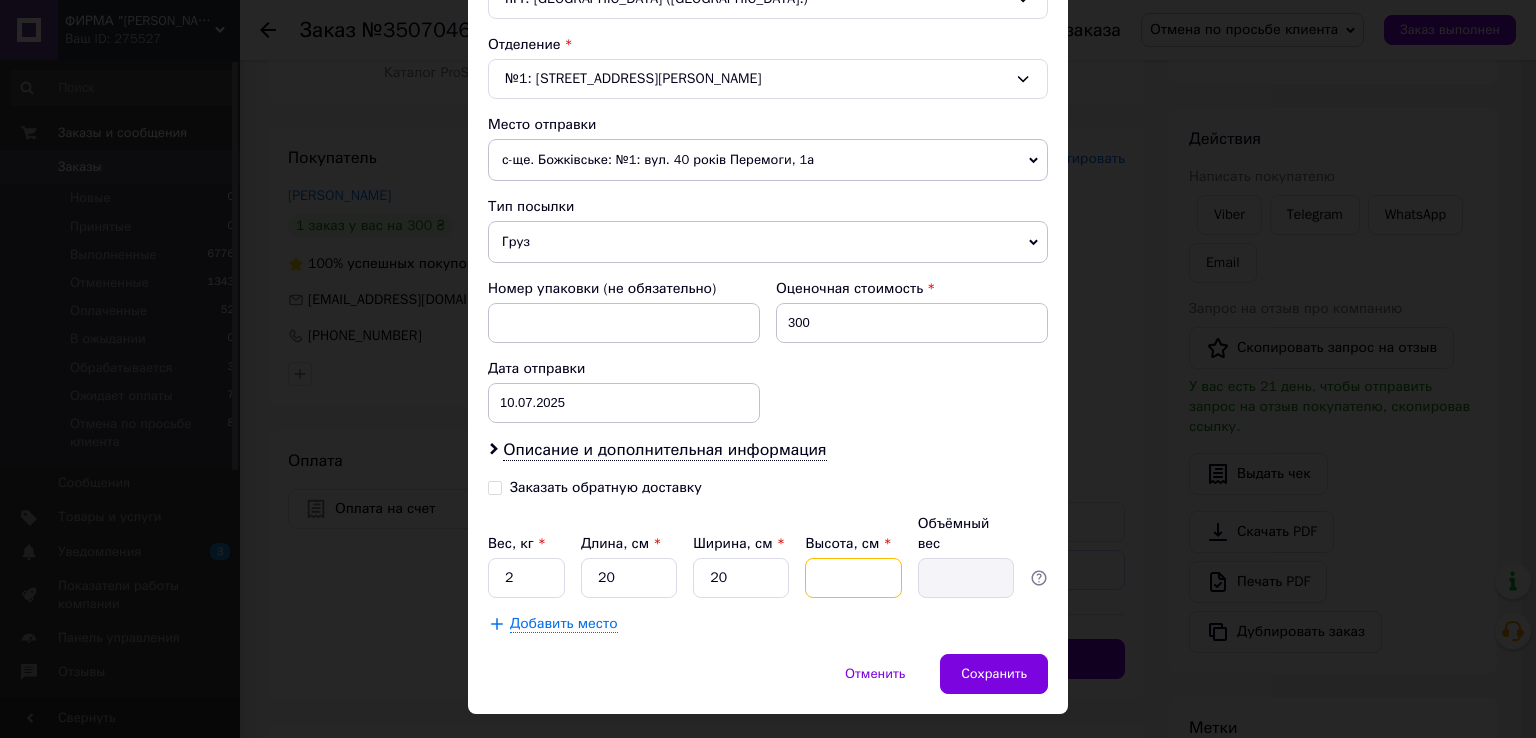 type on "3" 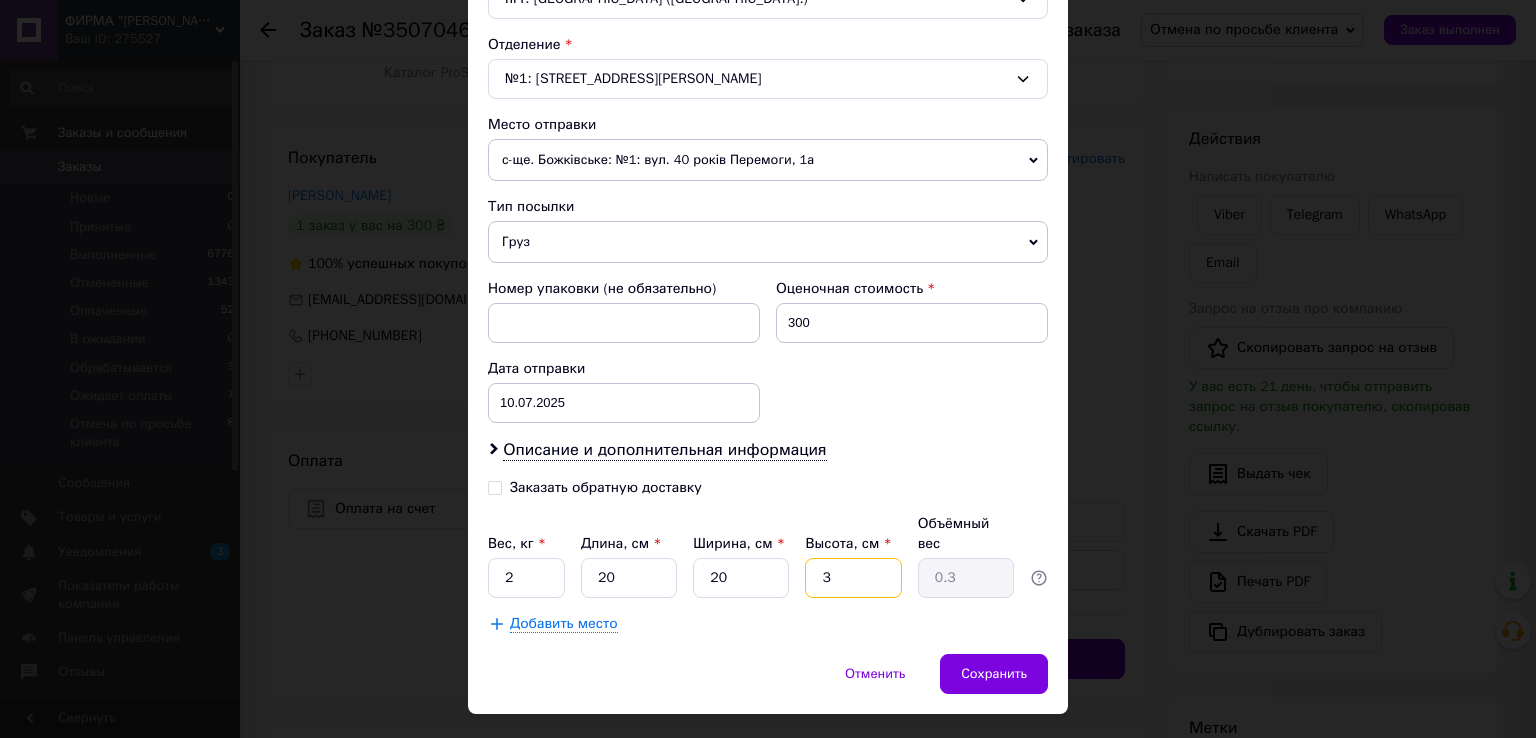 type on "30" 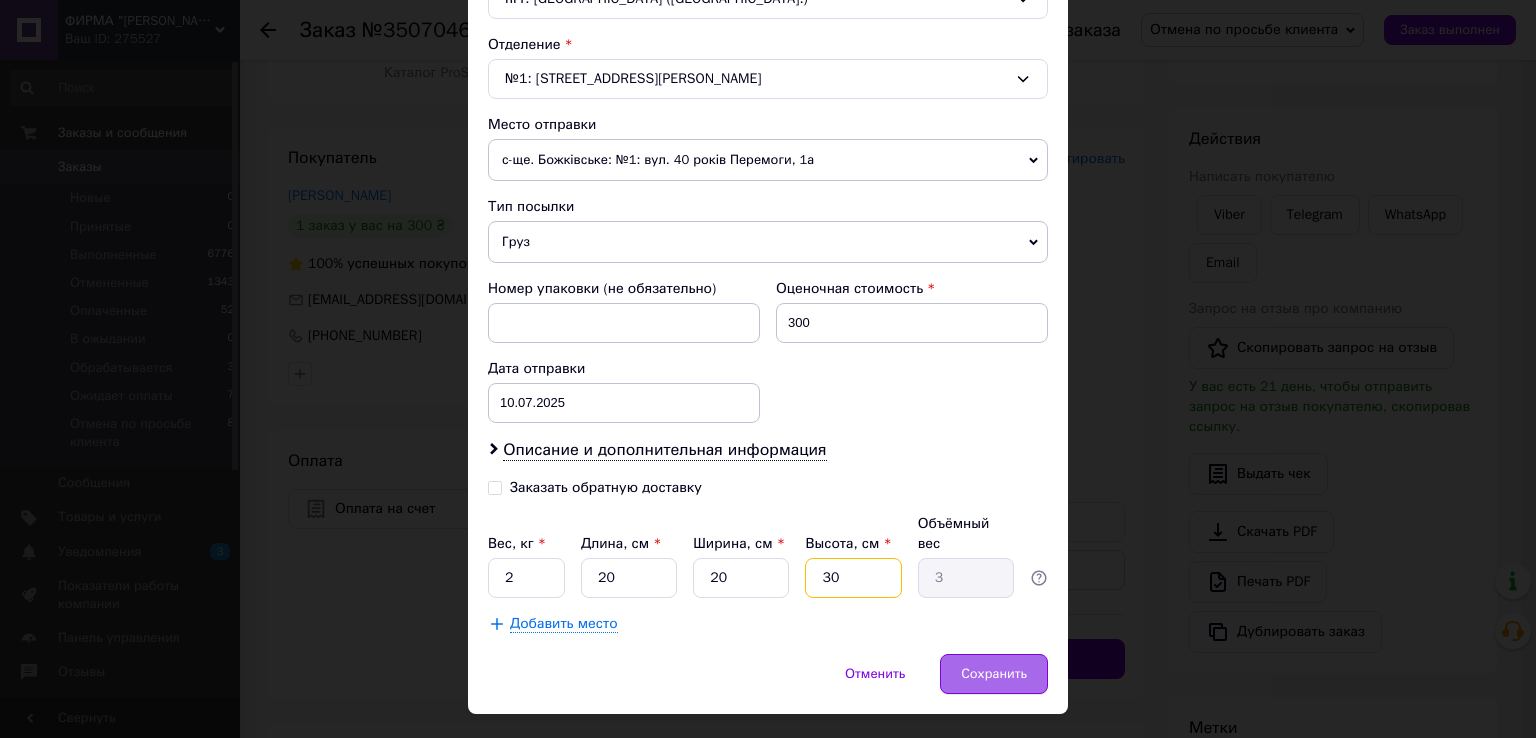 type on "30" 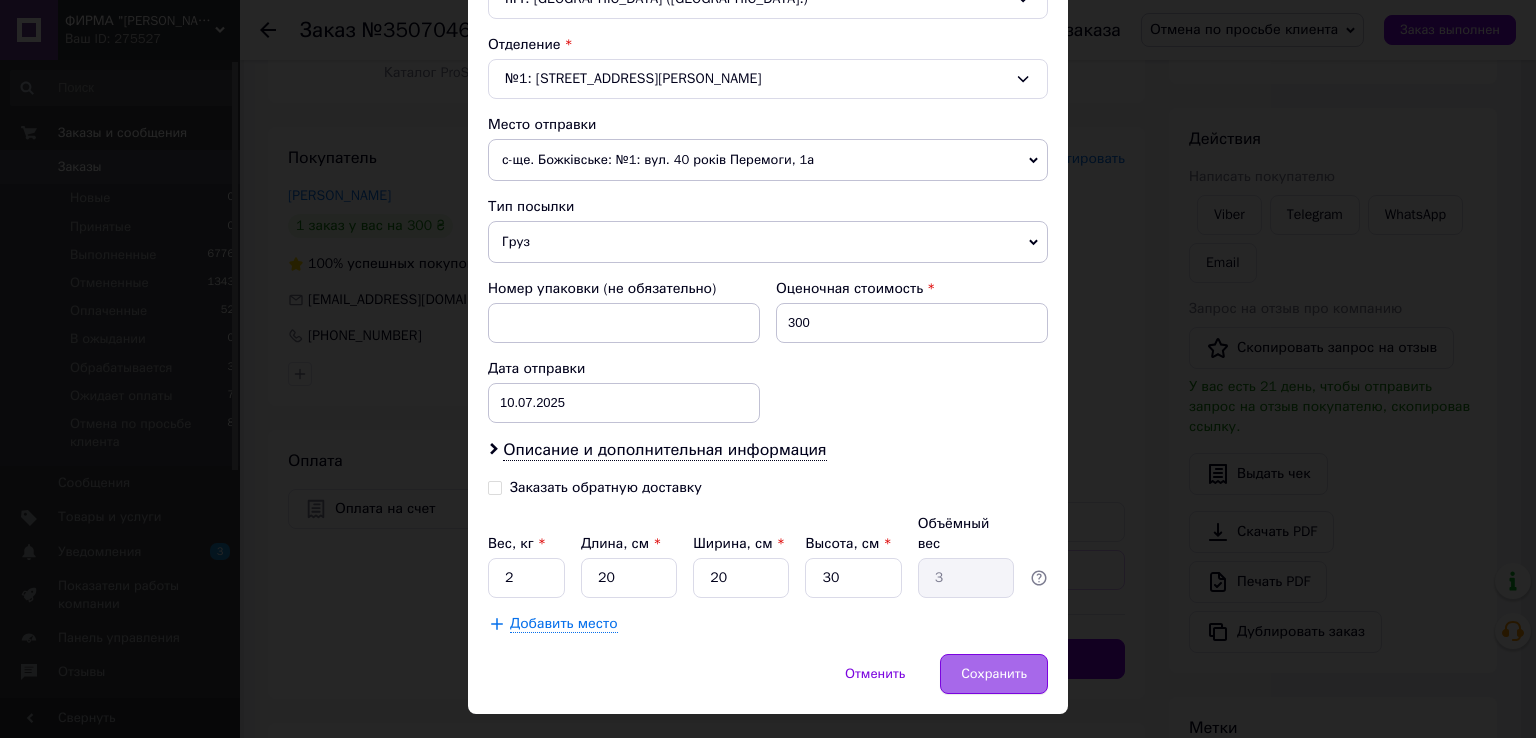 click on "Сохранить" at bounding box center (994, 674) 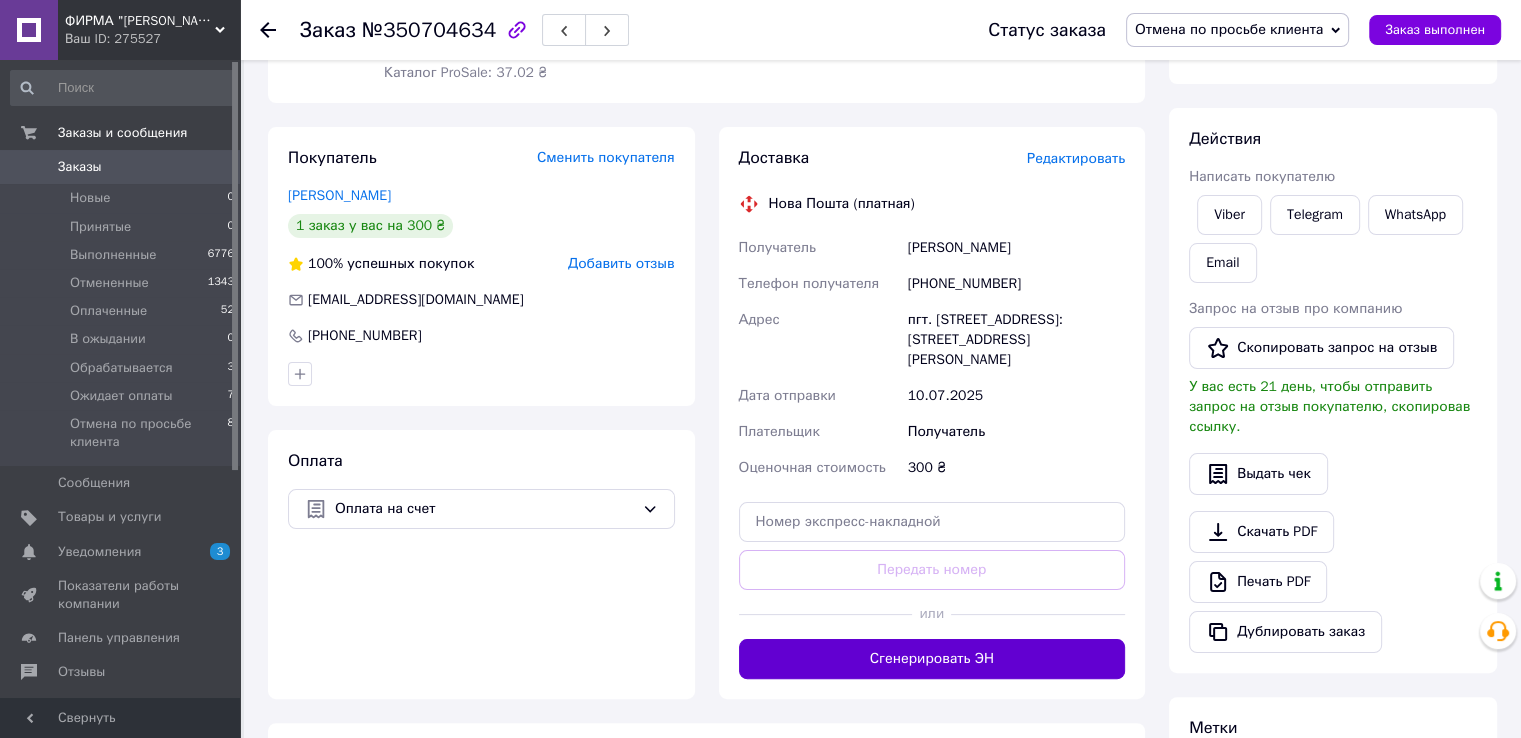 click on "Сгенерировать ЭН" at bounding box center (932, 659) 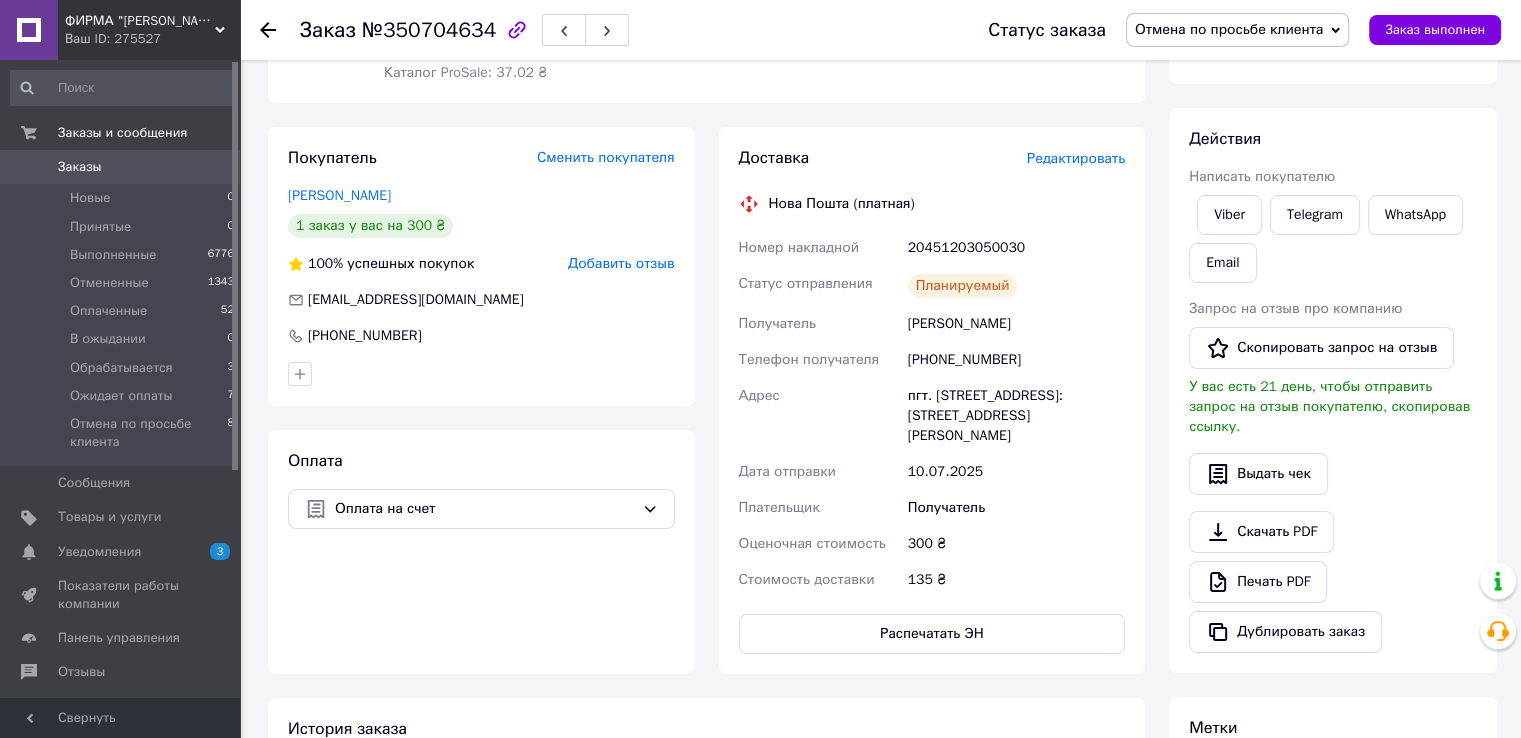 click on "Отмена по просьбе клиента" at bounding box center [1229, 29] 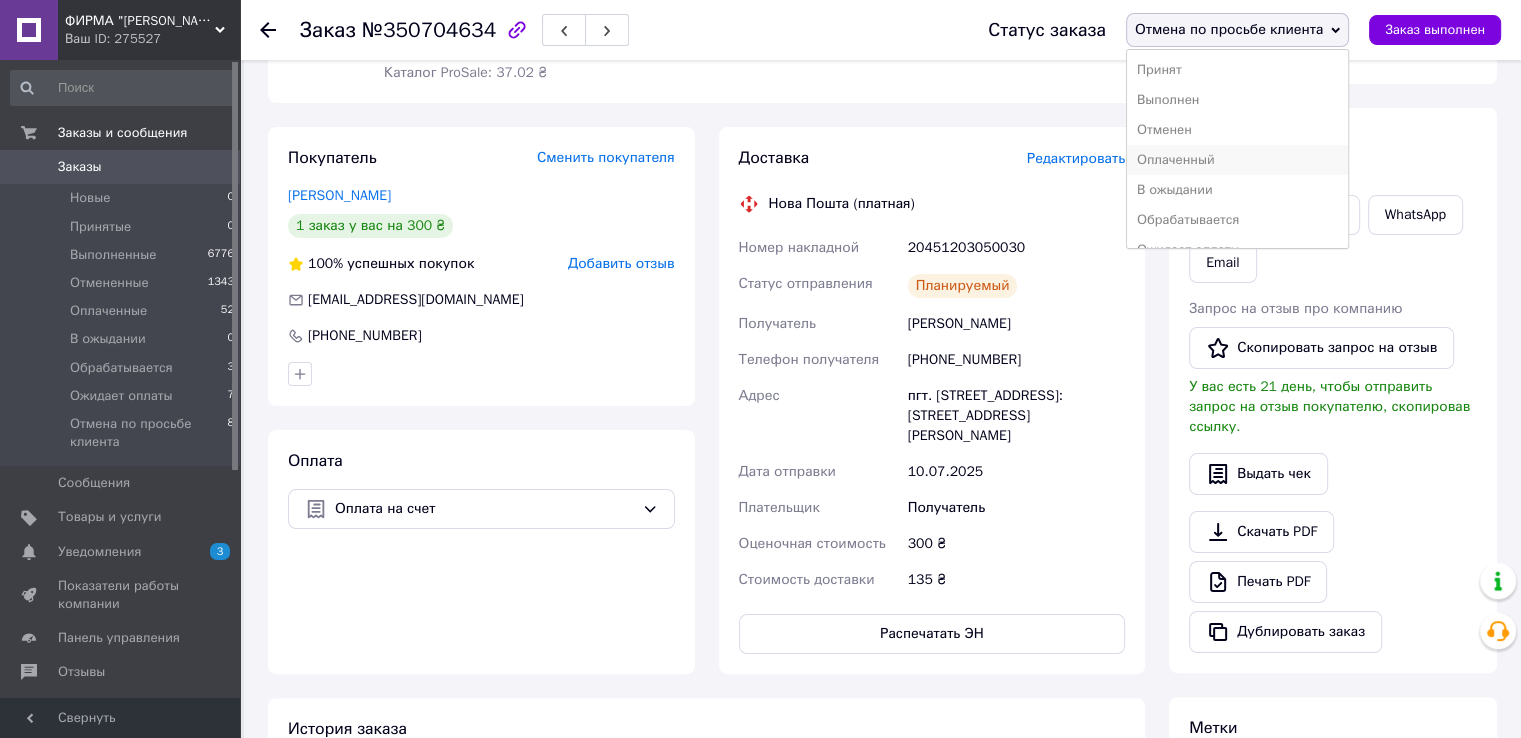 click on "Оплаченный" at bounding box center [1237, 160] 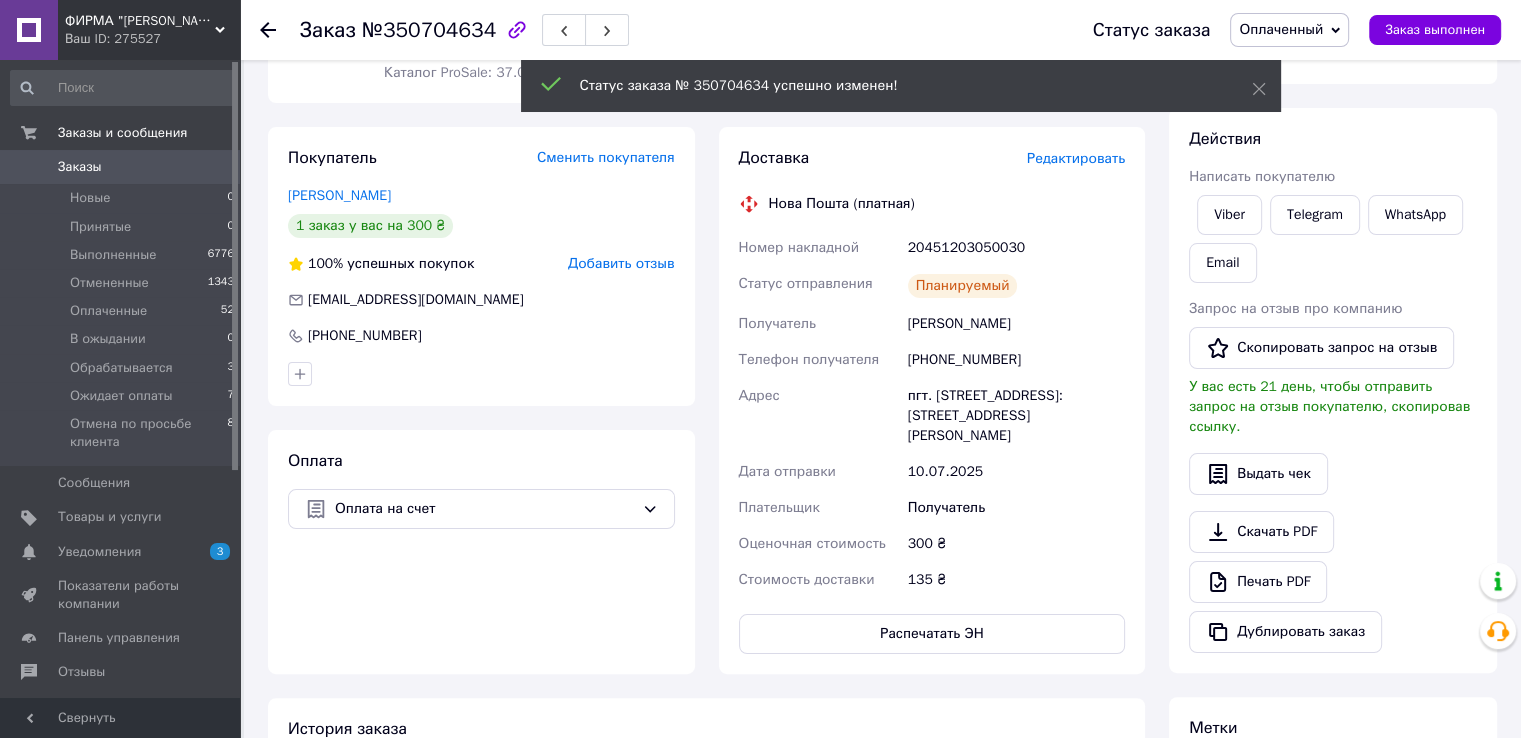click on "Отмена по просьбе клиента" at bounding box center [148, 433] 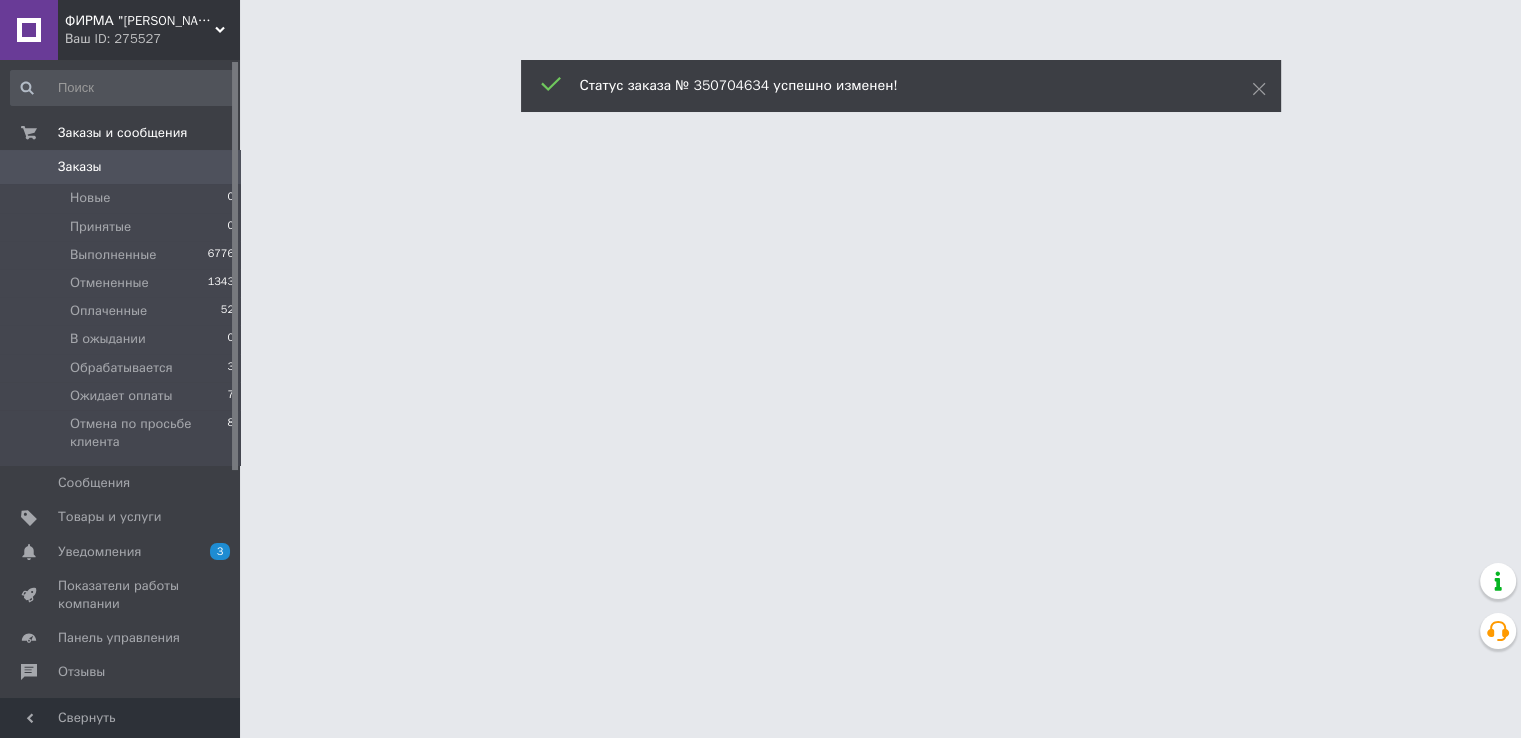 scroll, scrollTop: 0, scrollLeft: 0, axis: both 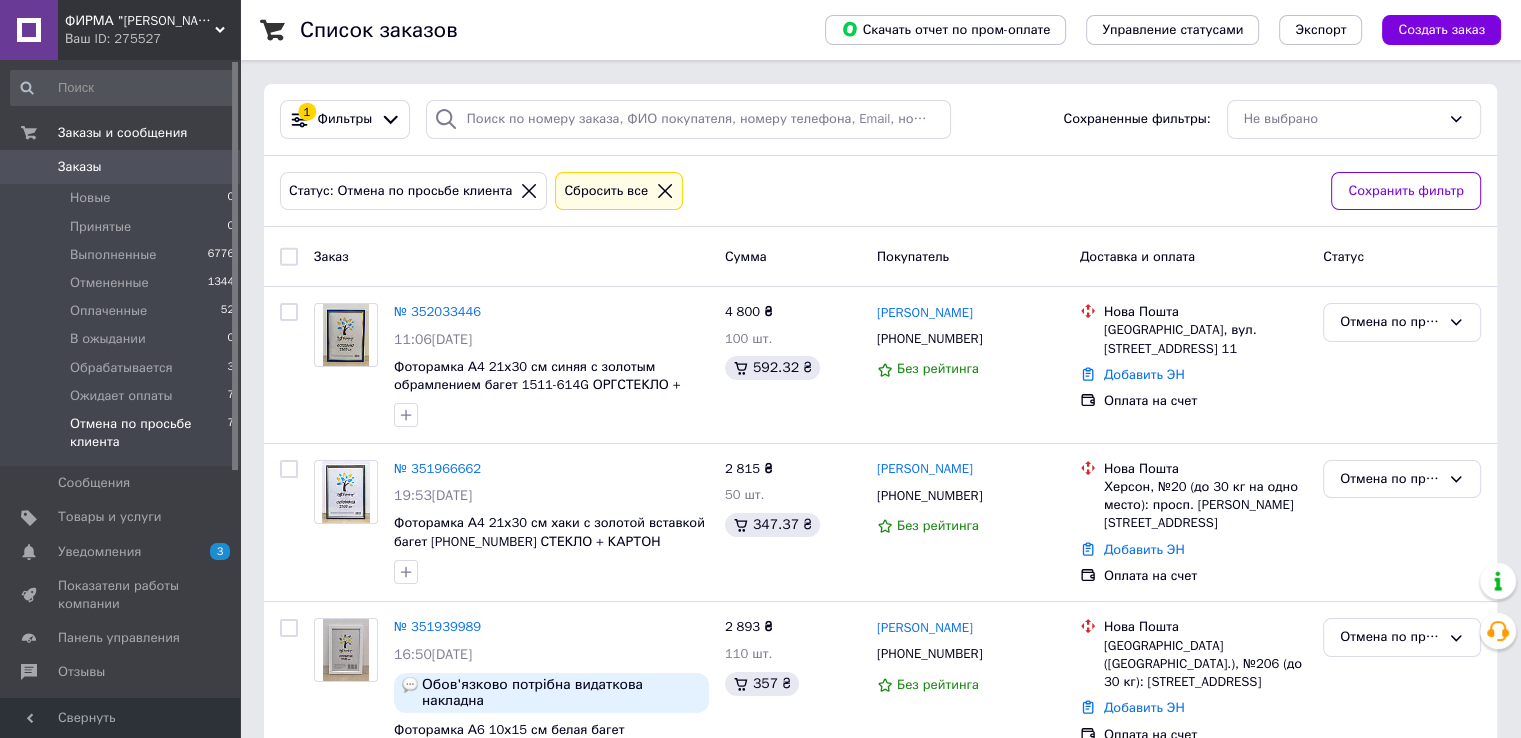 click on "Отмена по просьбе клиента" at bounding box center (148, 433) 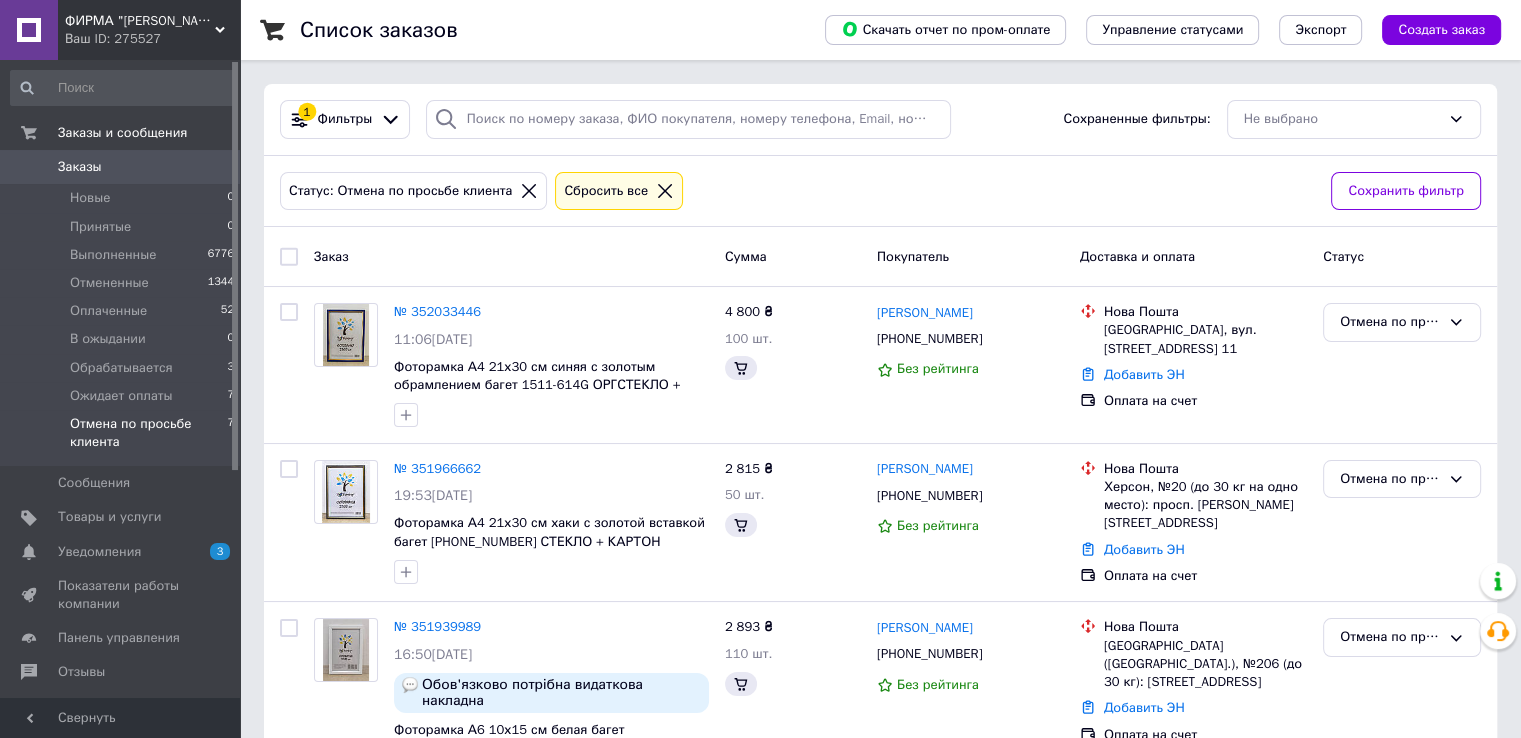 scroll, scrollTop: 509, scrollLeft: 0, axis: vertical 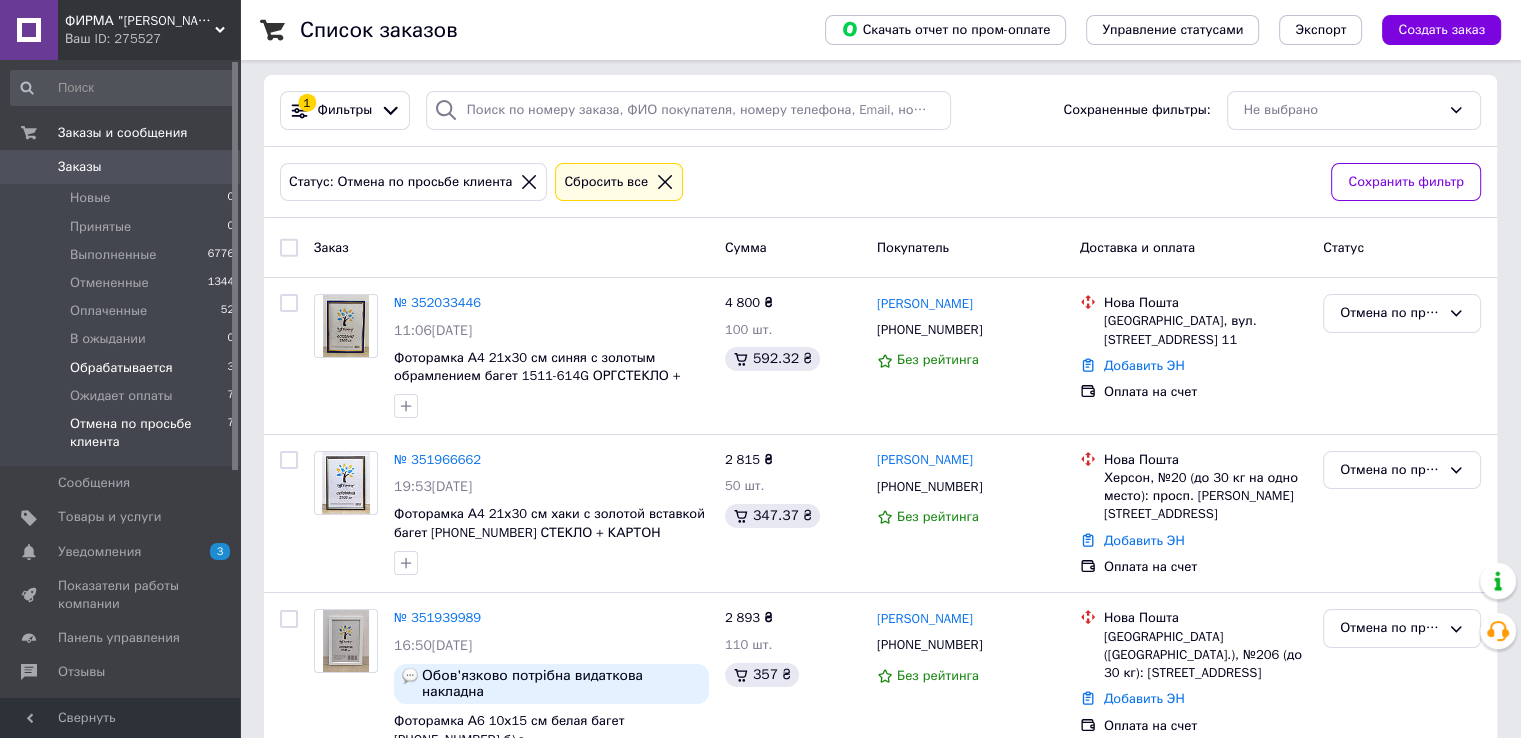 click on "Обрабатывается" at bounding box center (121, 368) 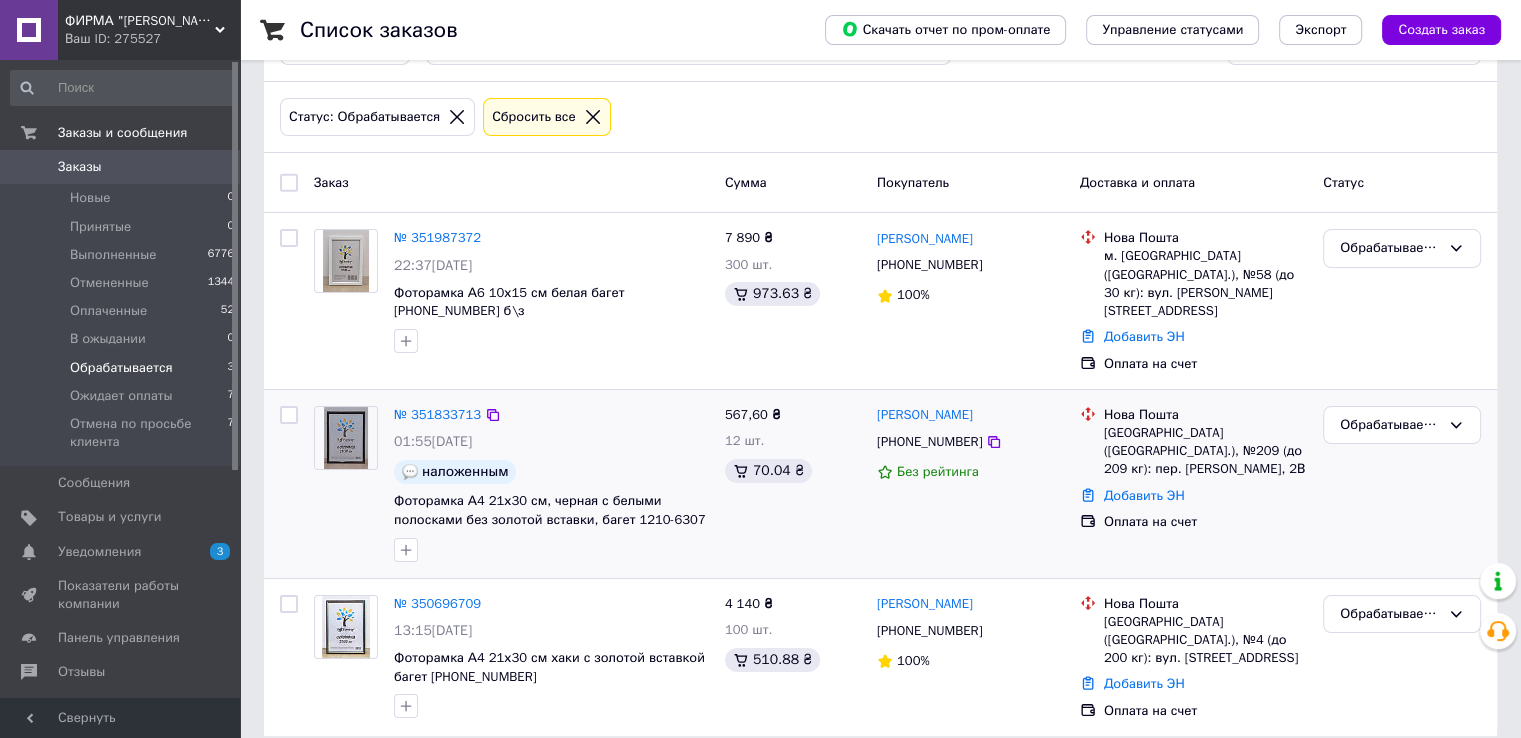 scroll, scrollTop: 75, scrollLeft: 0, axis: vertical 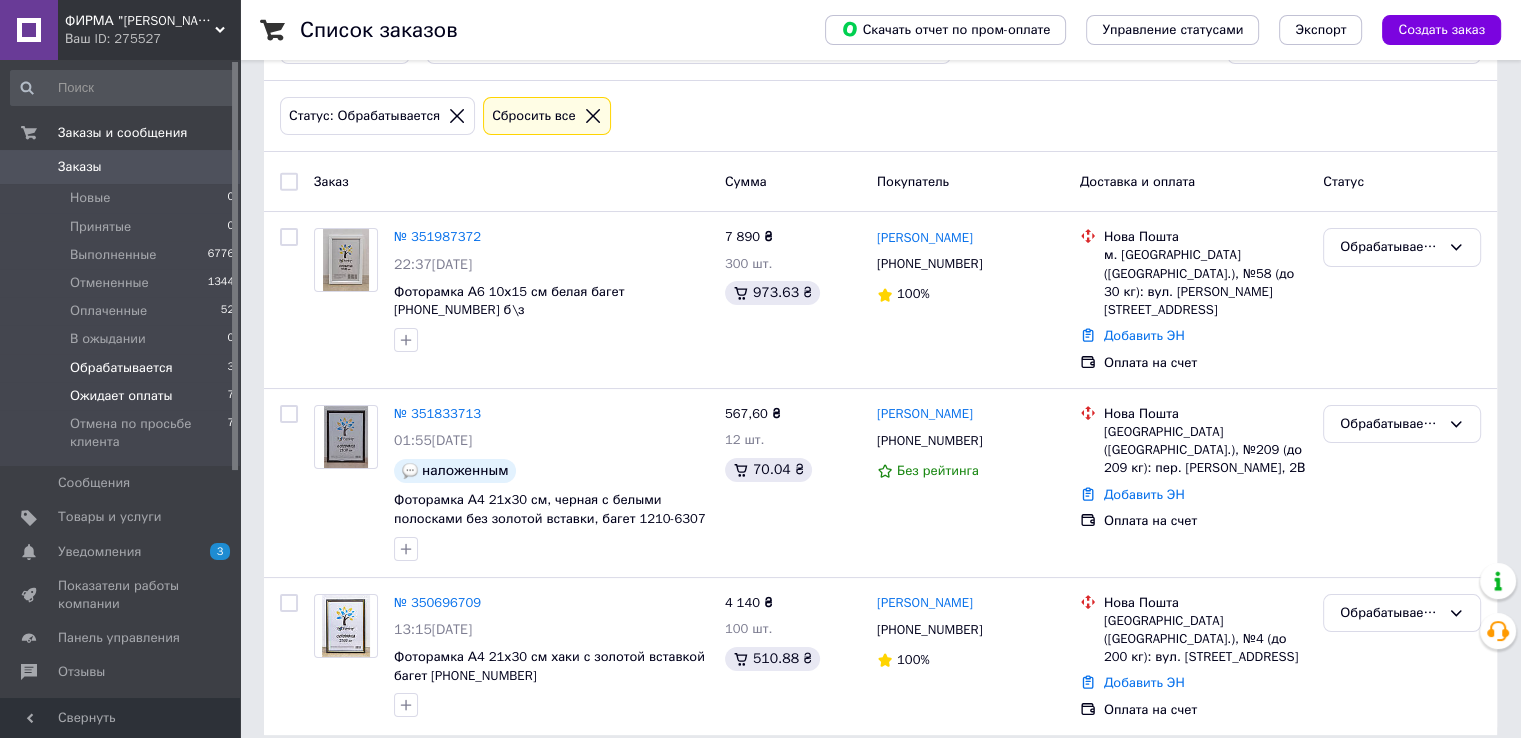 click on "Ожидает оплаты" at bounding box center (121, 396) 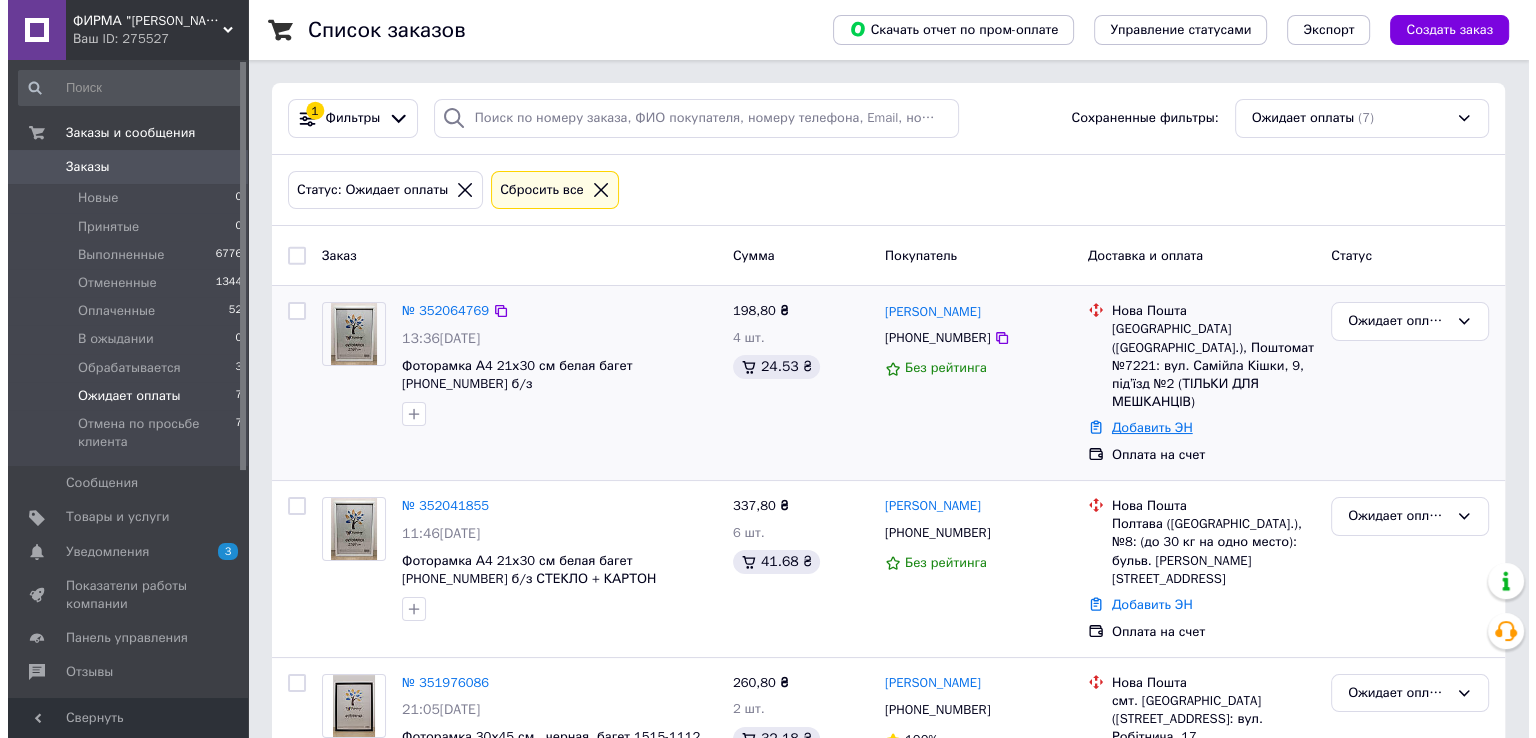 scroll, scrollTop: 0, scrollLeft: 0, axis: both 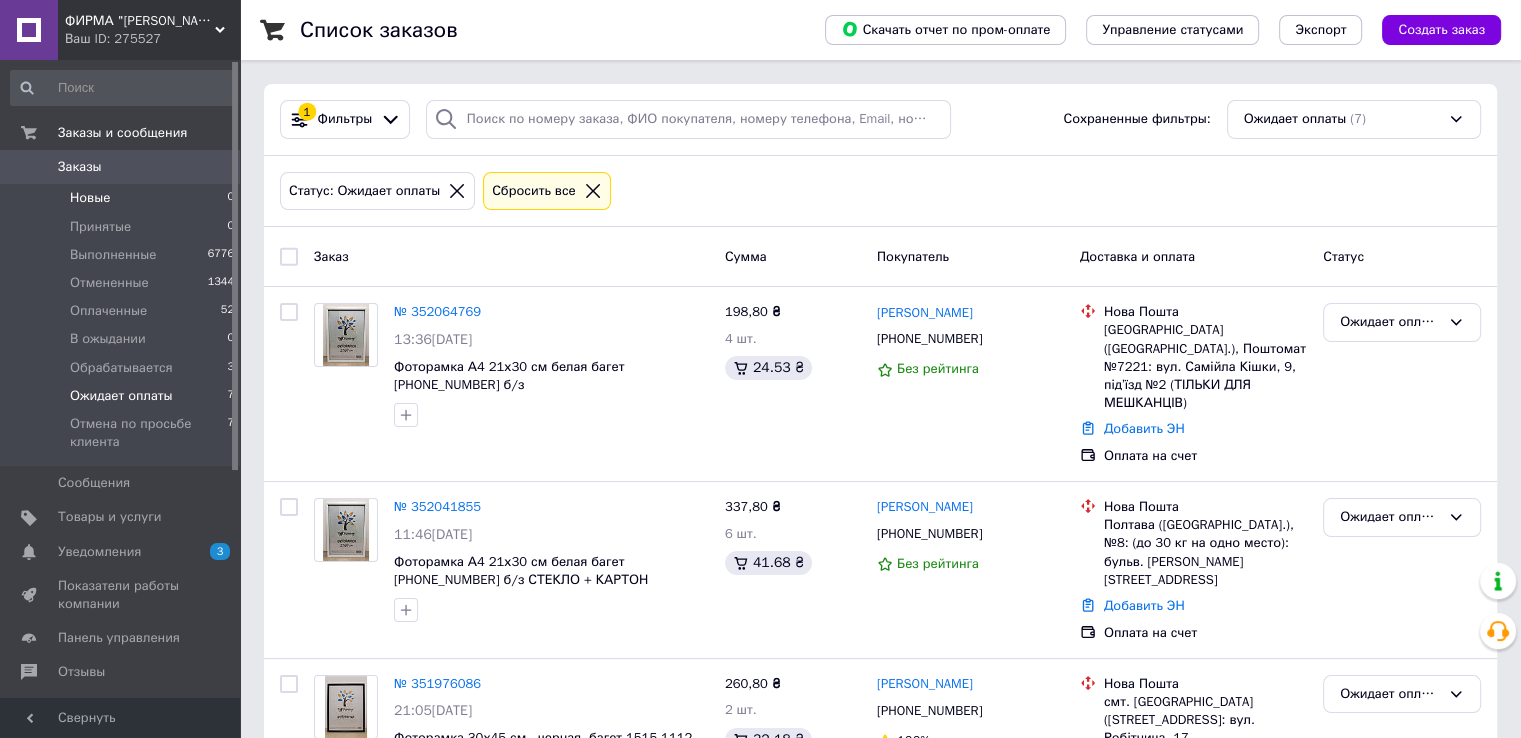click on "Новые" at bounding box center (90, 198) 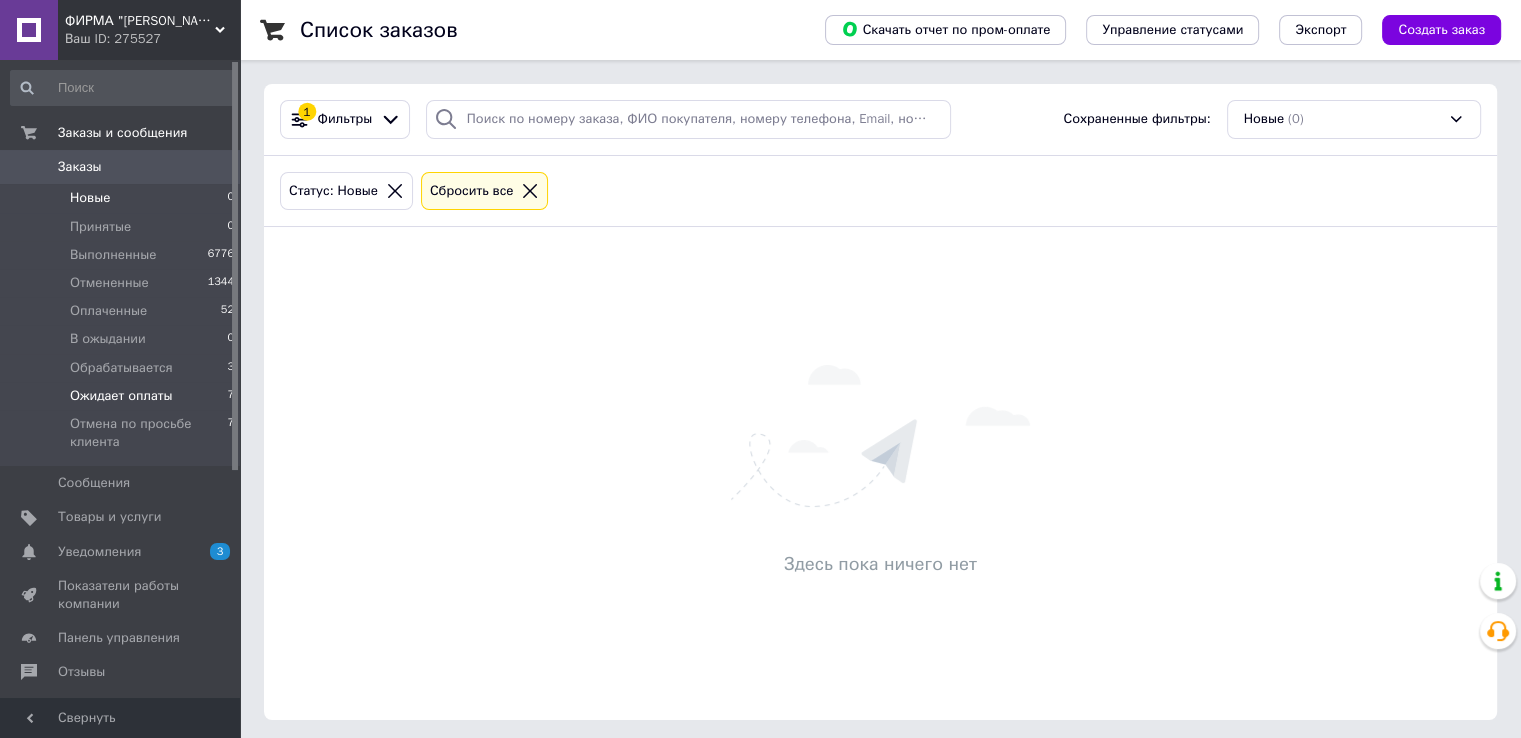 click on "Ожидает оплаты" at bounding box center (121, 396) 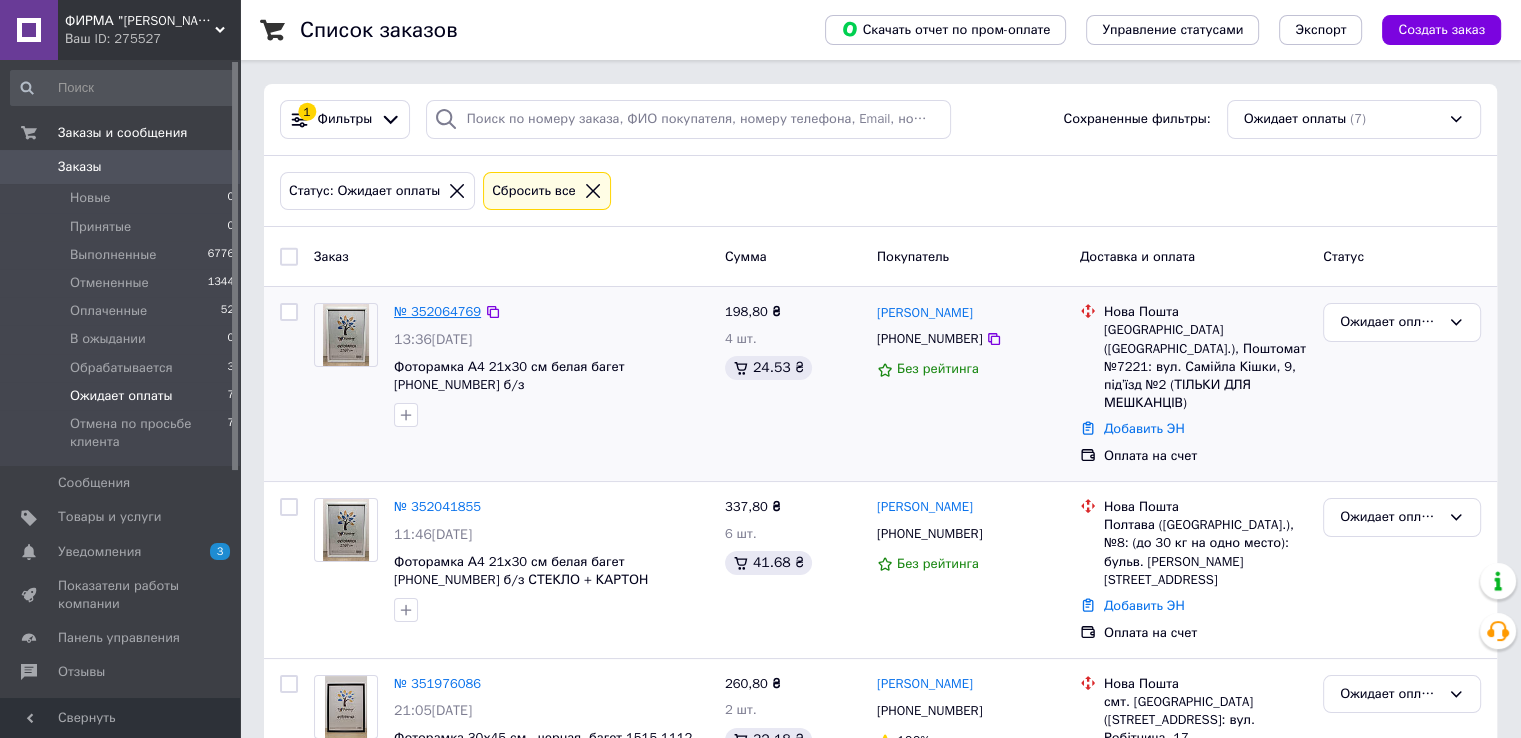 click on "№ 352064769" at bounding box center (437, 311) 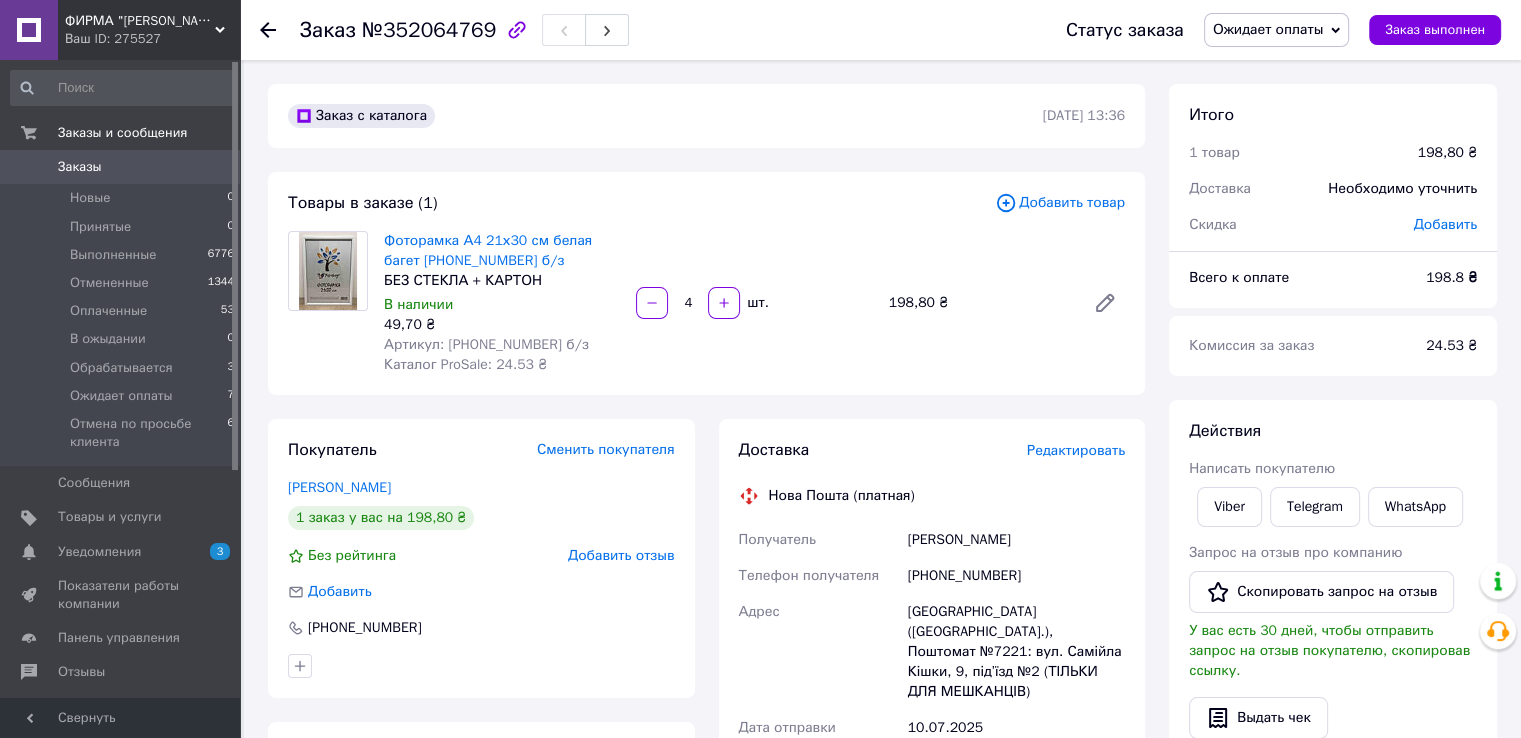 click on "Действия" at bounding box center [1333, 431] 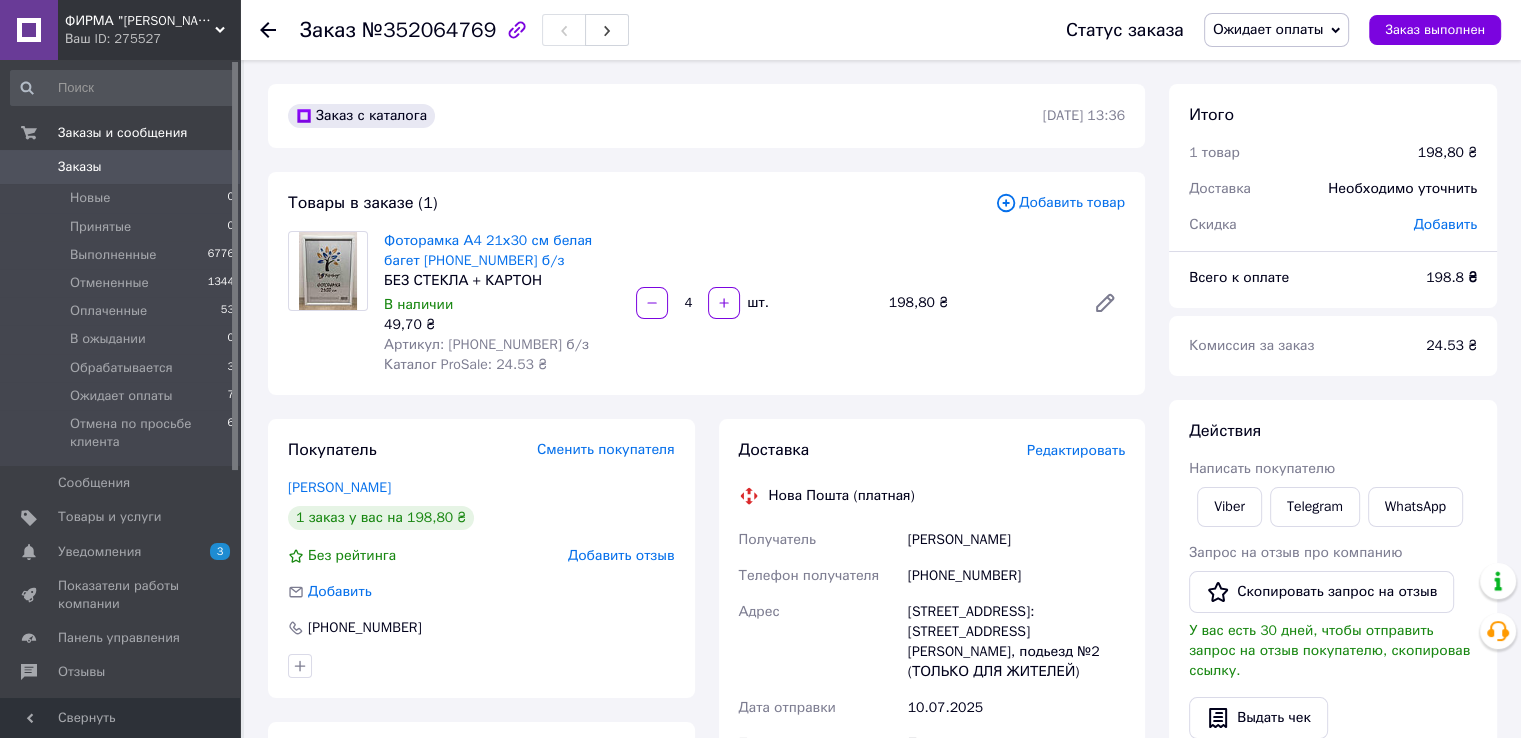 click on "Редактировать" at bounding box center (1076, 450) 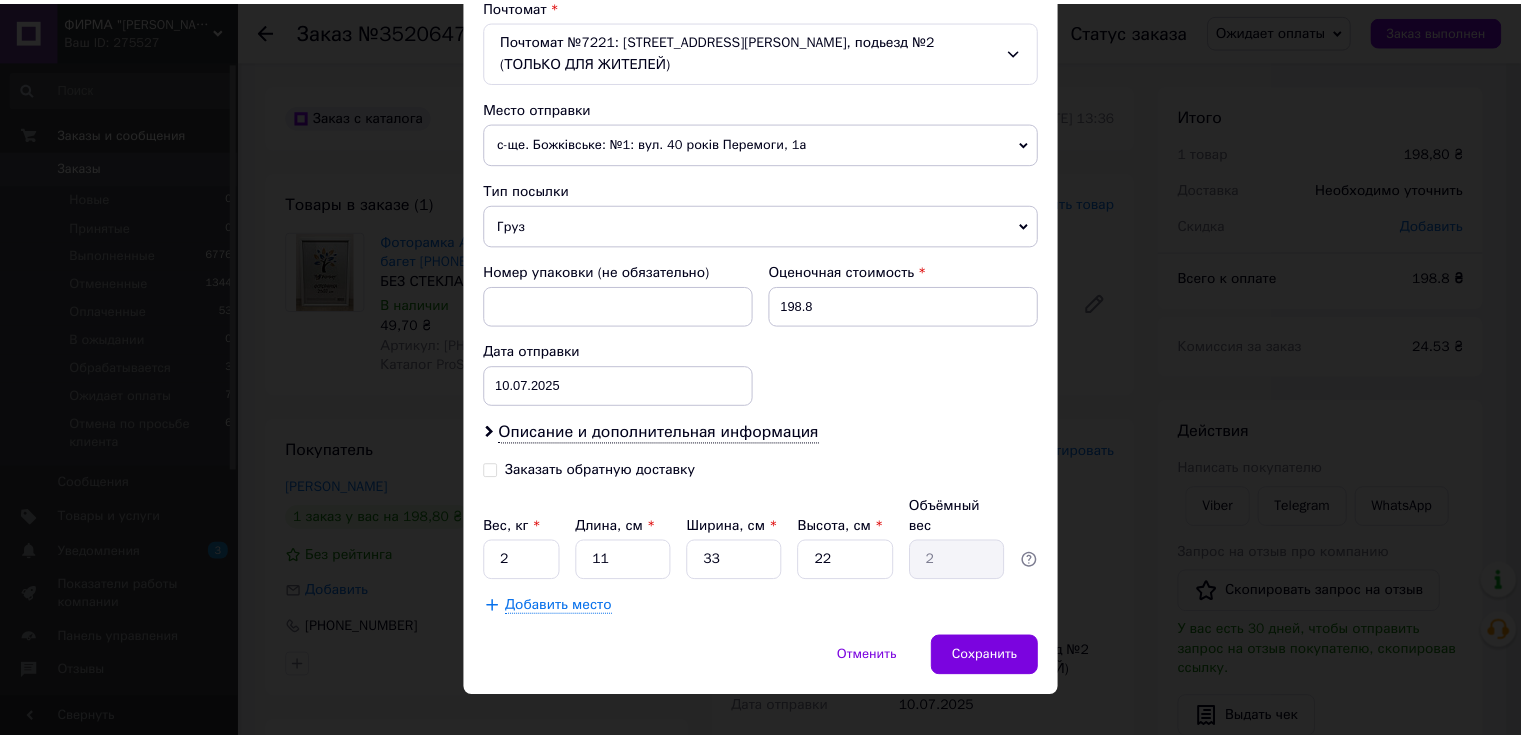 scroll, scrollTop: 643, scrollLeft: 0, axis: vertical 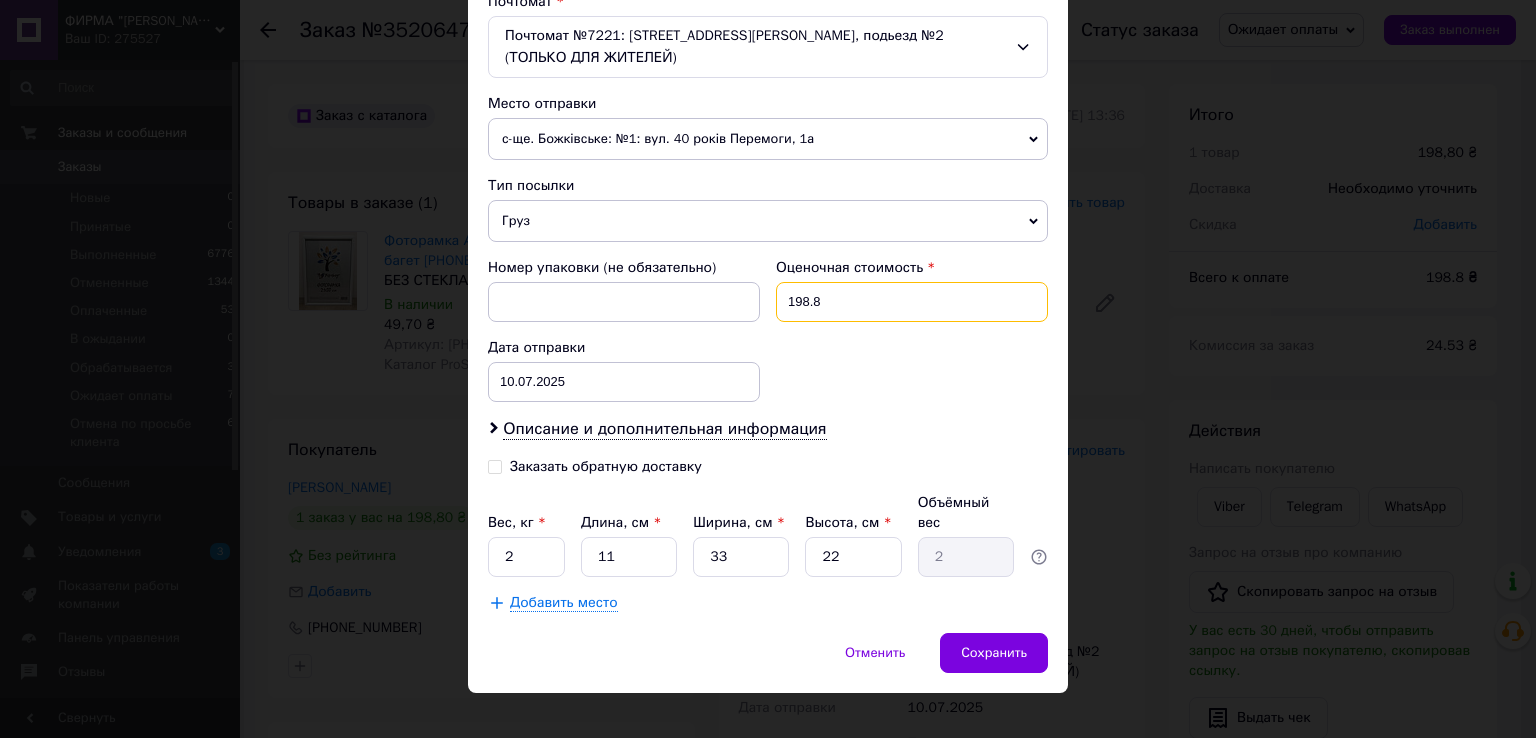 click on "198.8" at bounding box center (912, 302) 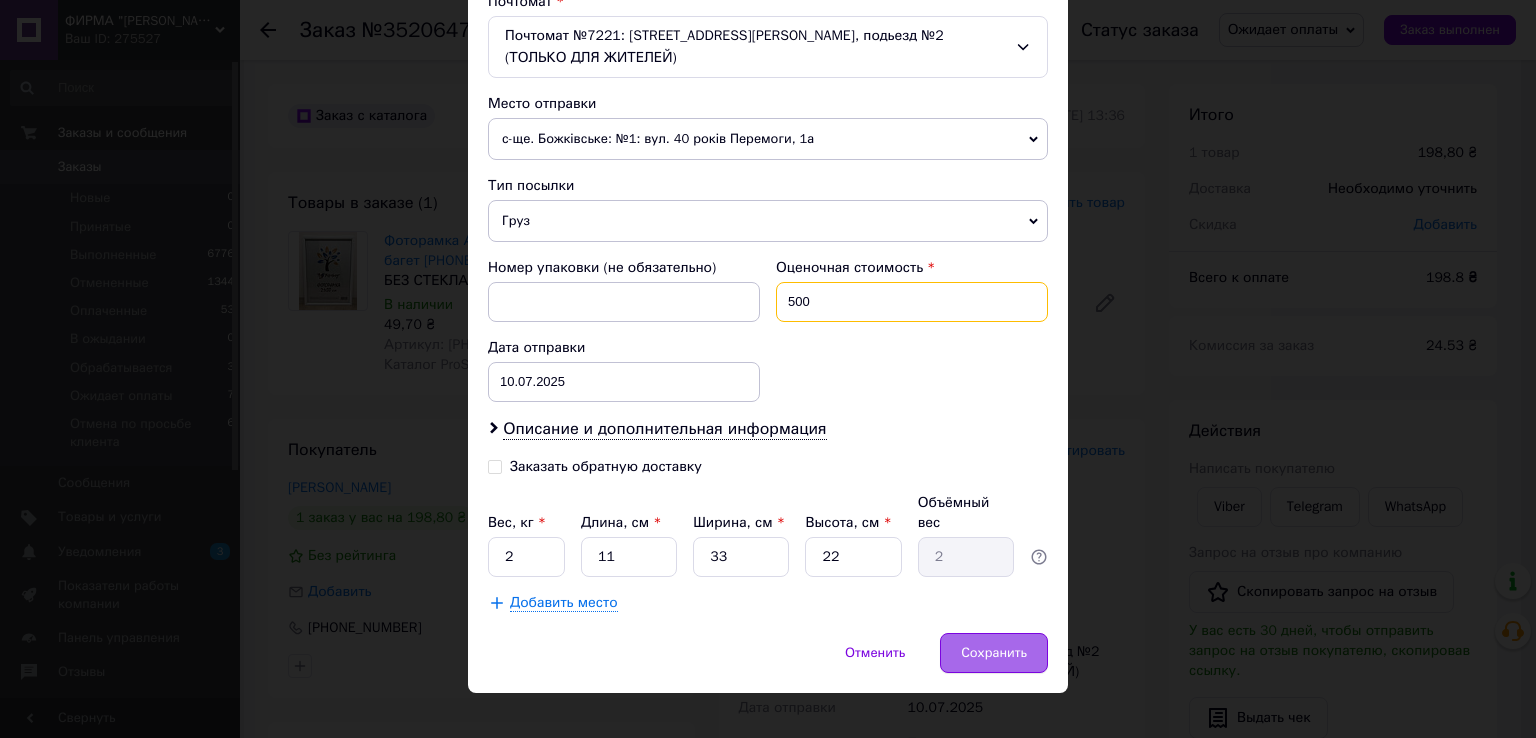 type on "500" 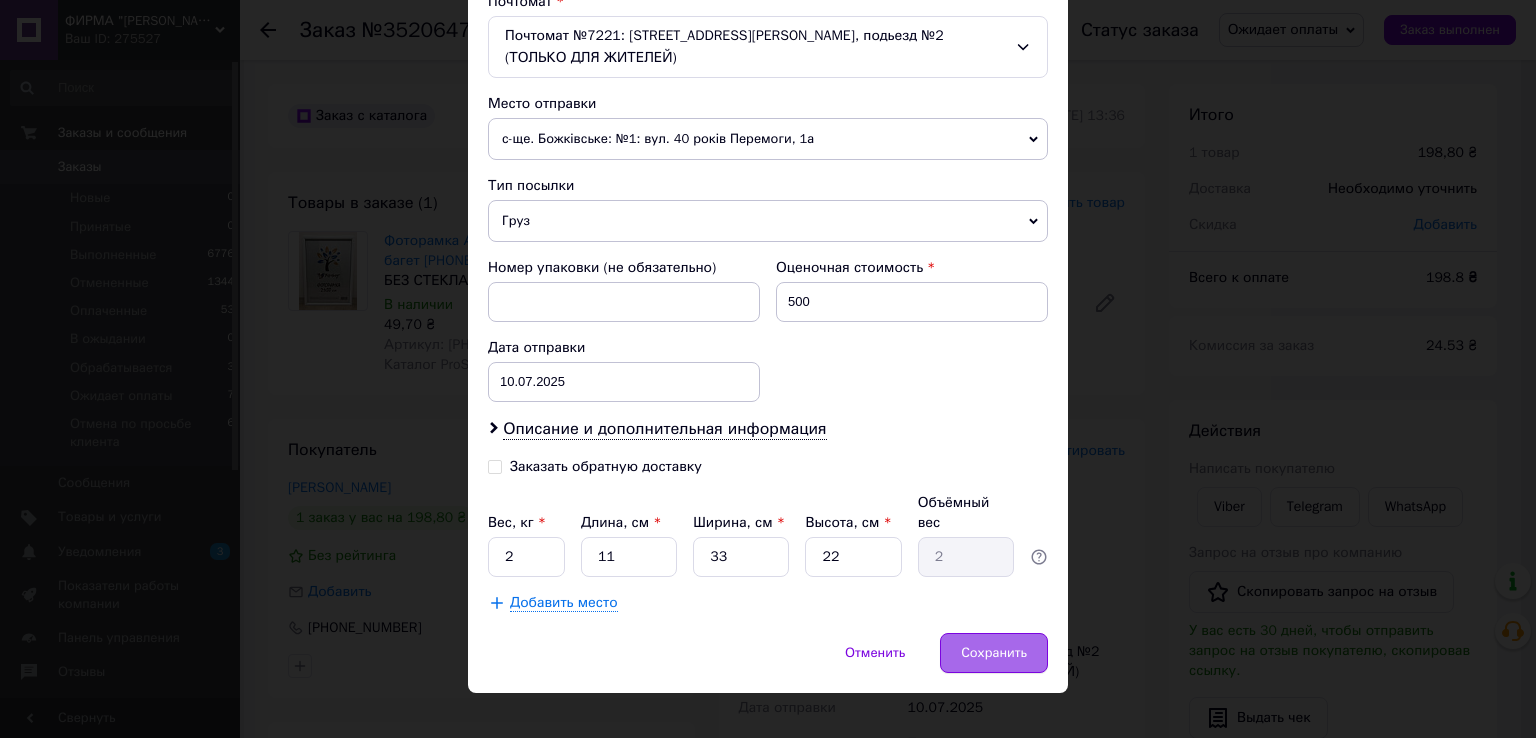 click on "Сохранить" at bounding box center (994, 653) 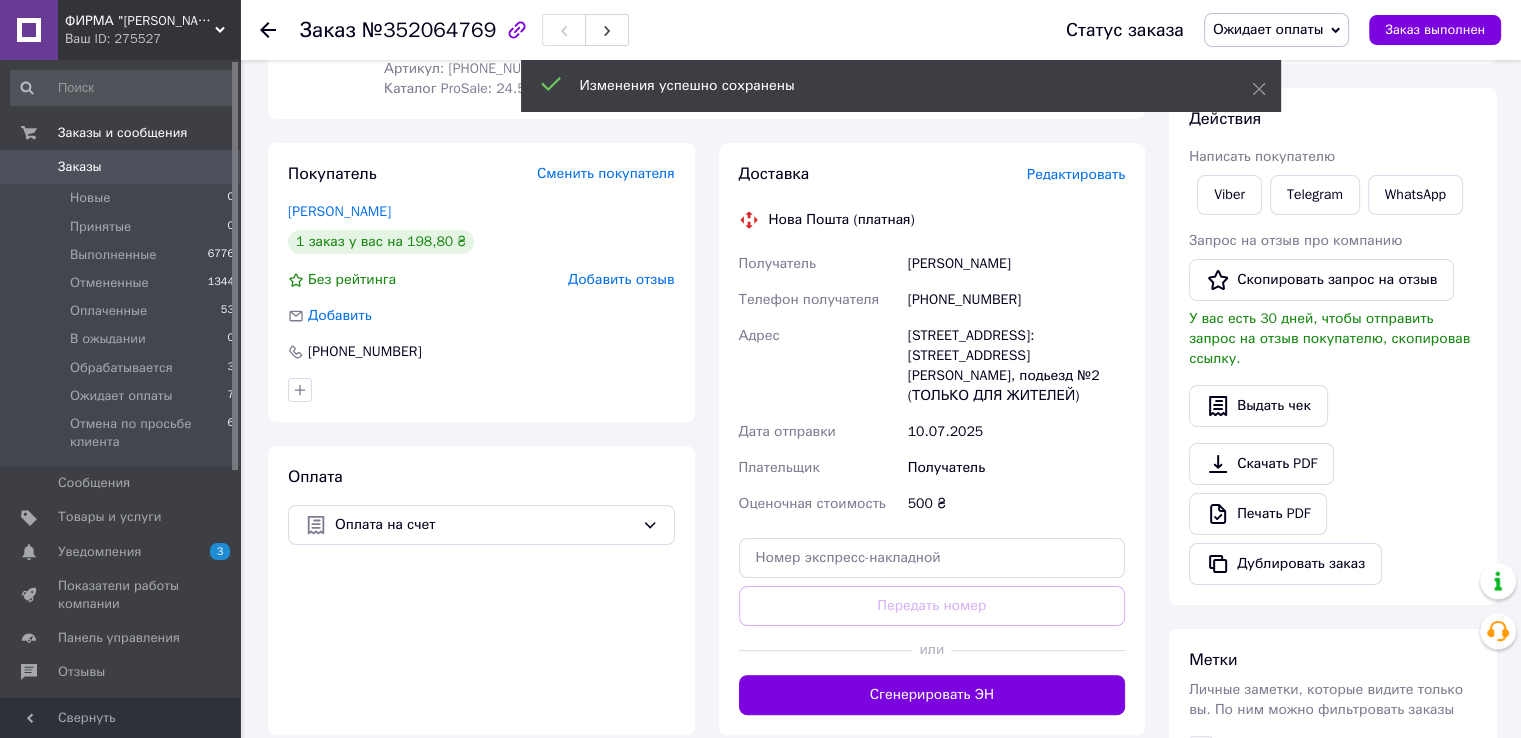 scroll, scrollTop: 300, scrollLeft: 0, axis: vertical 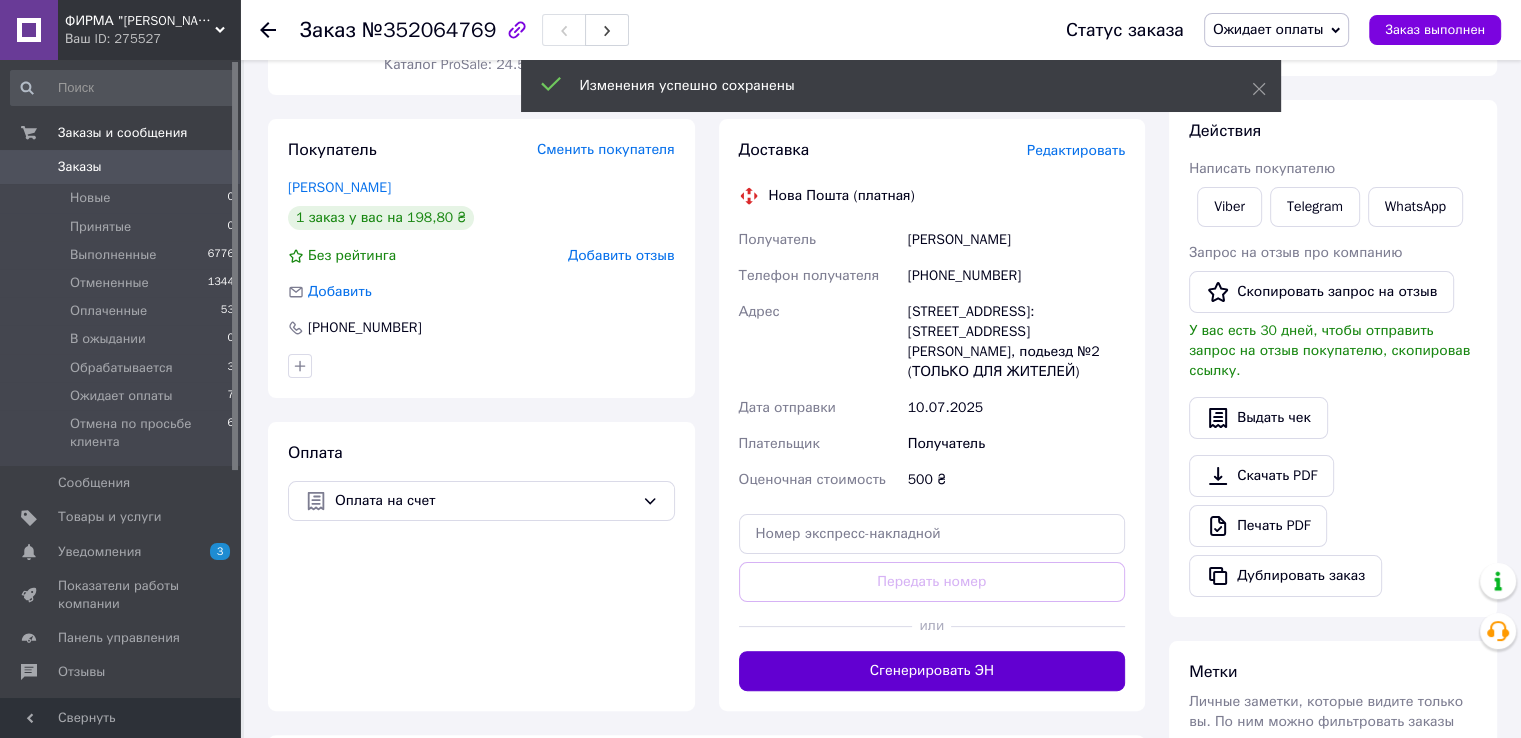 click on "Сгенерировать ЭН" at bounding box center (932, 671) 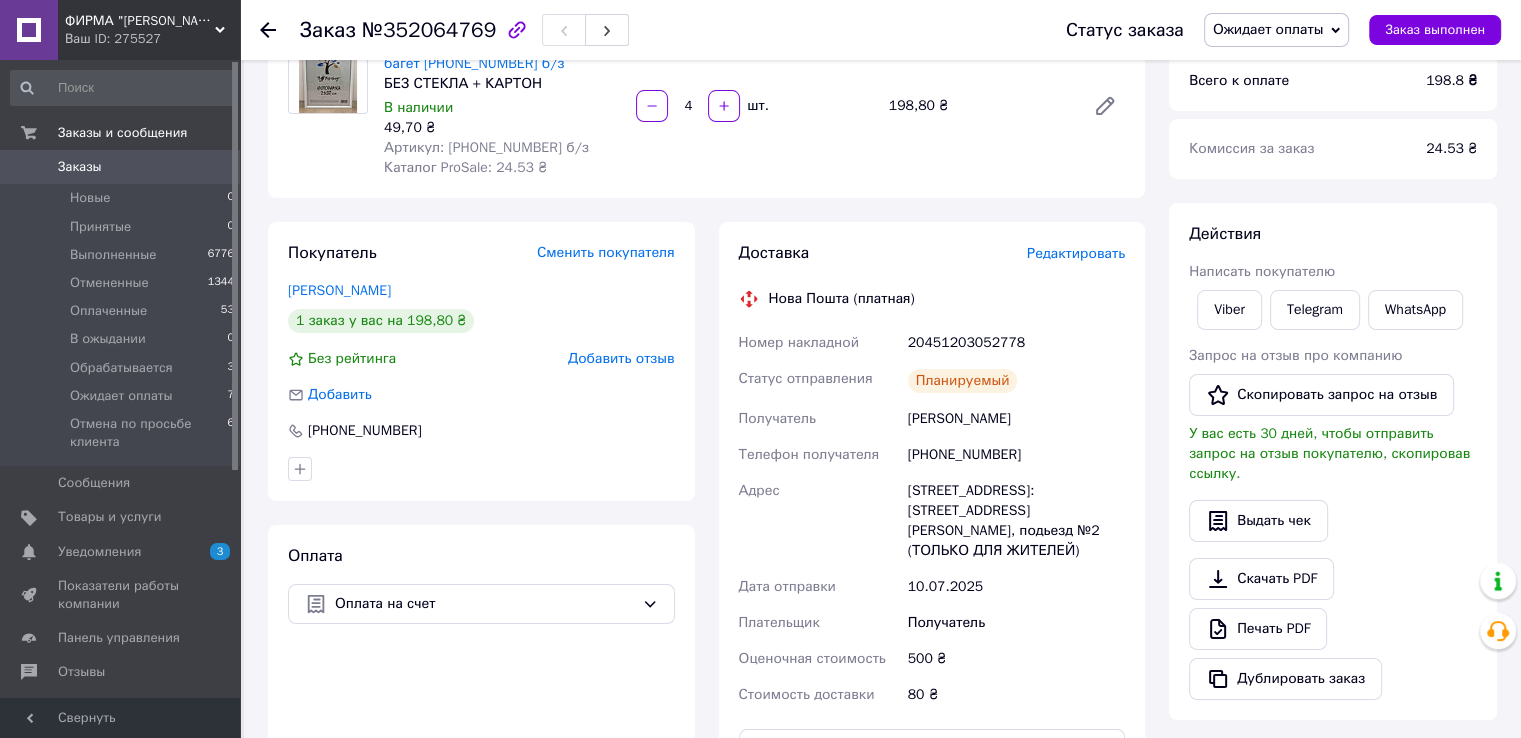 scroll, scrollTop: 200, scrollLeft: 0, axis: vertical 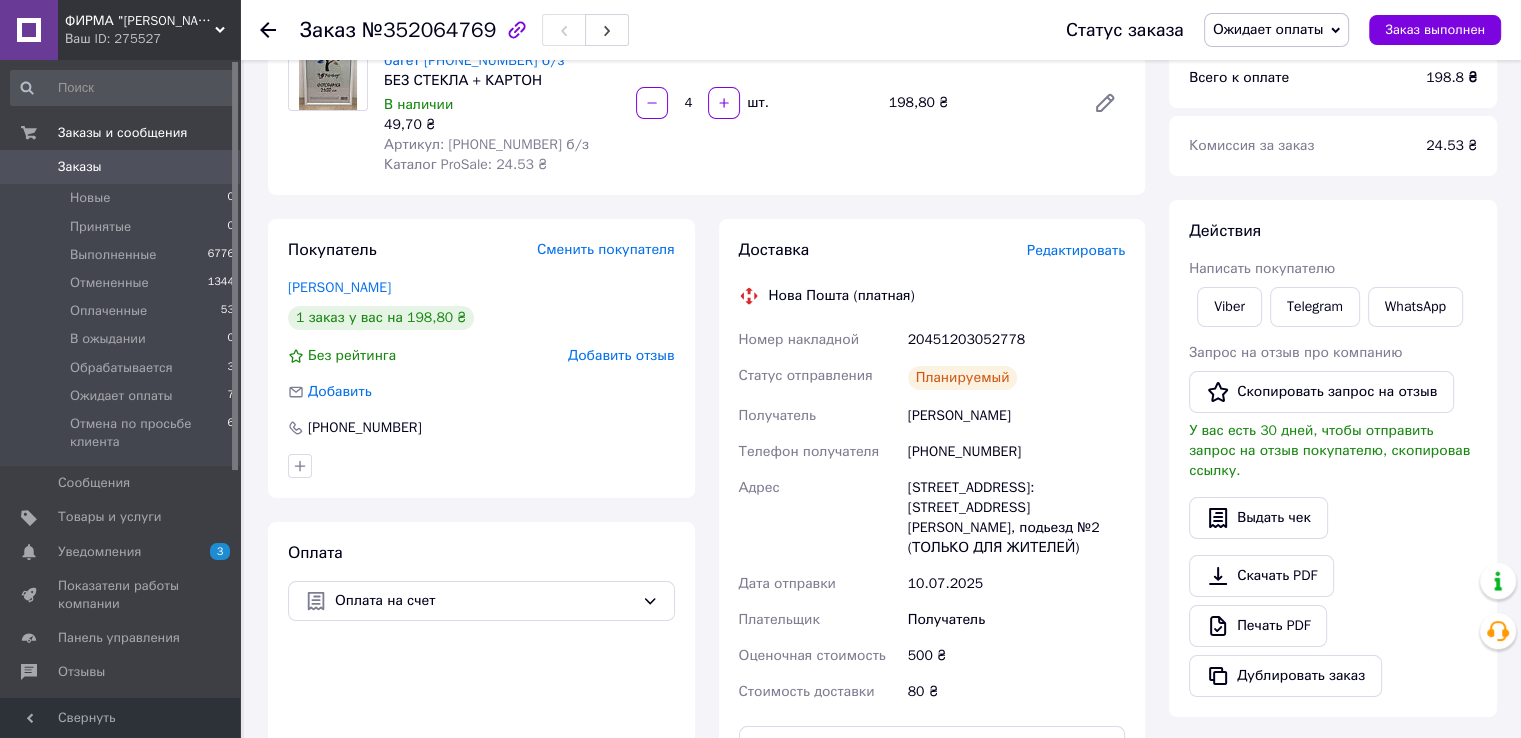 click on "Ожидает оплаты" at bounding box center (1277, 30) 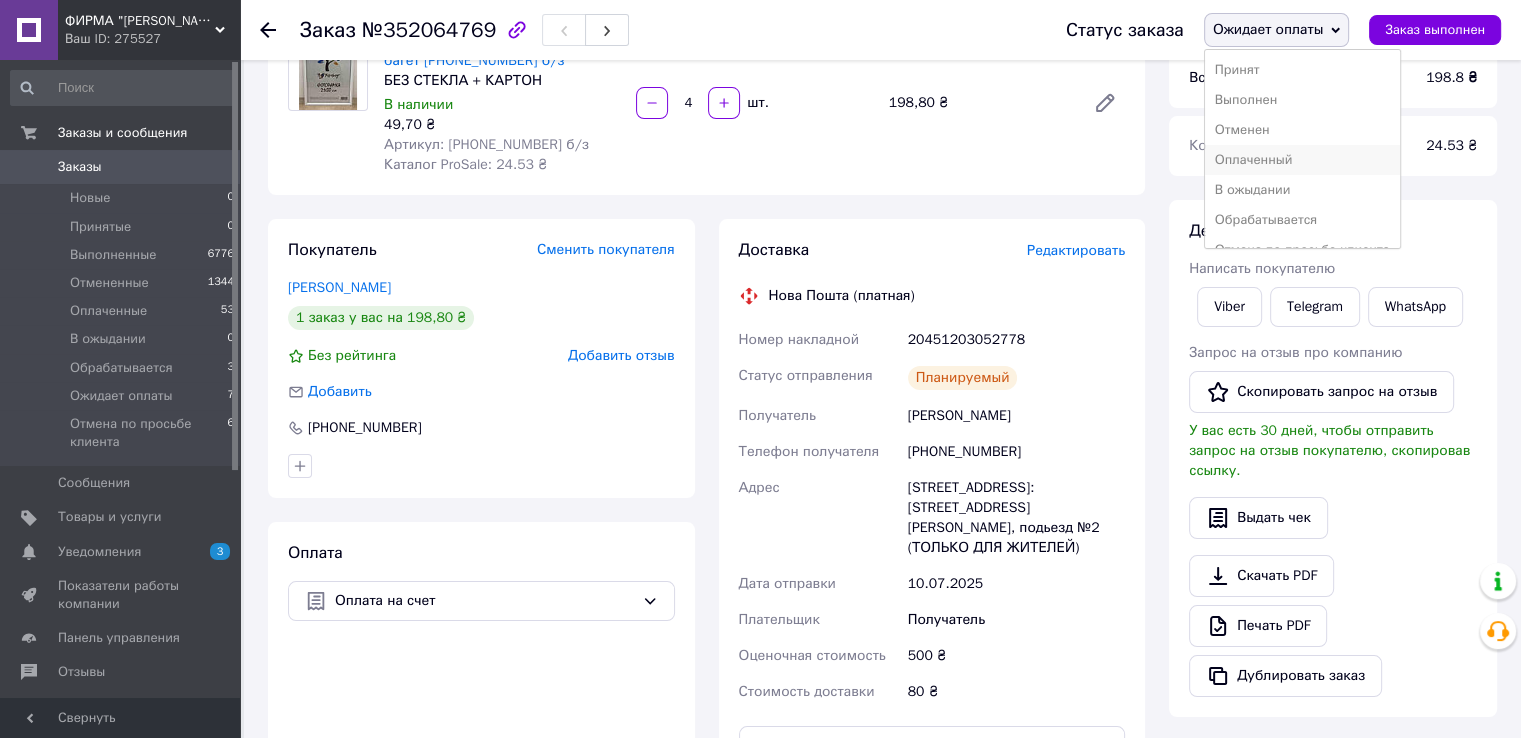 click on "Оплаченный" at bounding box center (1302, 160) 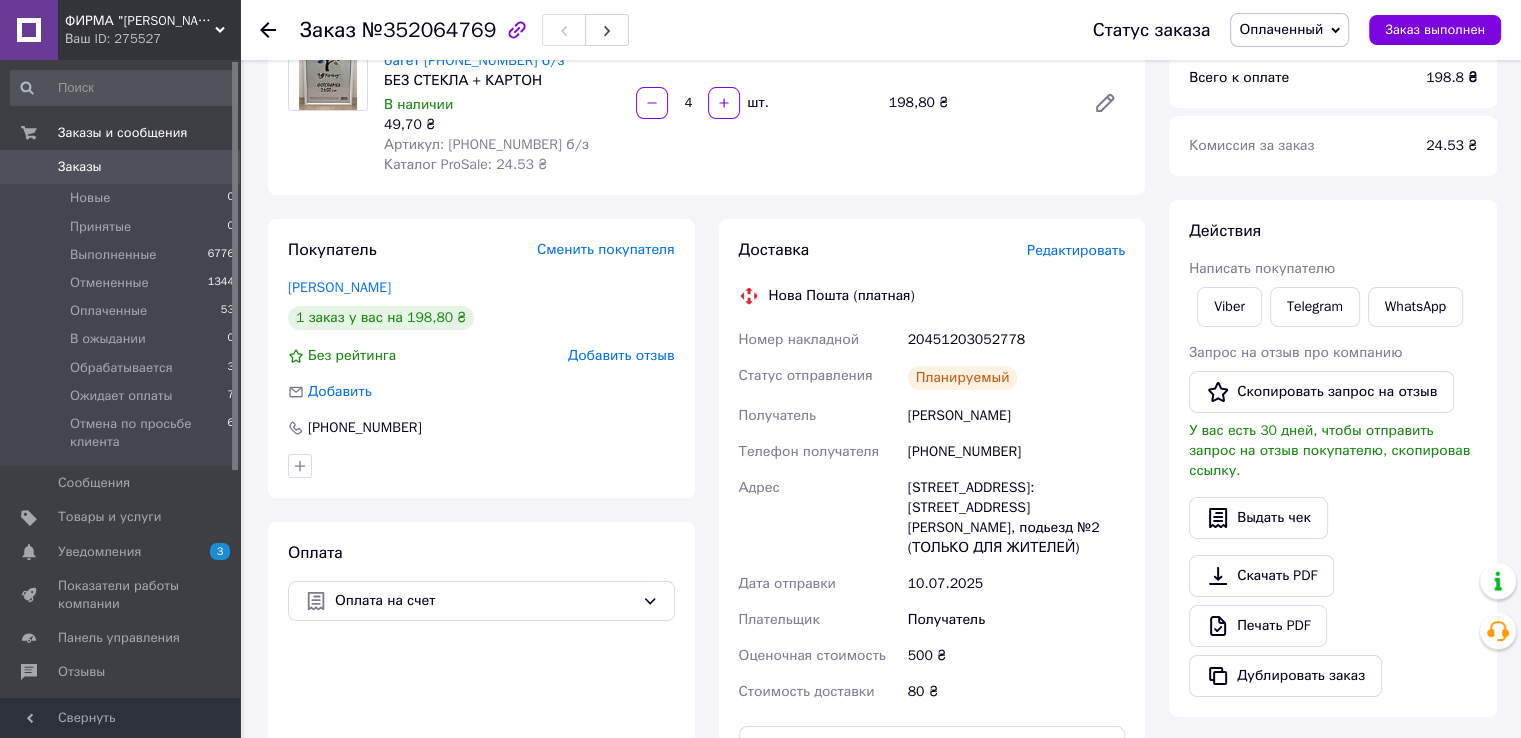drag, startPoint x: 1134, startPoint y: 704, endPoint x: 1103, endPoint y: 686, distance: 35.846897 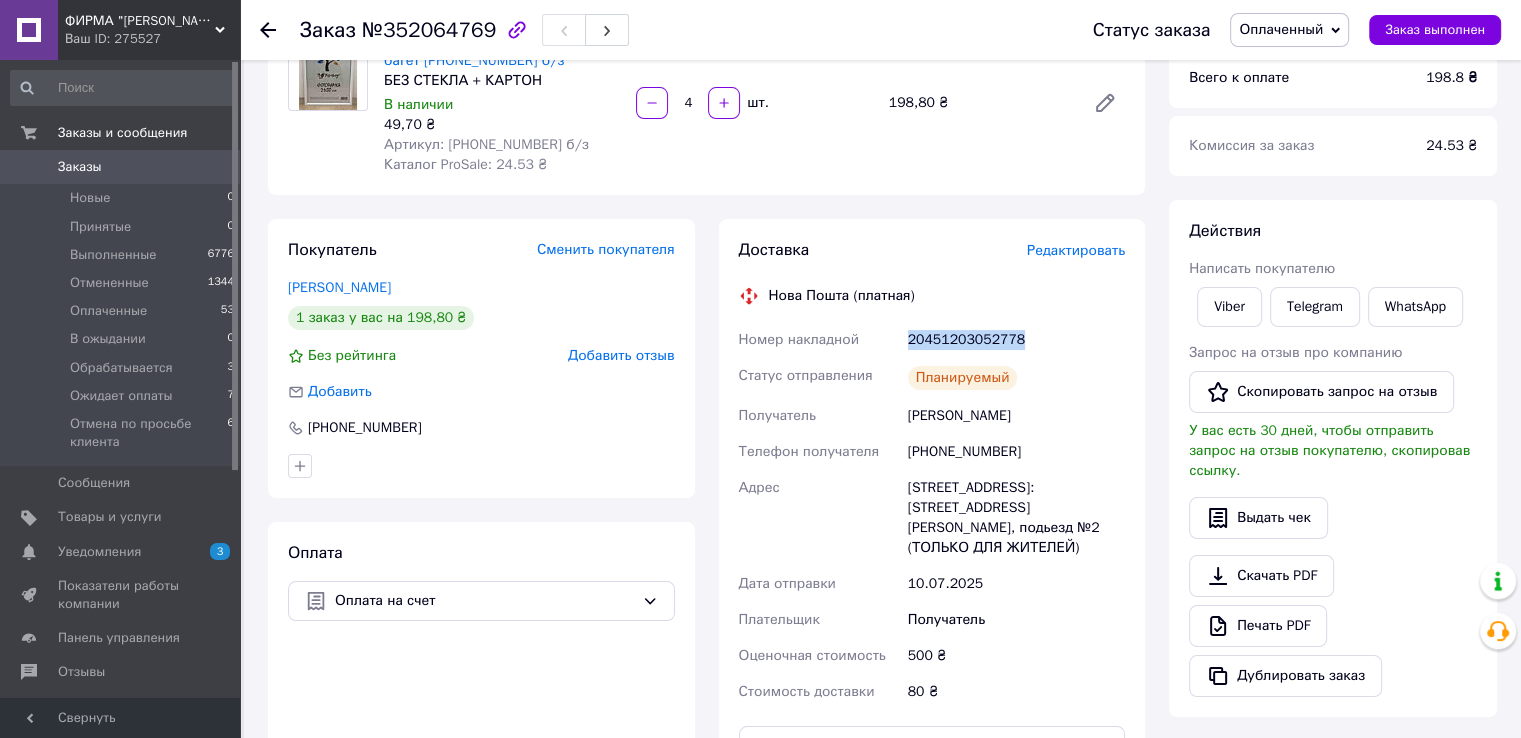 drag, startPoint x: 907, startPoint y: 335, endPoint x: 1044, endPoint y: 321, distance: 137.71347 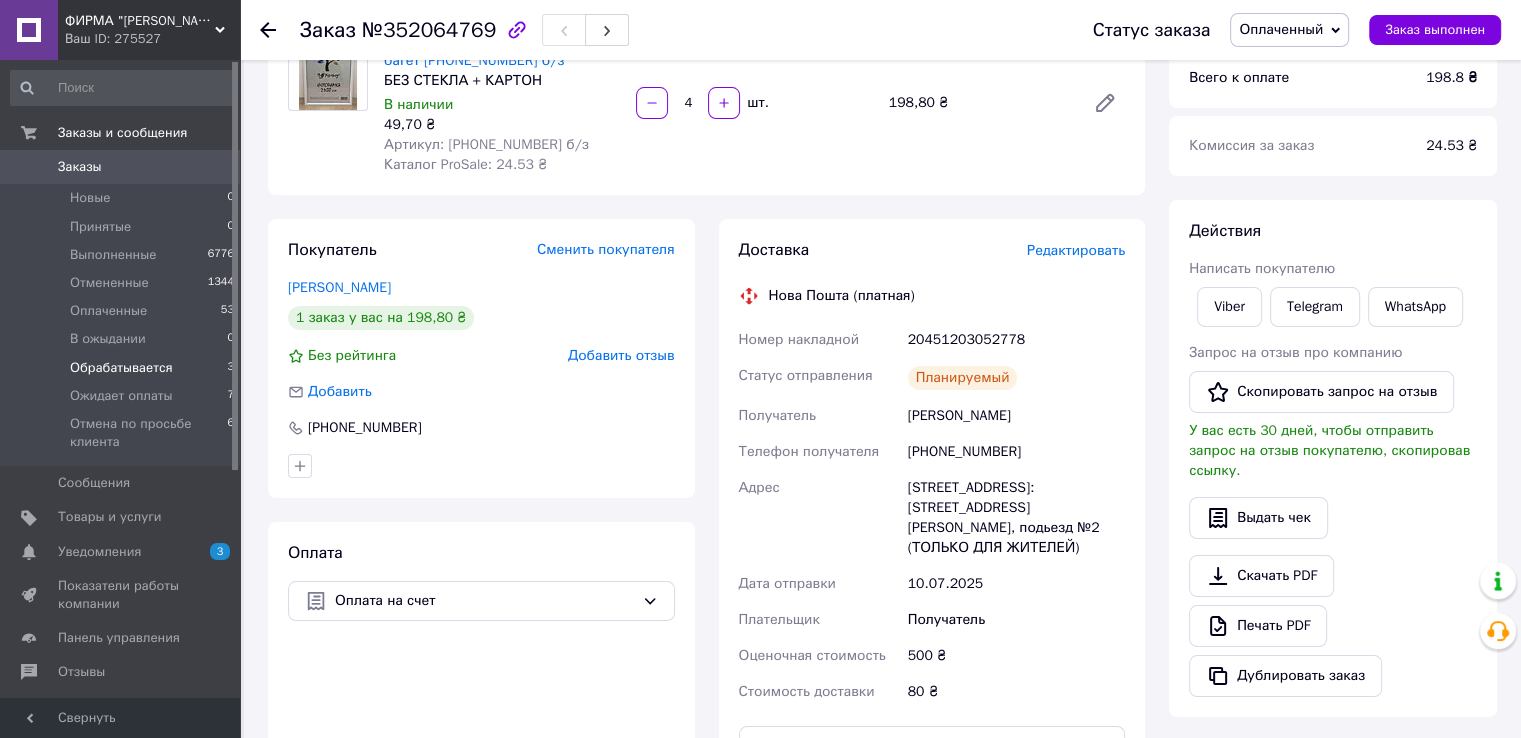 click on "Обрабатывается 3" at bounding box center (123, 368) 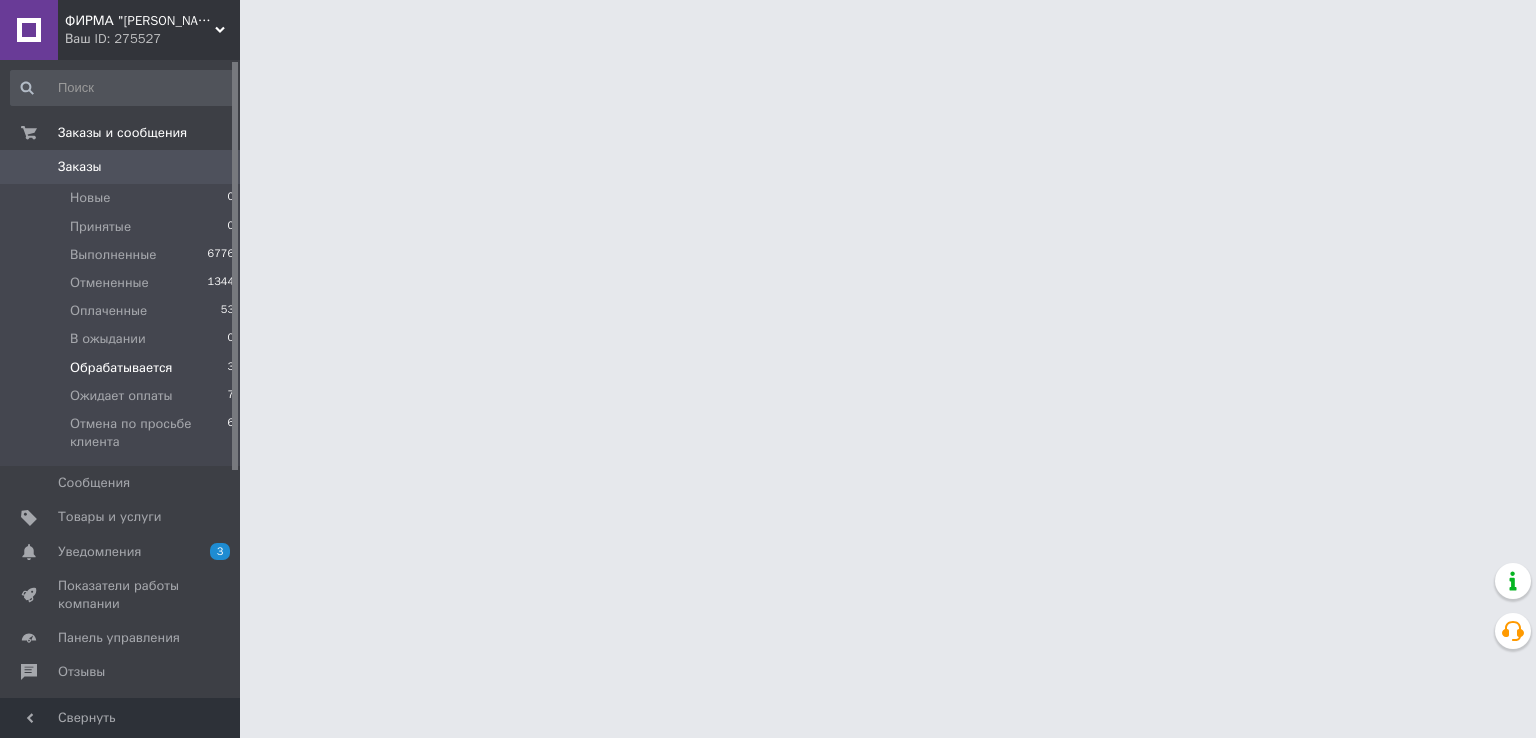 click on "Обрабатывается" at bounding box center (121, 368) 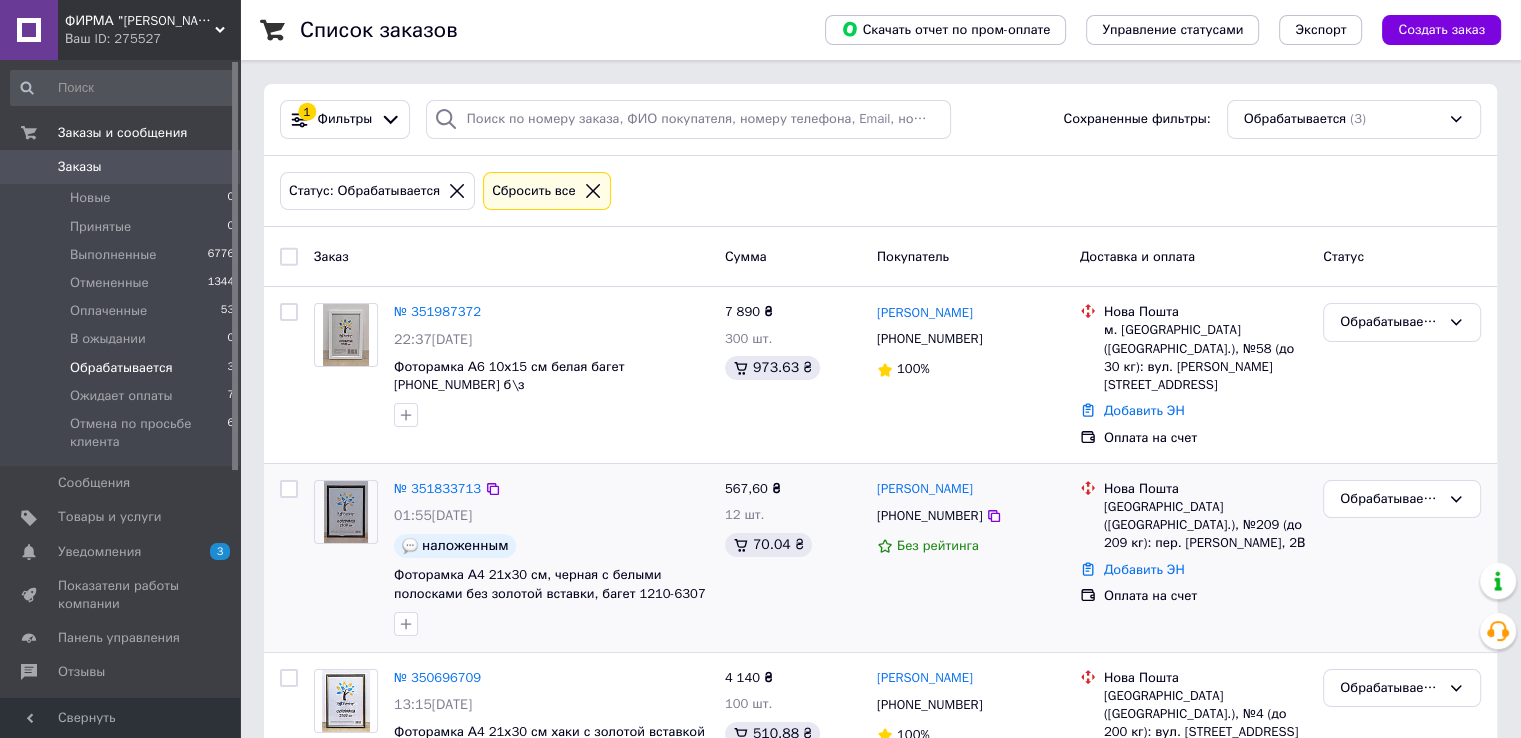 scroll, scrollTop: 75, scrollLeft: 0, axis: vertical 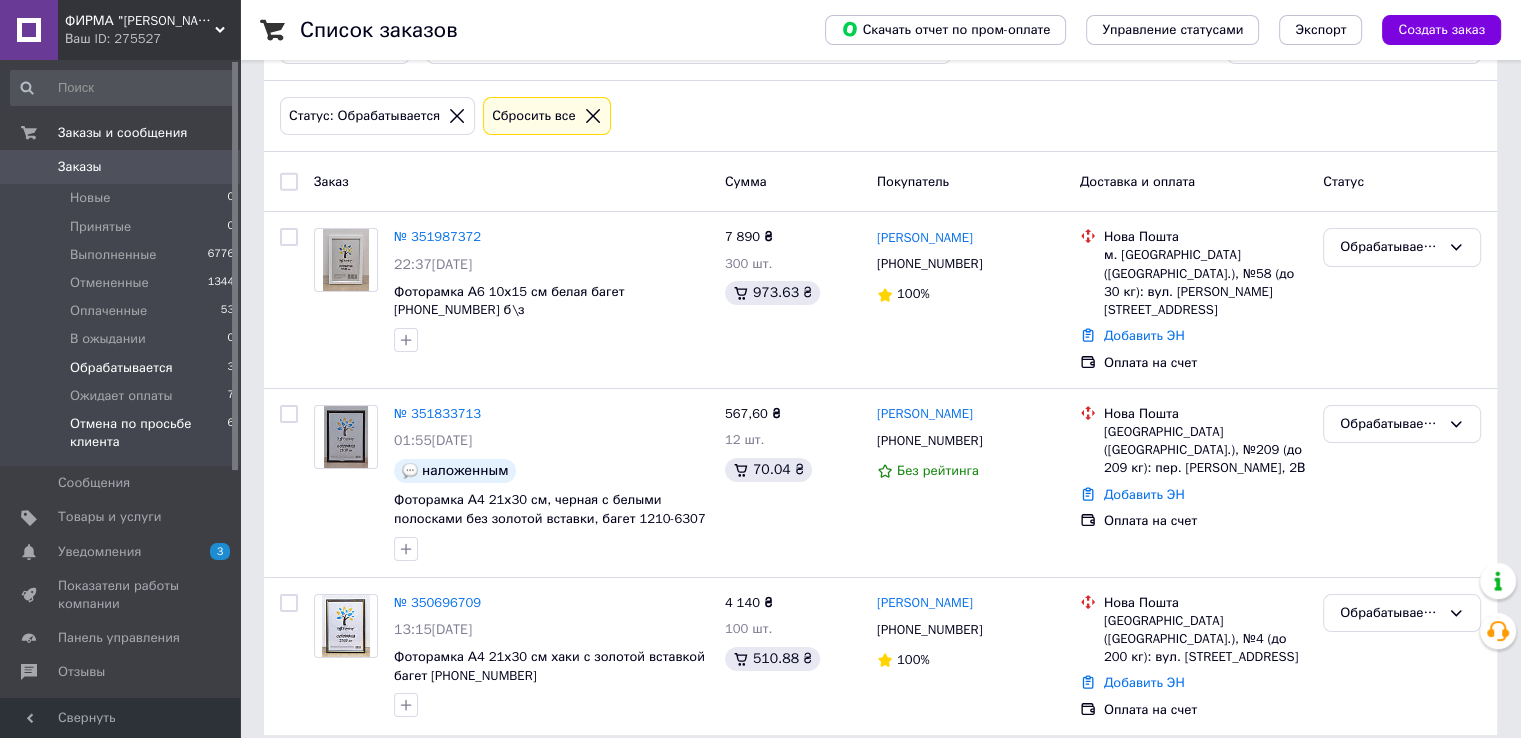 click on "Отмена по просьбе клиента" at bounding box center (148, 433) 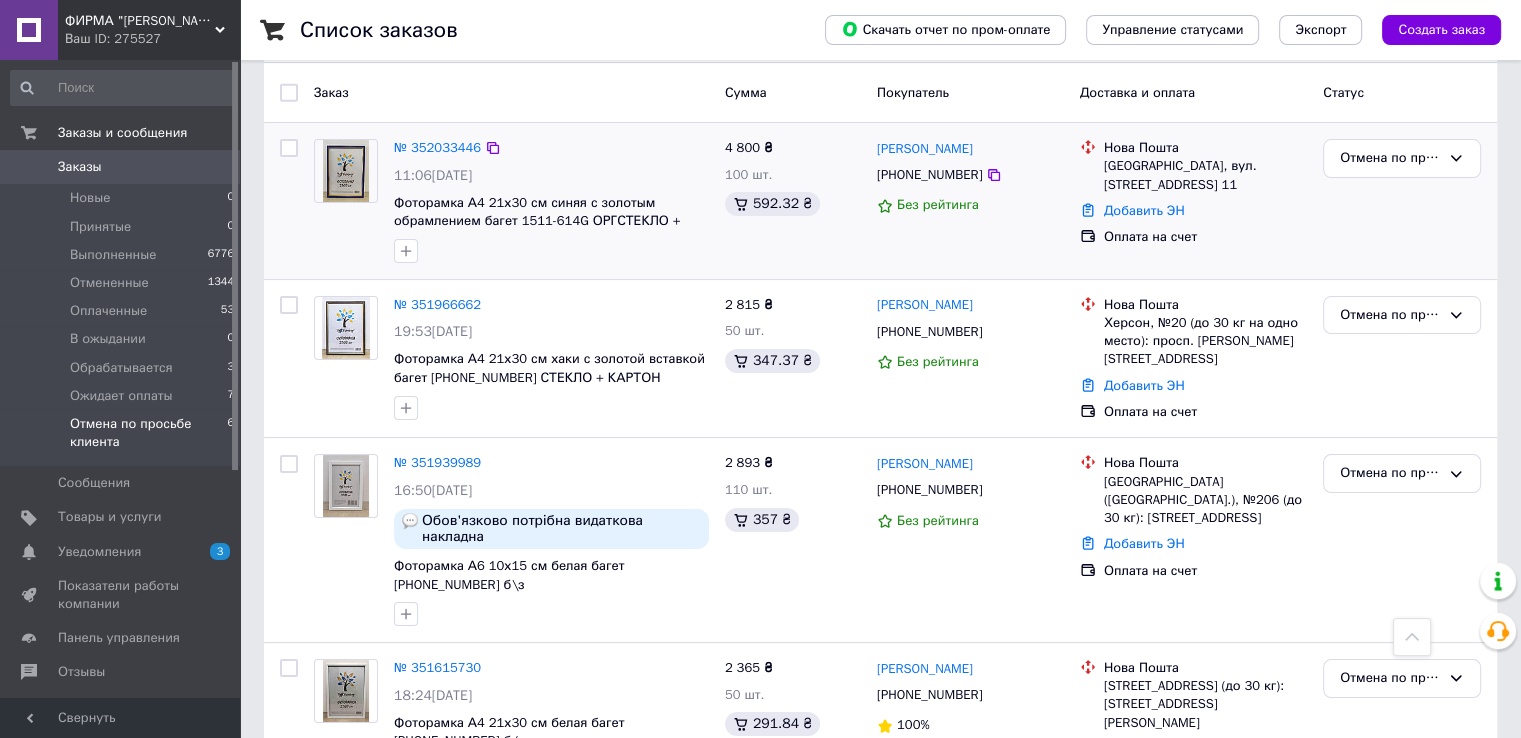 scroll, scrollTop: 109, scrollLeft: 0, axis: vertical 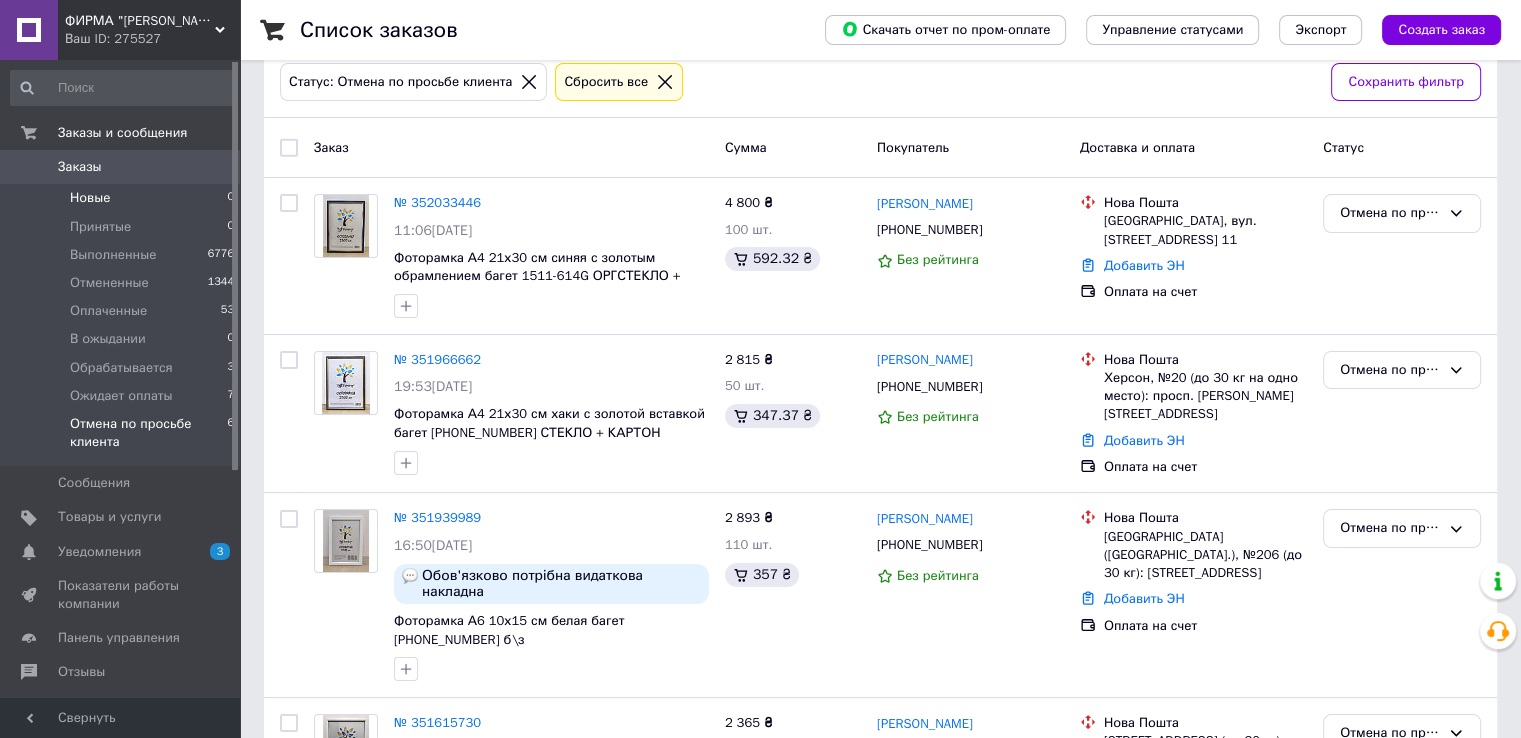 click on "Новые 0" at bounding box center (123, 198) 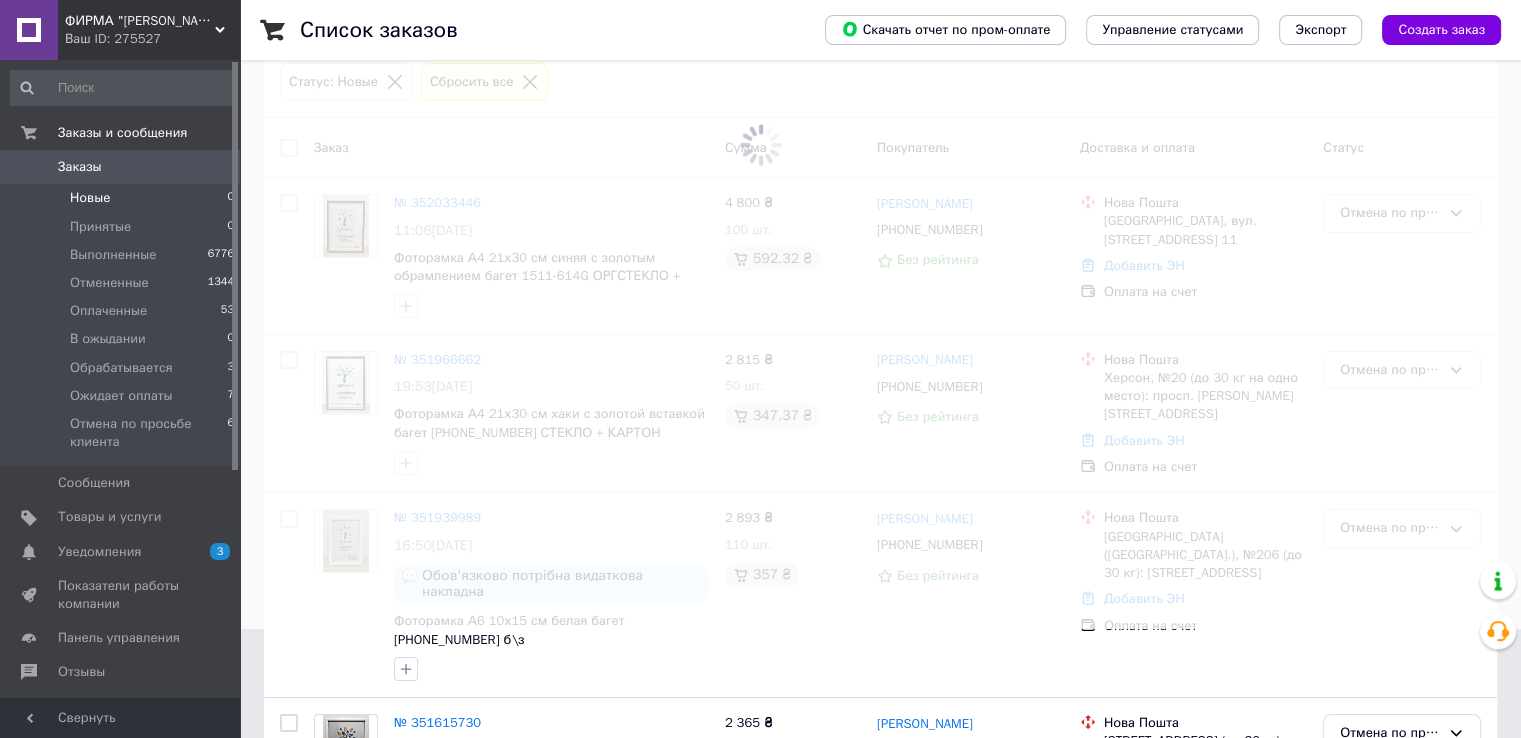 scroll, scrollTop: 0, scrollLeft: 0, axis: both 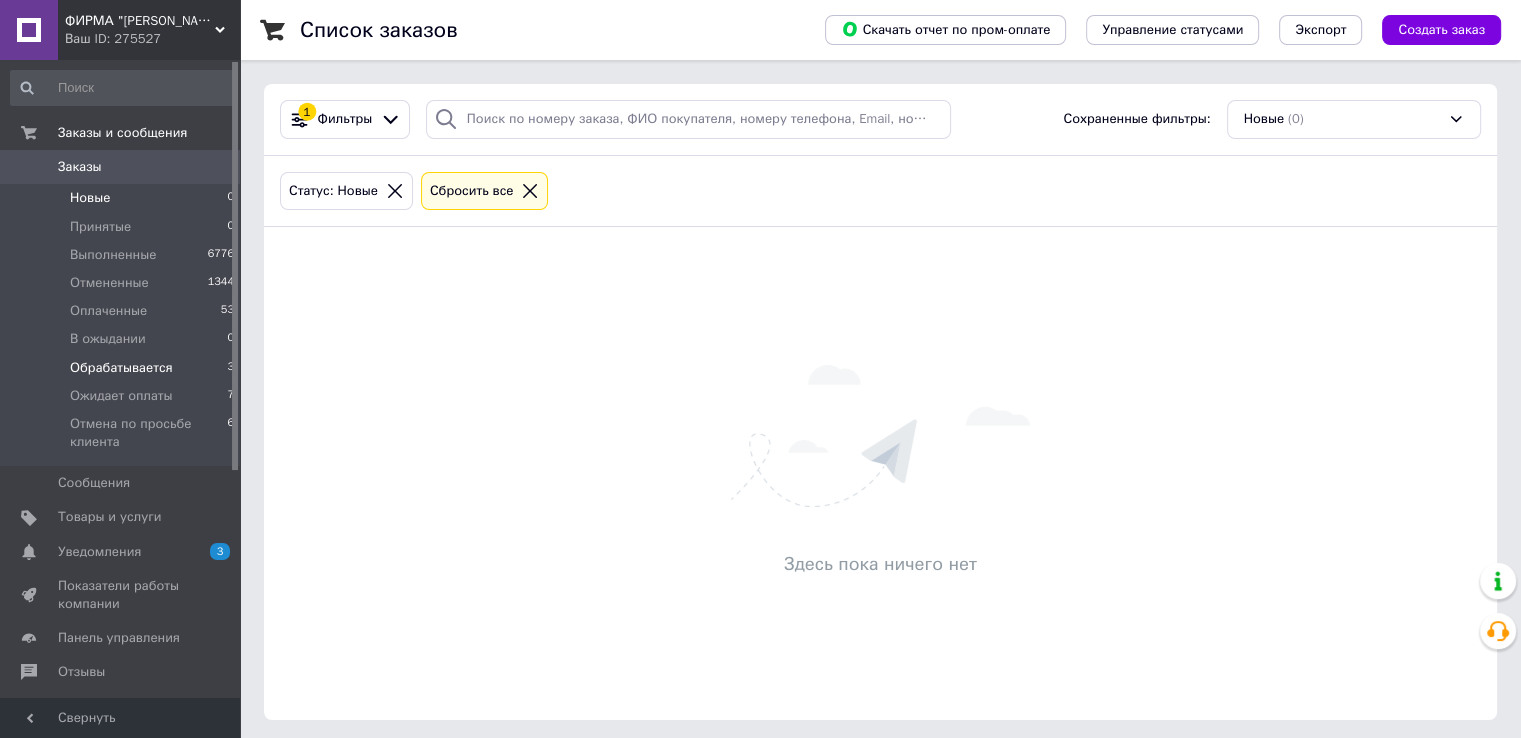 click on "Обрабатывается" at bounding box center (121, 368) 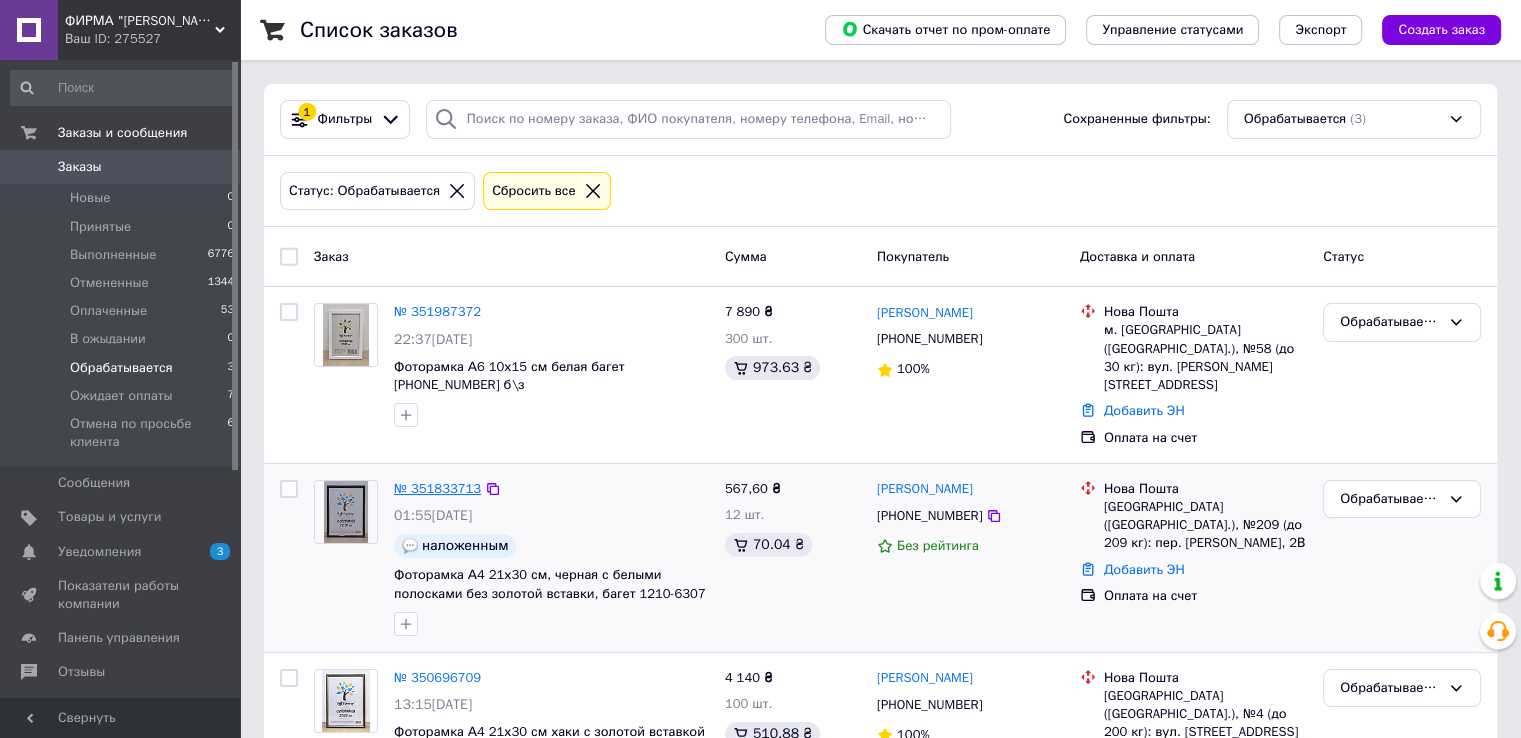 click on "№ 351833713" at bounding box center (437, 488) 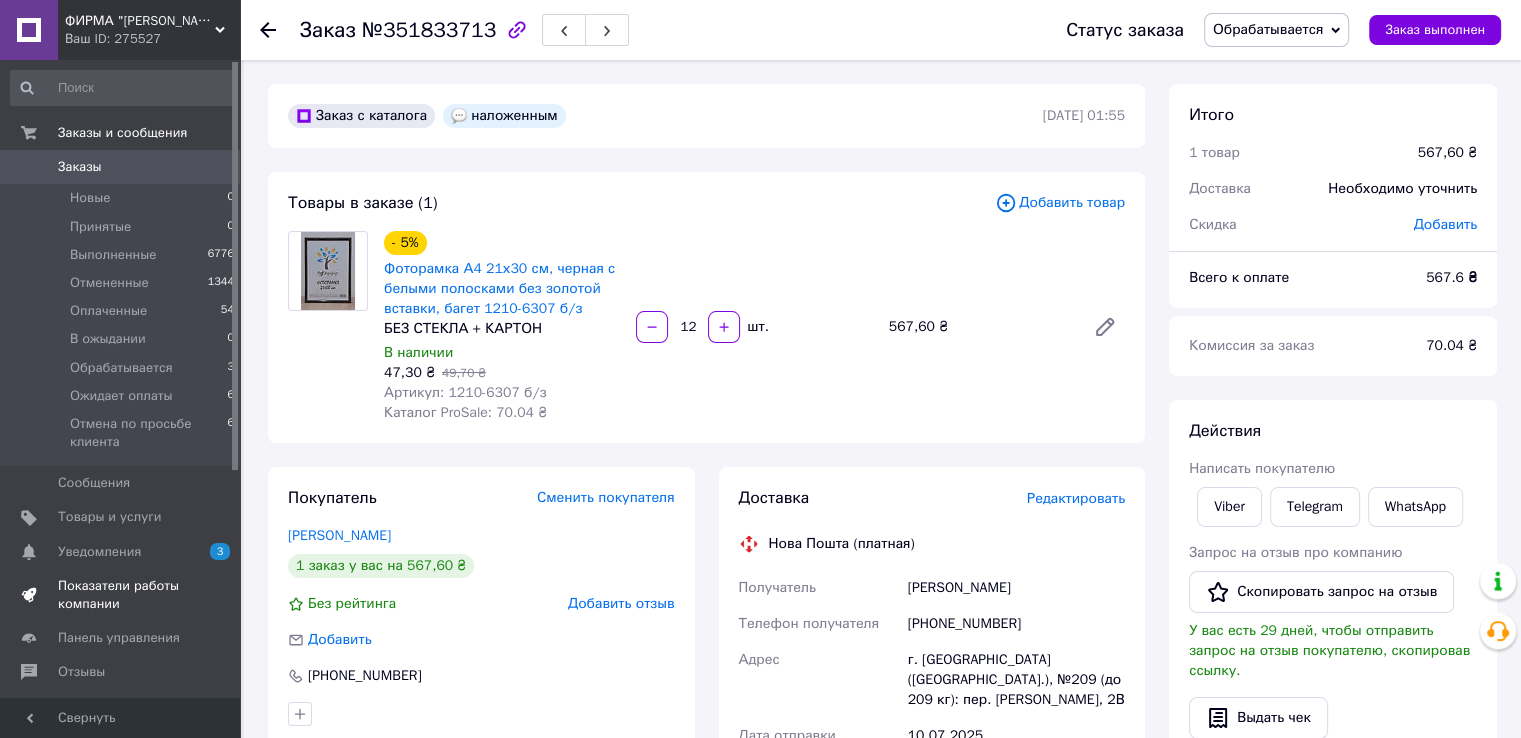 click on "Показатели работы компании" at bounding box center [121, 595] 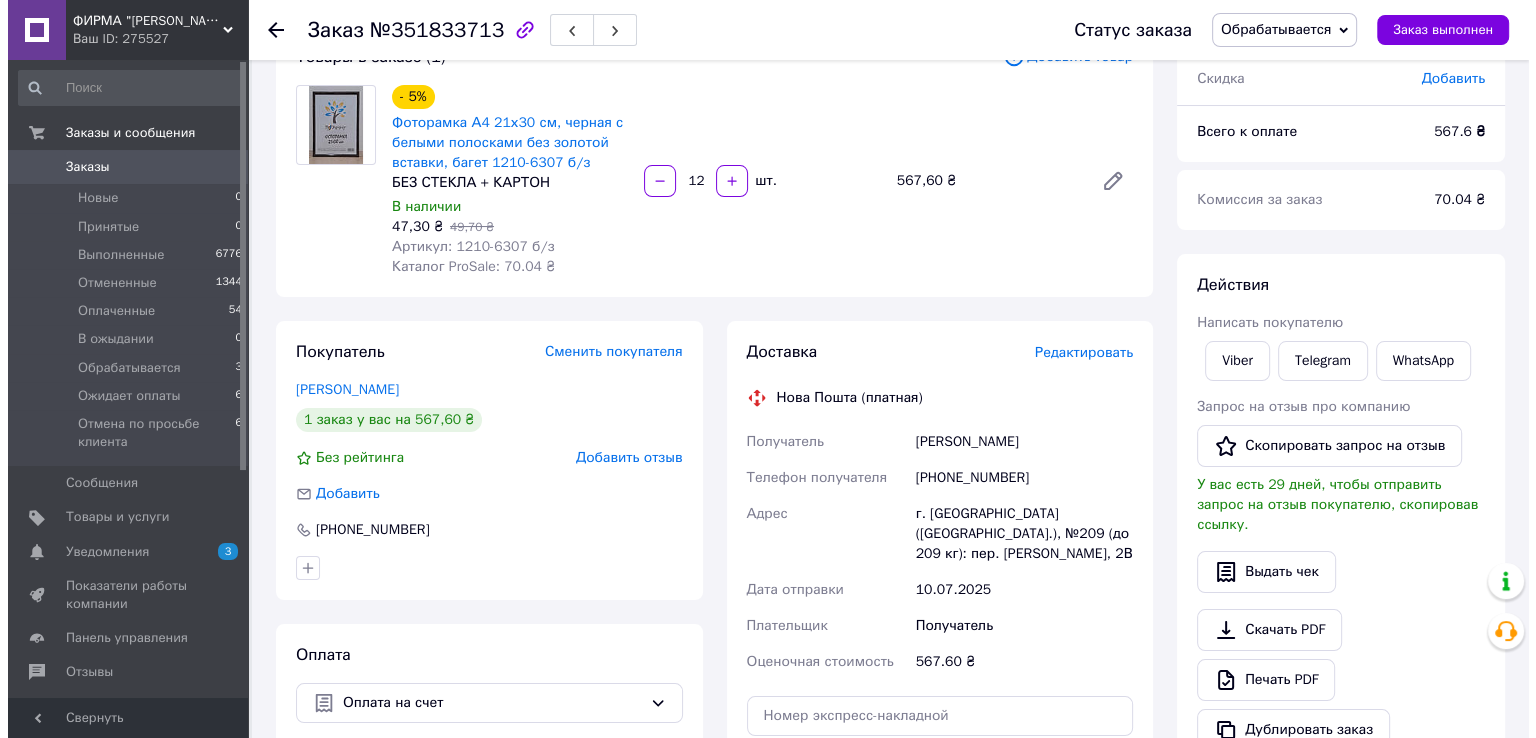 scroll, scrollTop: 100, scrollLeft: 0, axis: vertical 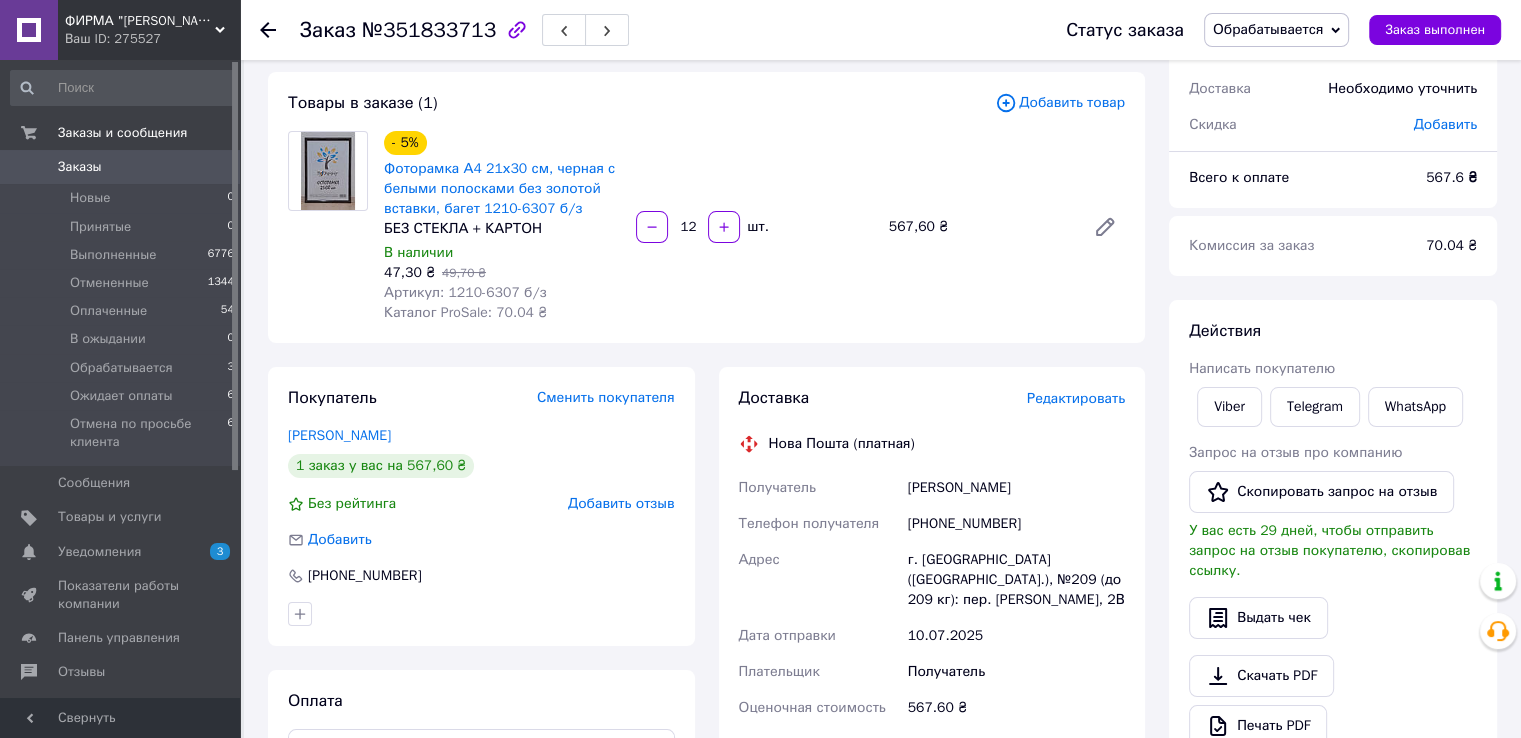 click on "Редактировать" at bounding box center (1076, 398) 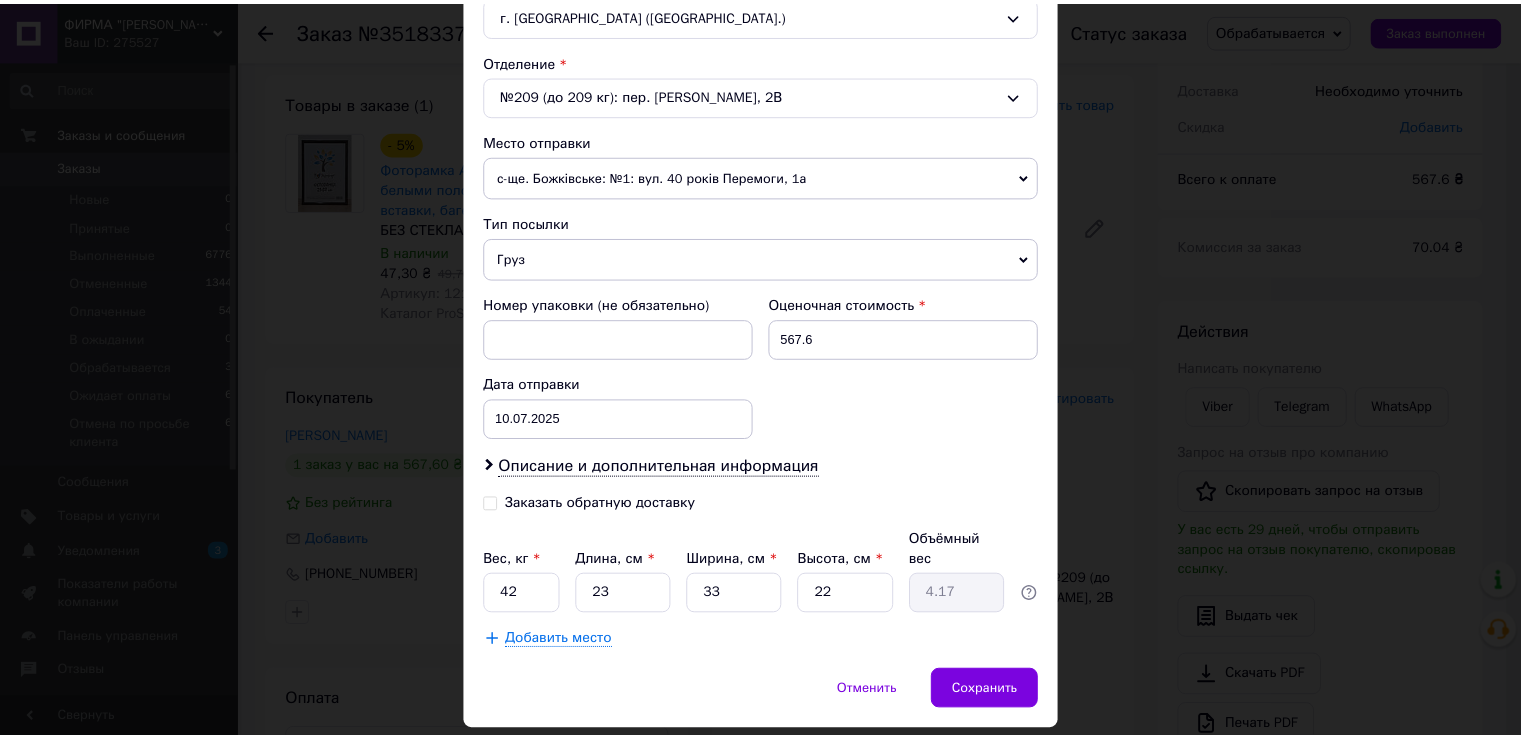 scroll, scrollTop: 620, scrollLeft: 0, axis: vertical 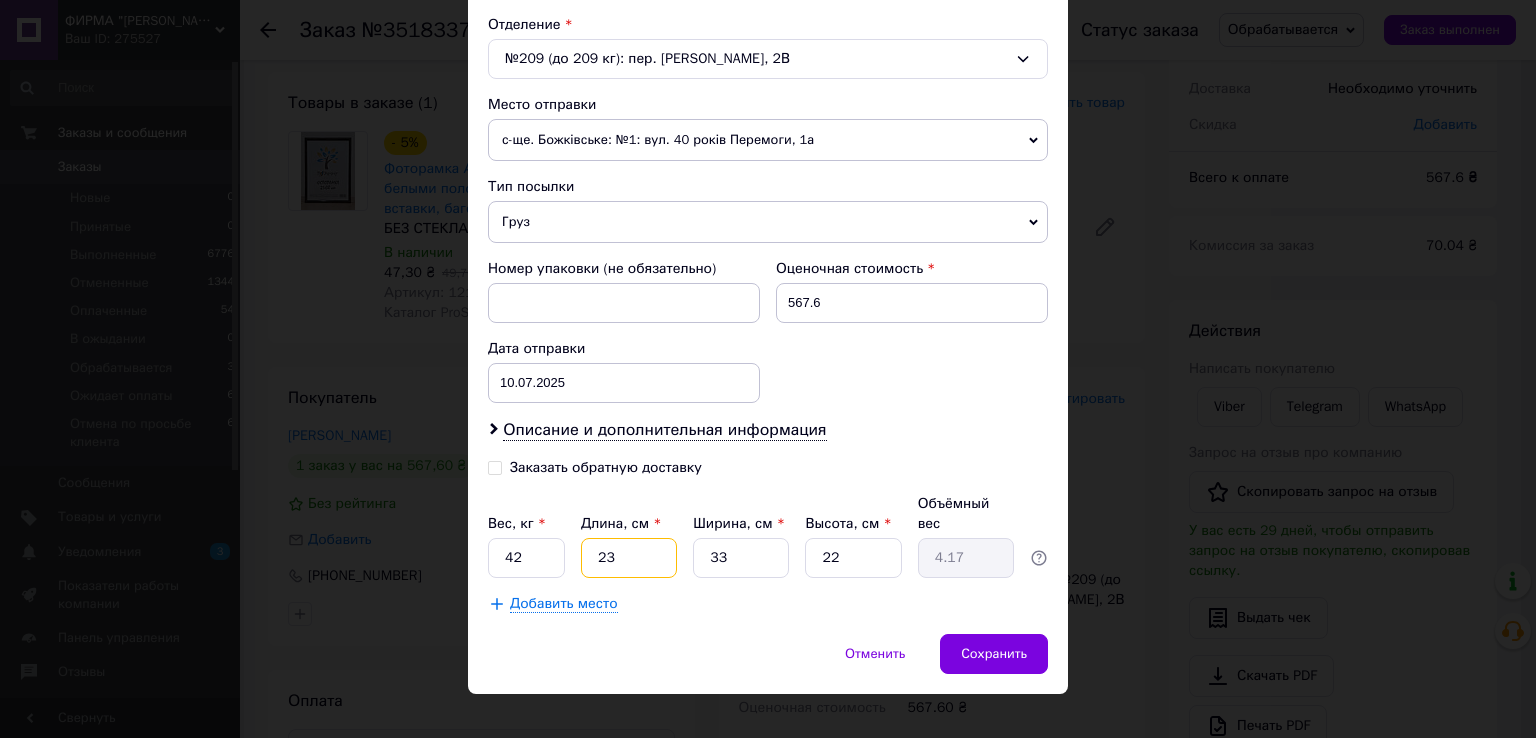 click on "23" at bounding box center [629, 558] 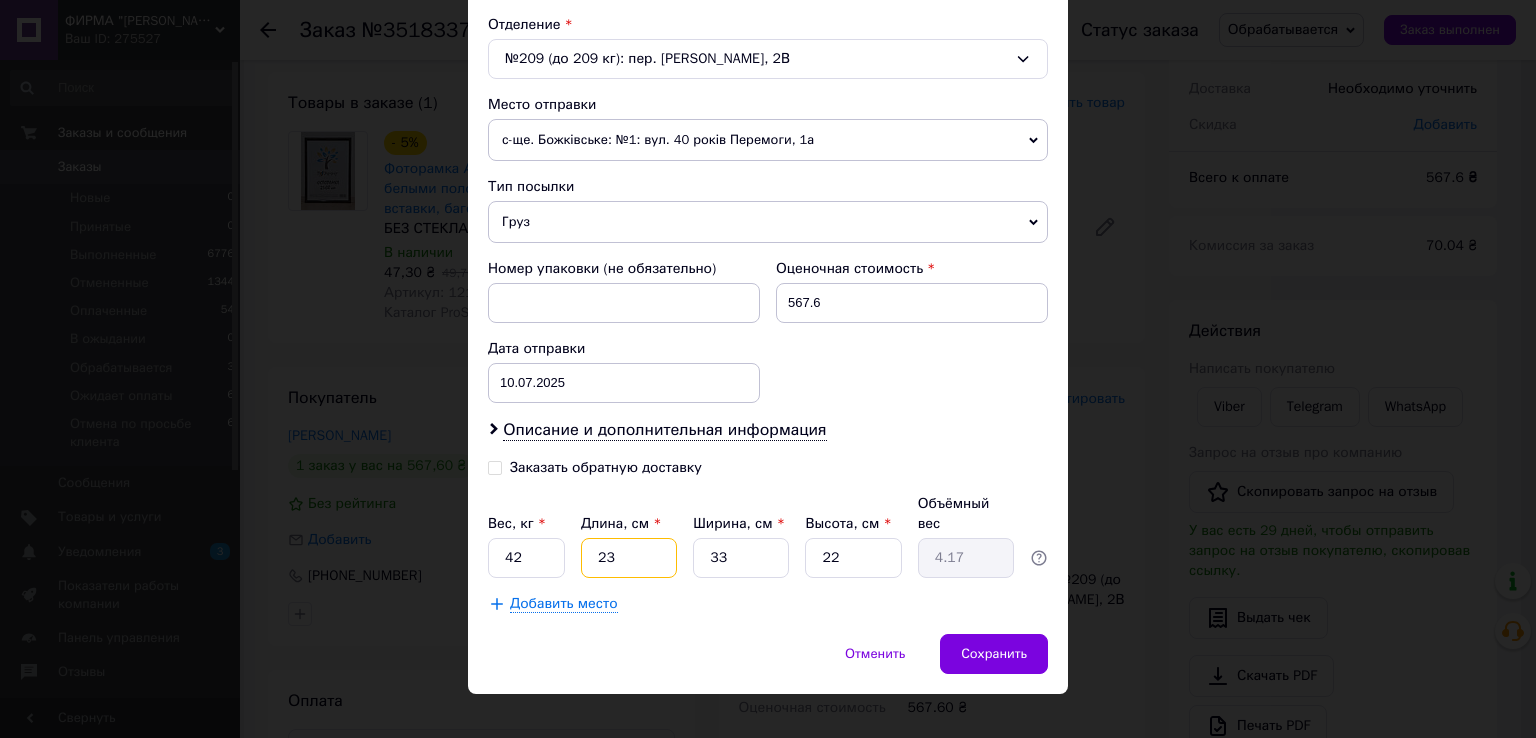 type 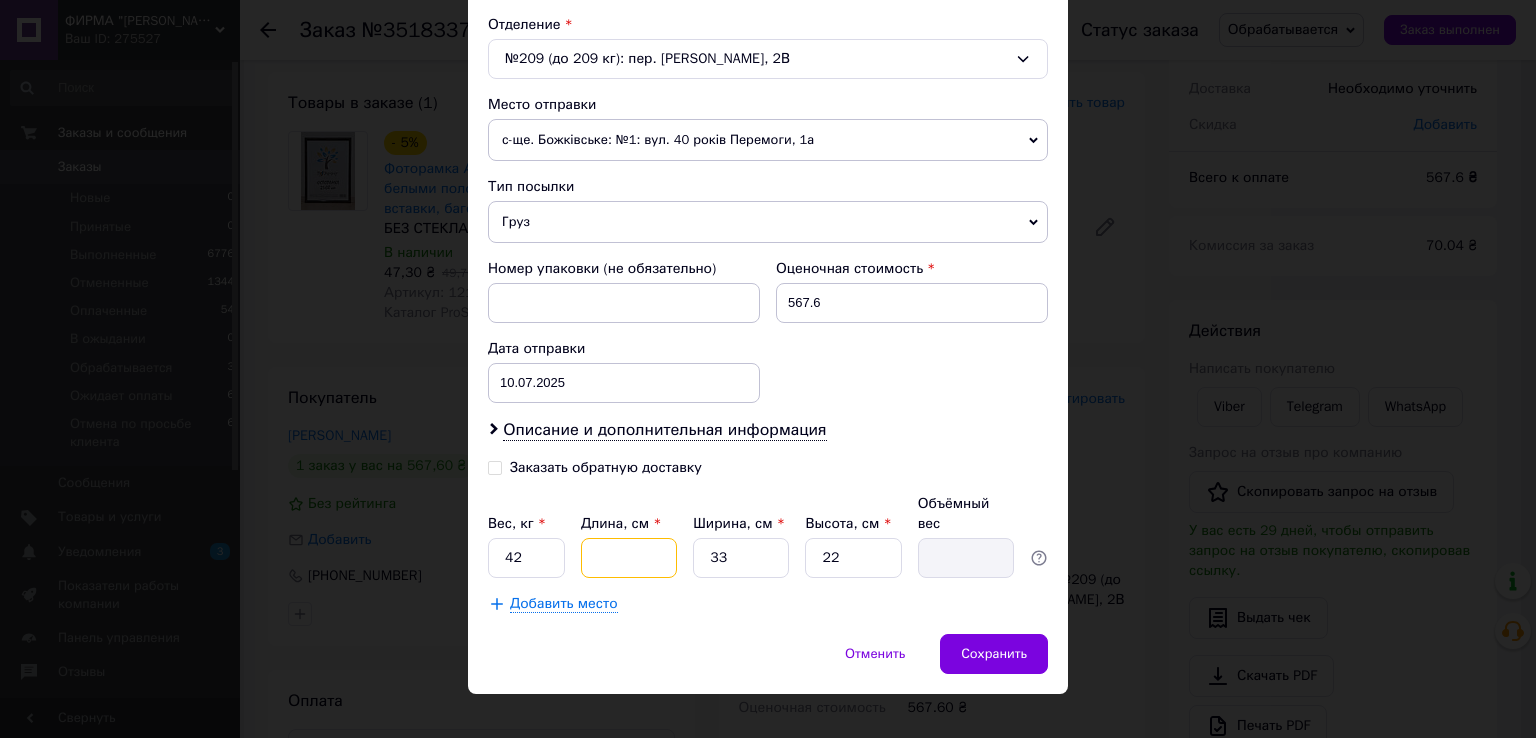type on "2" 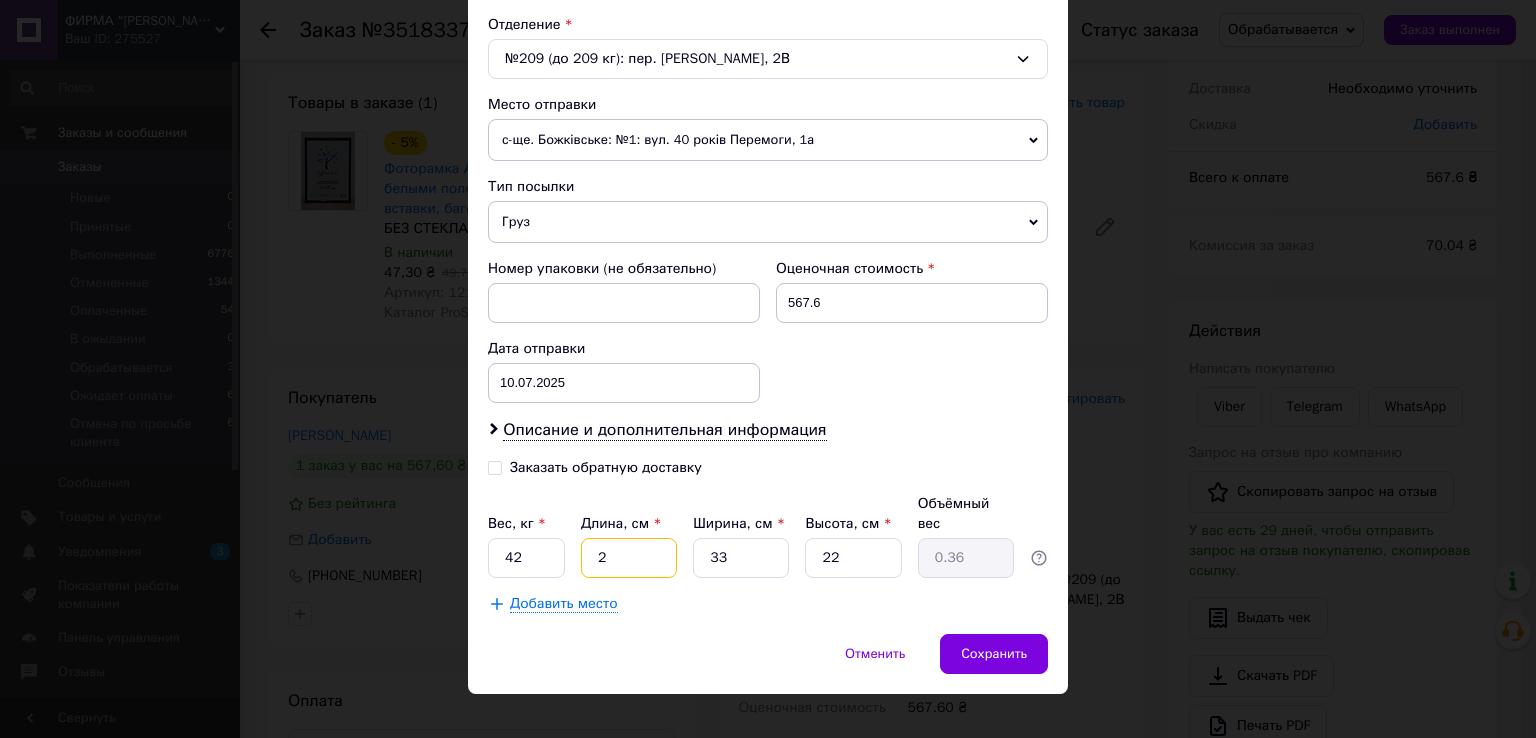 type on "20" 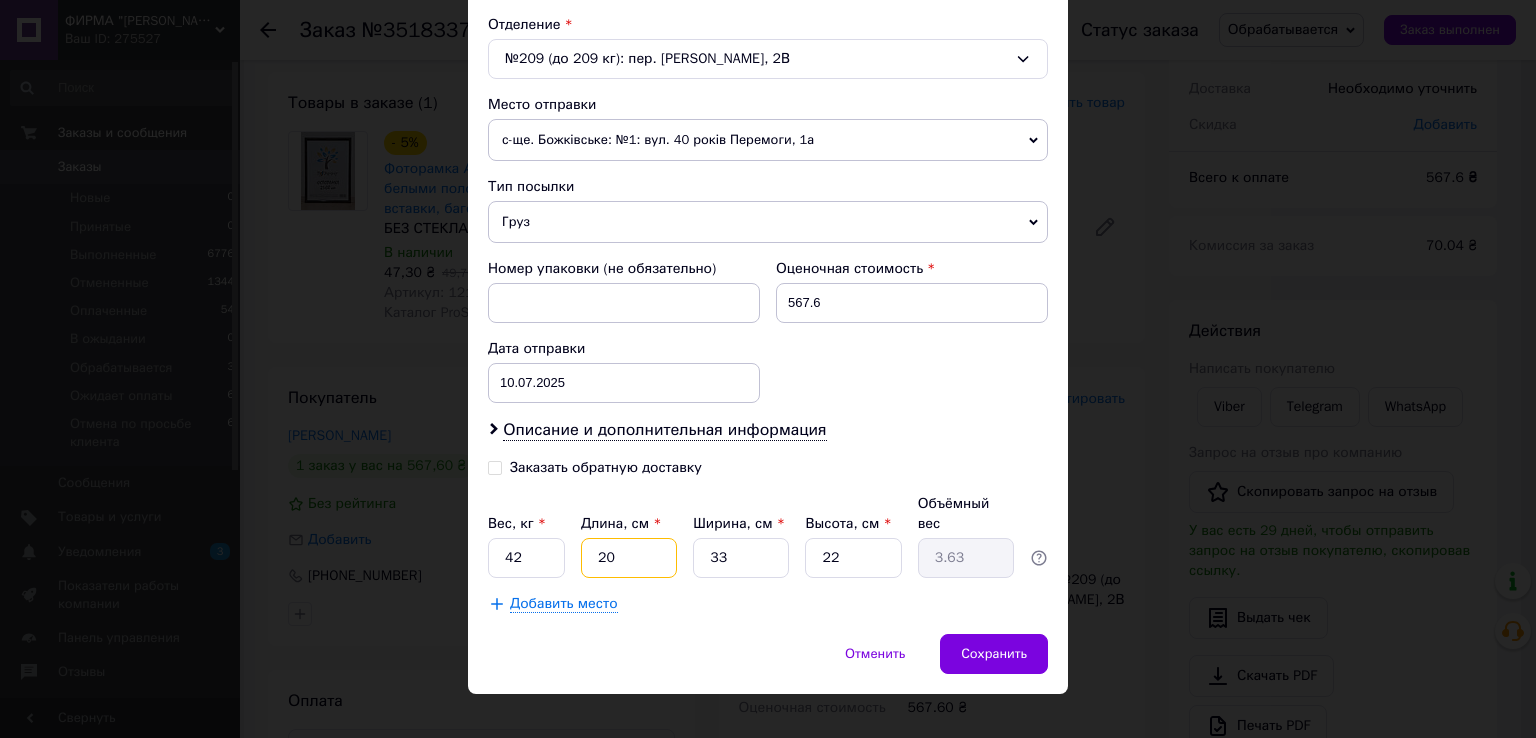type on "20" 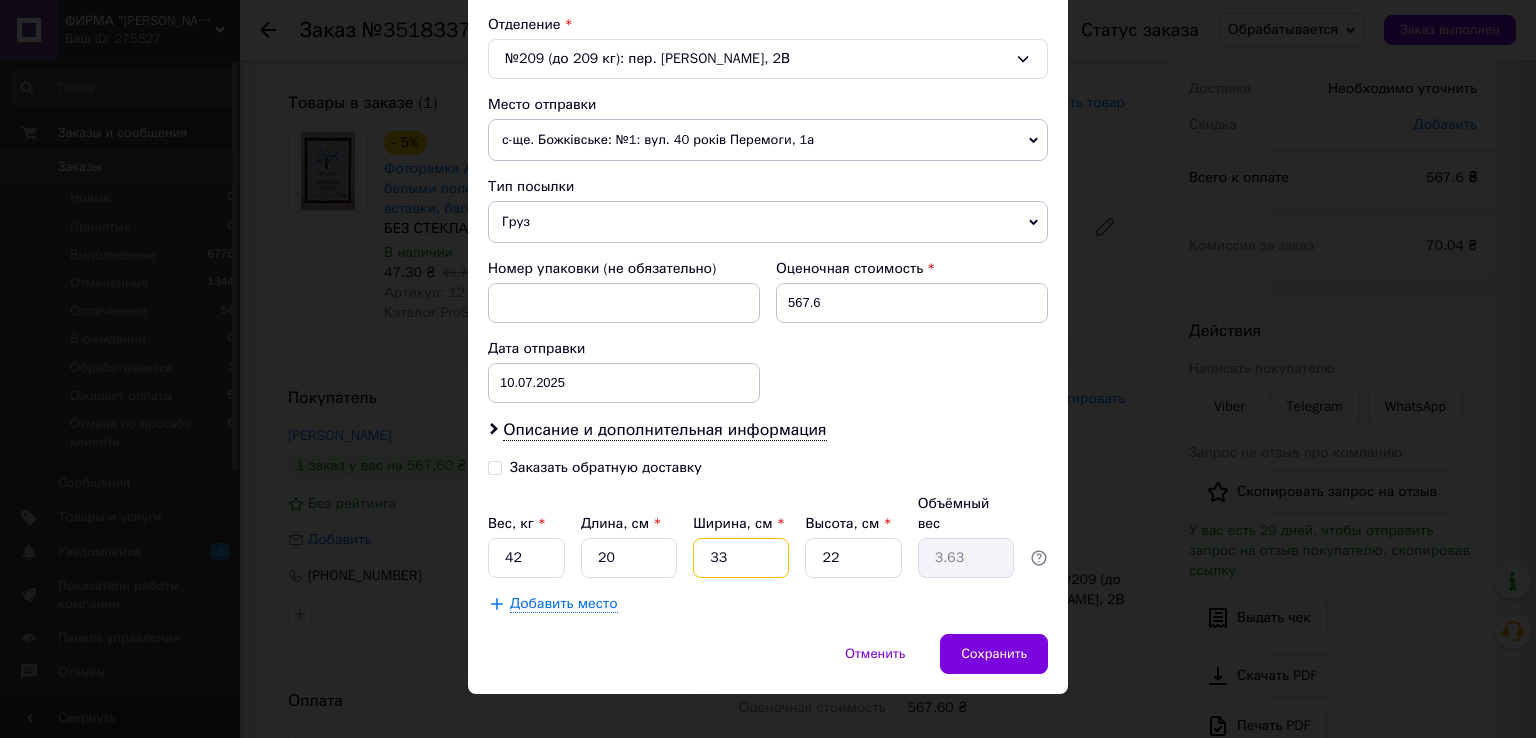 click on "33" at bounding box center [741, 558] 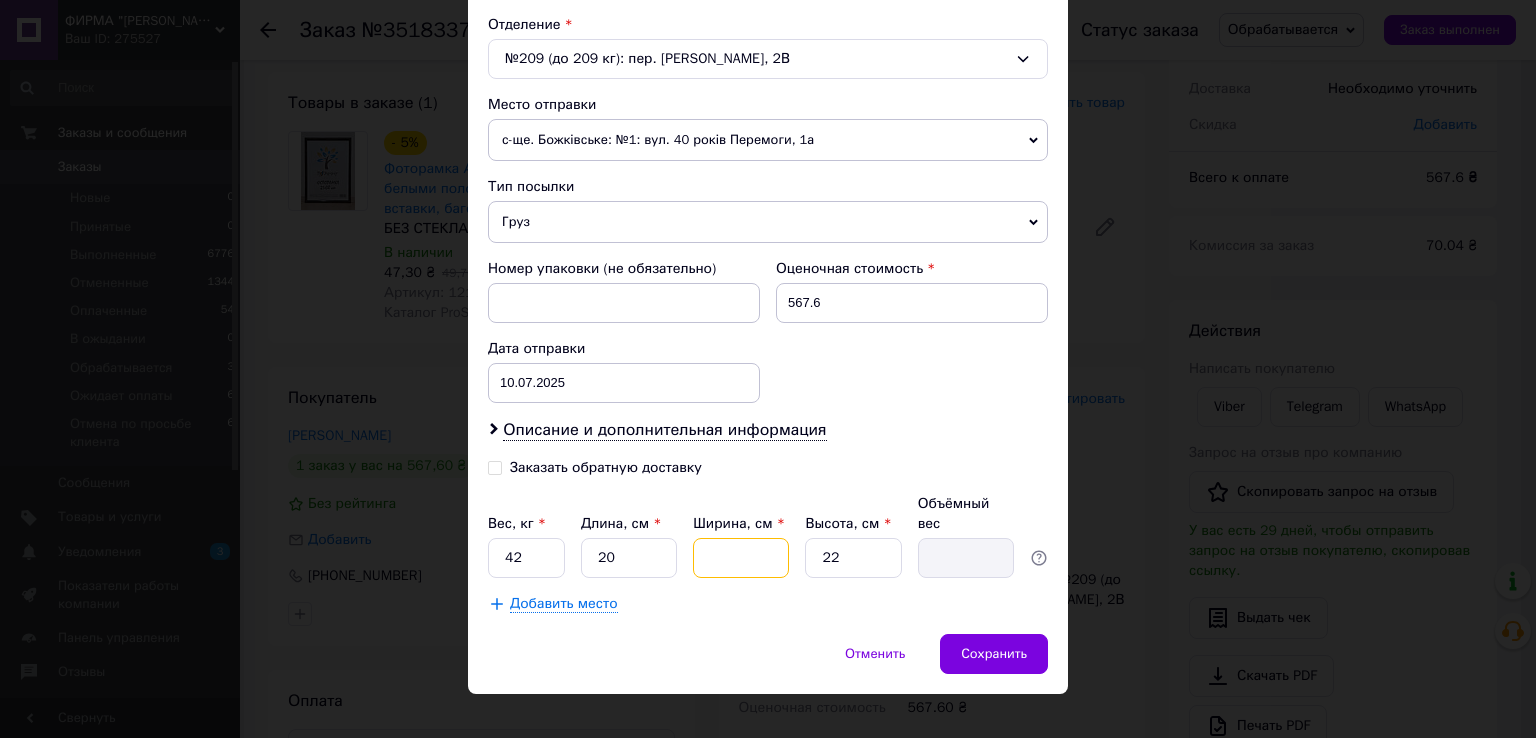 type on "2" 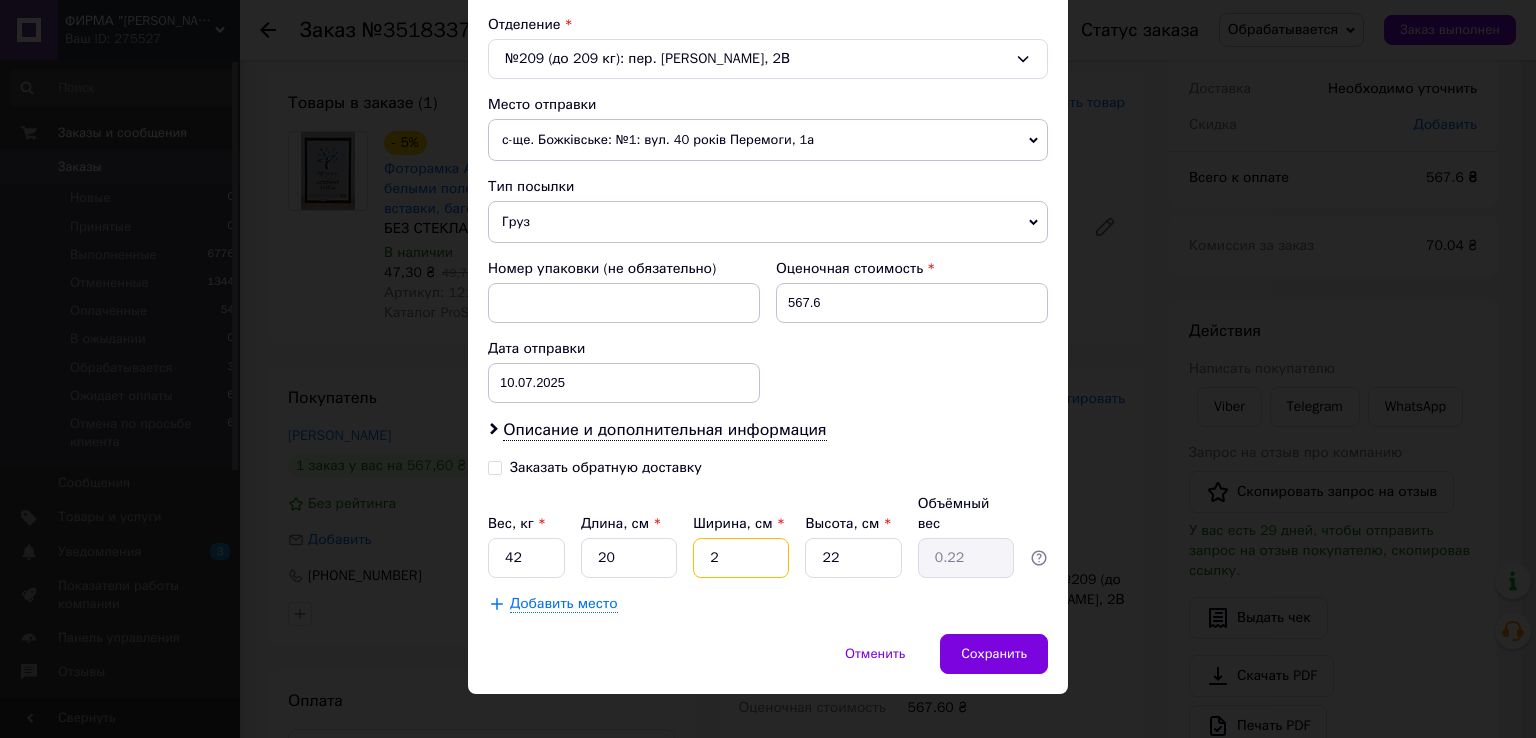 type on "20" 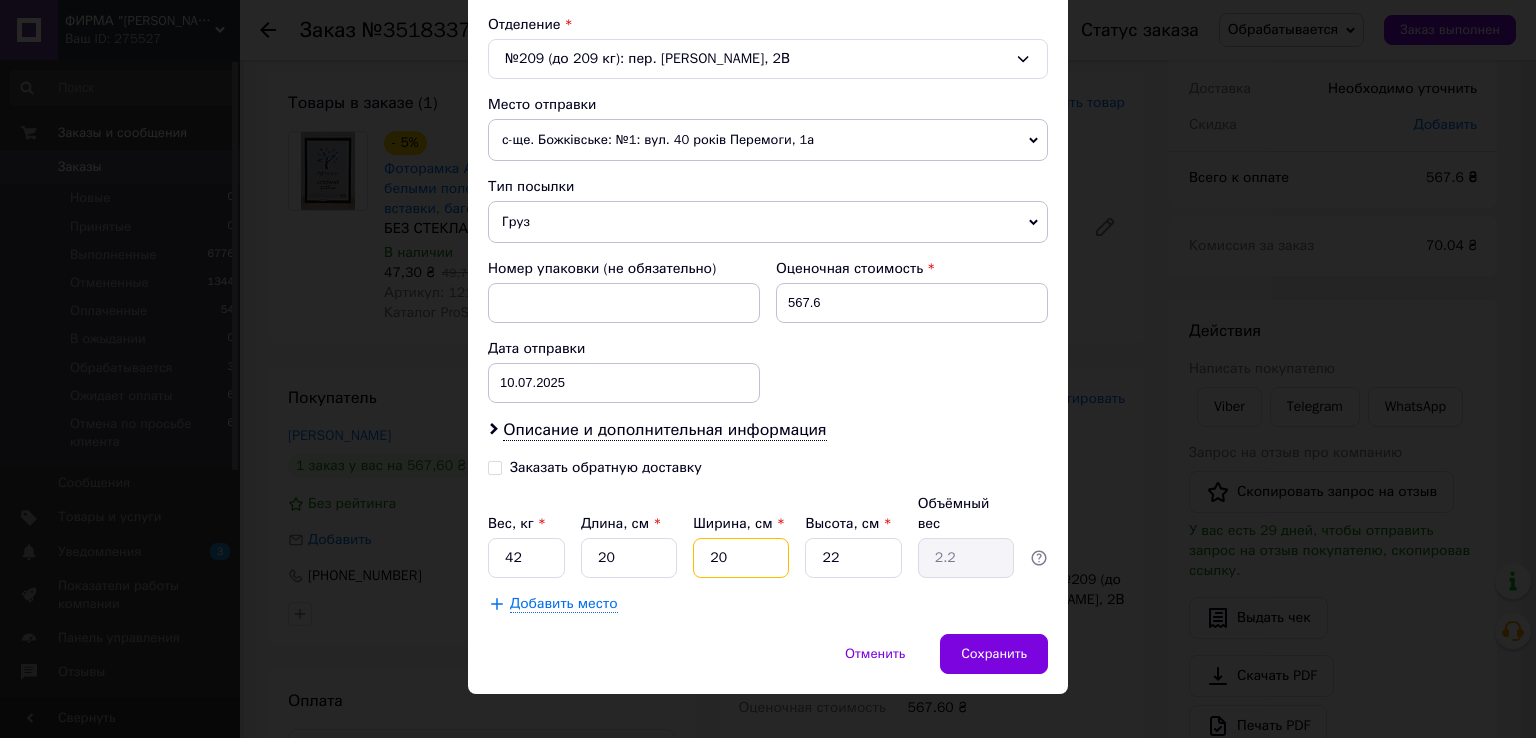 type on "20" 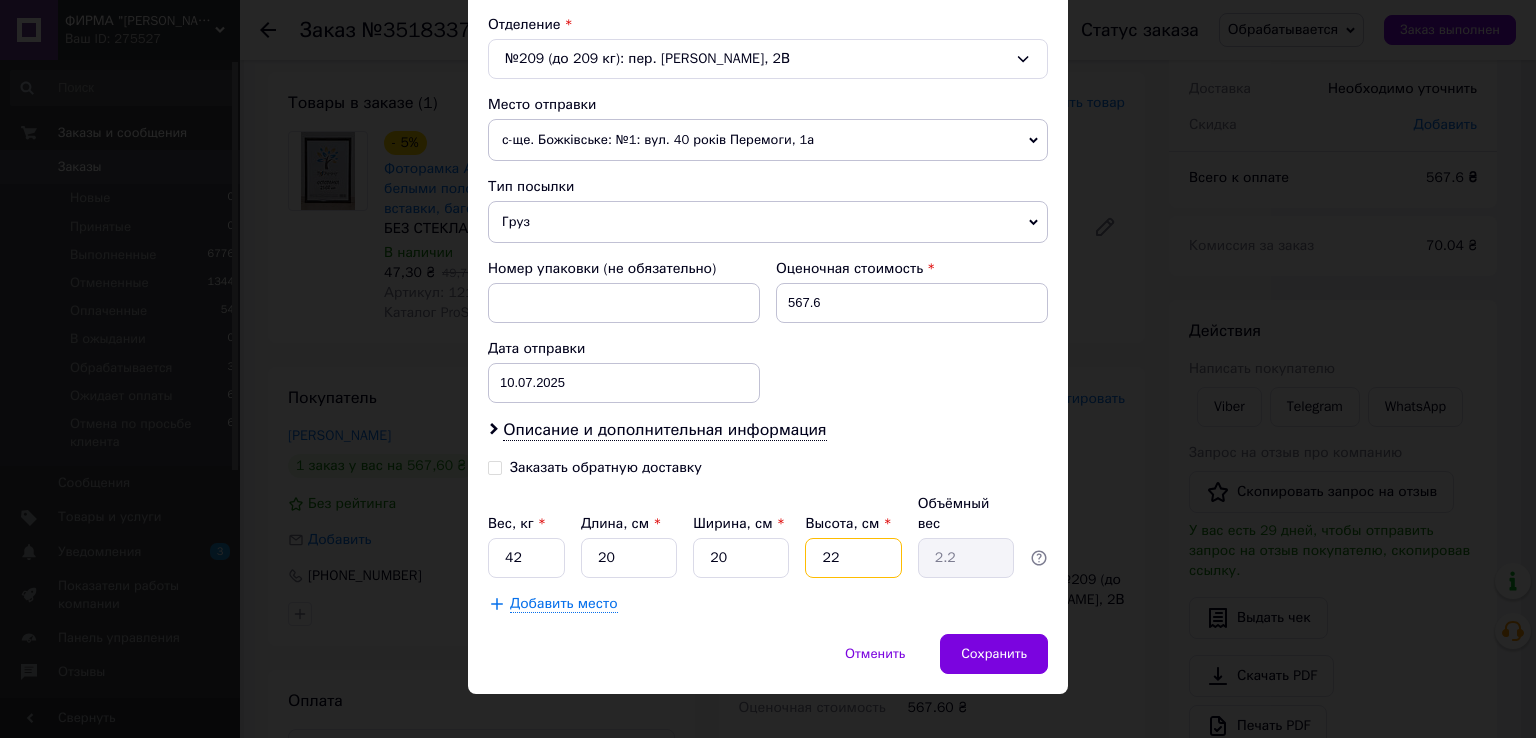 click on "22" at bounding box center (853, 558) 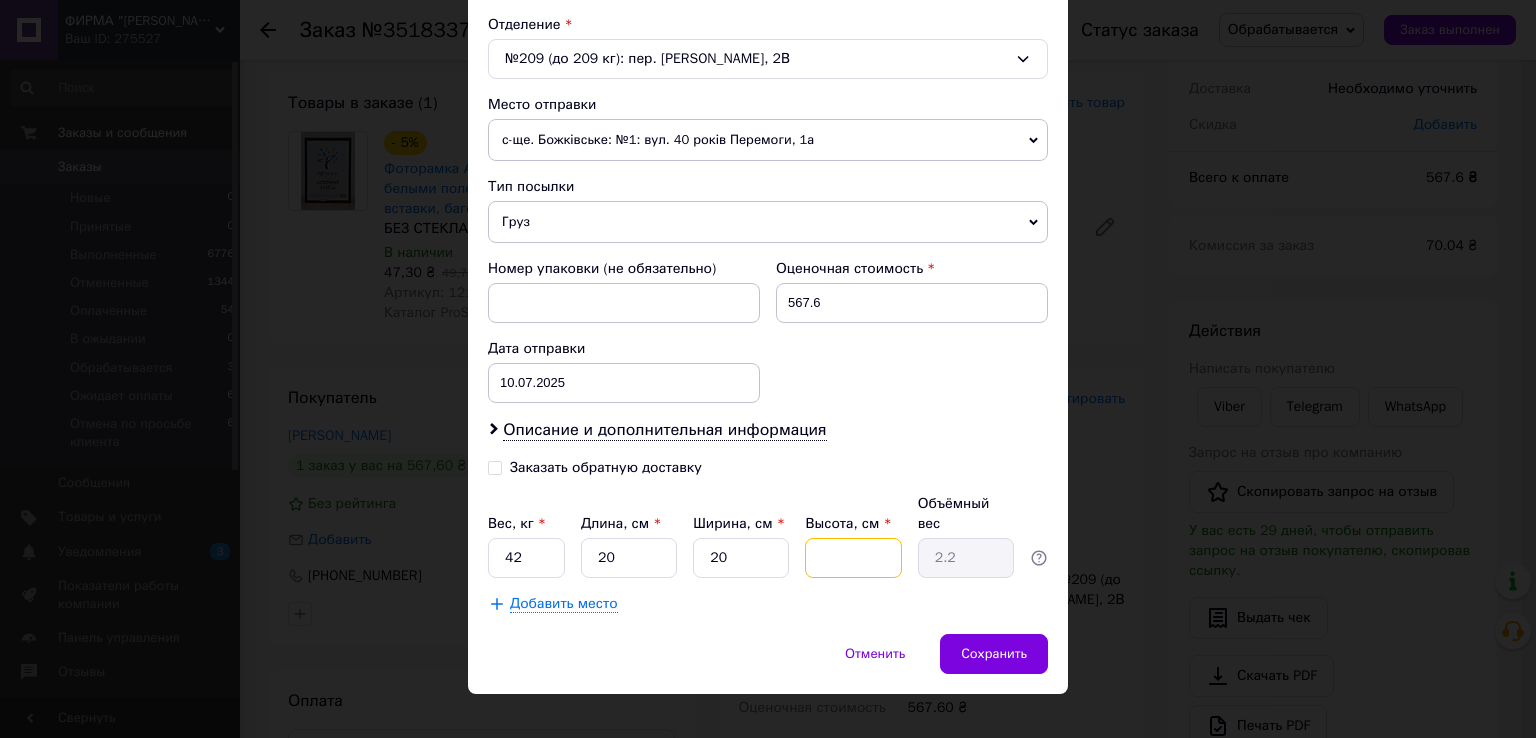 type 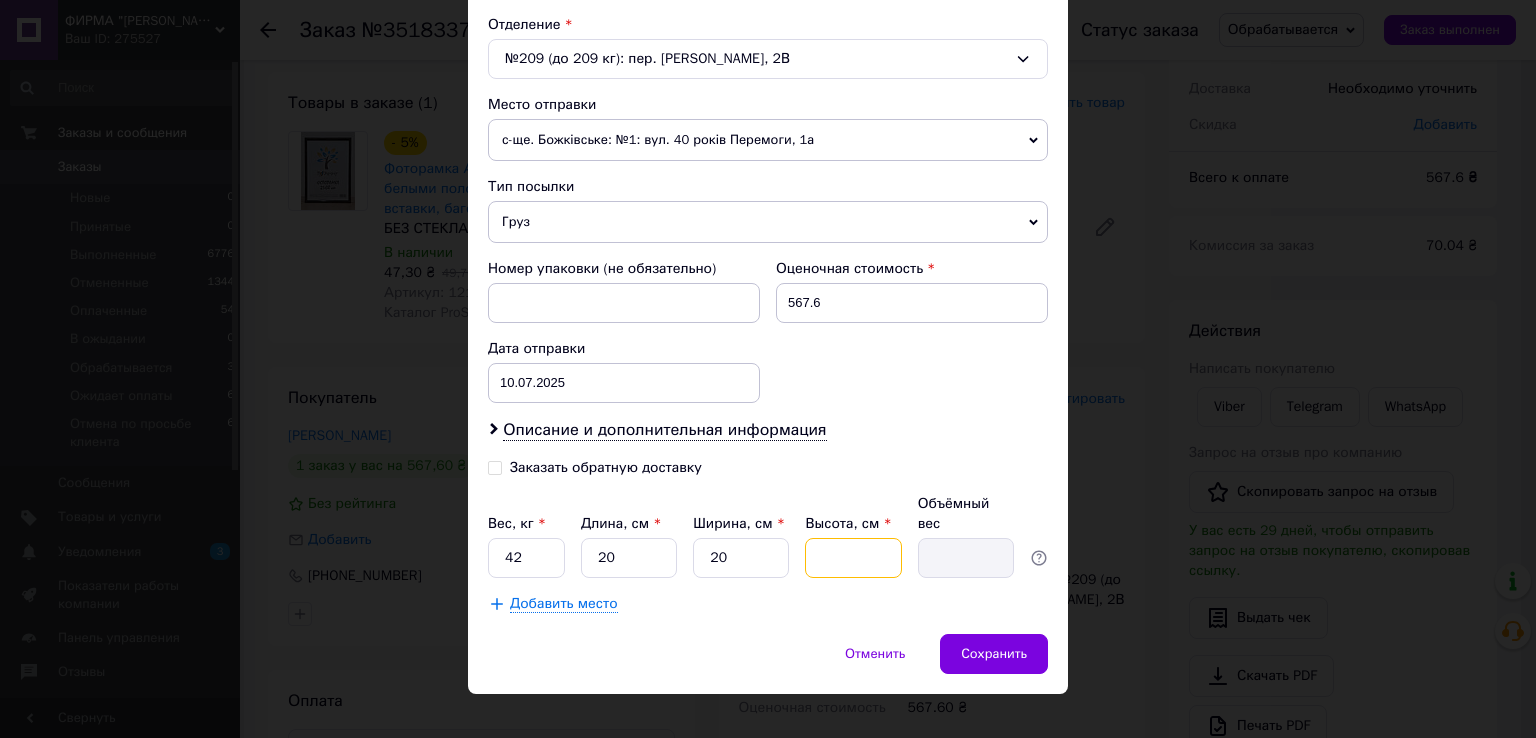 type on "3" 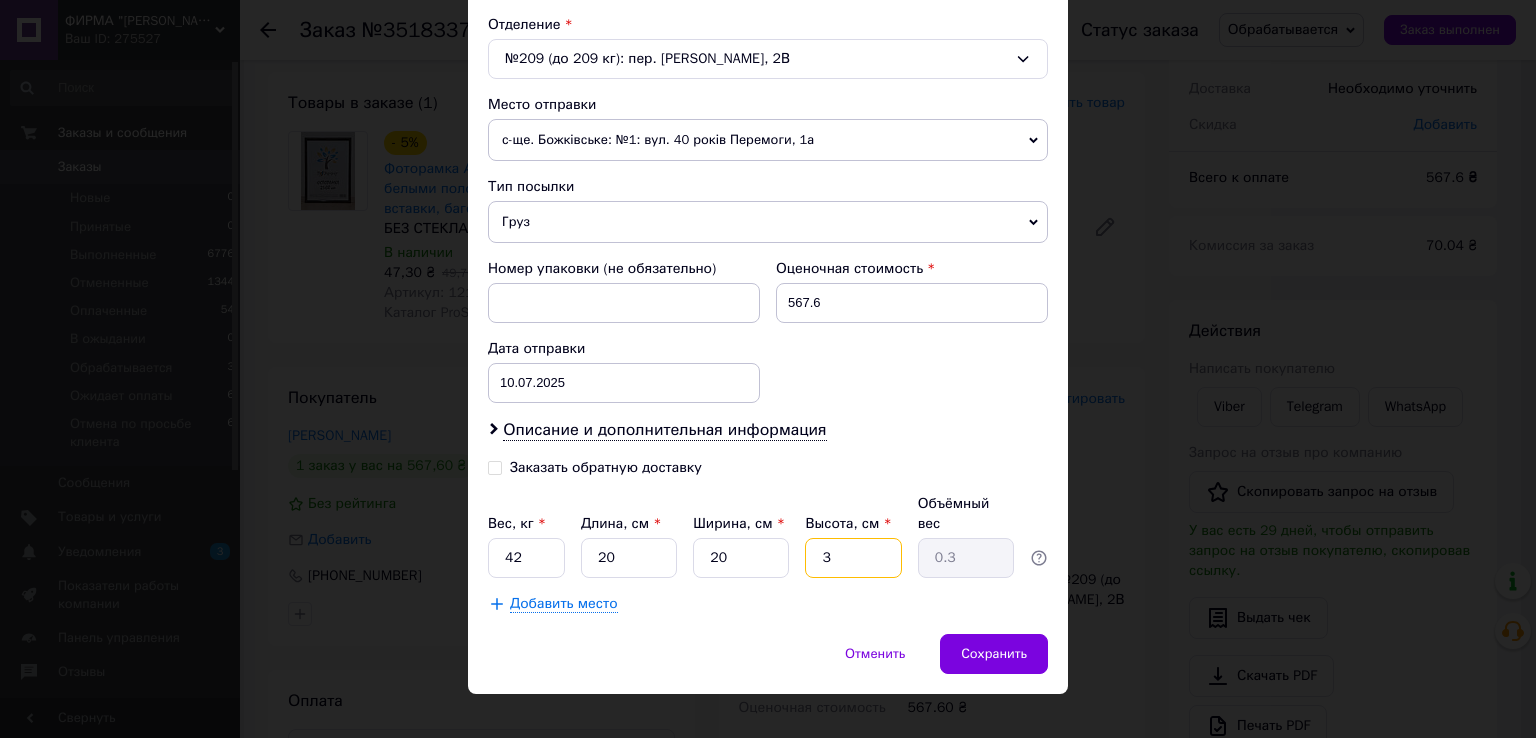 type on "30" 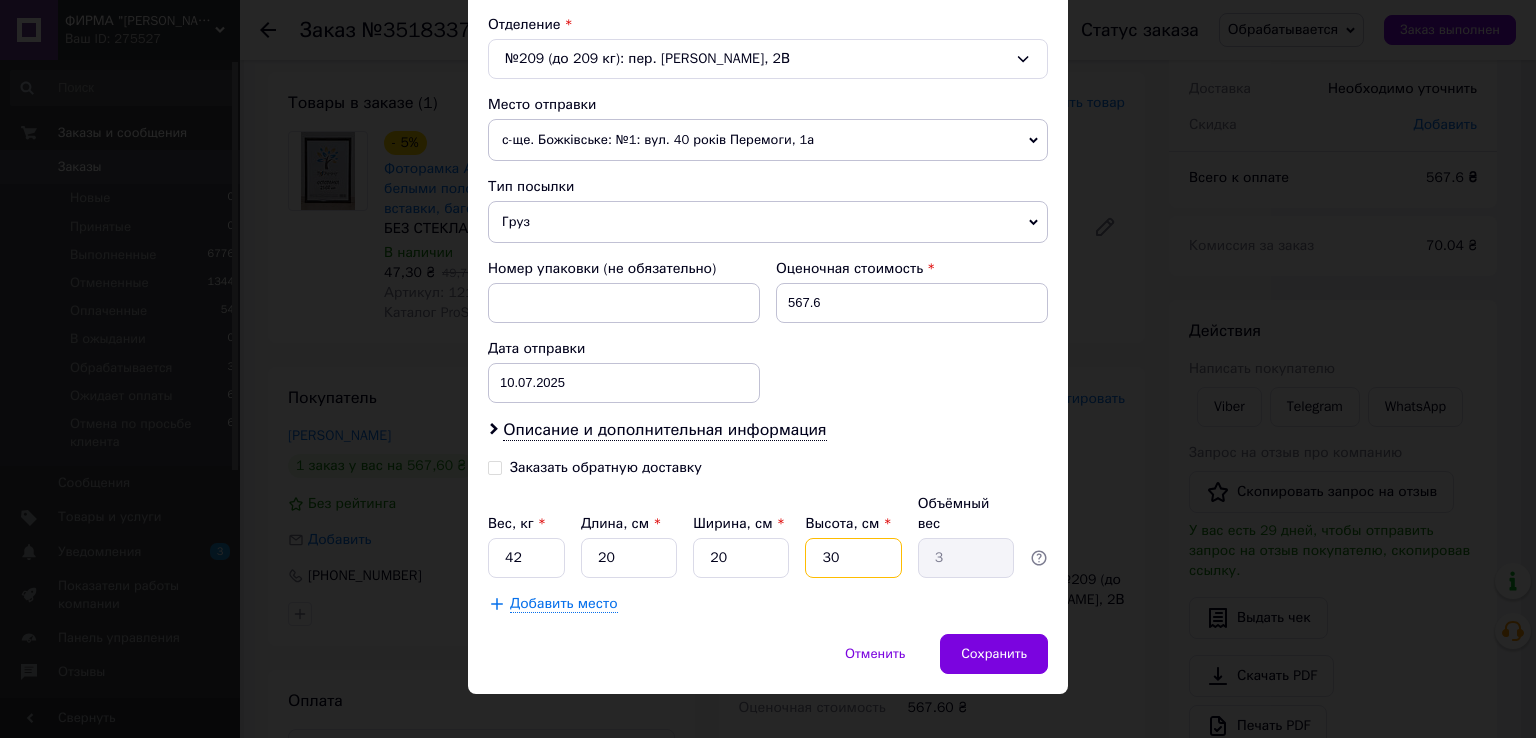type on "30" 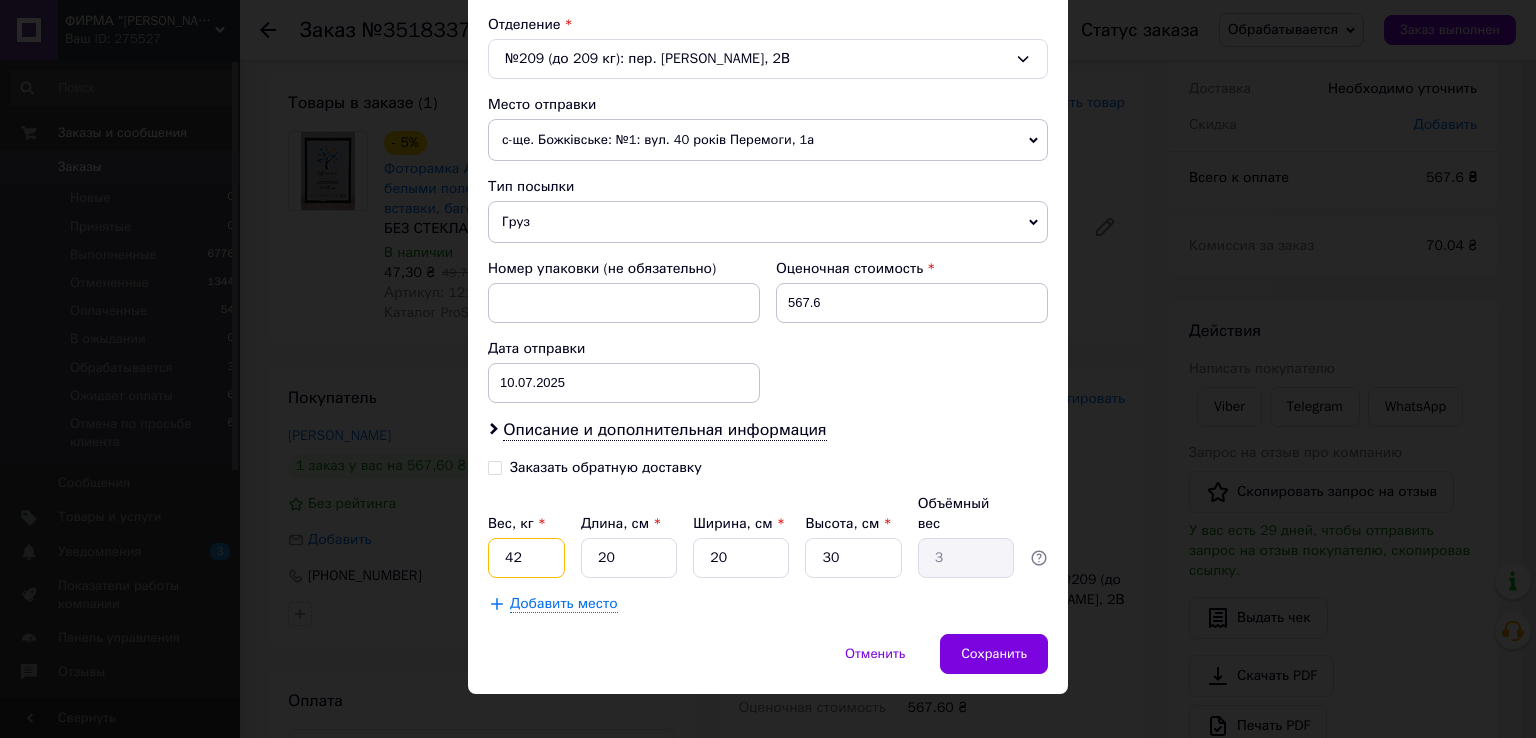 click on "42" at bounding box center [526, 558] 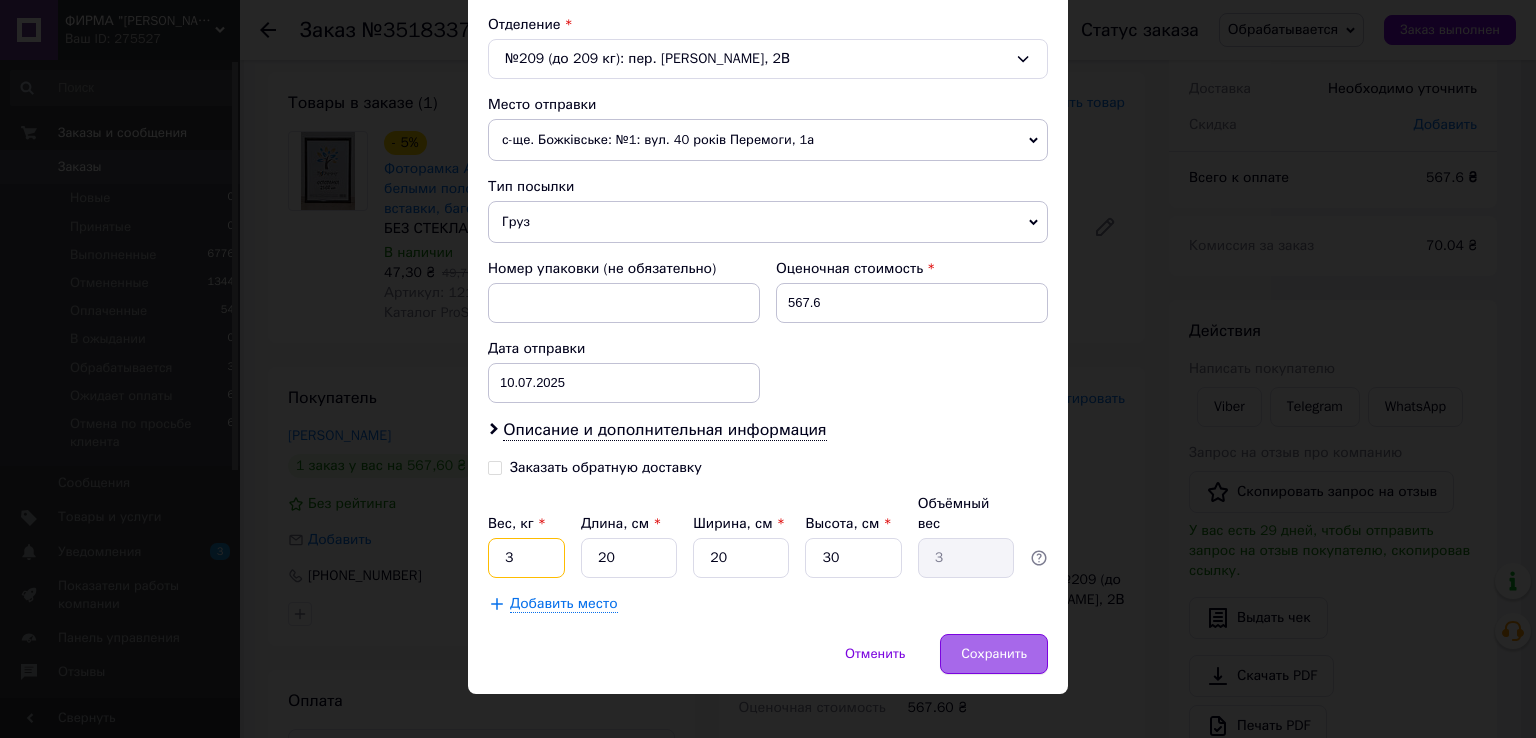 type on "3" 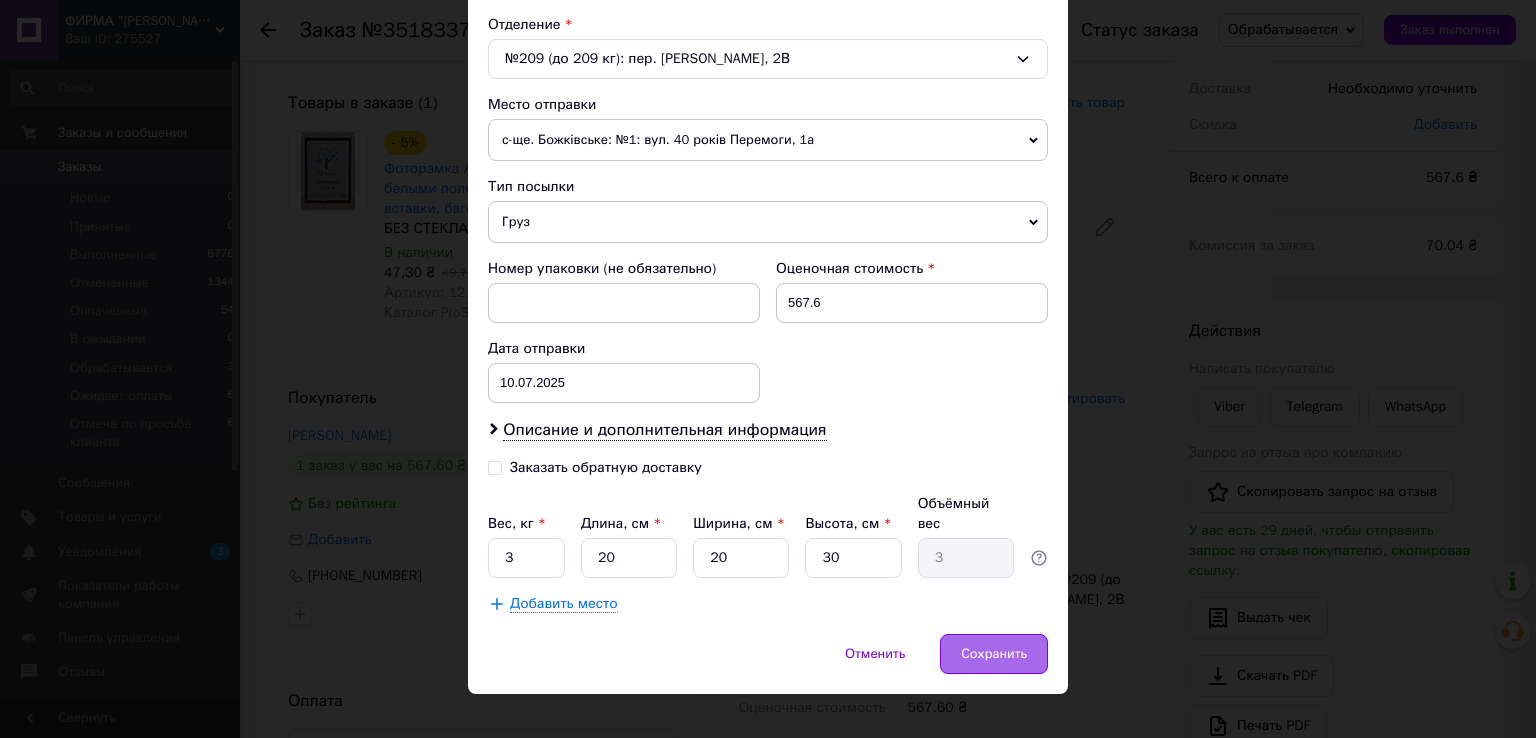 click on "Сохранить" at bounding box center (994, 654) 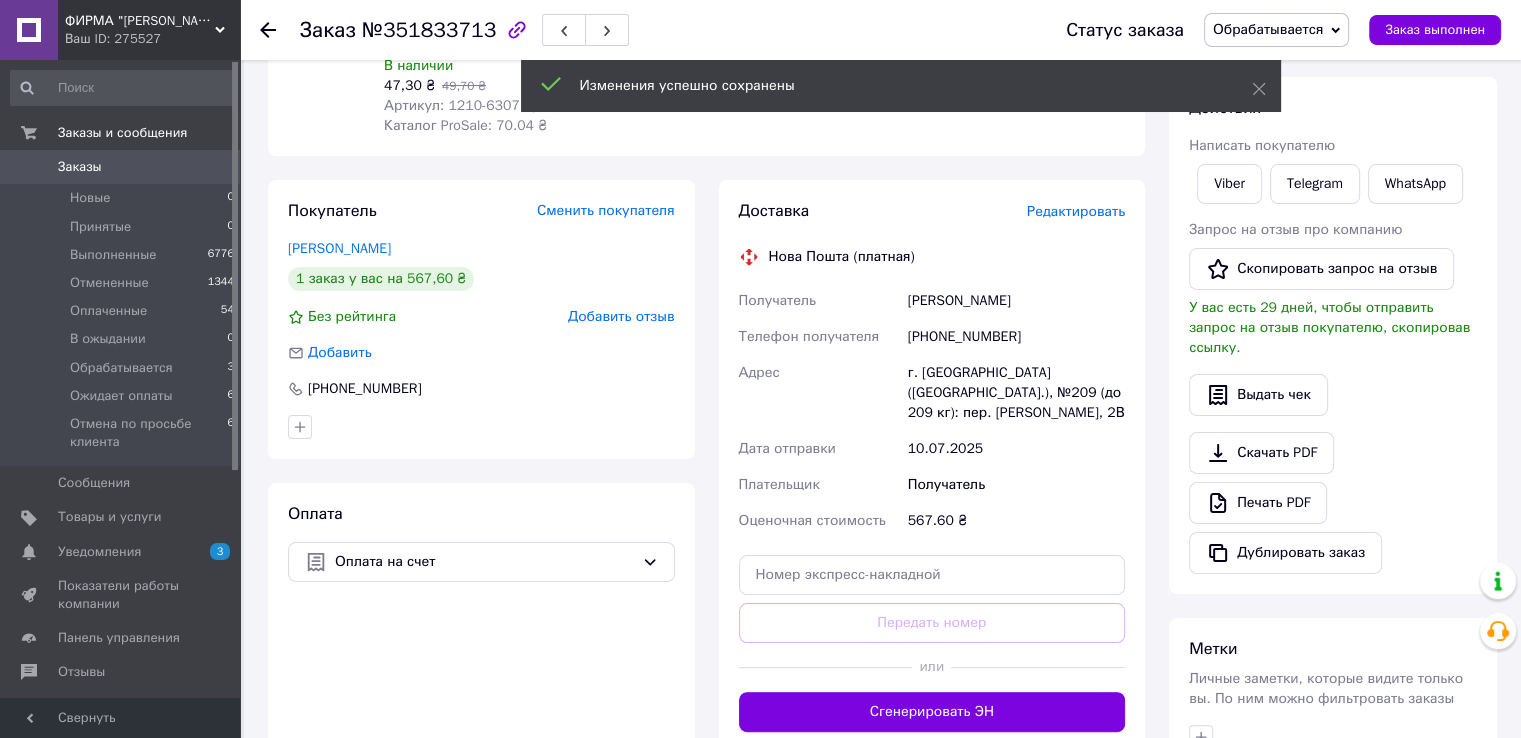 scroll, scrollTop: 300, scrollLeft: 0, axis: vertical 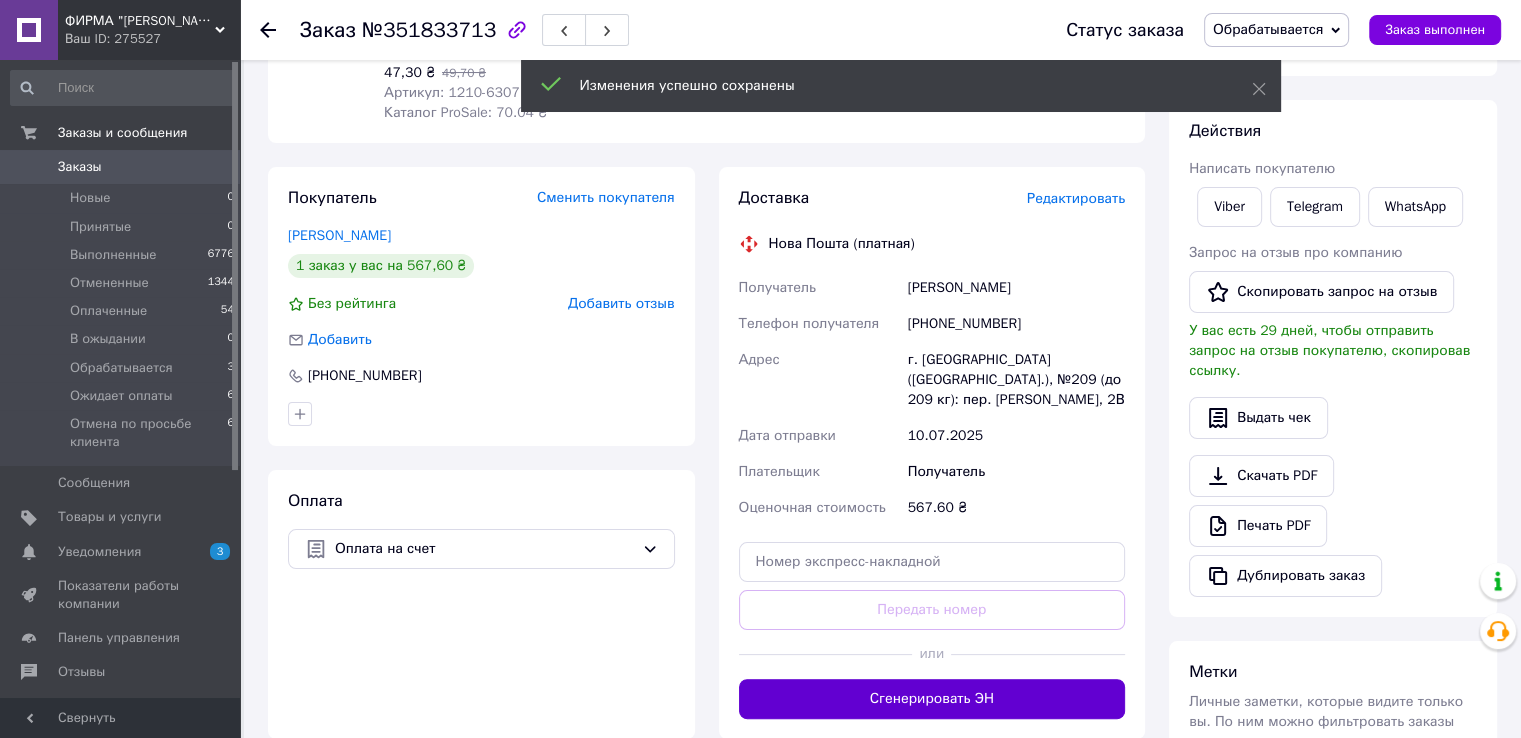 click on "Сгенерировать ЭН" at bounding box center (932, 699) 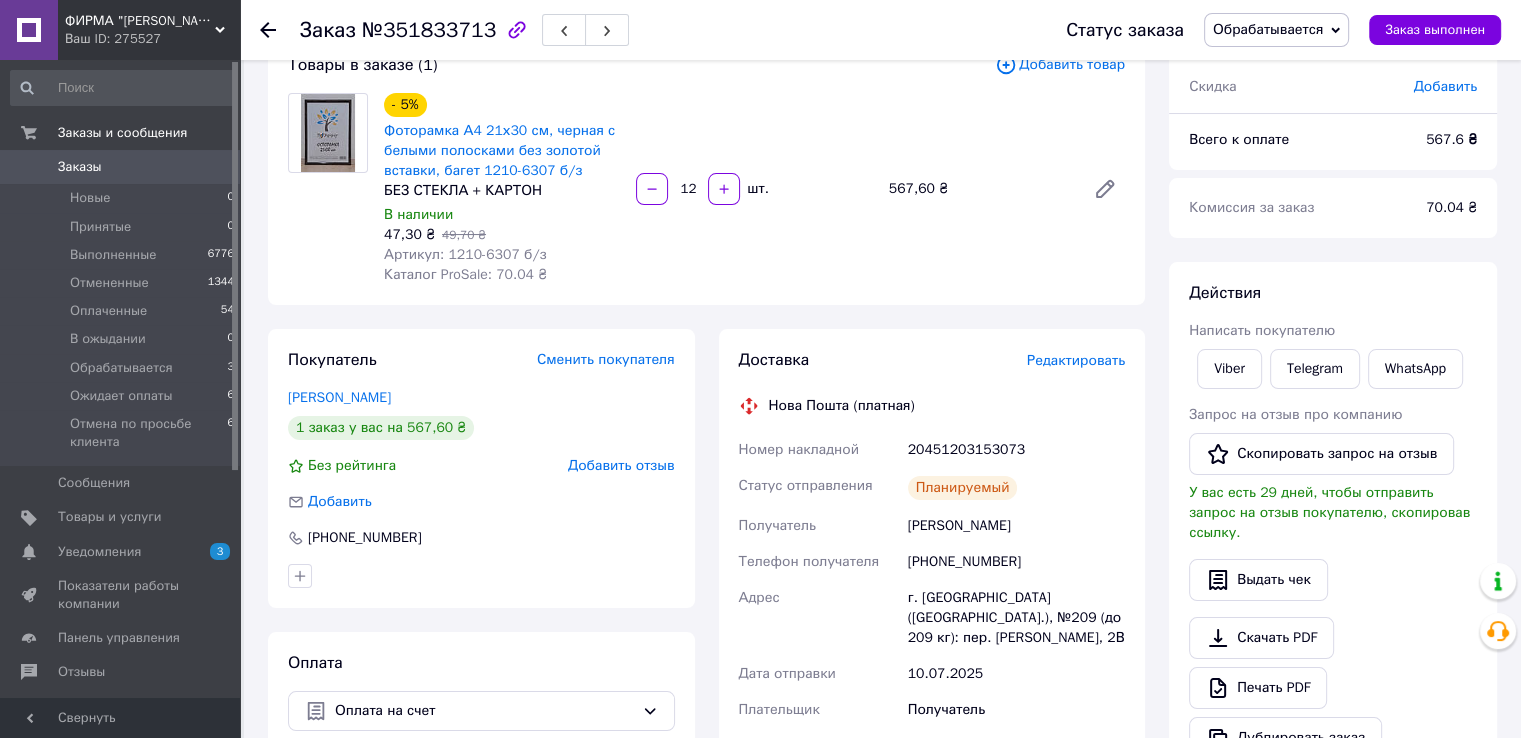 scroll, scrollTop: 0, scrollLeft: 0, axis: both 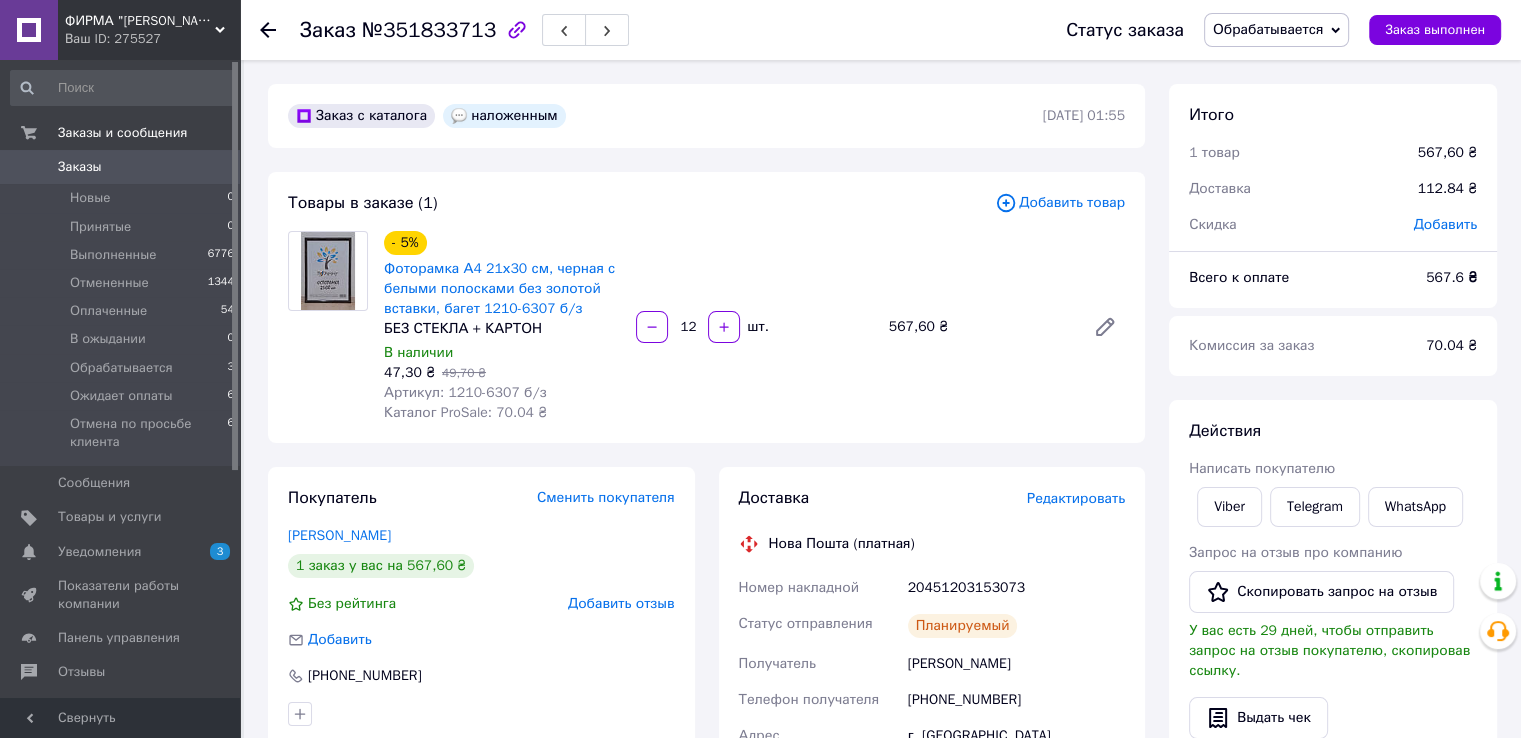 click on "Обрабатывается" at bounding box center (1268, 29) 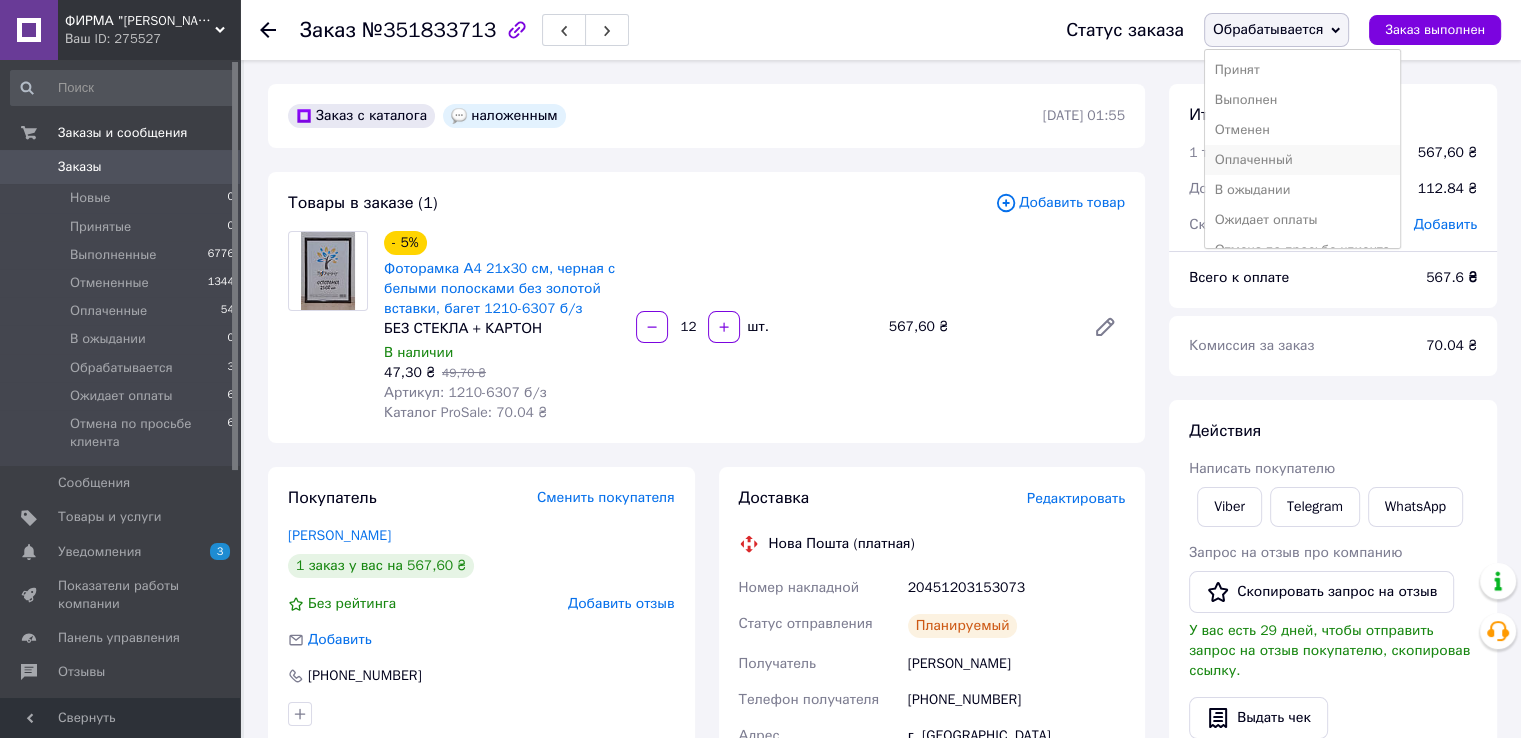 click on "Оплаченный" at bounding box center [1302, 160] 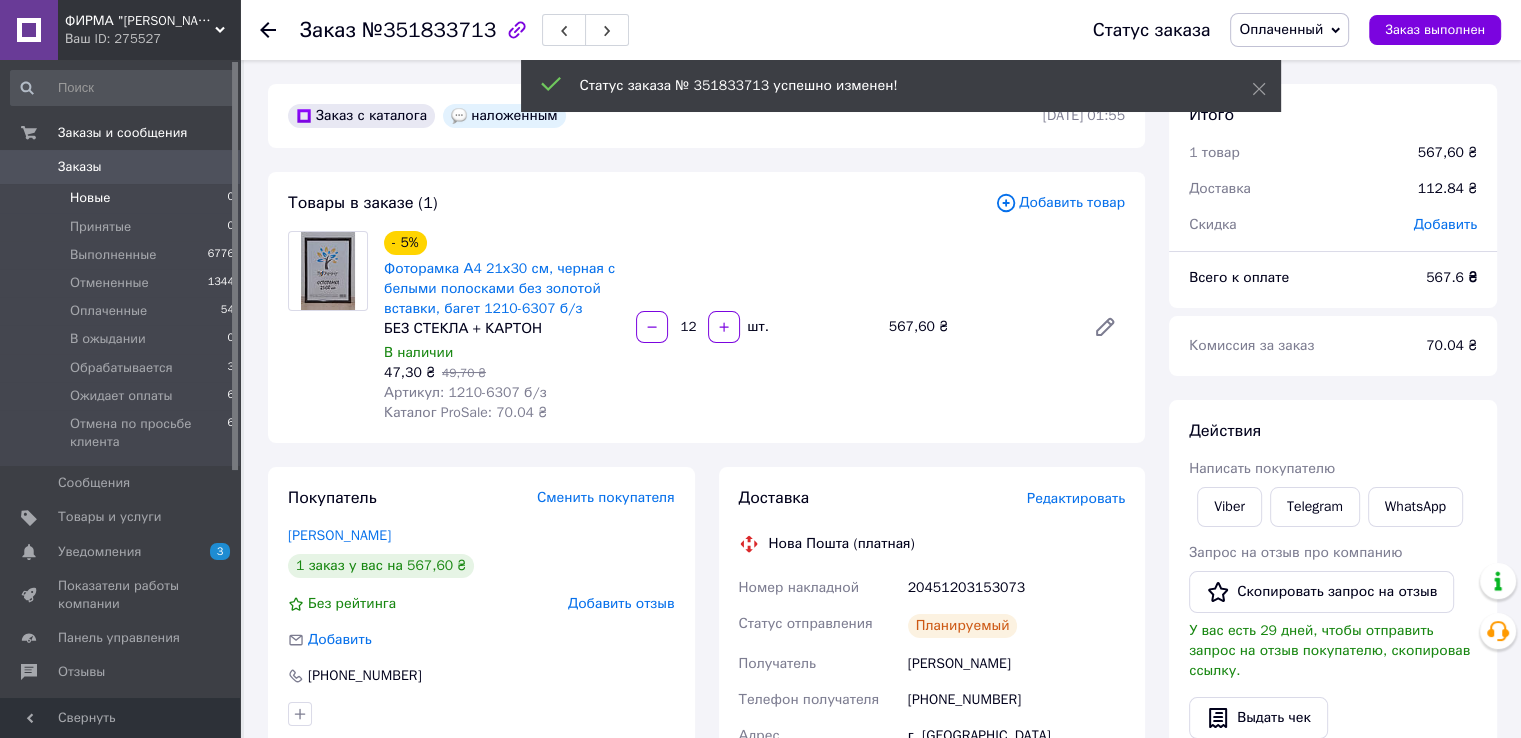 click on "Новые 0" at bounding box center (123, 198) 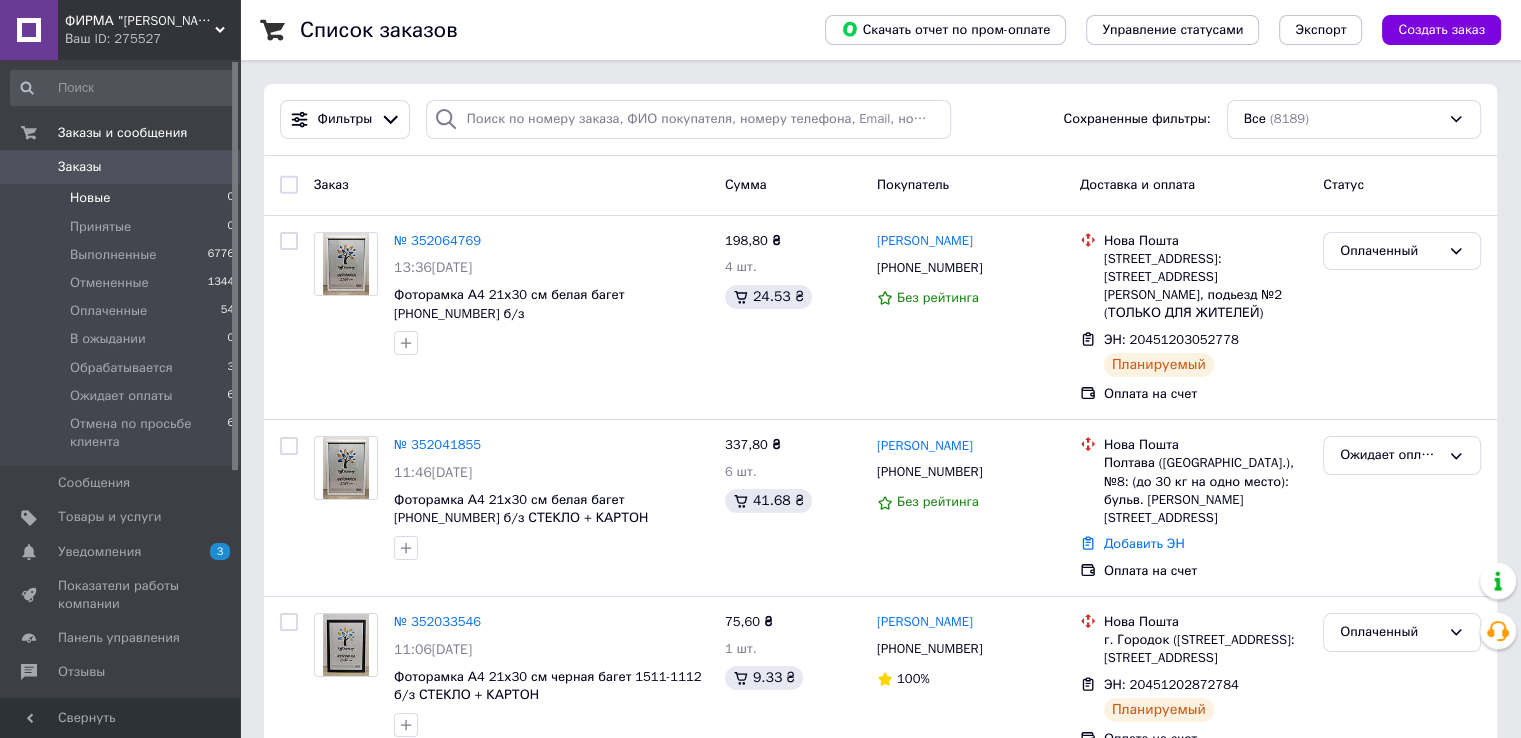 click on "Новые 0" at bounding box center (123, 198) 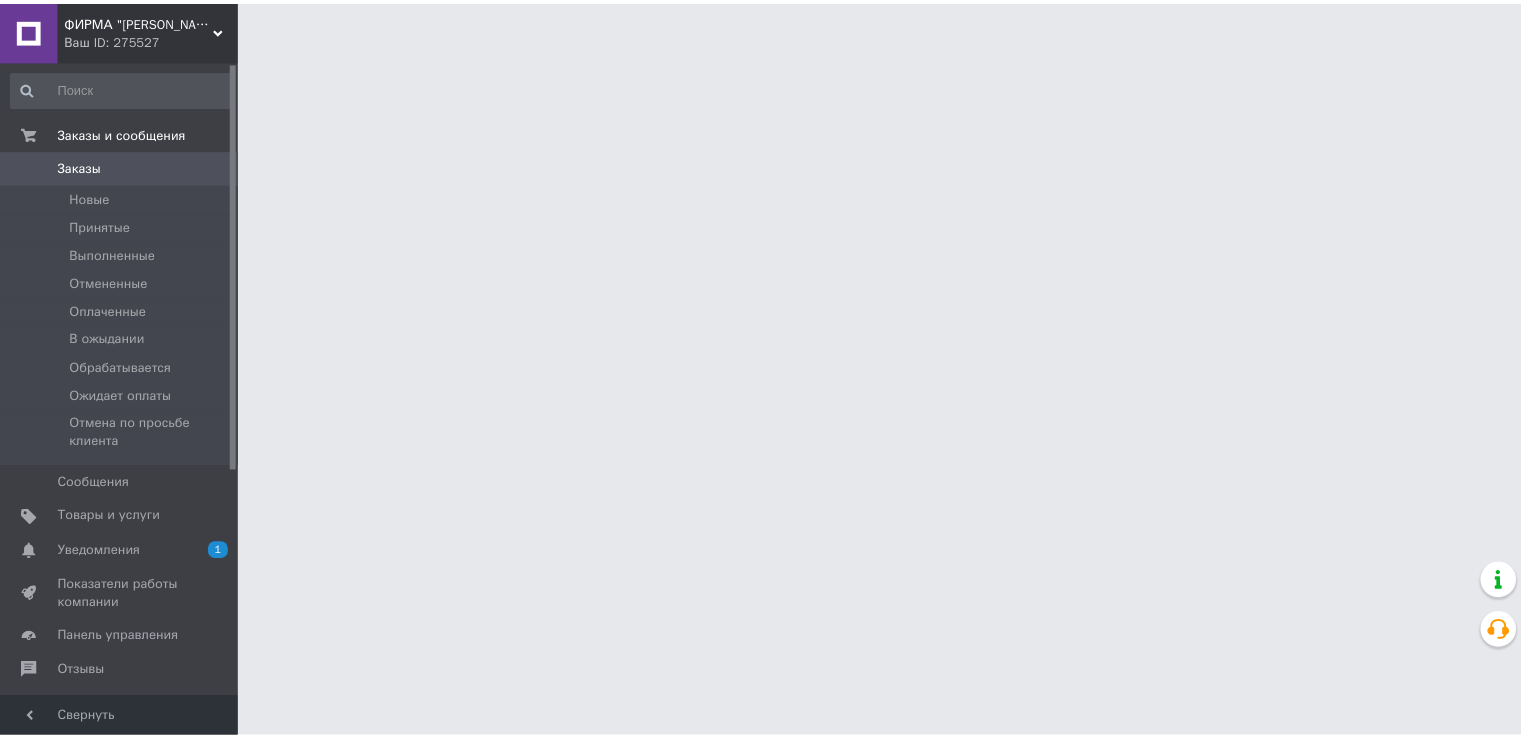 scroll, scrollTop: 0, scrollLeft: 0, axis: both 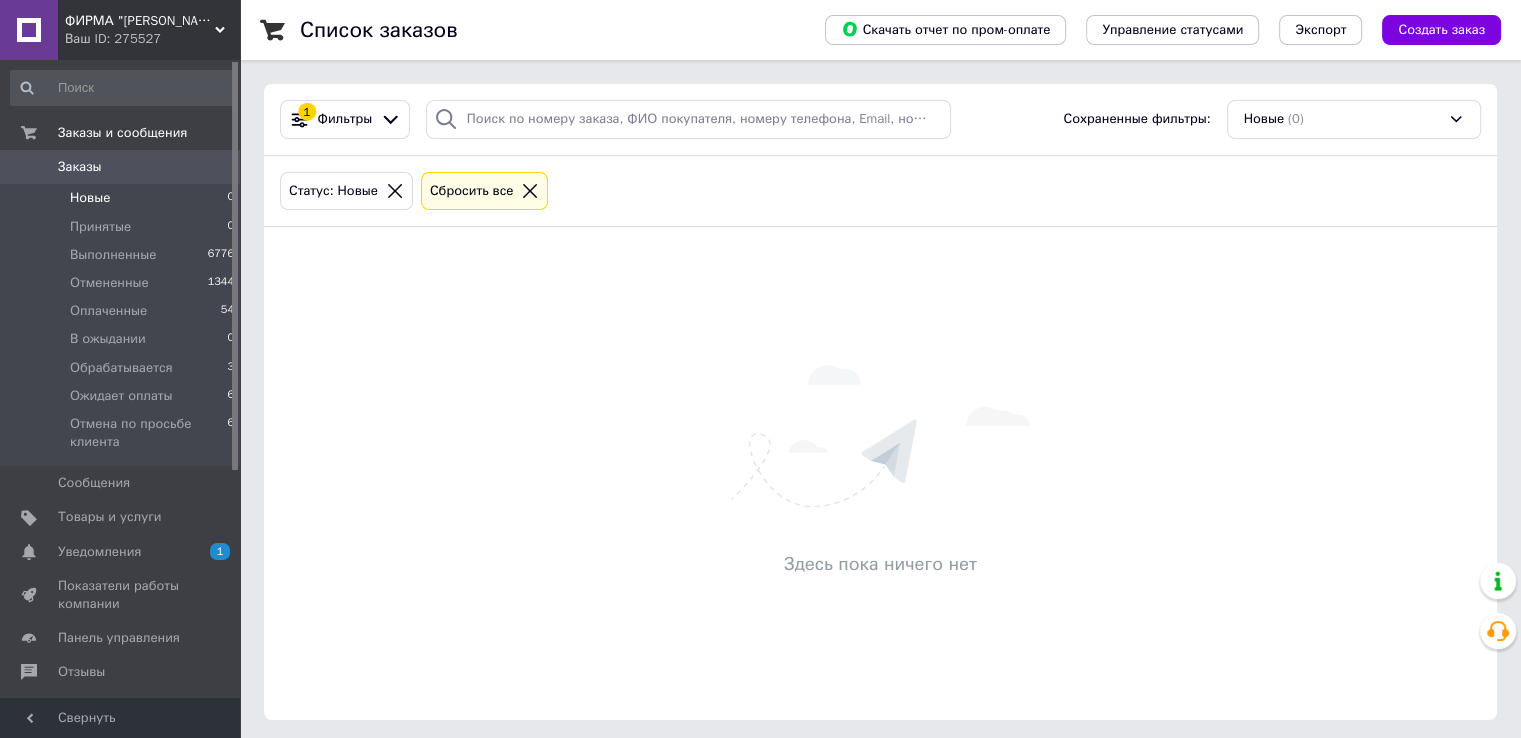 click on "Новые 0" at bounding box center (123, 198) 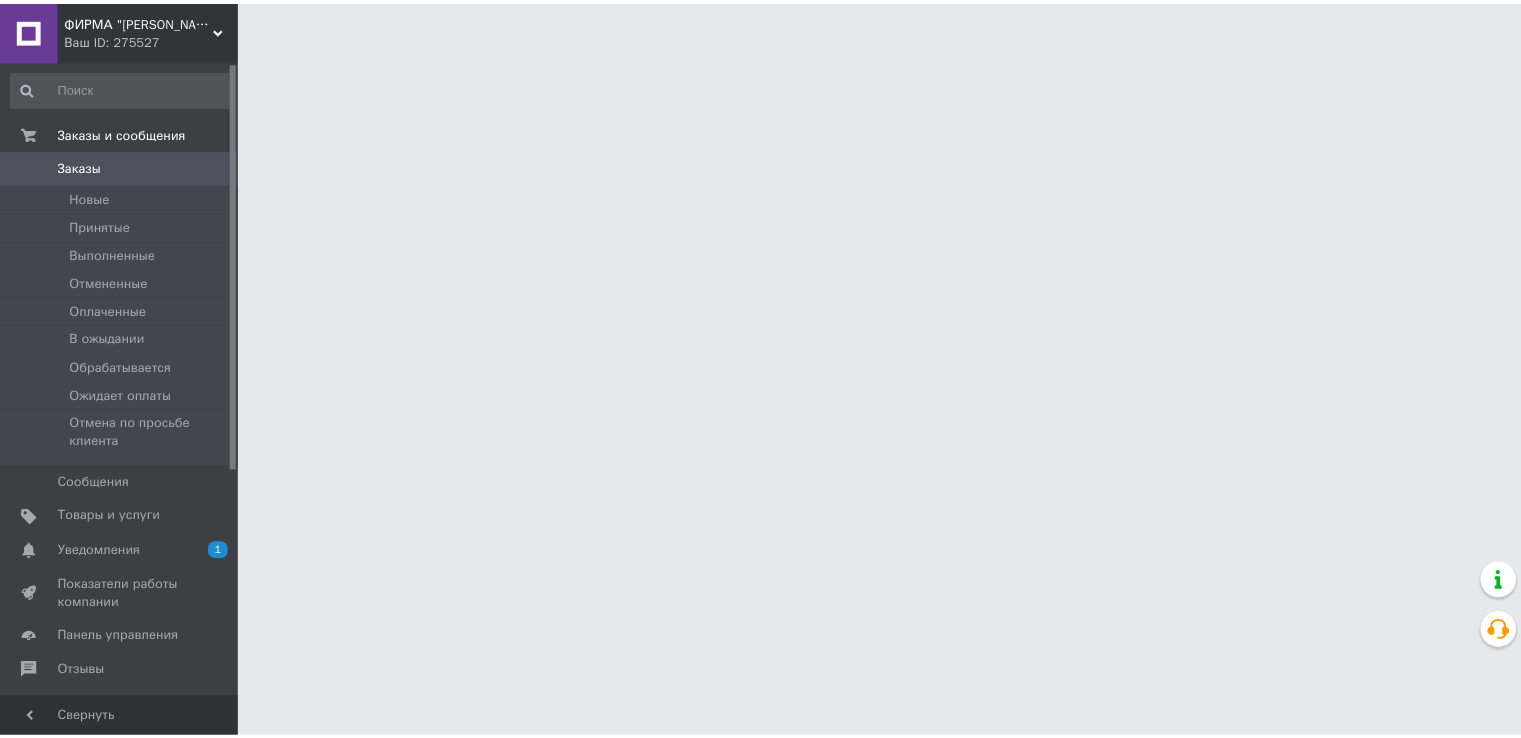 scroll, scrollTop: 0, scrollLeft: 0, axis: both 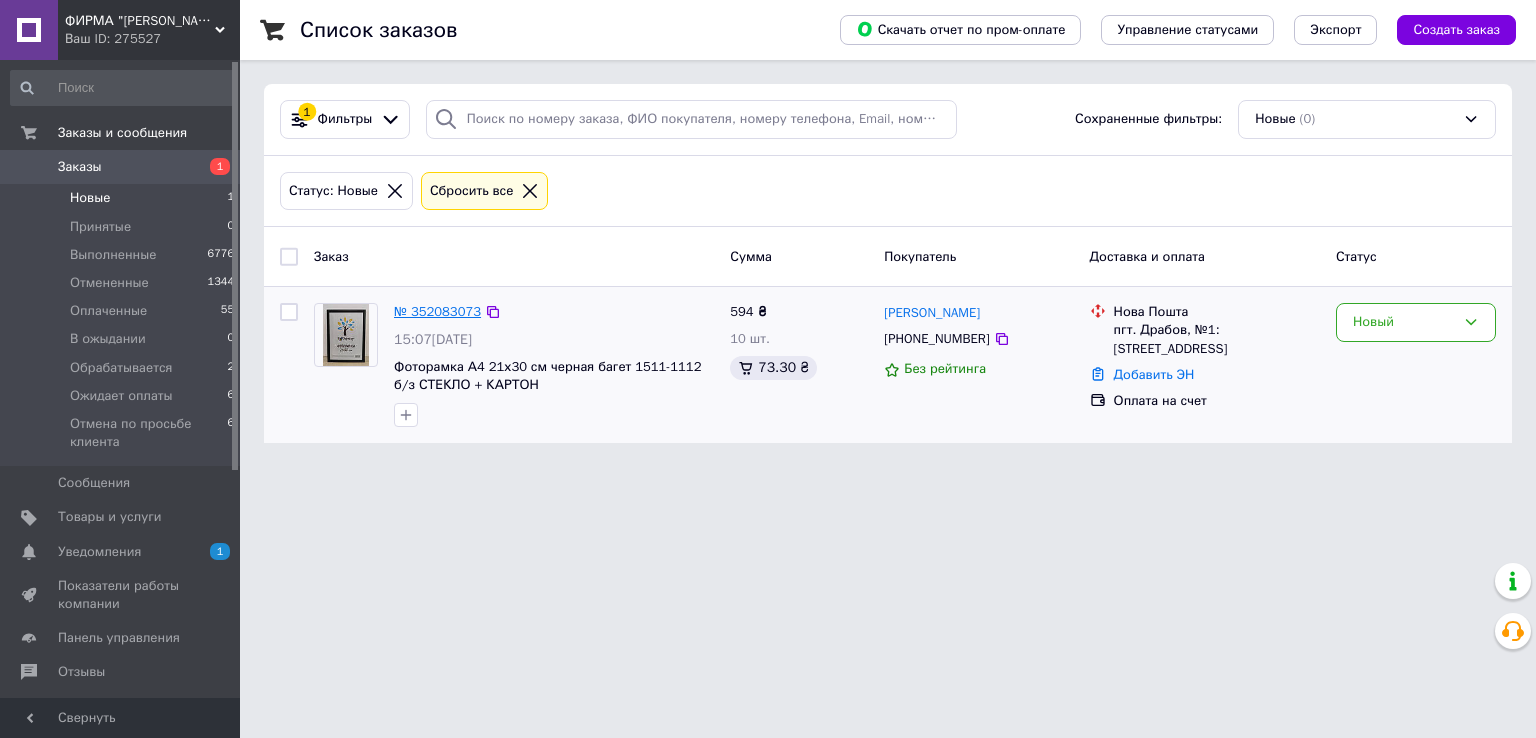 click on "№ 352083073" at bounding box center [437, 311] 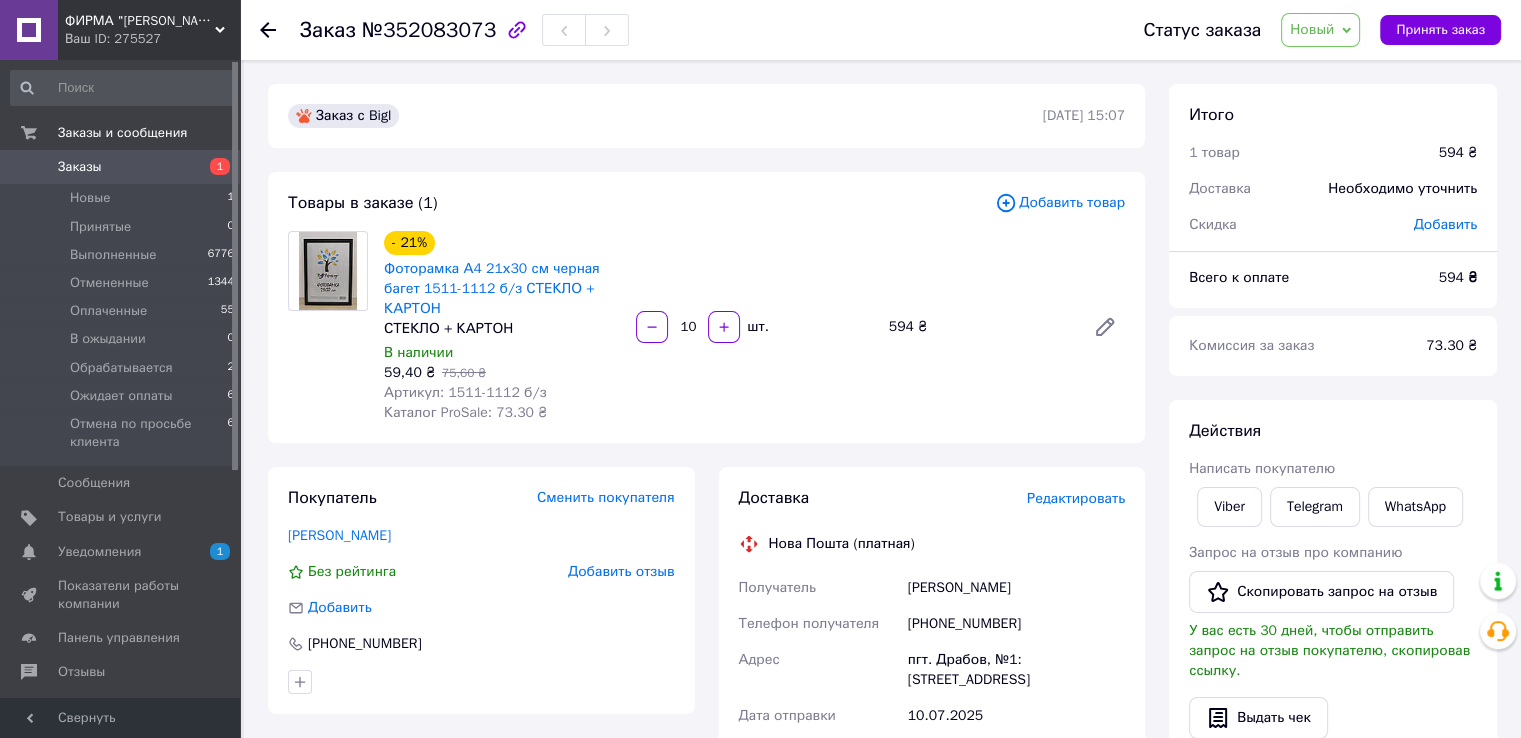 click on "Новый" at bounding box center [1320, 30] 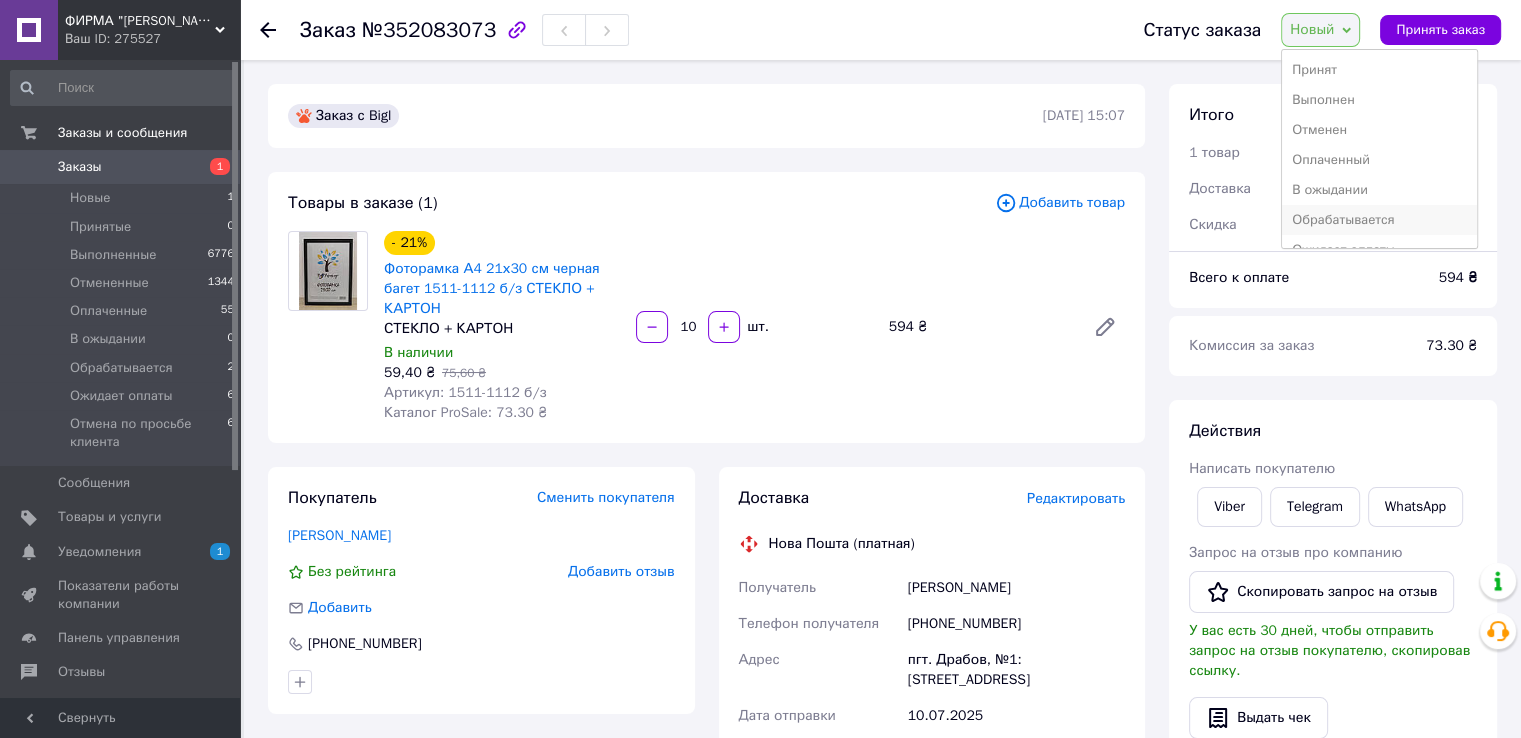 click on "Обрабатывается" at bounding box center [1379, 220] 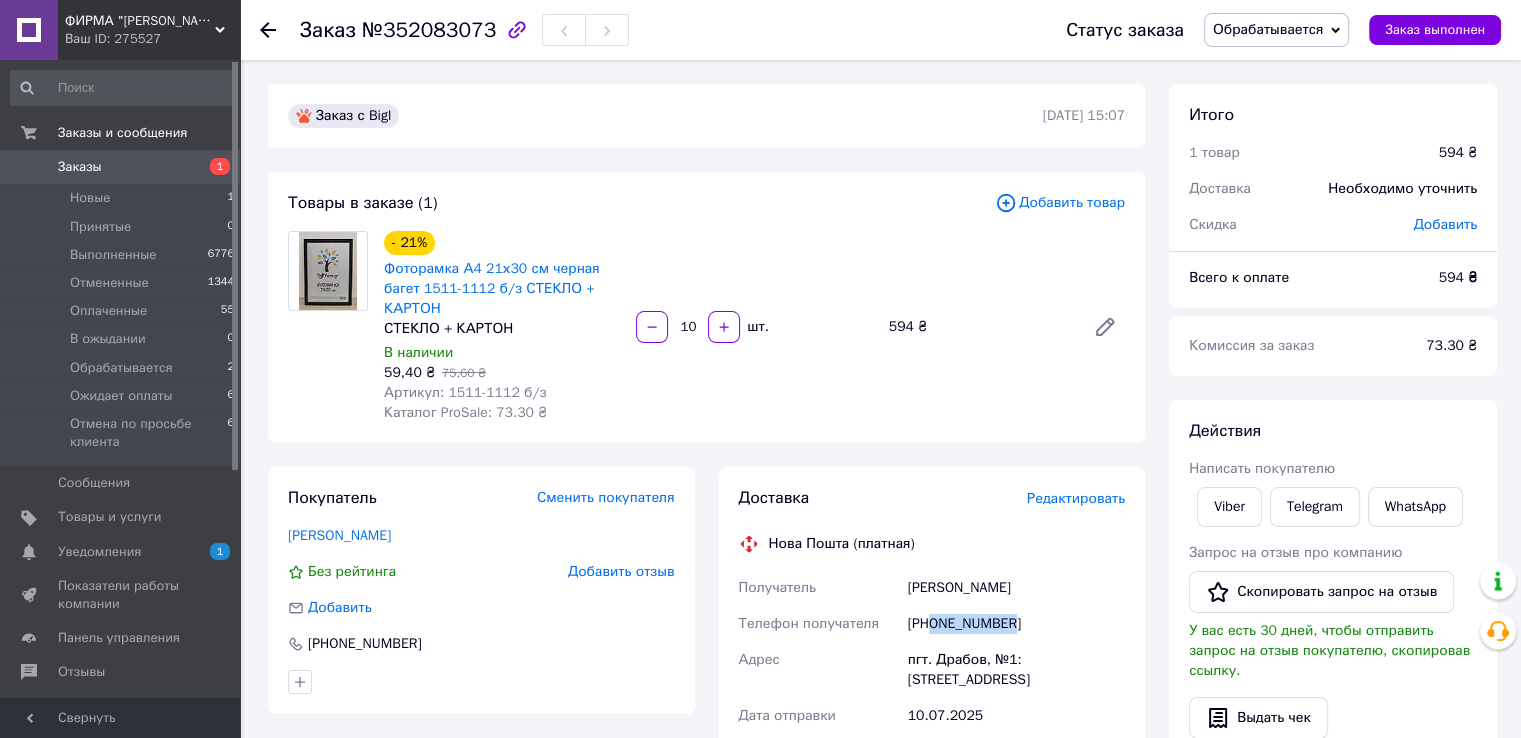 drag, startPoint x: 932, startPoint y: 625, endPoint x: 1035, endPoint y: 625, distance: 103 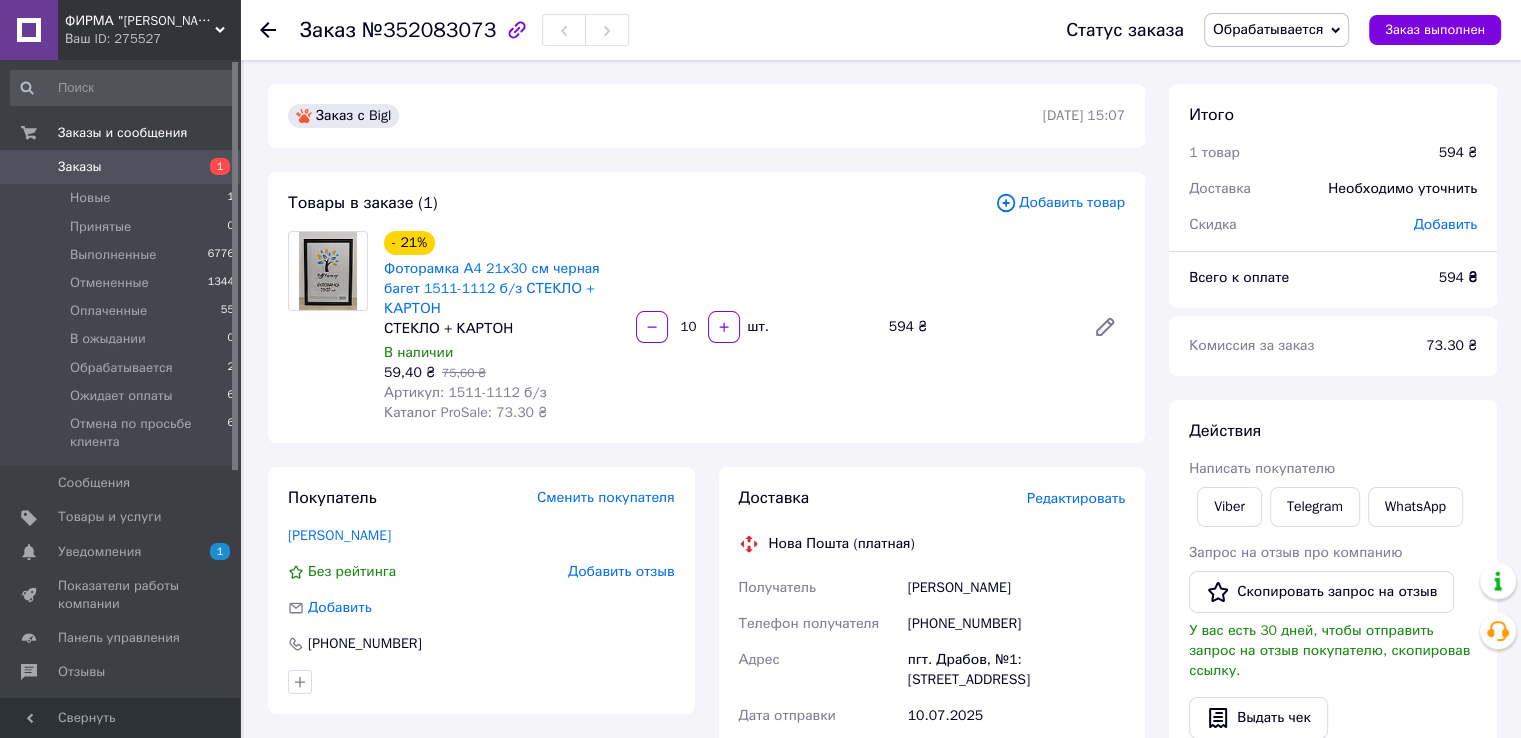 click on "- 21% Фоторамка А4 21х30 см черная багет 1511-1112 б/з СТЕКЛО + КАРТОН СТЕКЛО + КАРТОН В наличии 59,40 ₴   75,60 ₴ Артикул: 1511-1112 б/з Каталог ProSale: 73.30 ₴" at bounding box center (502, 327) 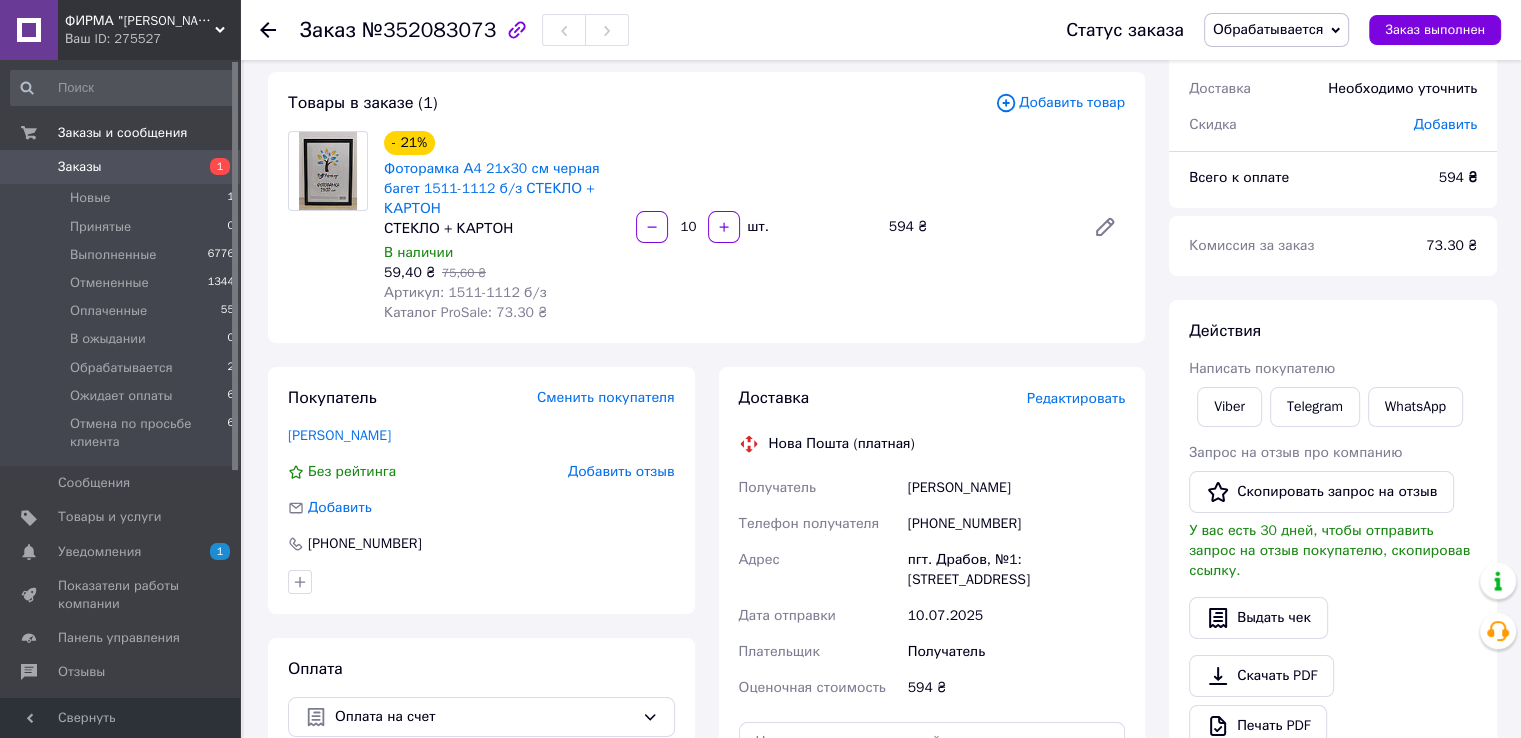 click on "Обрабатывается" at bounding box center (1268, 29) 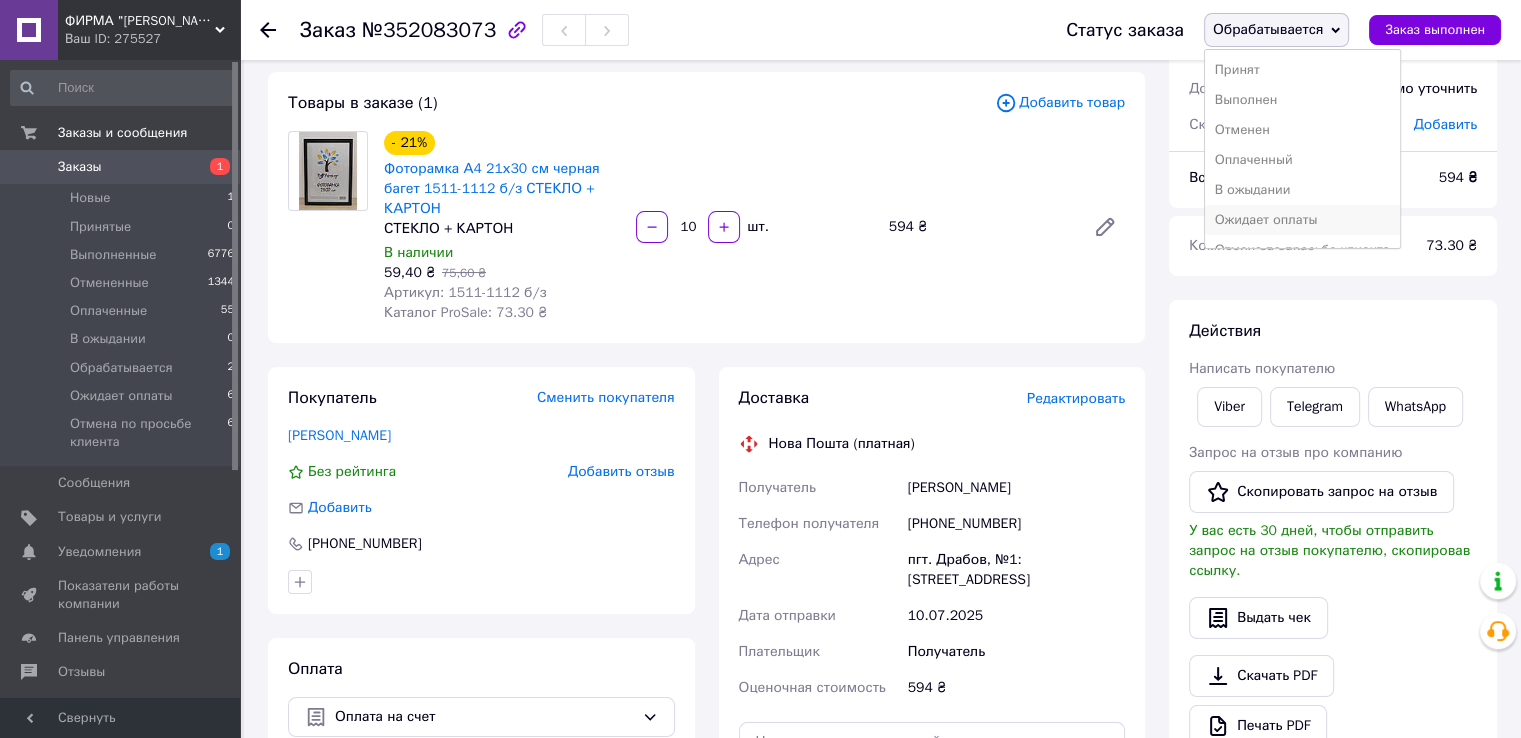 click on "Ожидает оплаты" at bounding box center (1302, 220) 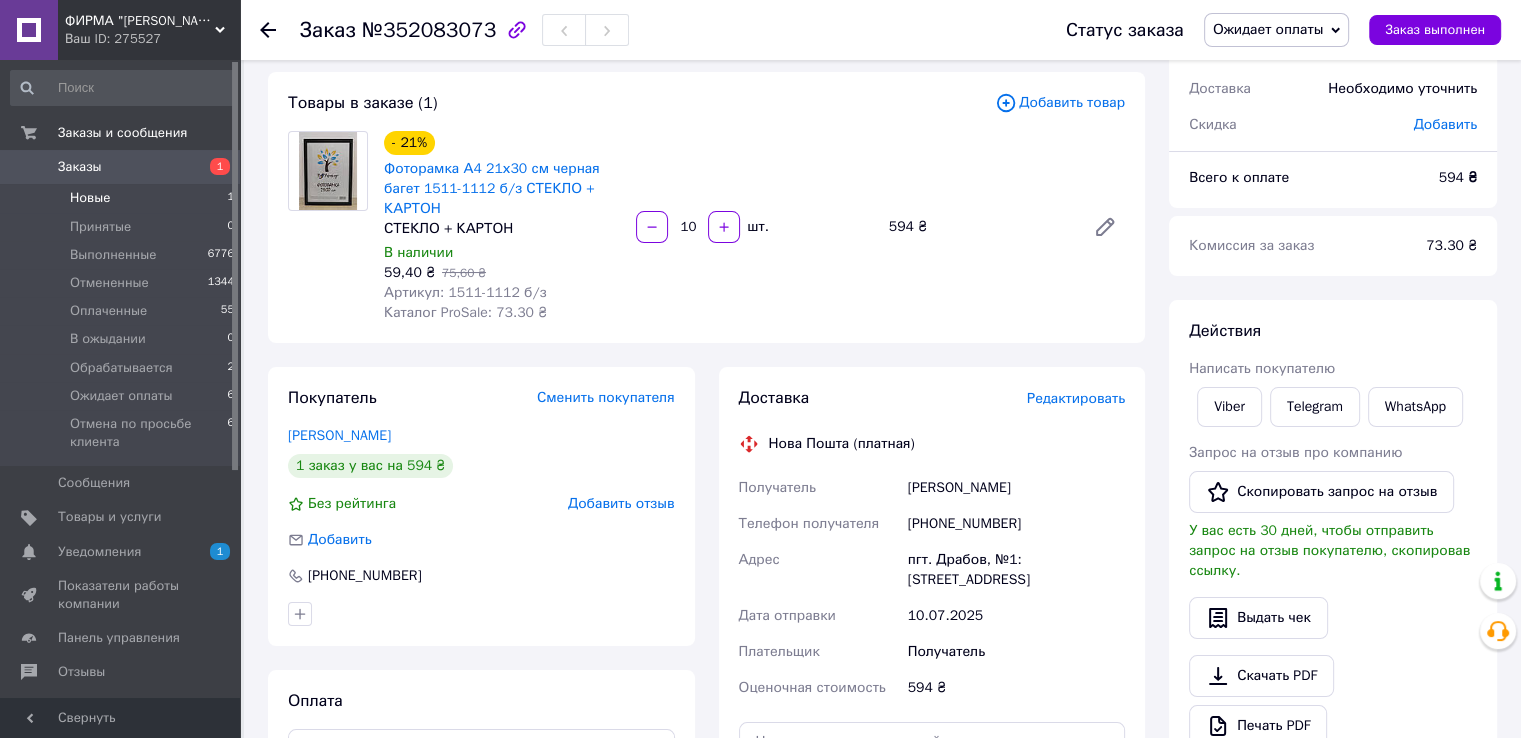click on "Новые 1" at bounding box center [123, 198] 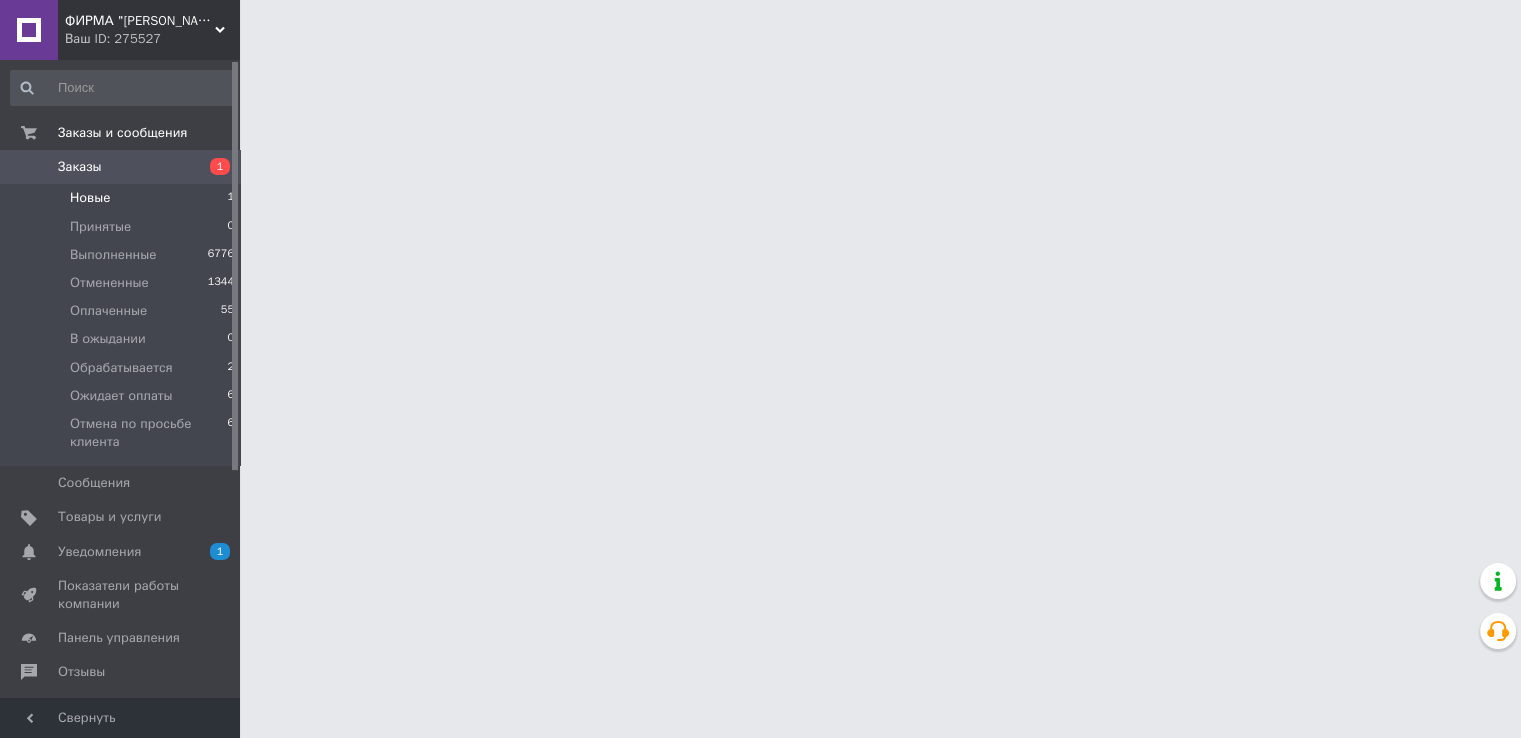 scroll, scrollTop: 0, scrollLeft: 0, axis: both 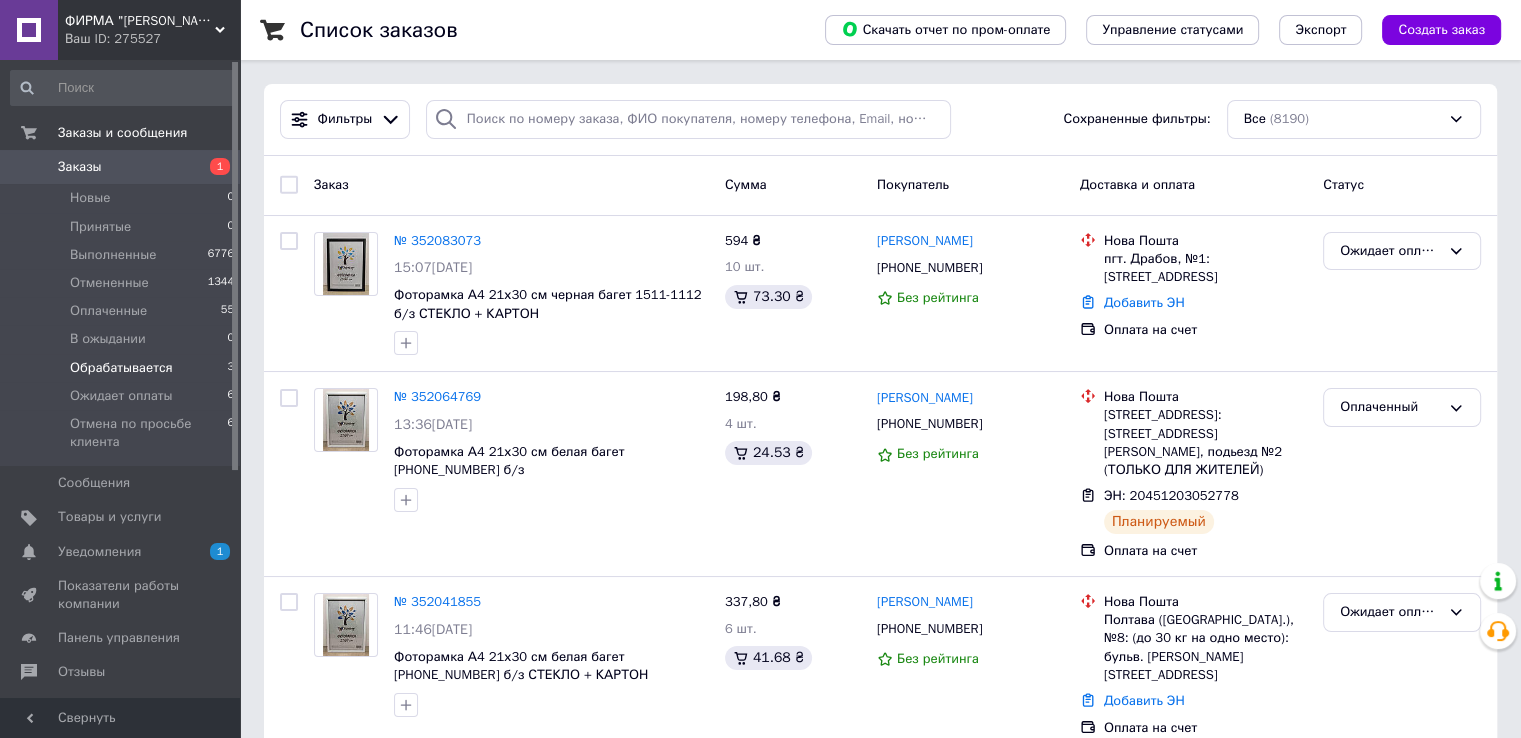 click on "Обрабатывается 3" at bounding box center [123, 368] 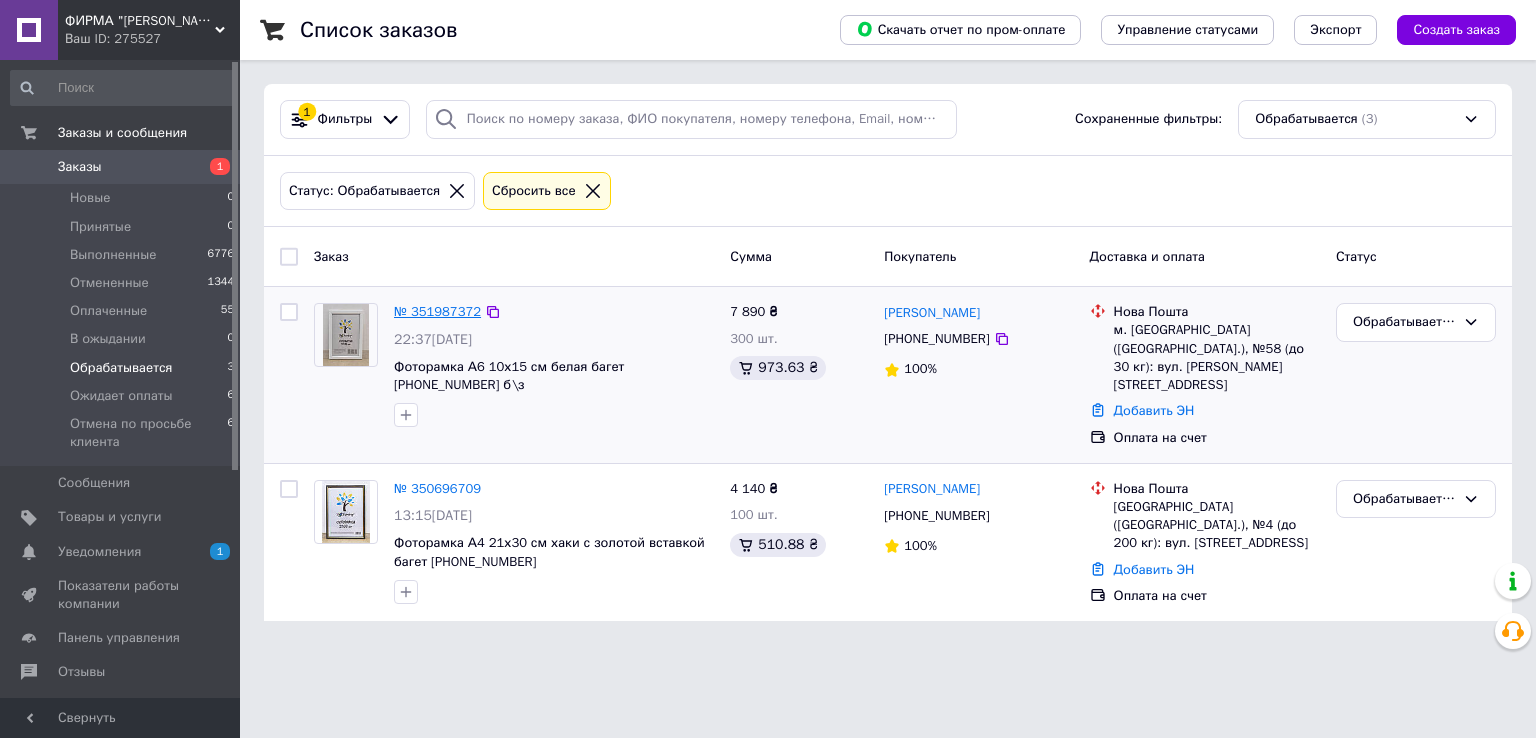 click on "№ 351987372" at bounding box center [437, 311] 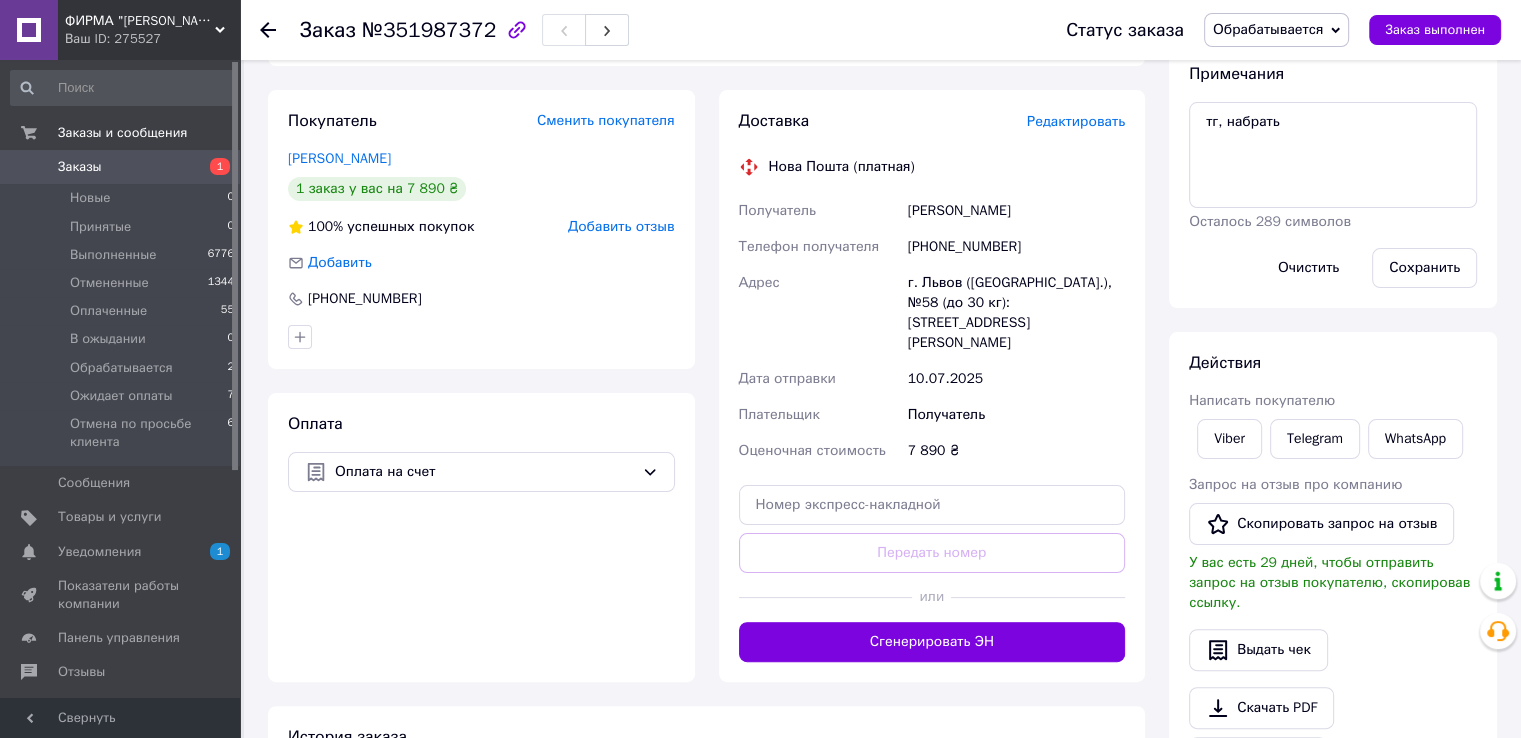 scroll, scrollTop: 400, scrollLeft: 0, axis: vertical 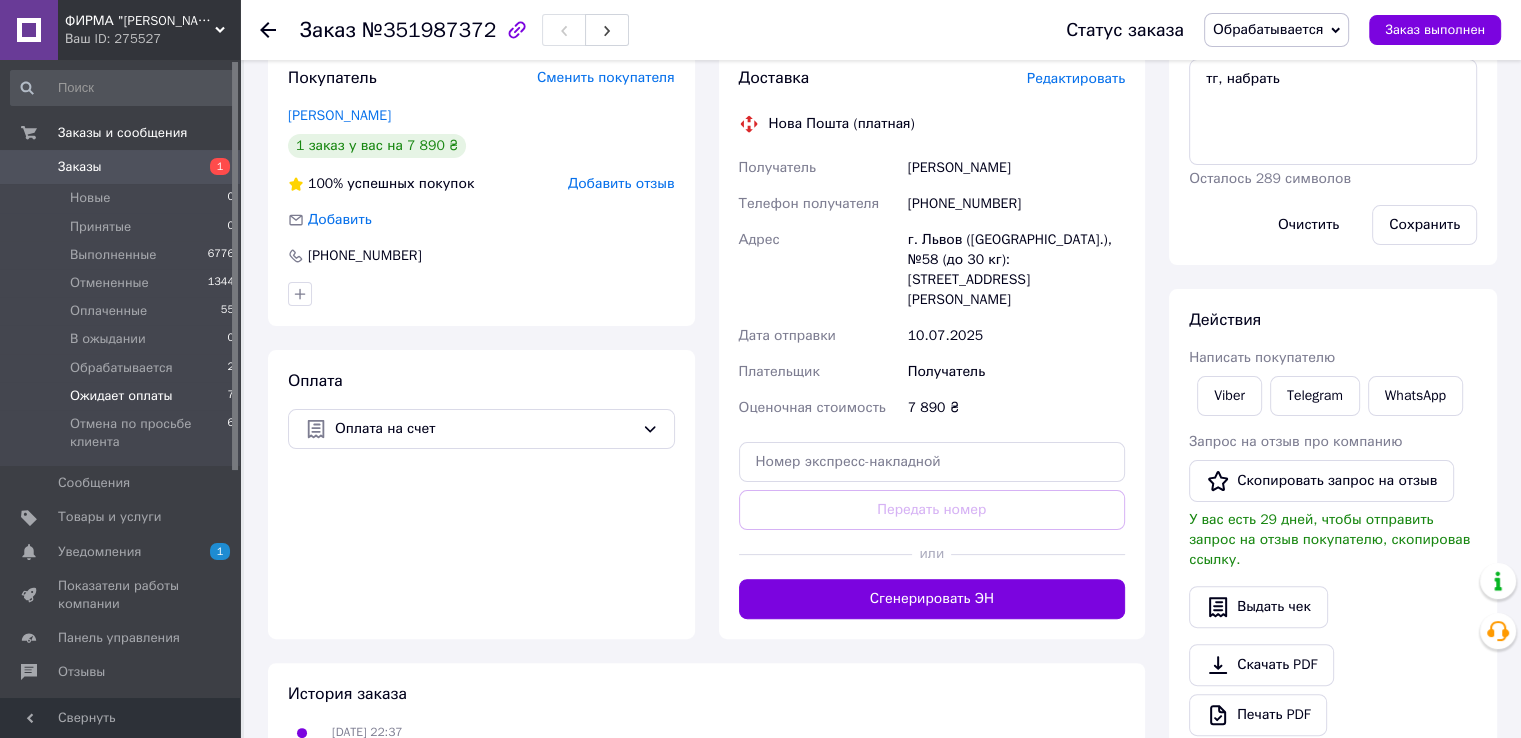 click on "Ожидает оплаты" at bounding box center [121, 396] 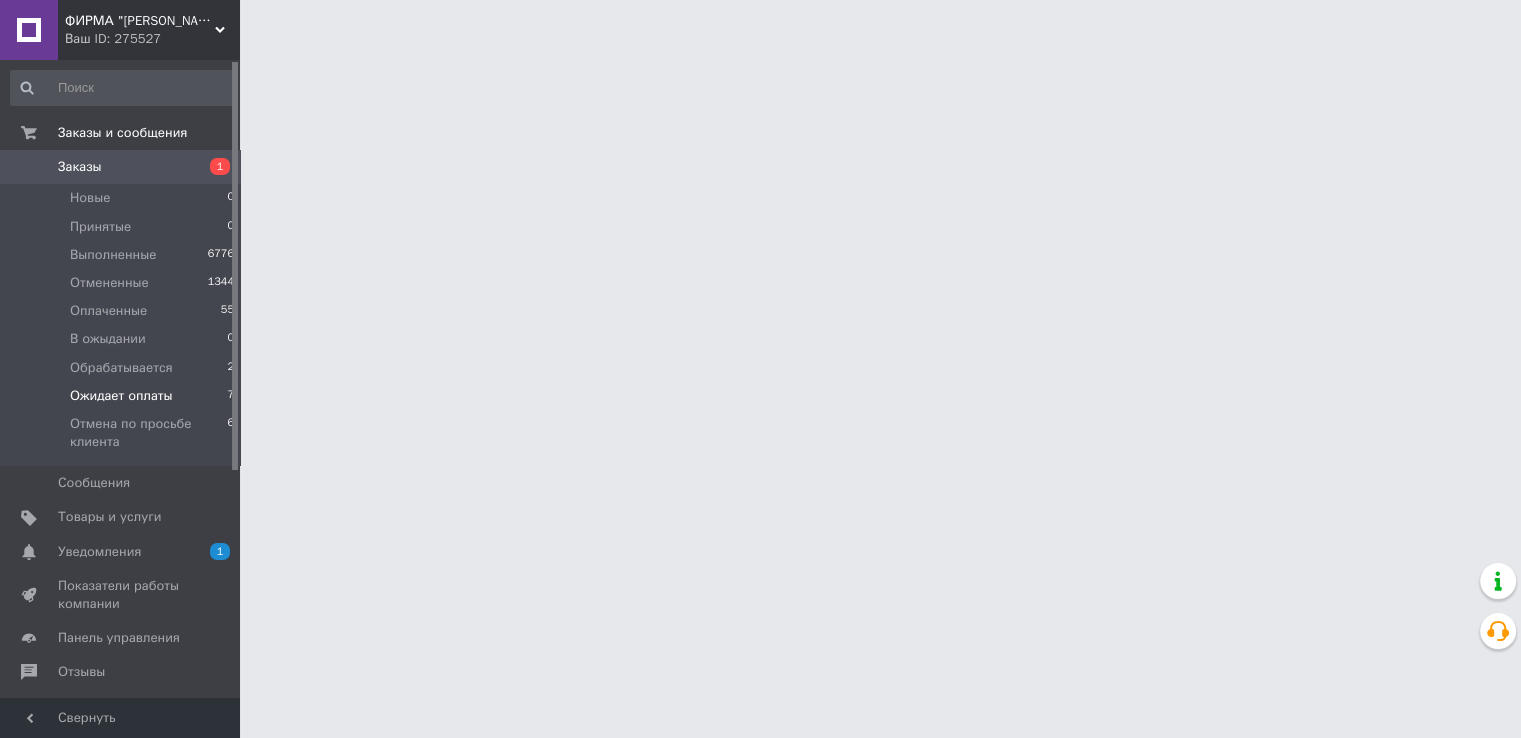 scroll, scrollTop: 0, scrollLeft: 0, axis: both 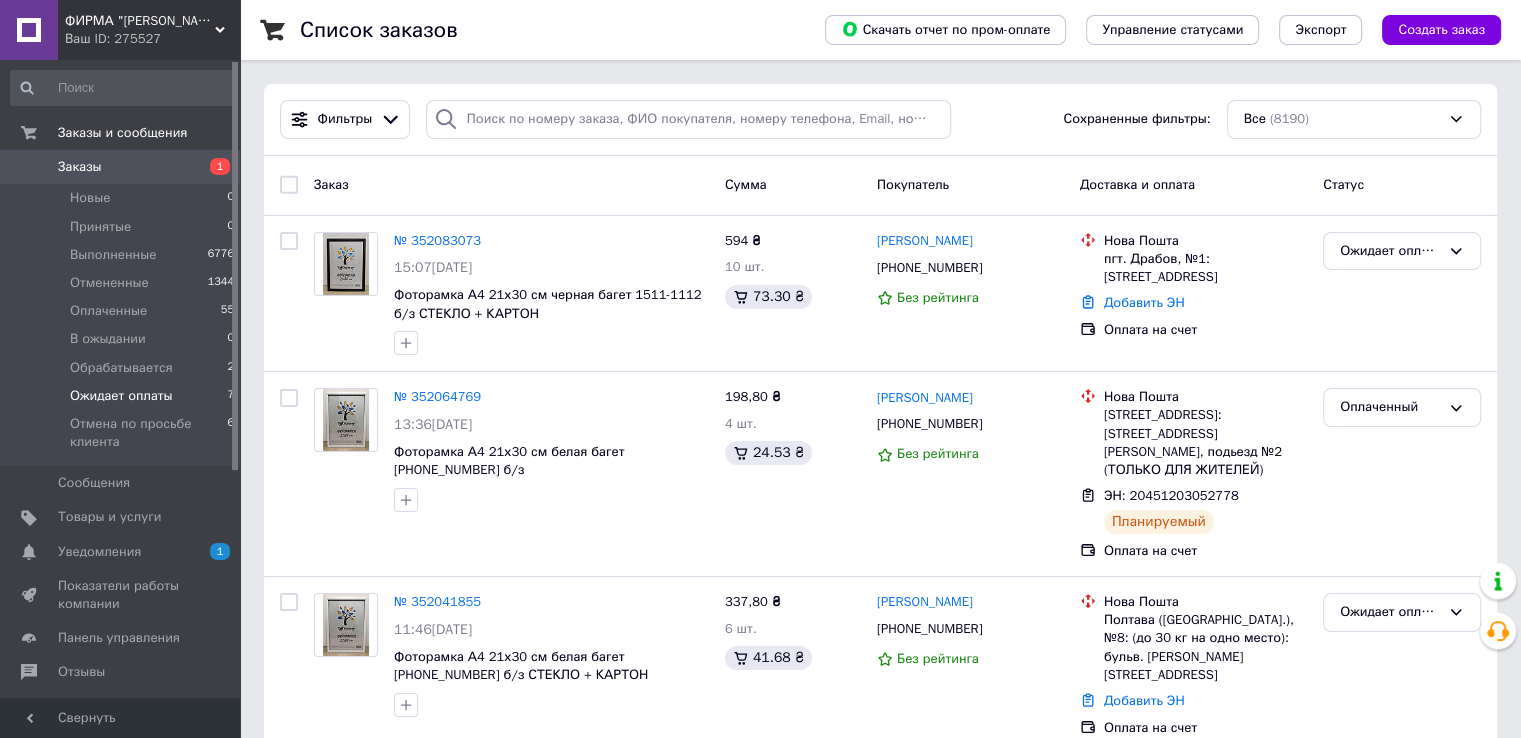 click on "Ожидает оплаты" at bounding box center (121, 396) 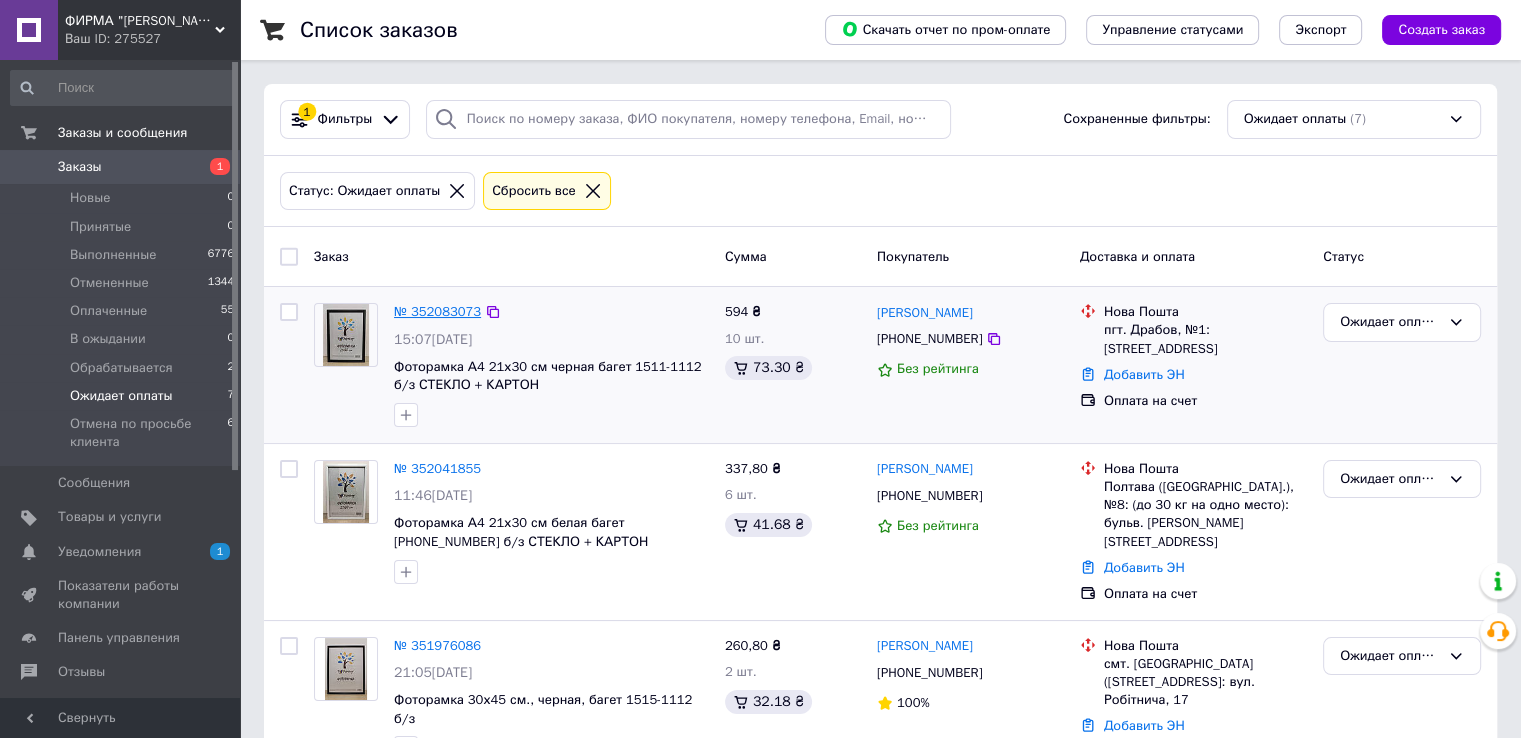click on "№ 352083073" at bounding box center [437, 311] 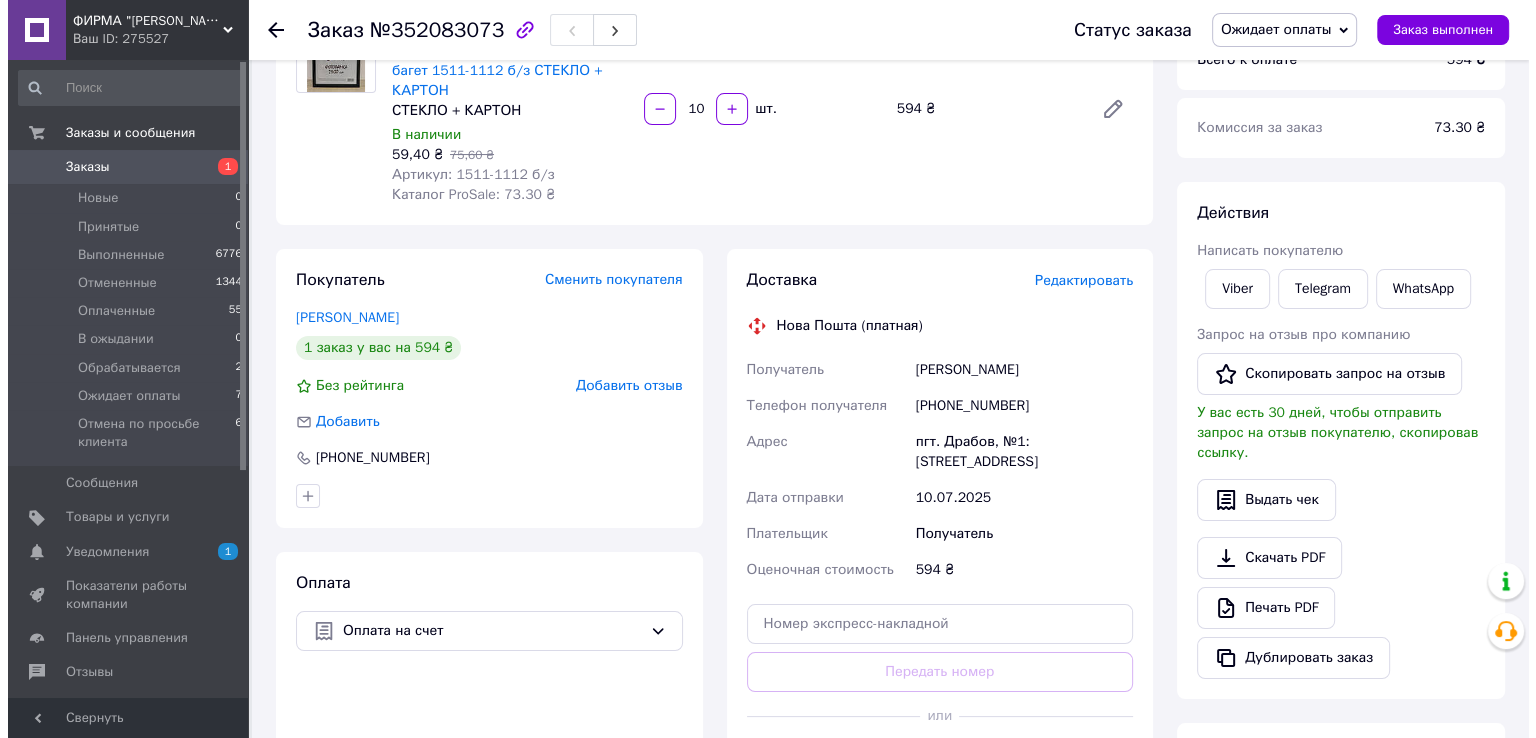 scroll, scrollTop: 300, scrollLeft: 0, axis: vertical 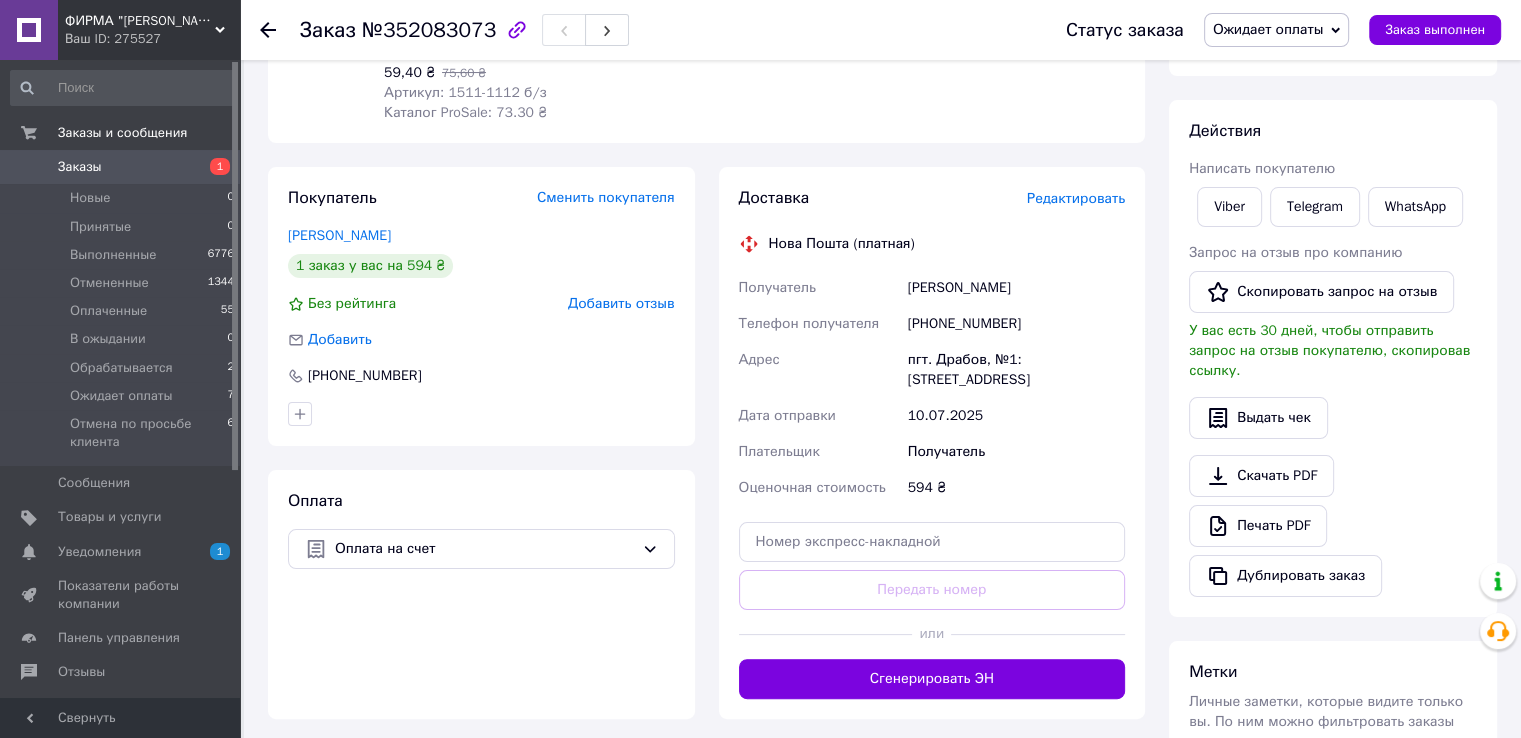 click on "Редактировать" at bounding box center (1076, 198) 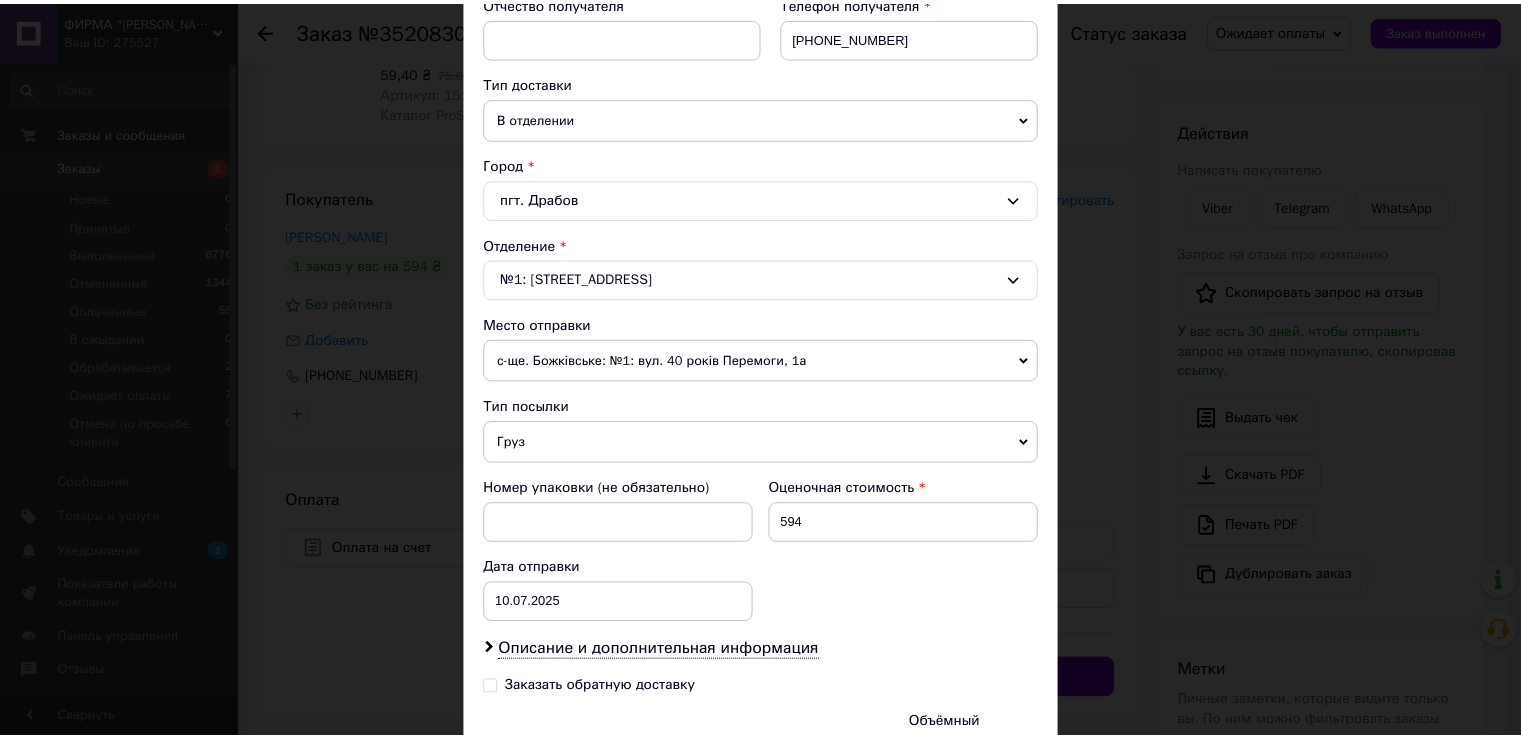 scroll, scrollTop: 620, scrollLeft: 0, axis: vertical 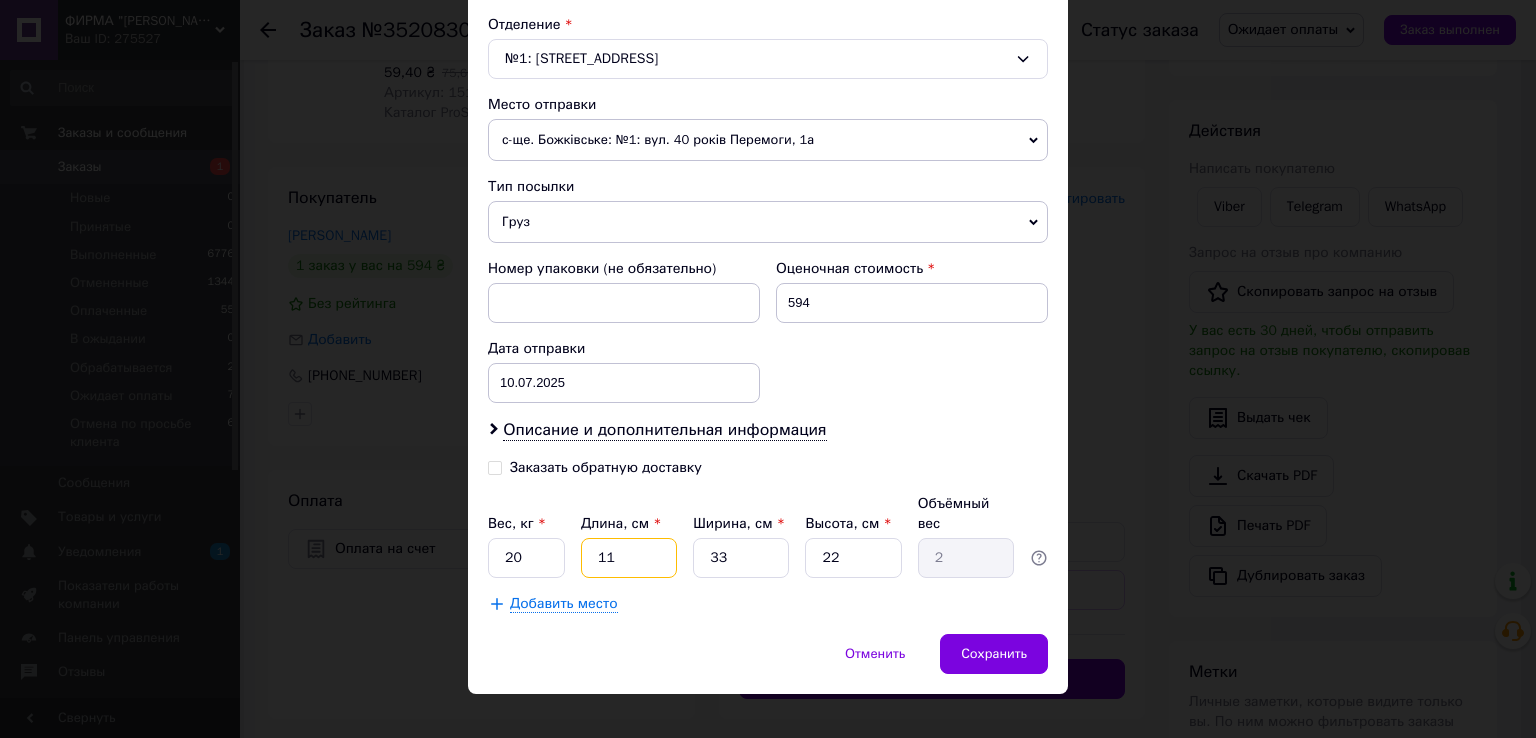 click on "11" at bounding box center [629, 558] 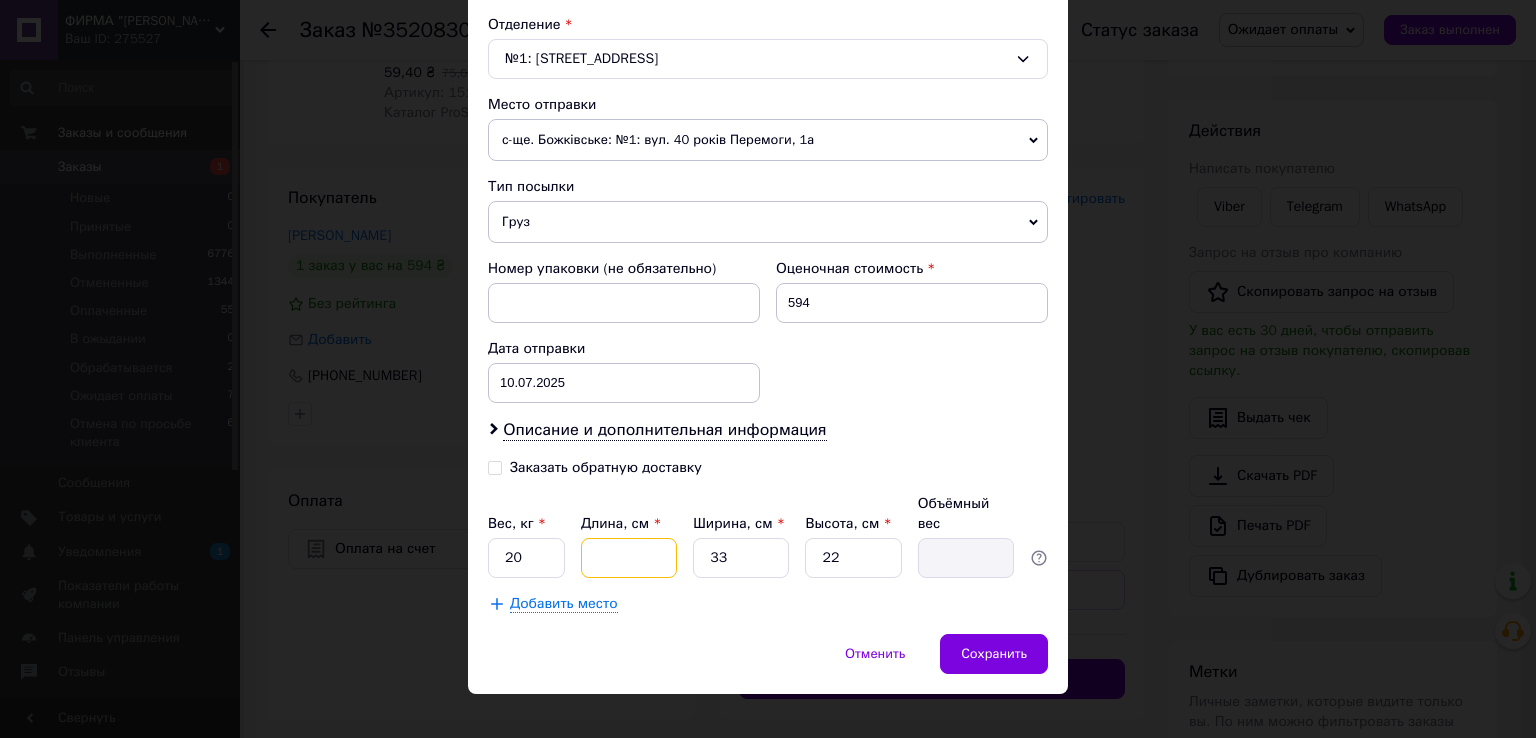 type on "3" 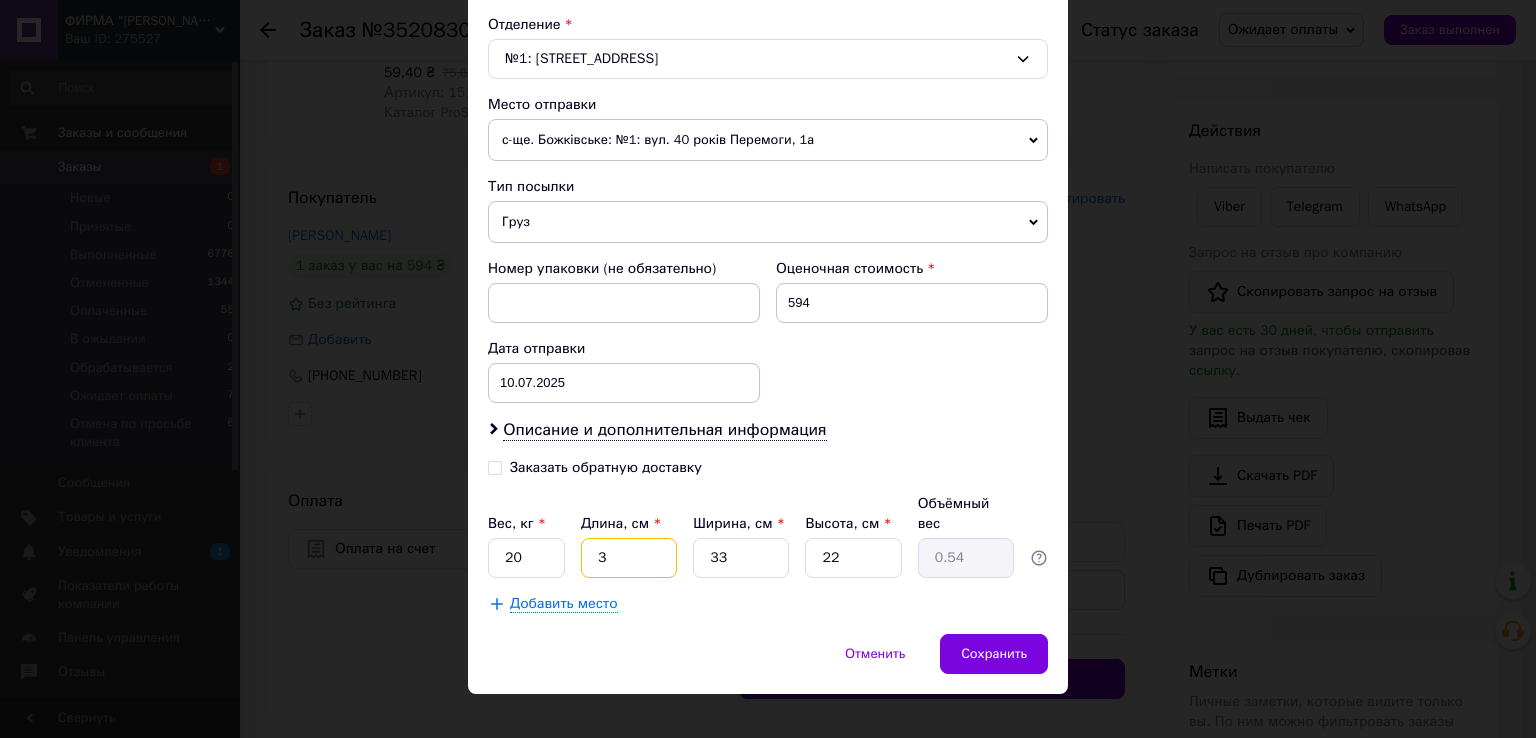 type on "35" 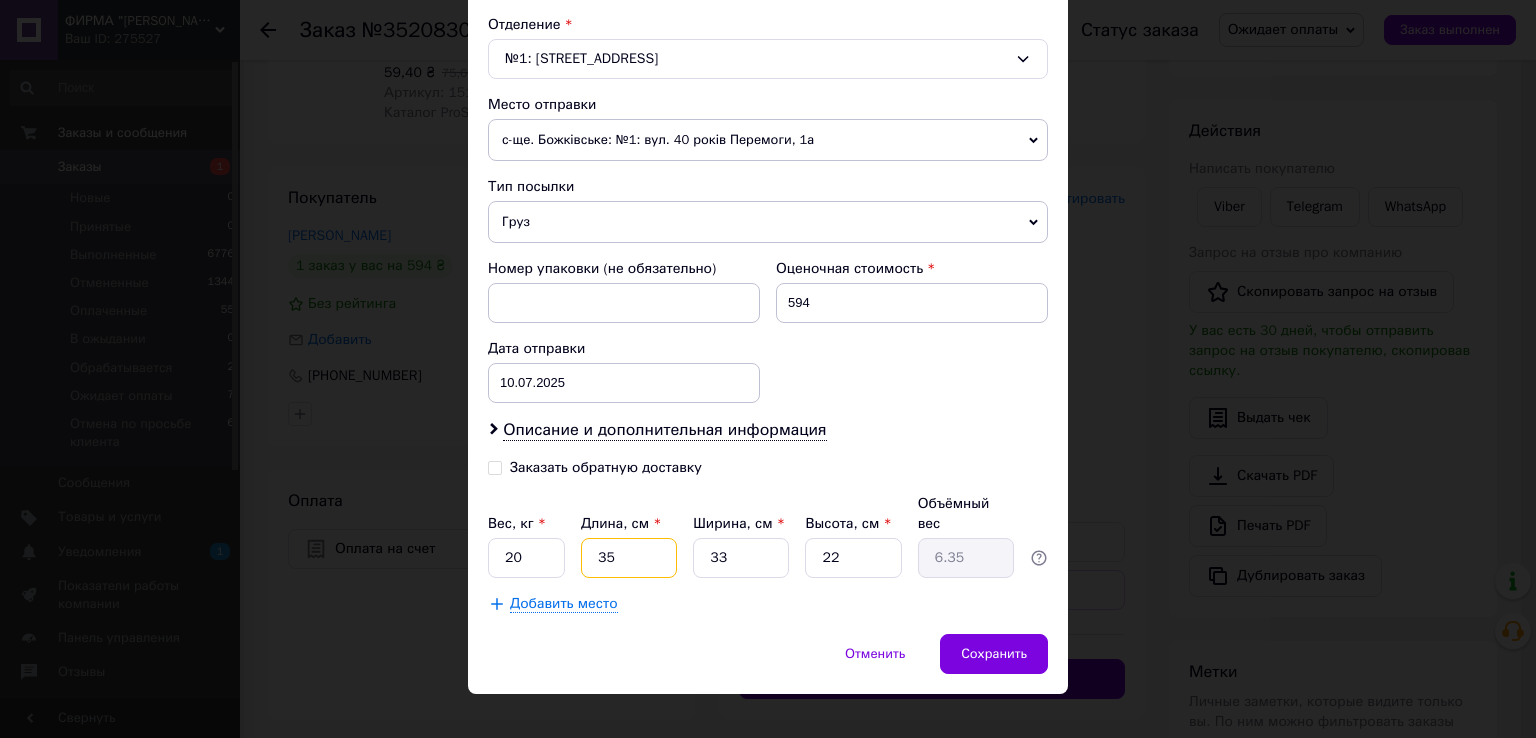 type on "35" 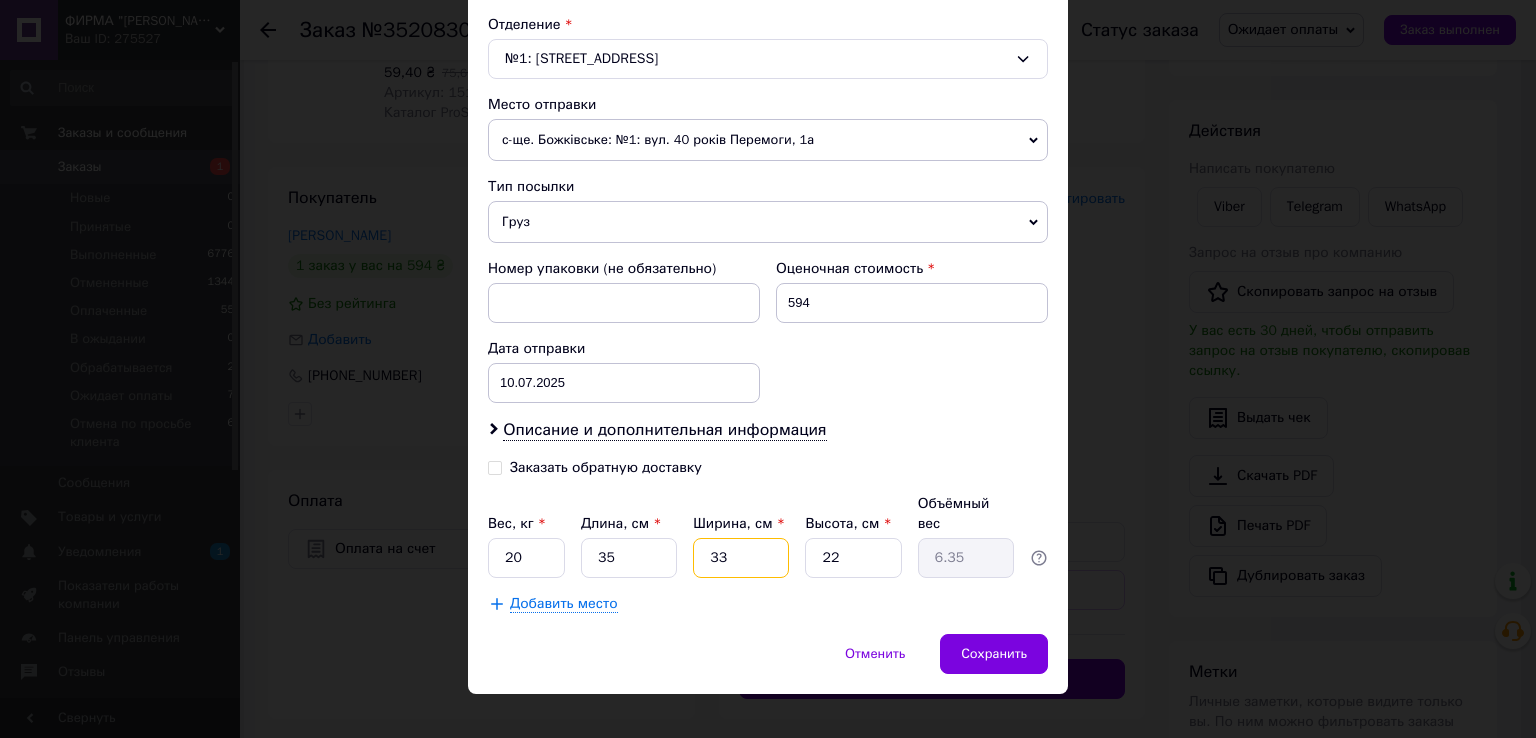 click on "33" at bounding box center (741, 558) 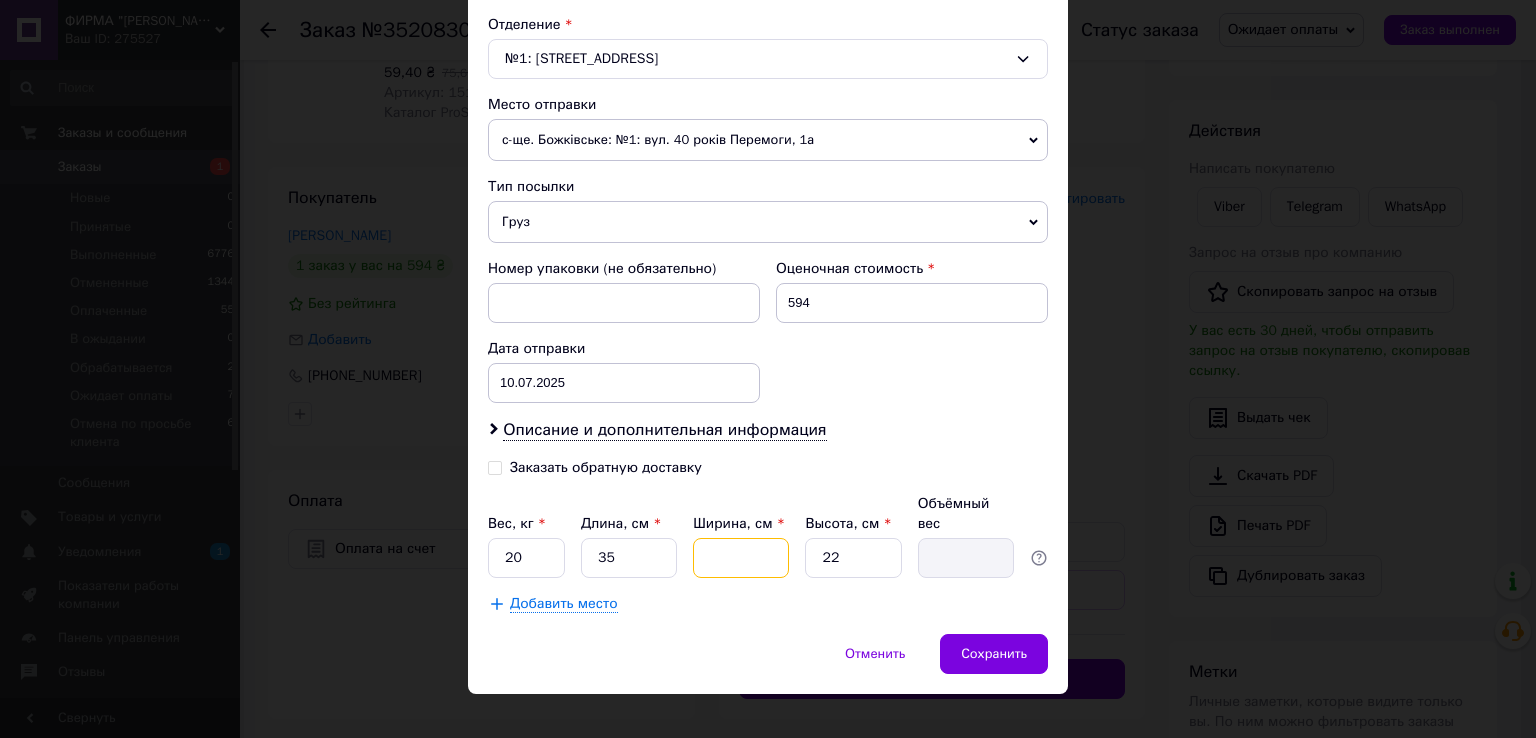 type on "3" 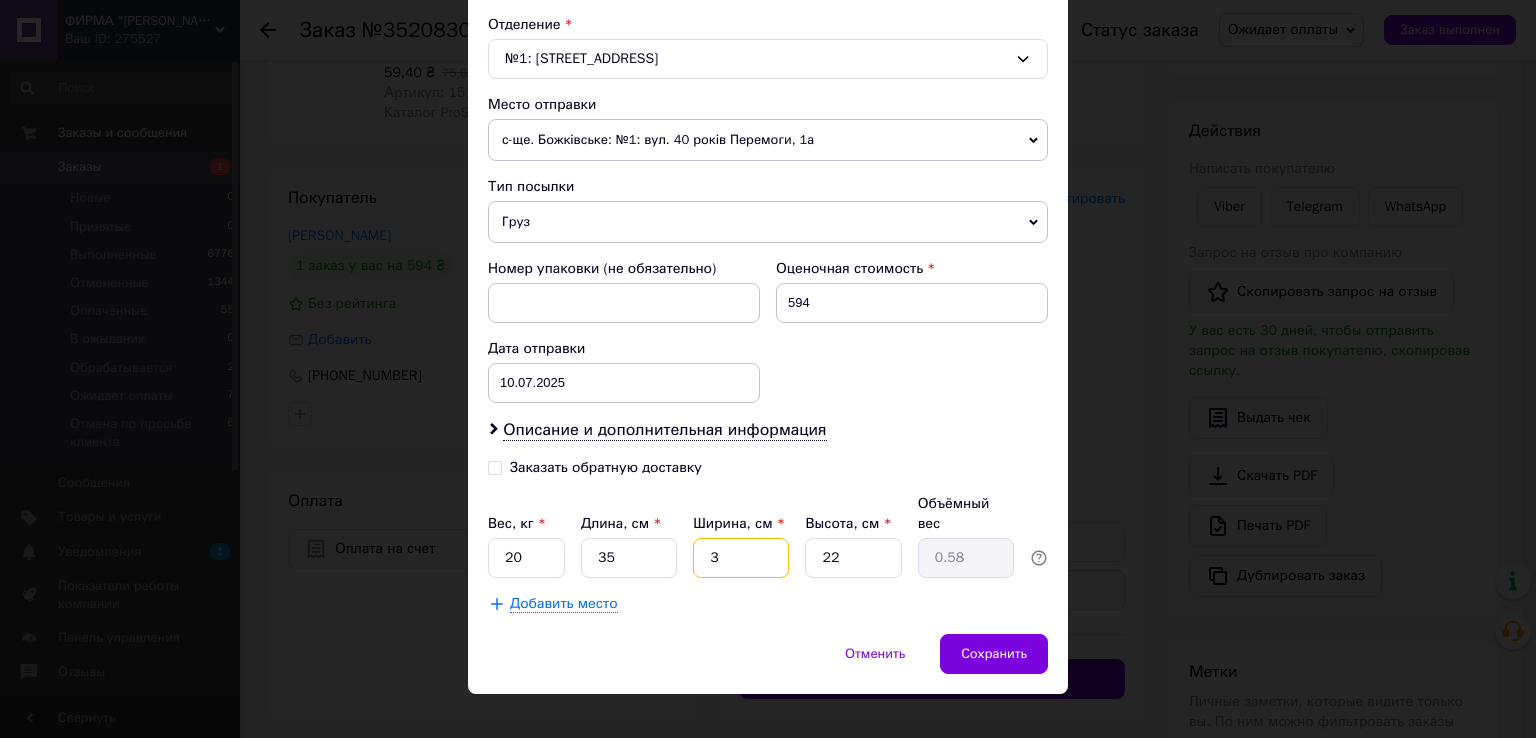 type on "35" 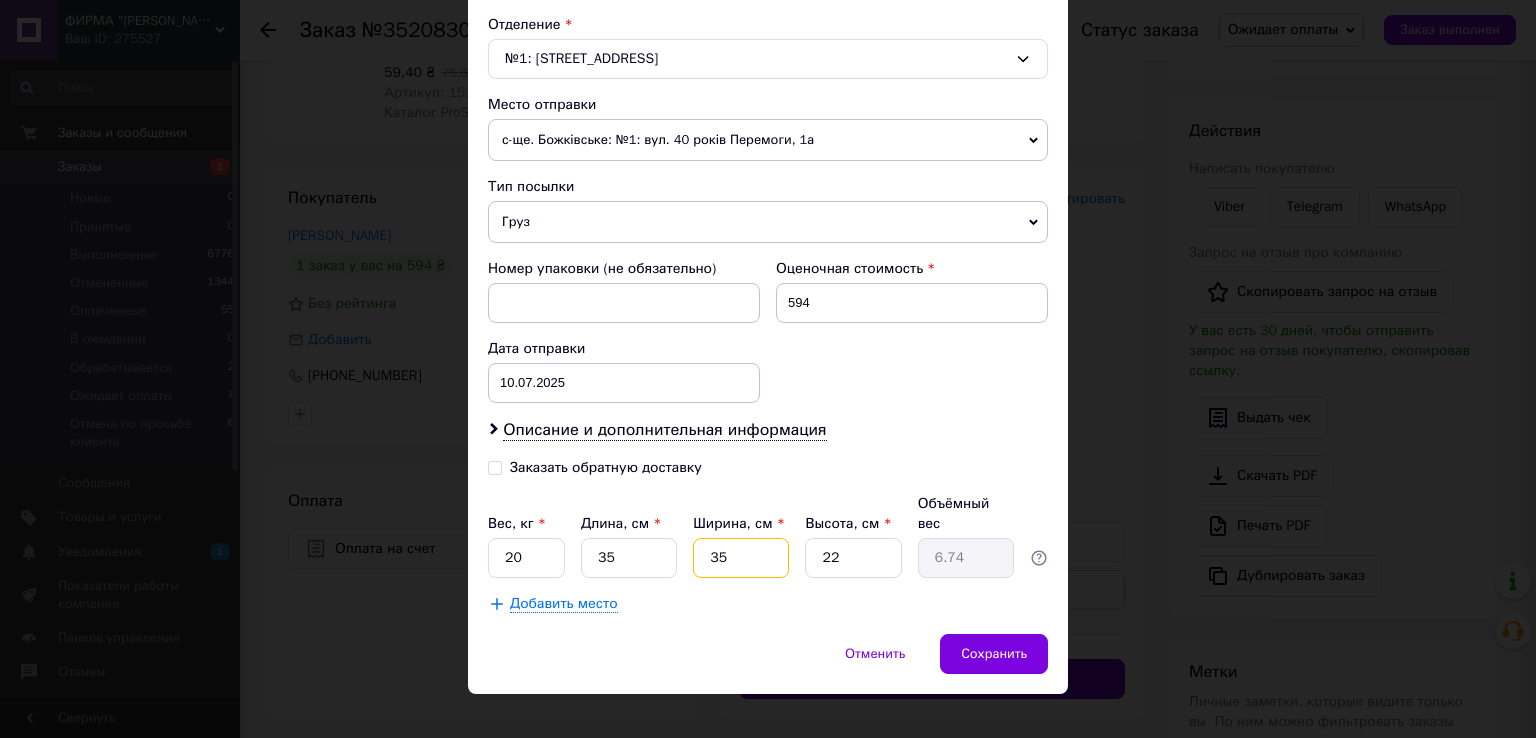type on "35" 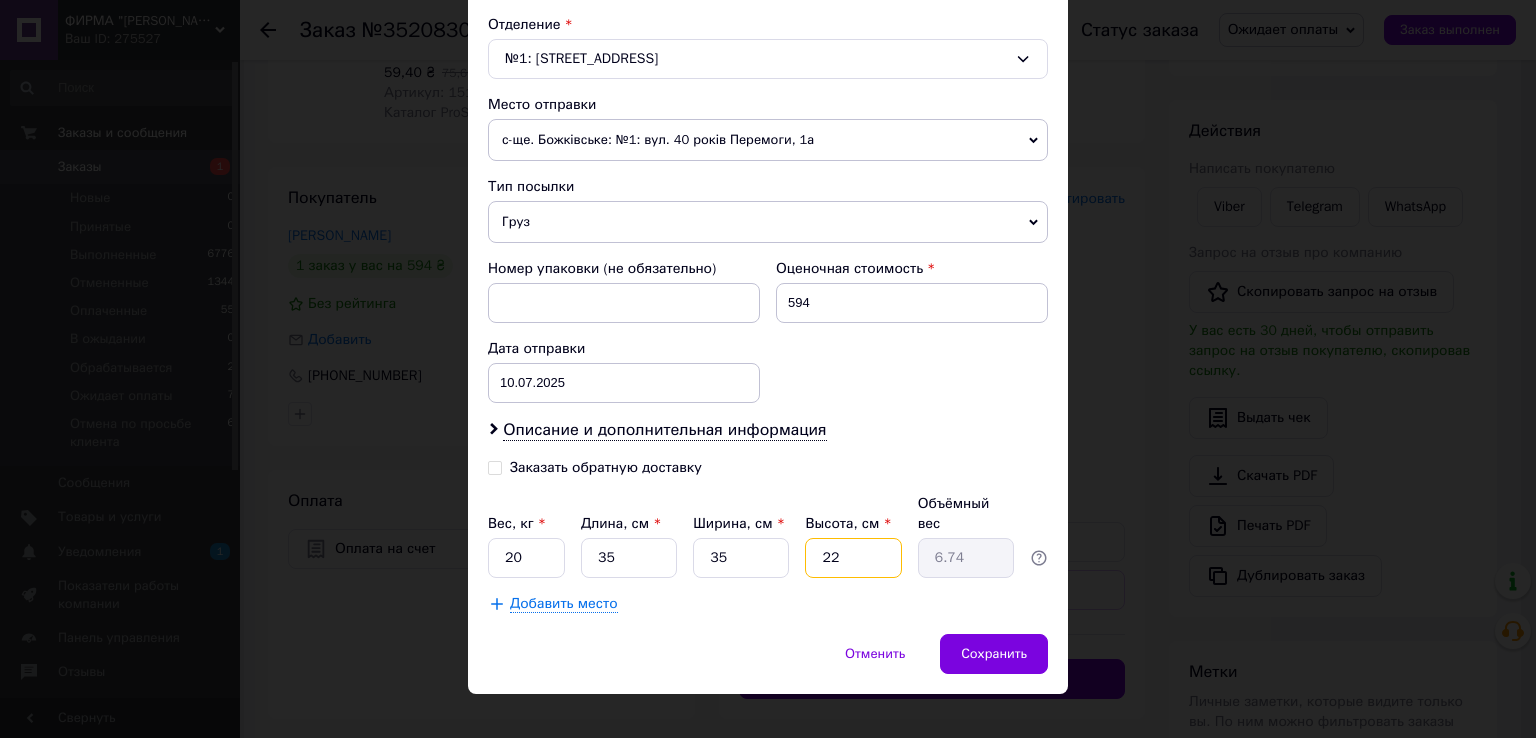 click on "22" at bounding box center (853, 558) 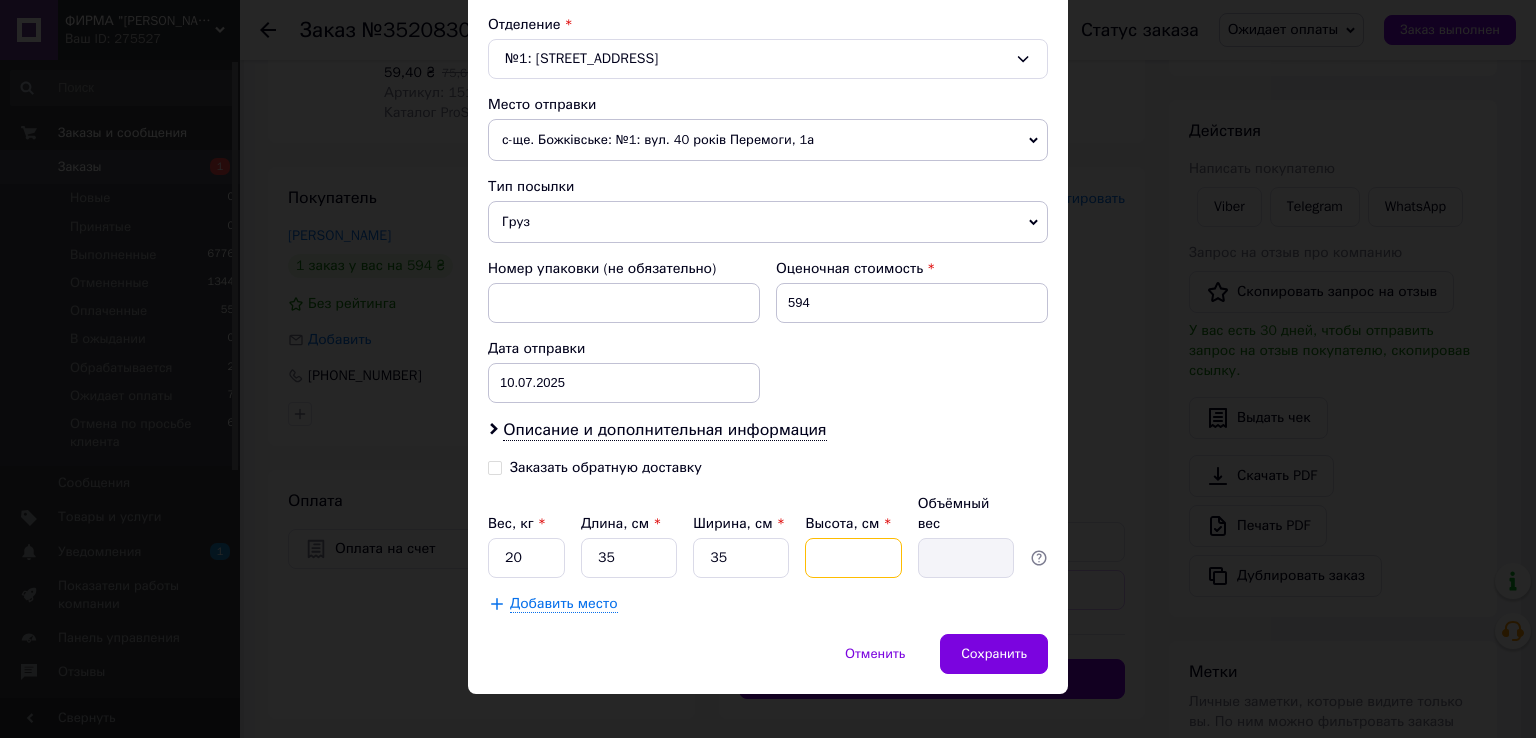 type on "2" 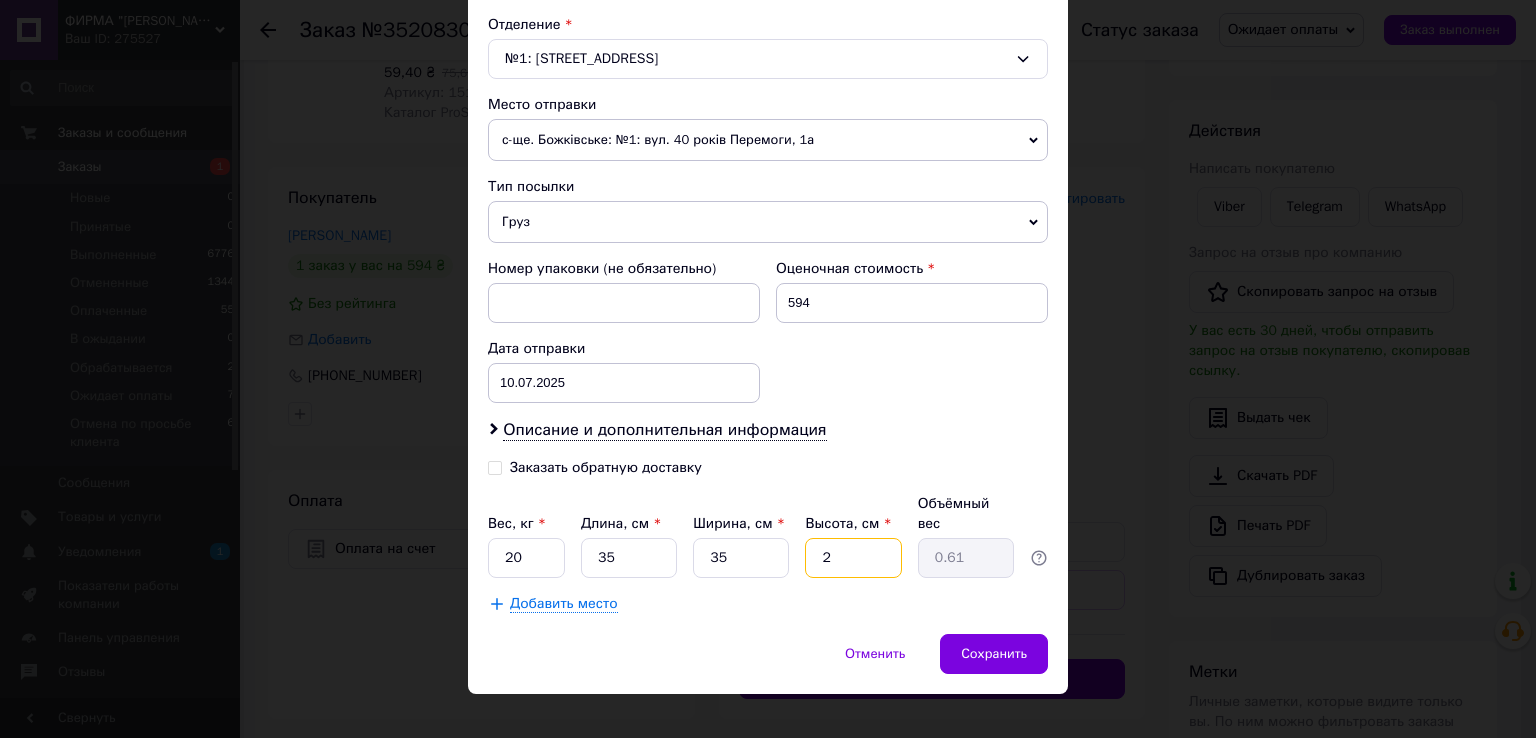 type on "25" 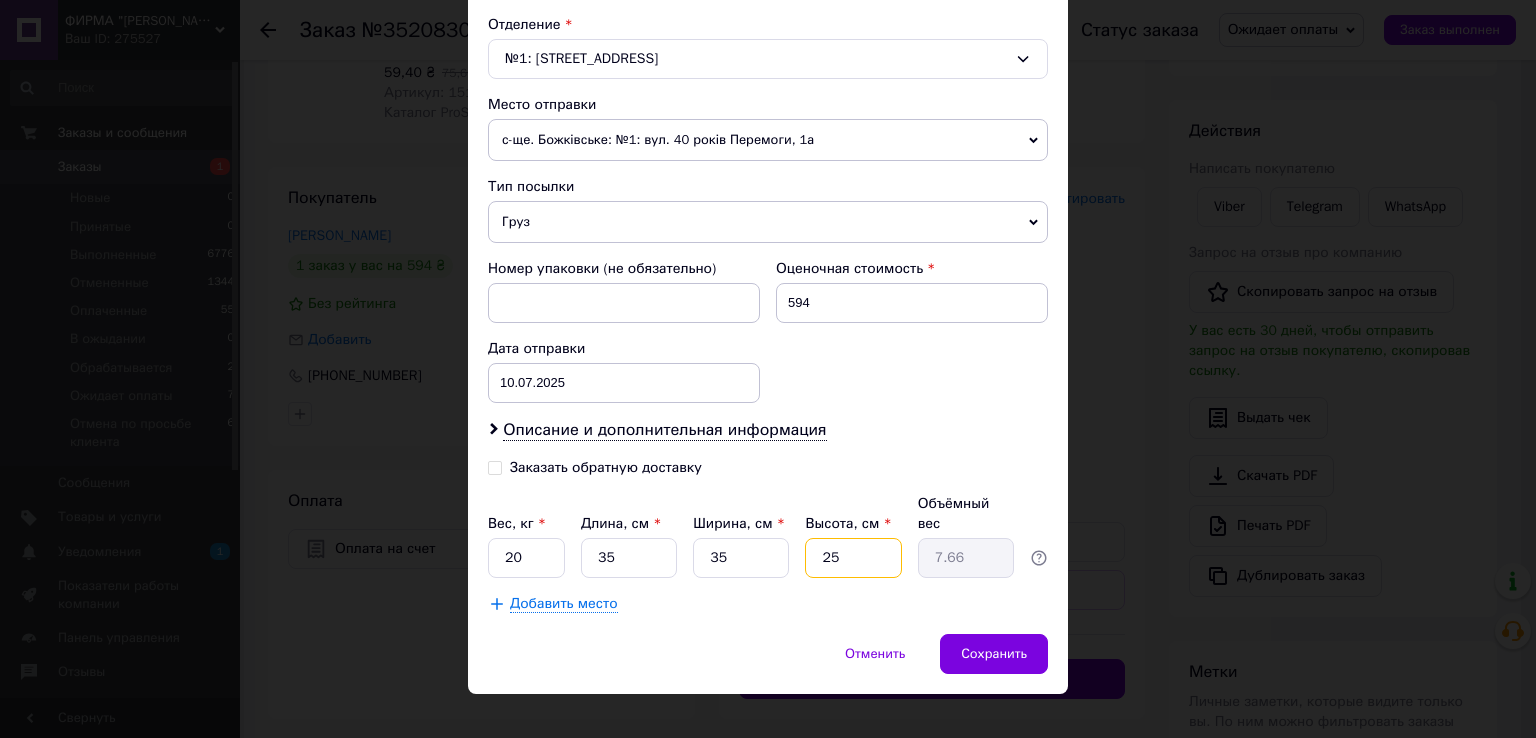 type on "25" 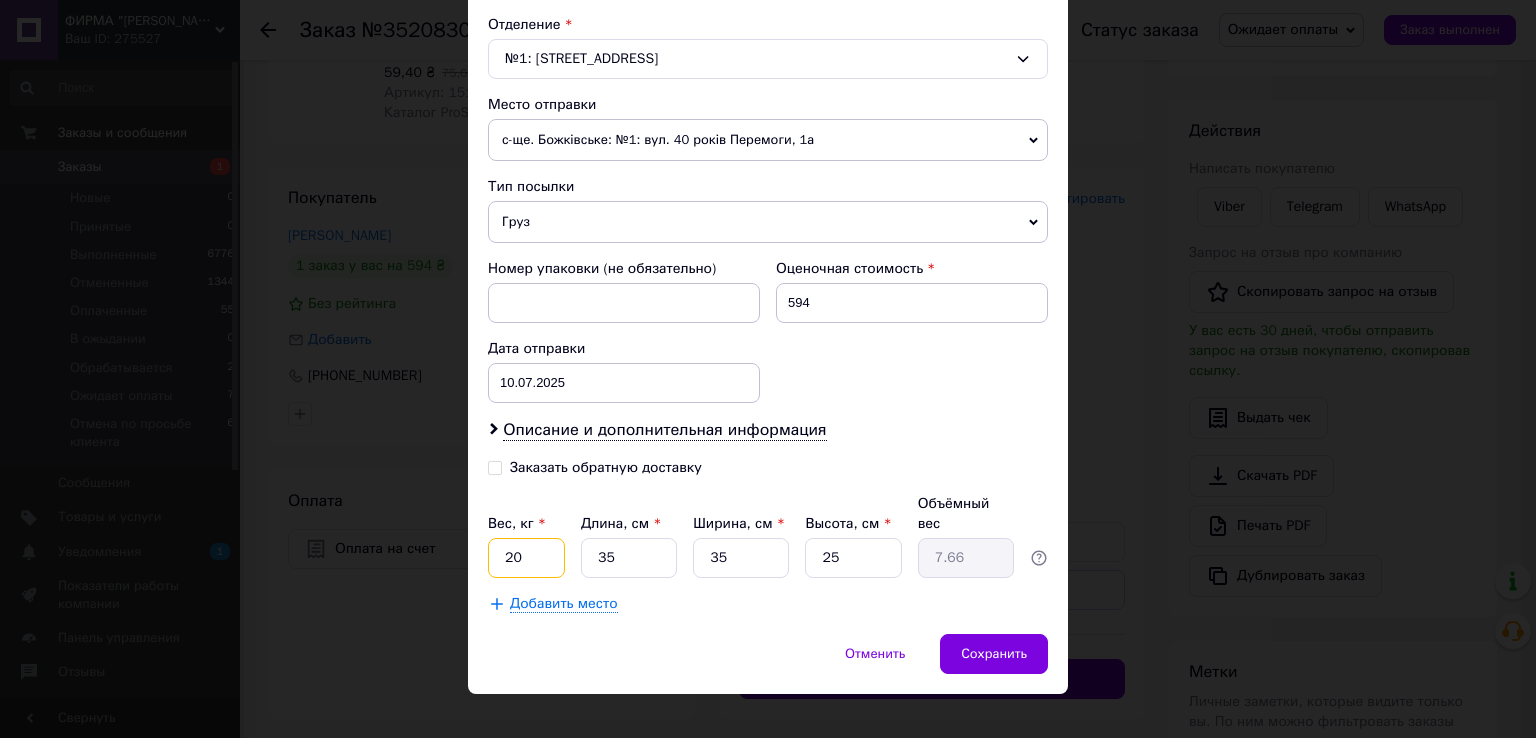 click on "20" at bounding box center (526, 558) 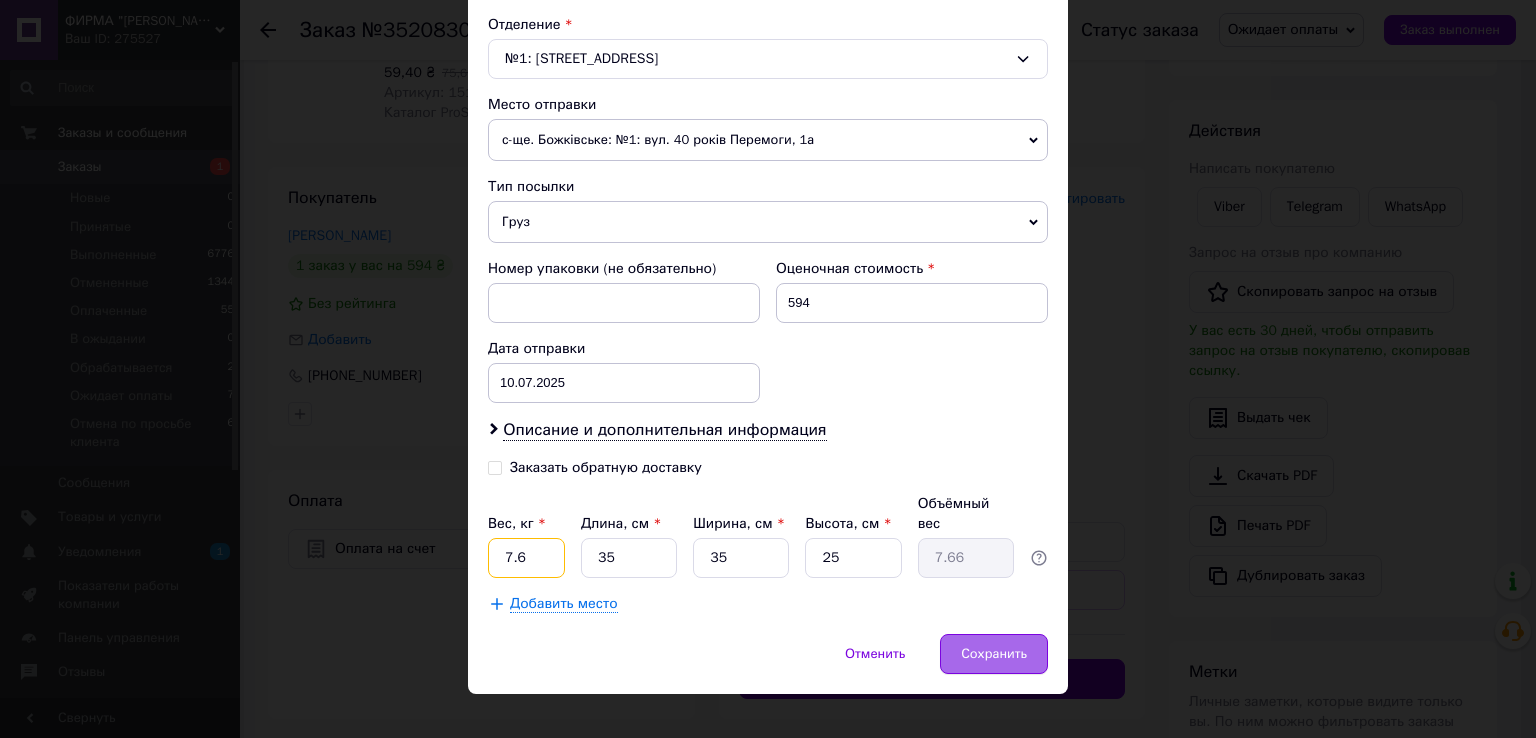 type on "7.6" 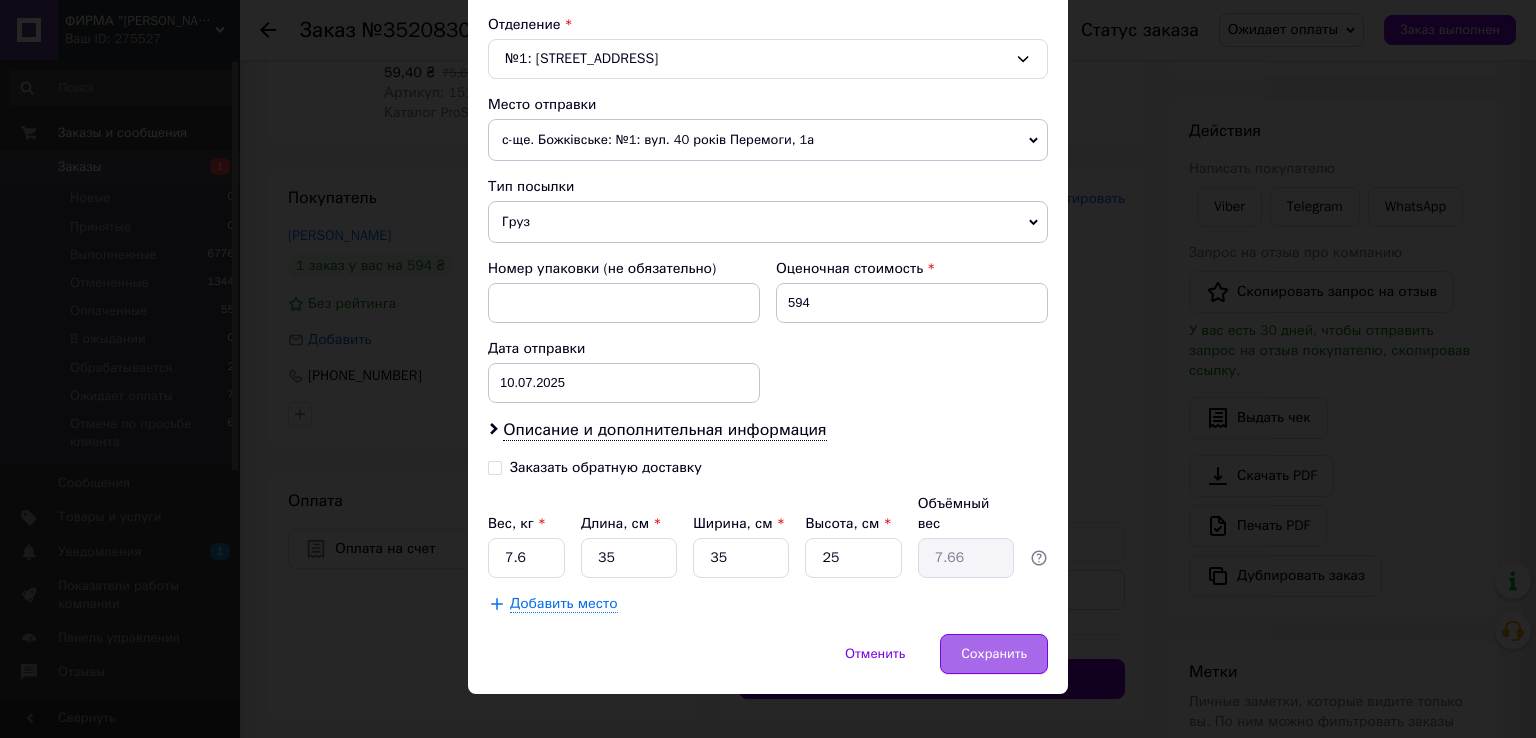 click on "Сохранить" at bounding box center [994, 654] 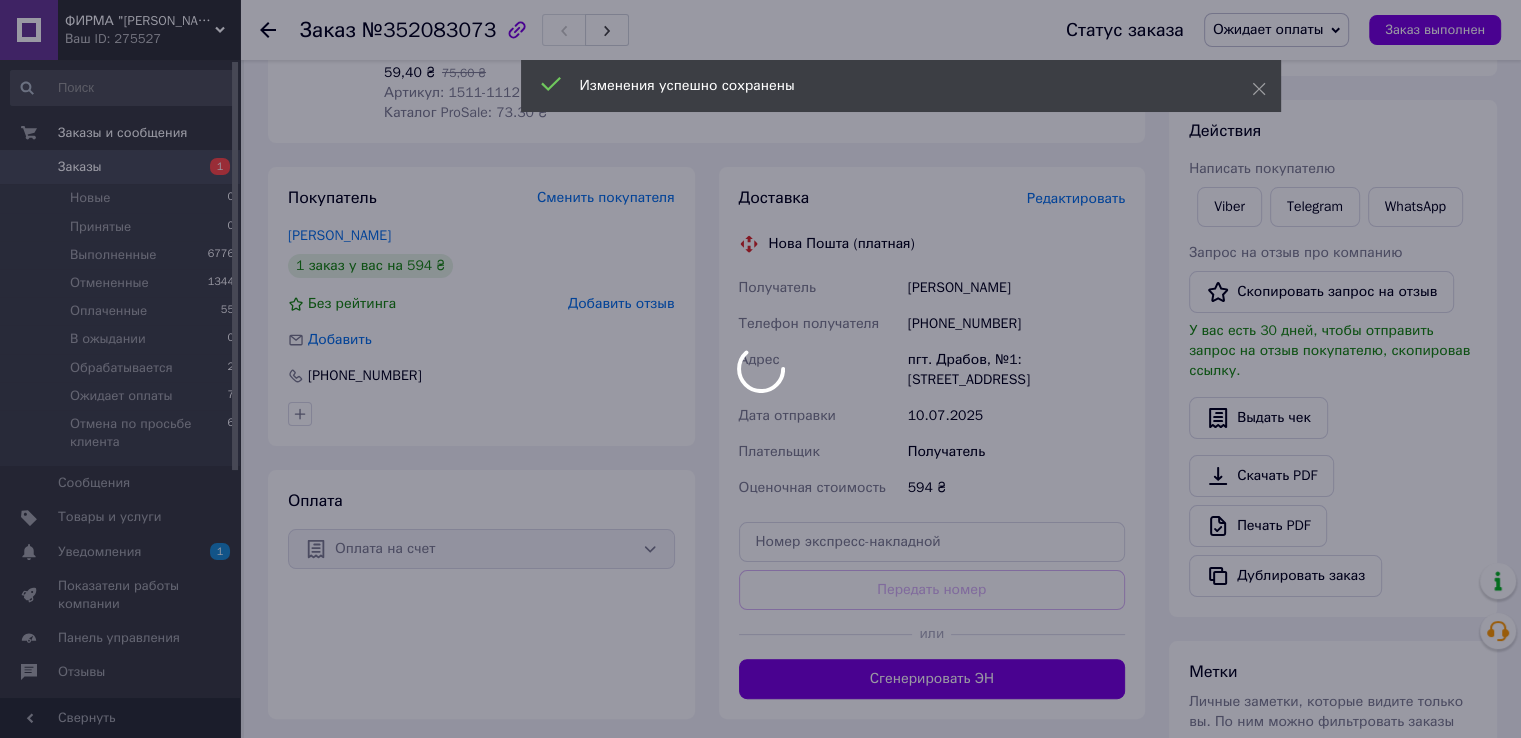 click at bounding box center (760, 369) 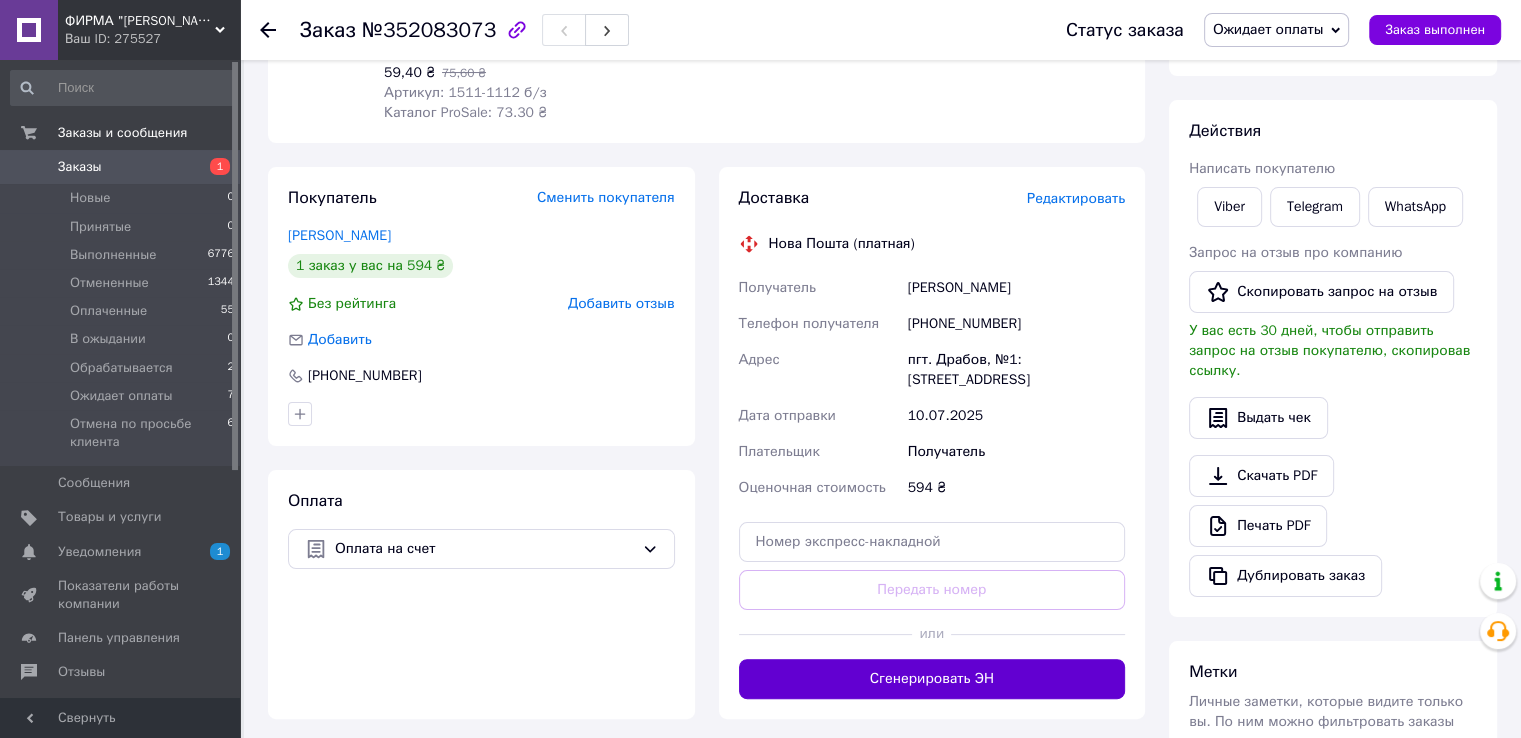 click on "Сгенерировать ЭН" at bounding box center [932, 679] 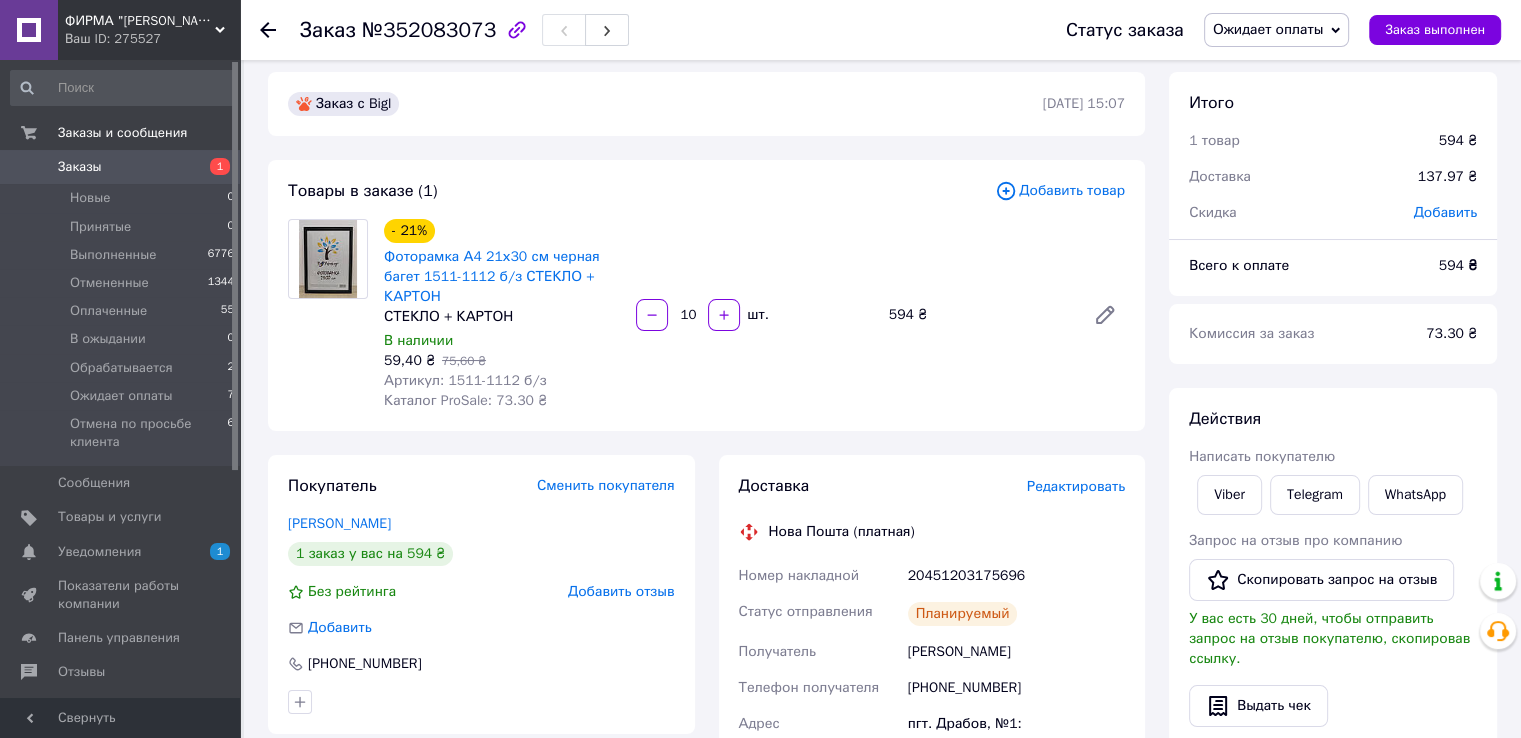 scroll, scrollTop: 0, scrollLeft: 0, axis: both 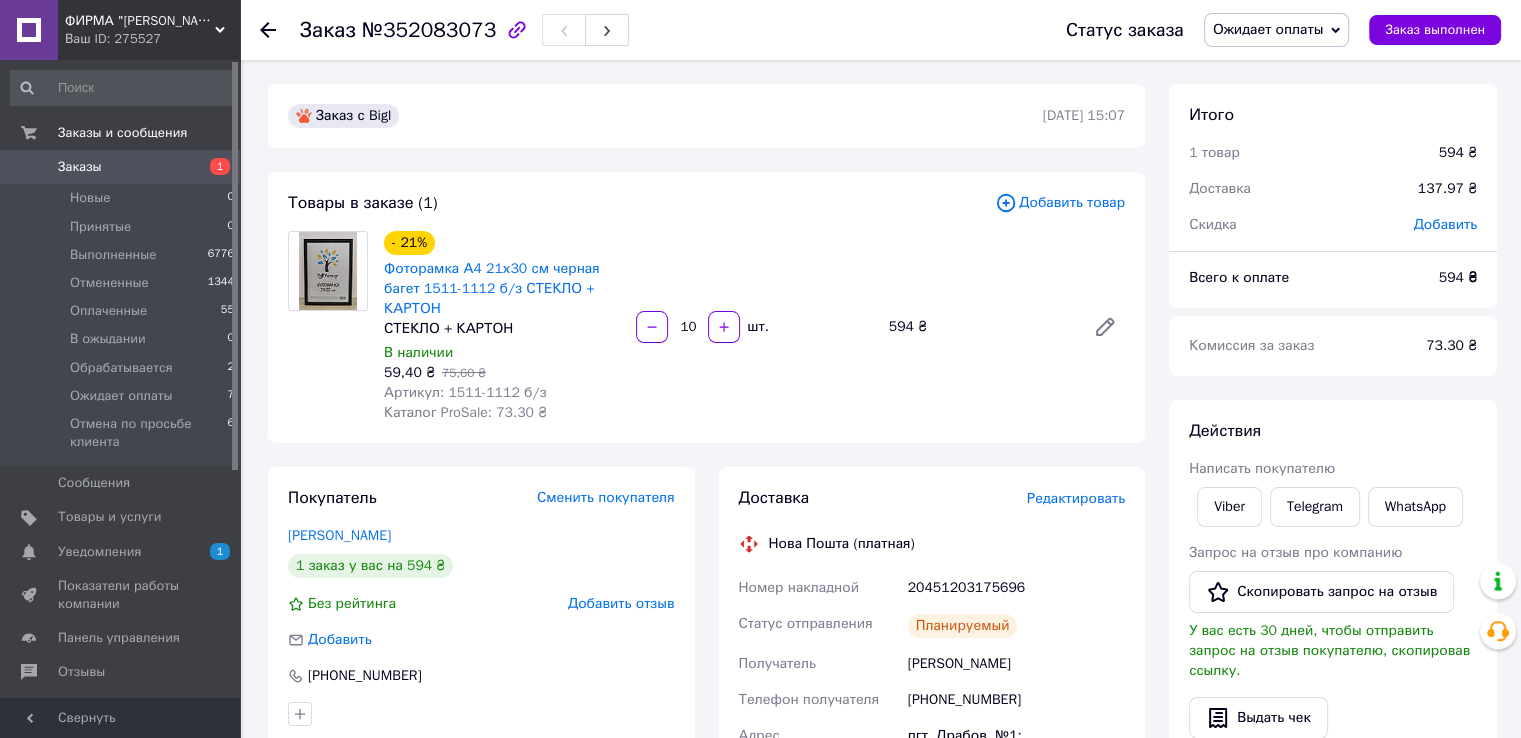 click on "Ожидает оплаты" at bounding box center (1268, 29) 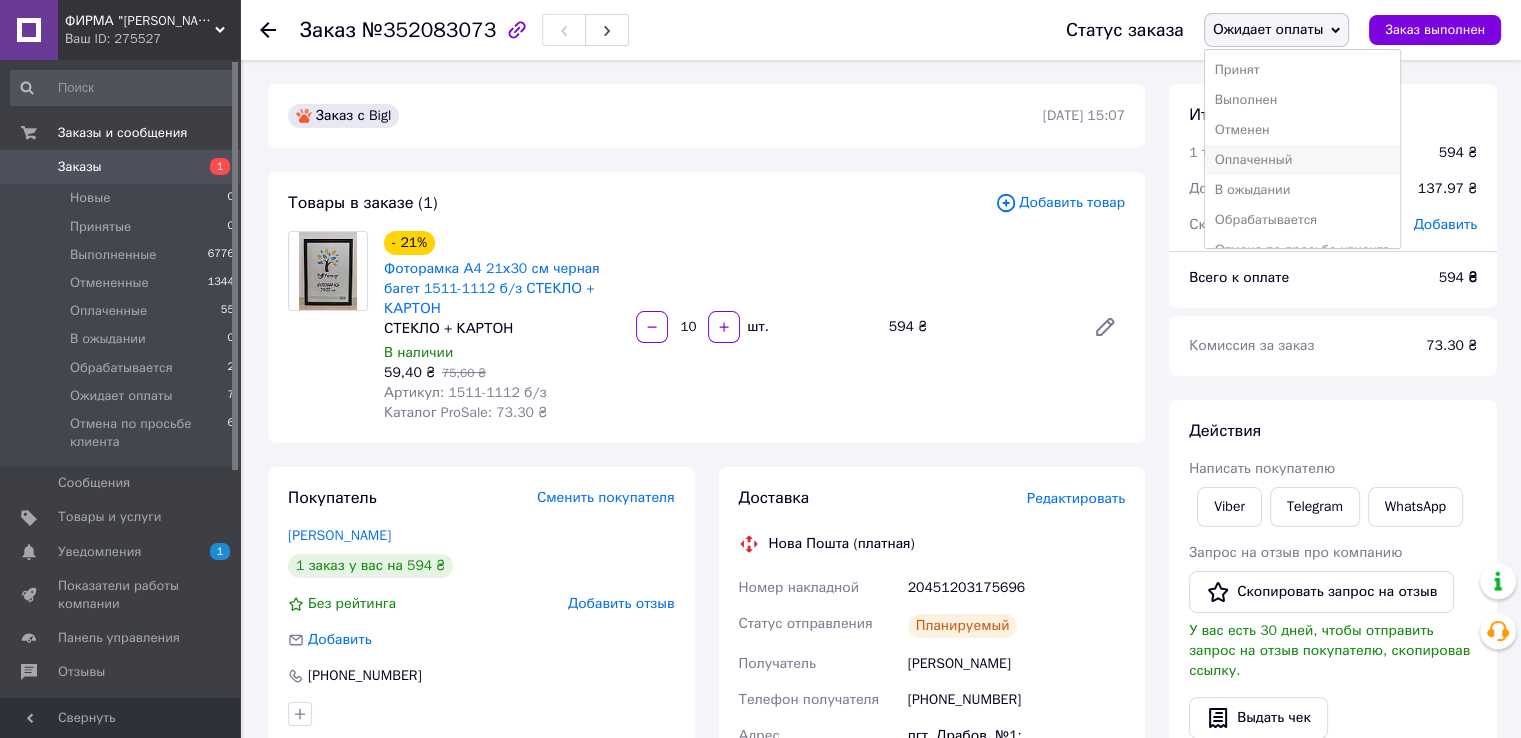 click on "Оплаченный" at bounding box center (1302, 160) 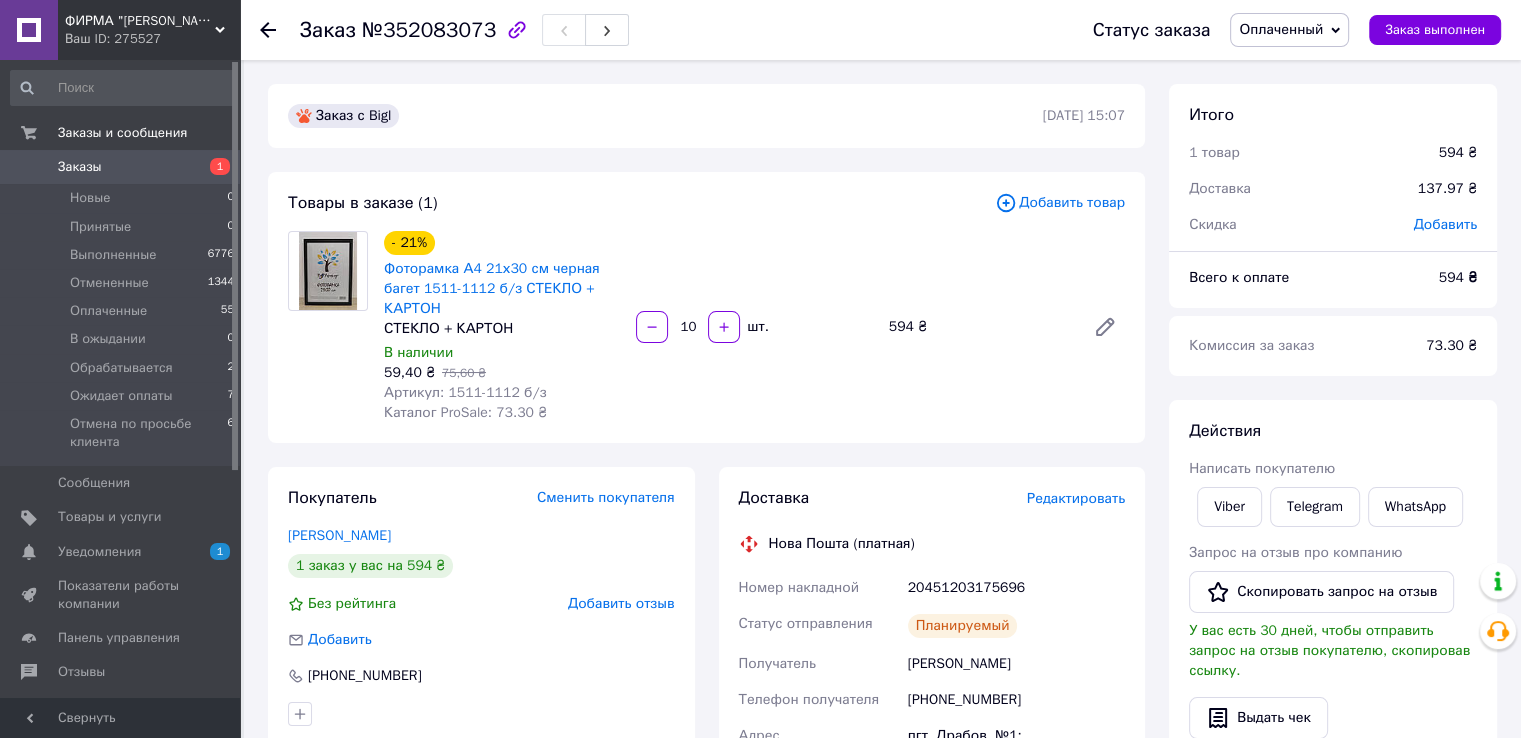 click on "[PHONE_NUMBER]" at bounding box center (1016, 700) 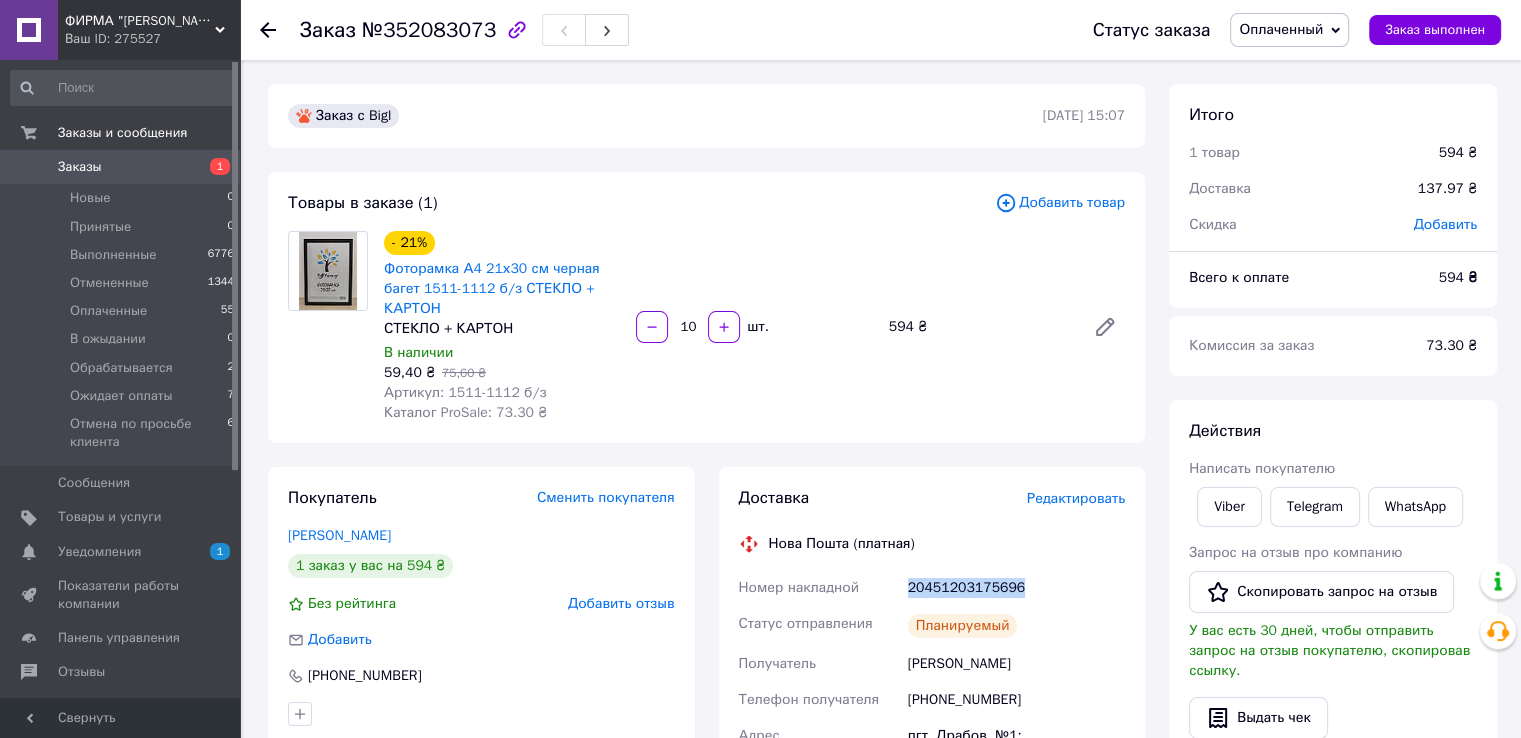 copy on "20451203175696" 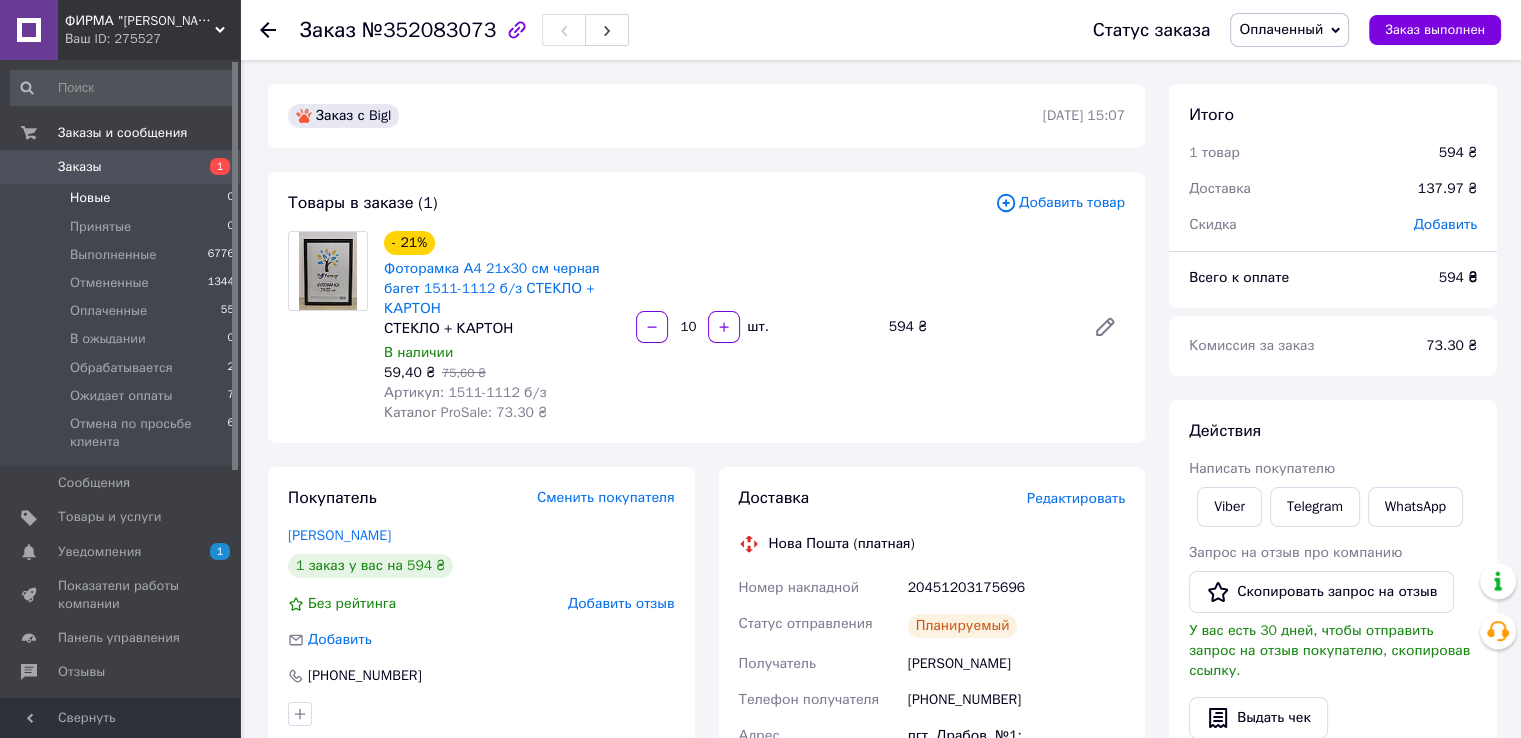 click on "Новые" at bounding box center [90, 198] 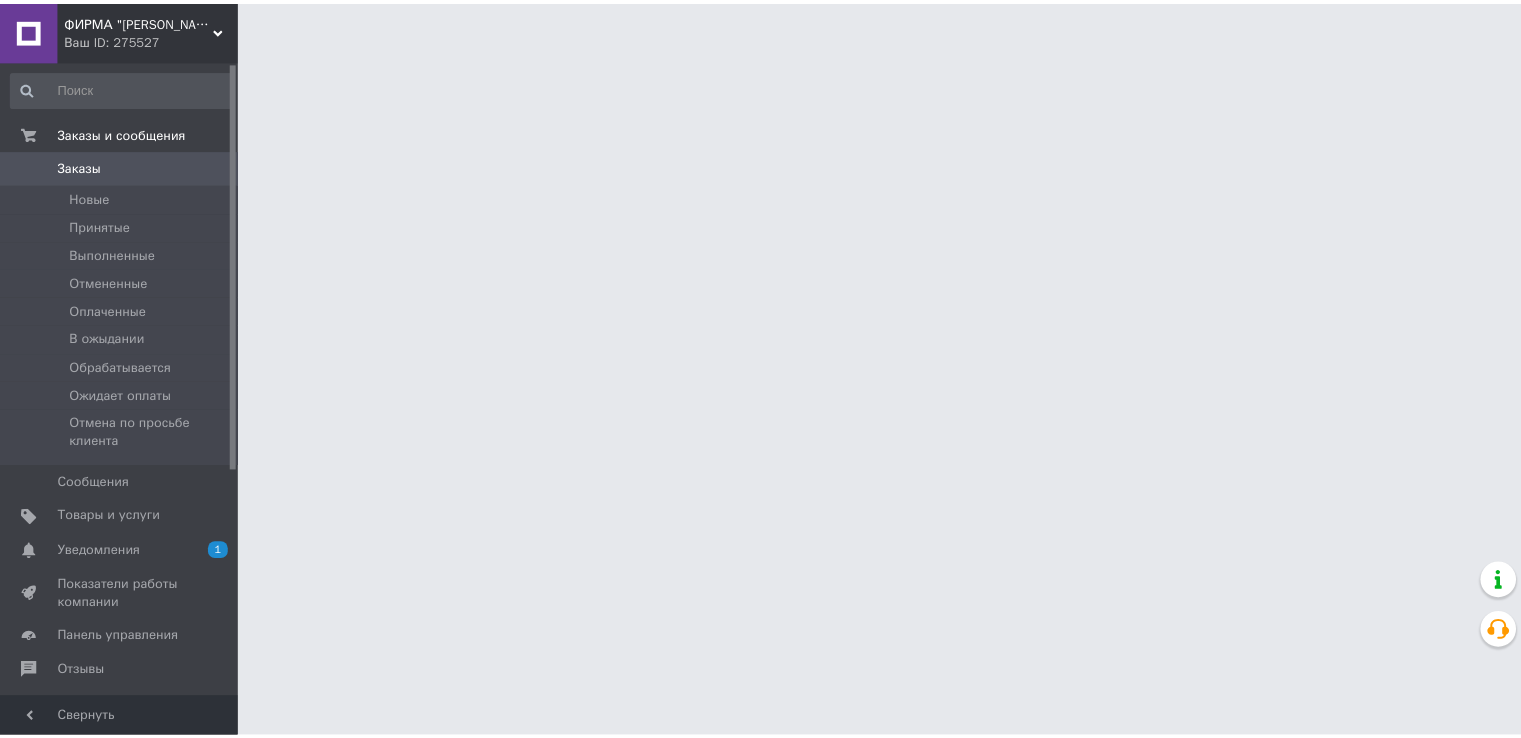 scroll, scrollTop: 0, scrollLeft: 0, axis: both 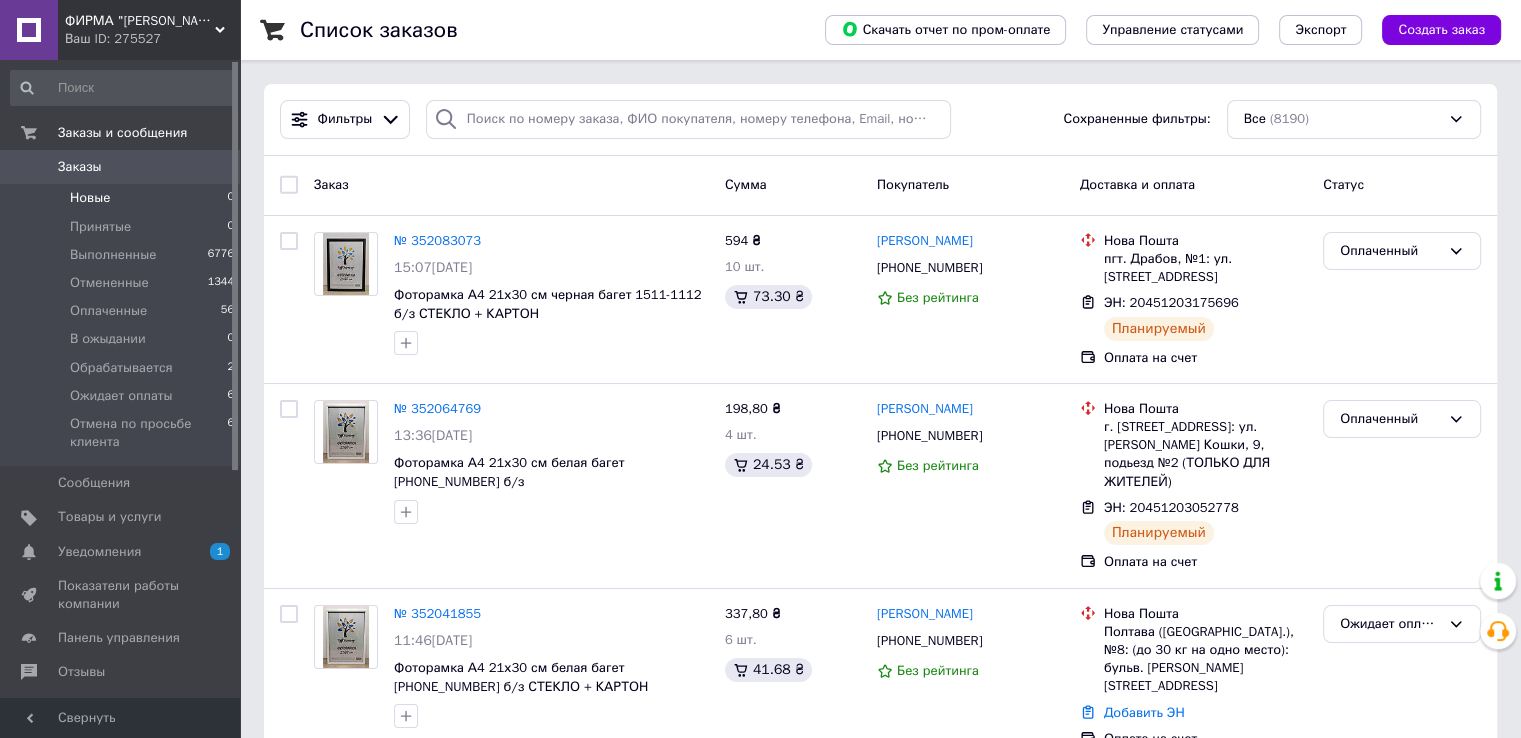 click on "Новые" at bounding box center (90, 198) 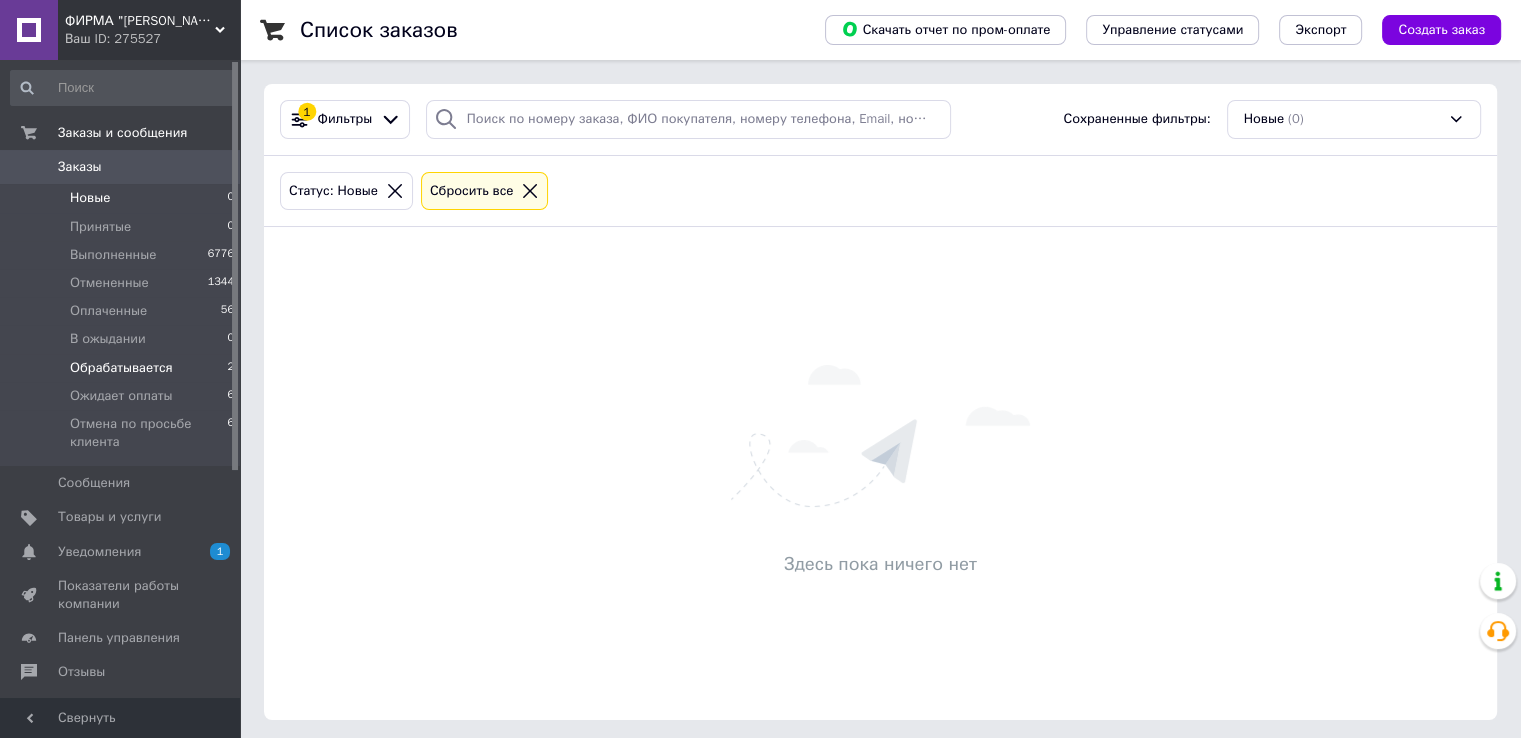click on "Обрабатывается" at bounding box center (121, 368) 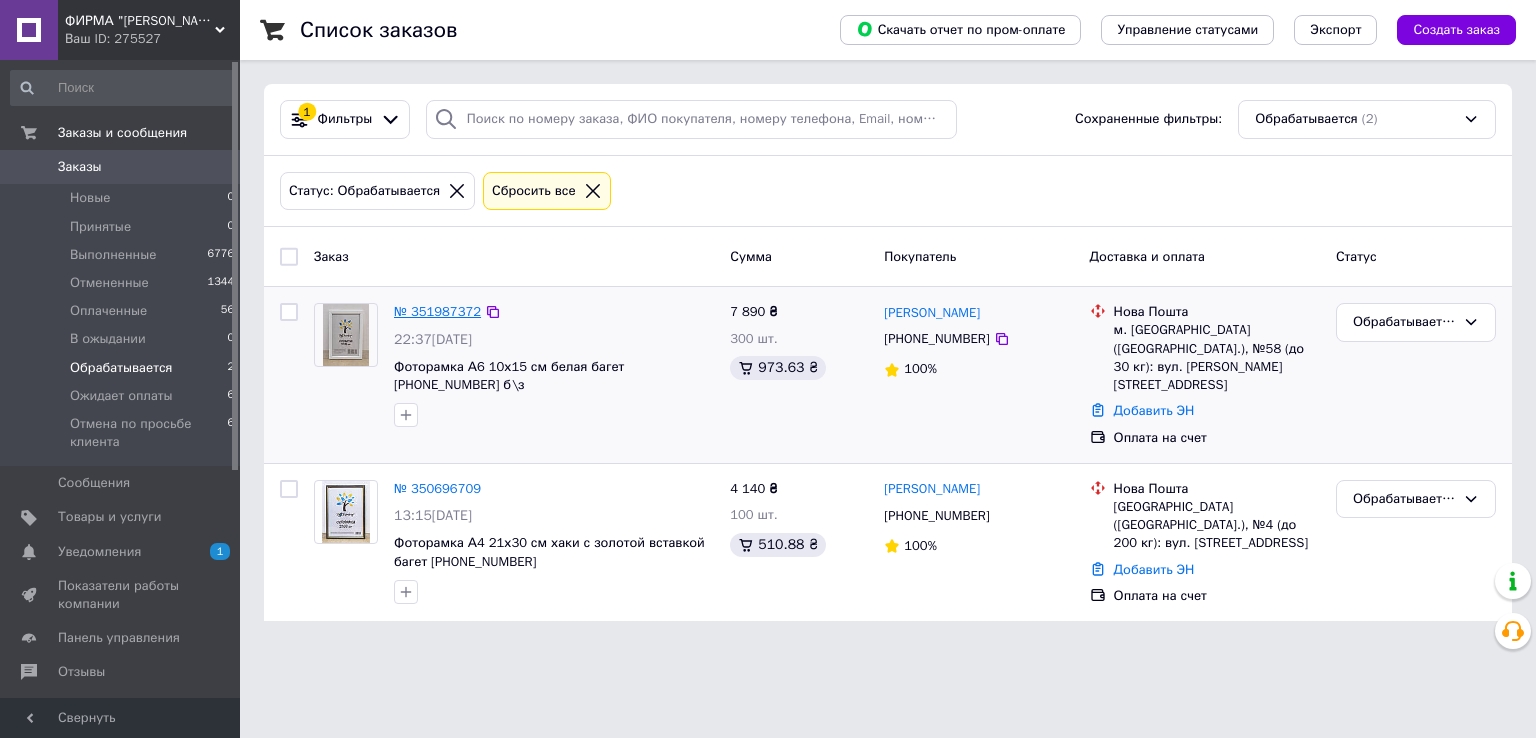 click on "№ 351987372" at bounding box center [437, 311] 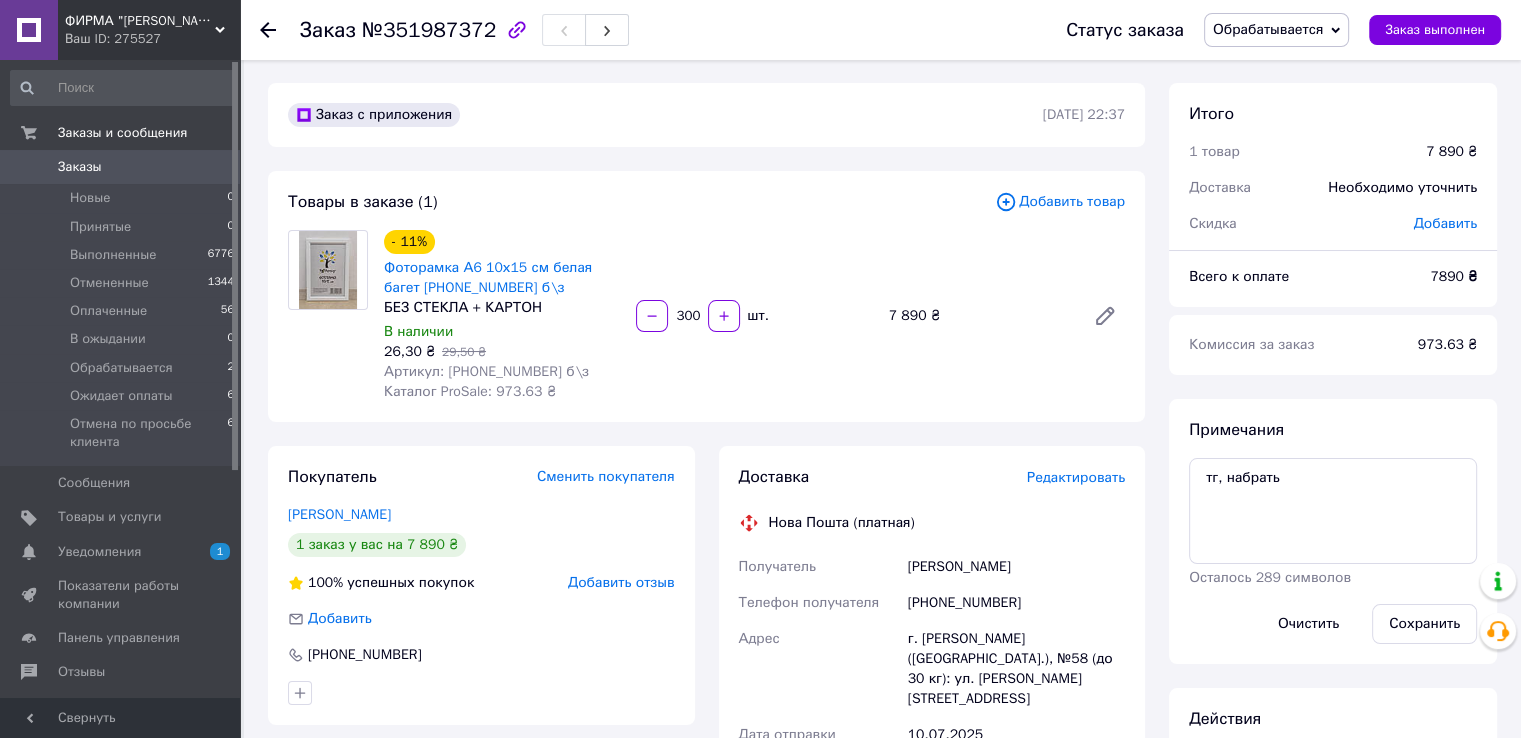 scroll, scrollTop: 0, scrollLeft: 0, axis: both 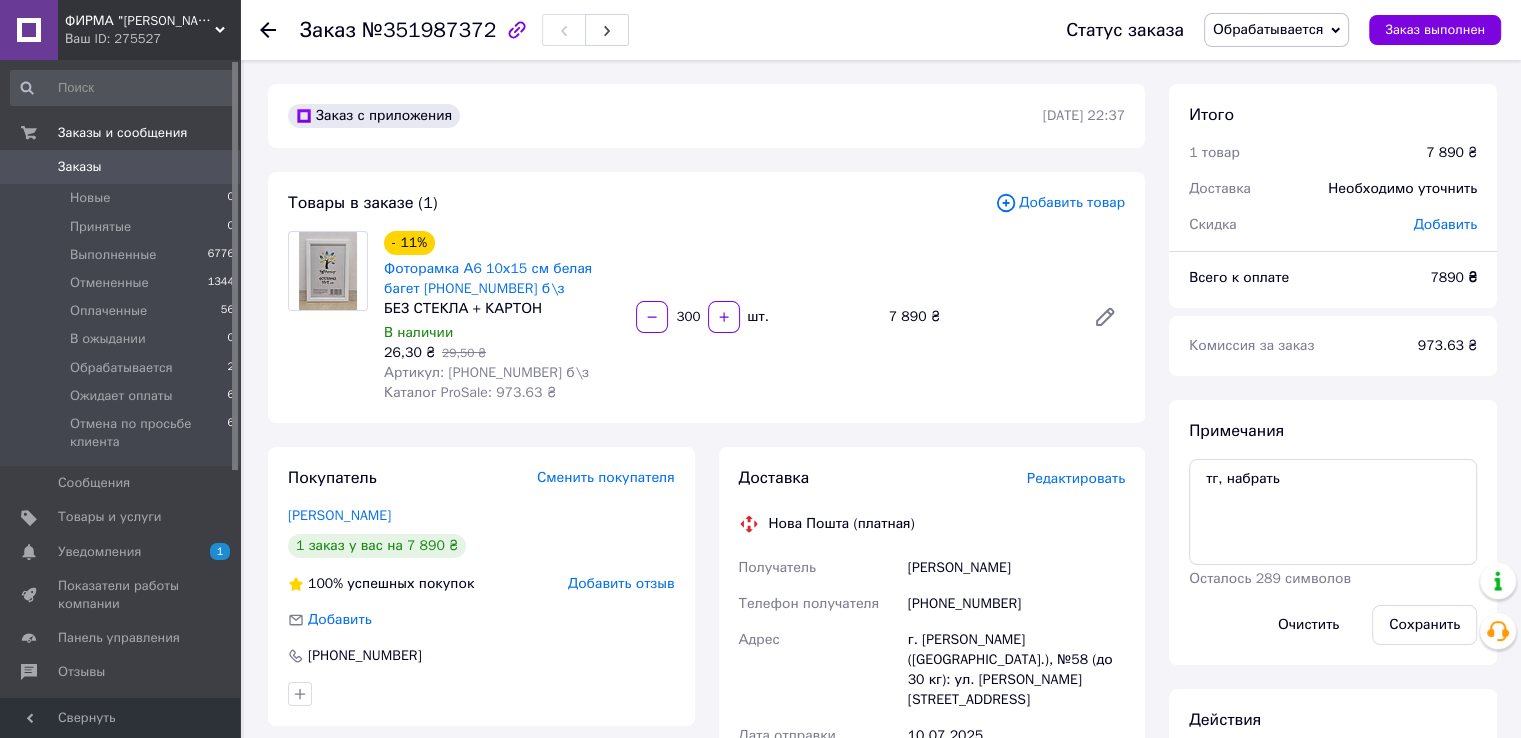 click on "Обрабатывается" at bounding box center [1276, 30] 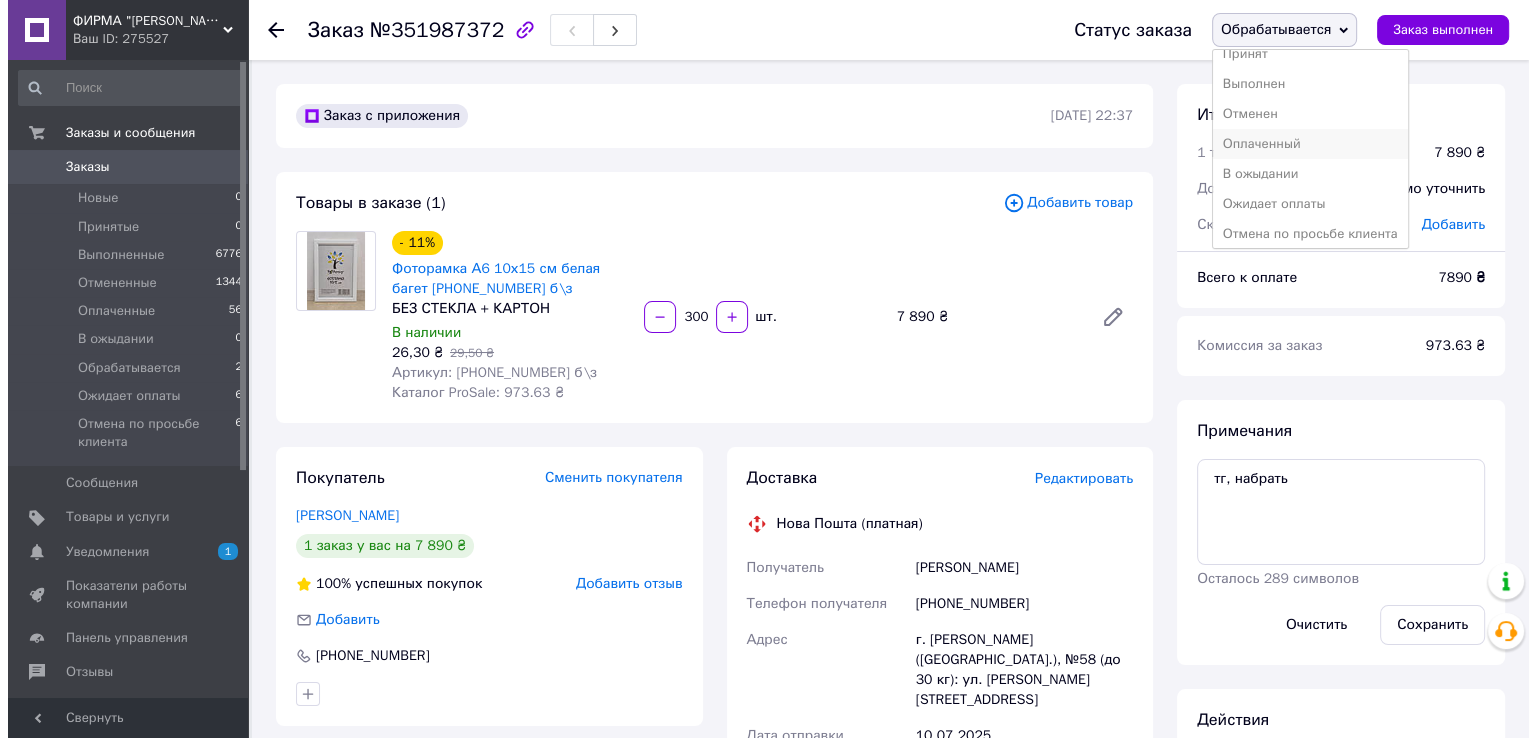 scroll, scrollTop: 21, scrollLeft: 0, axis: vertical 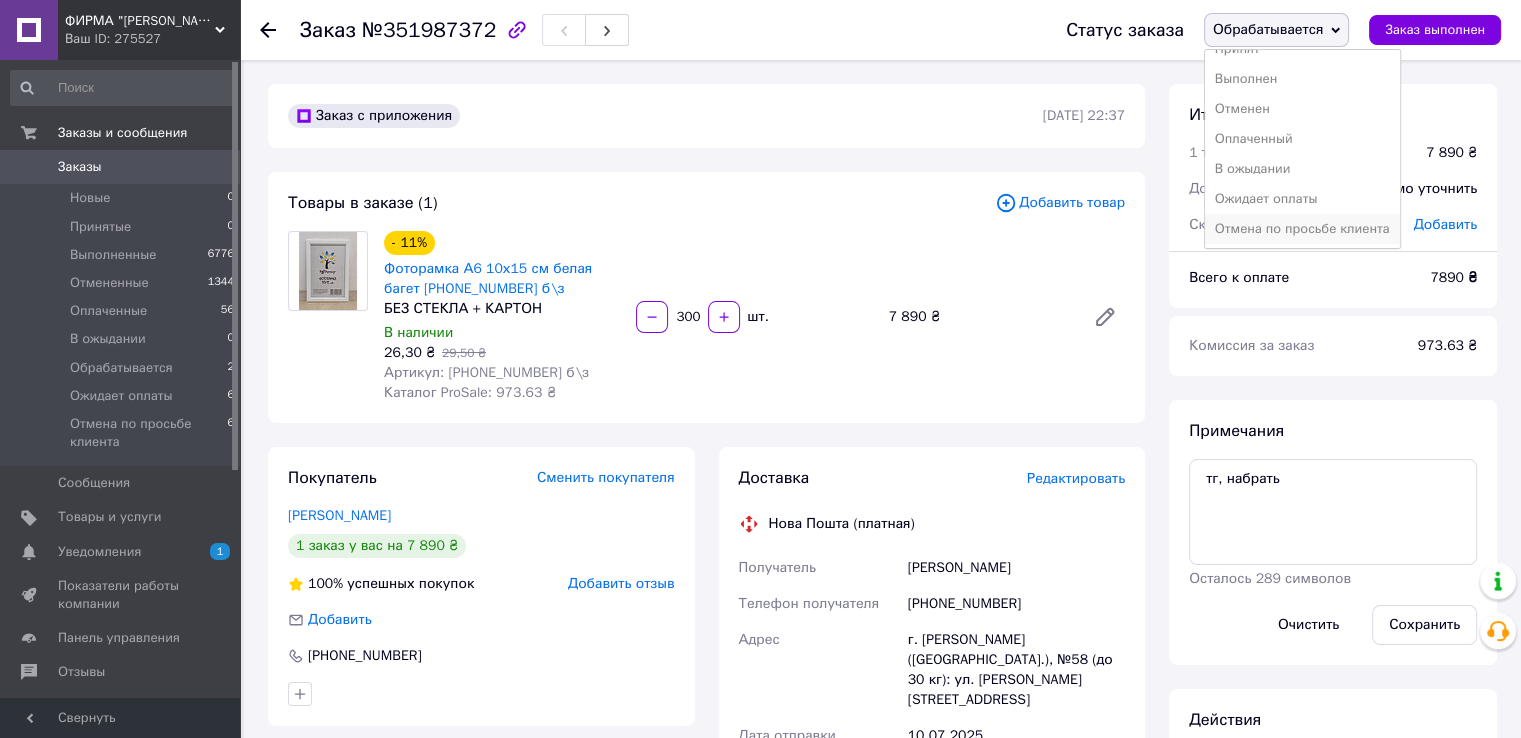 click on "Отмена по просьбе клиента" at bounding box center (1302, 229) 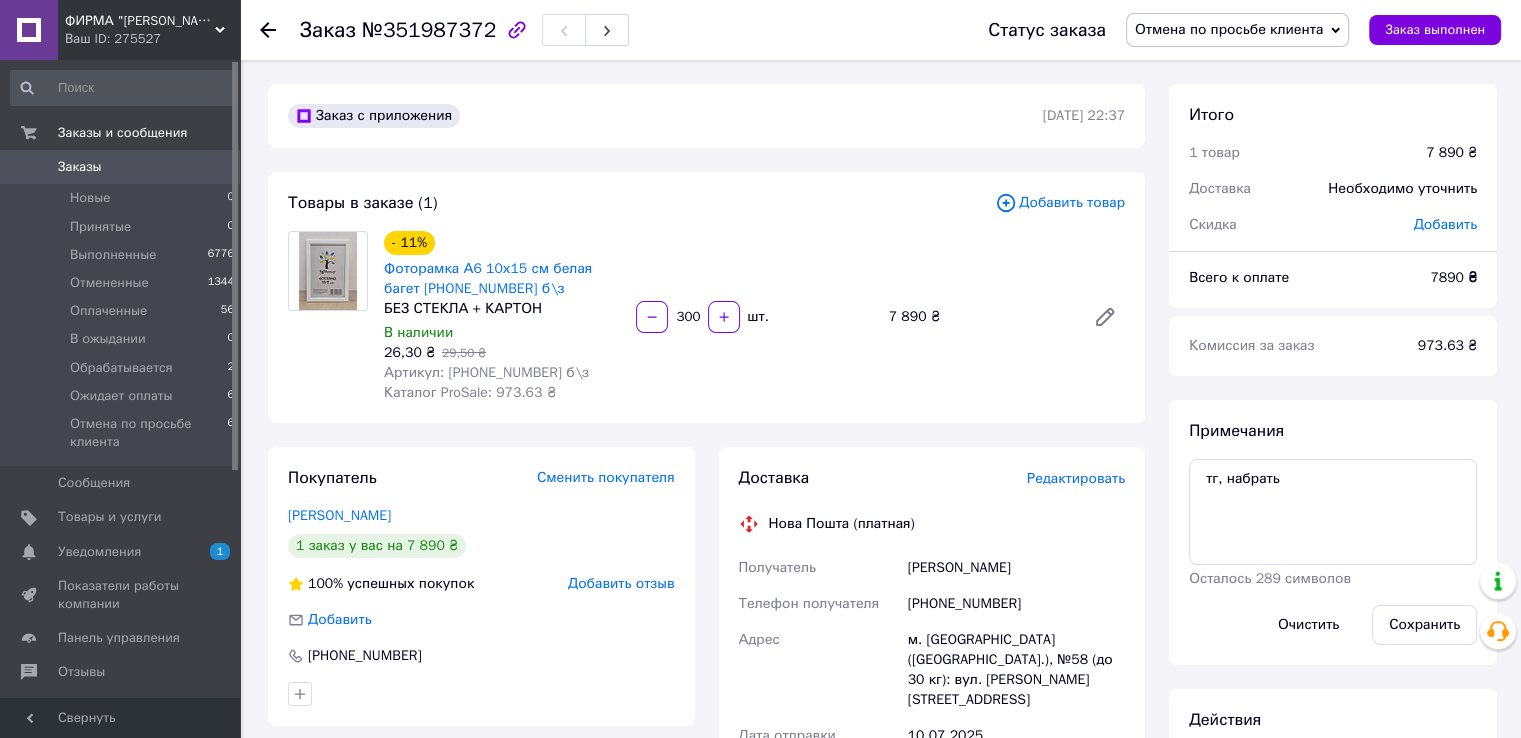 click on "Примечания тг, набрать Осталось 289 символов Очистить Сохранить" at bounding box center [1333, 532] 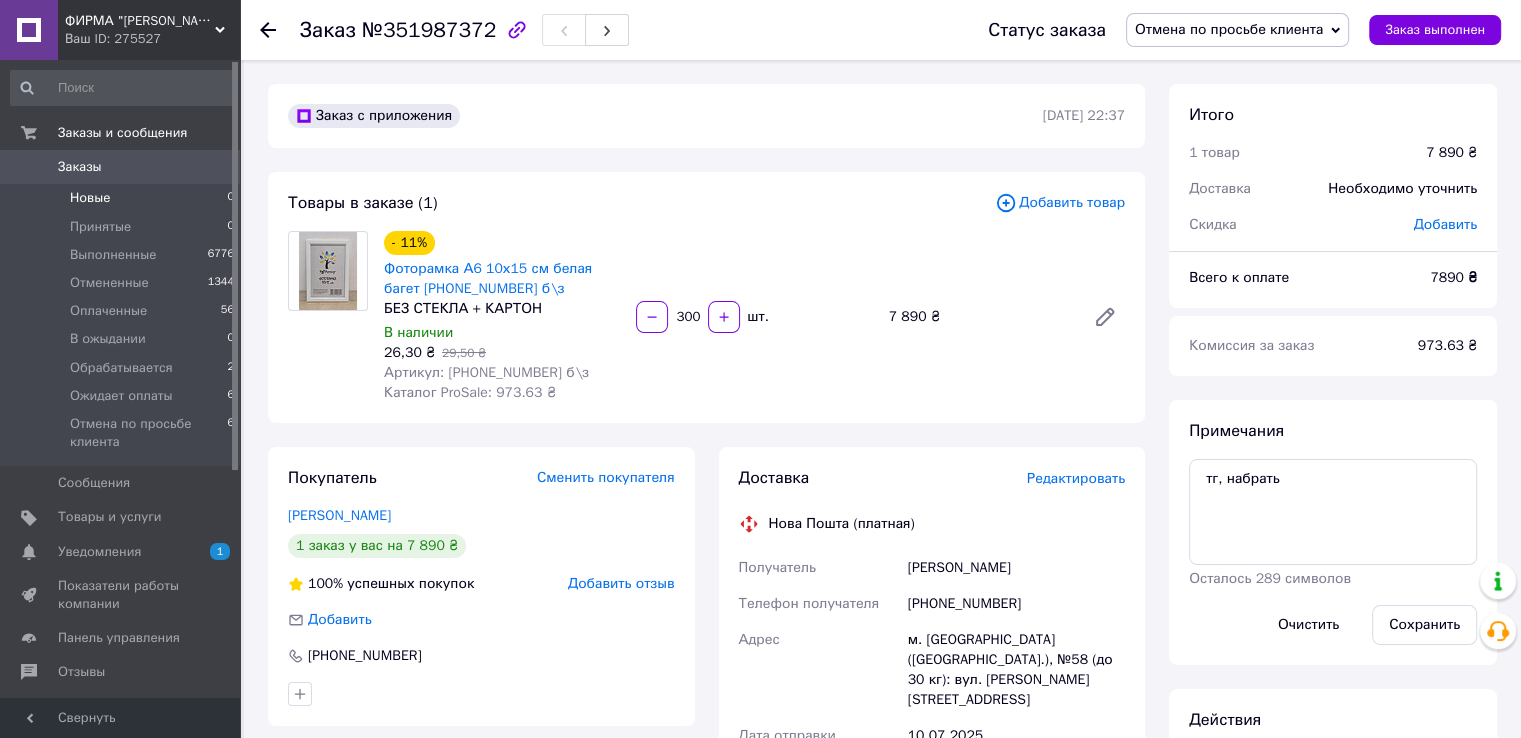 click on "Новые" at bounding box center (90, 198) 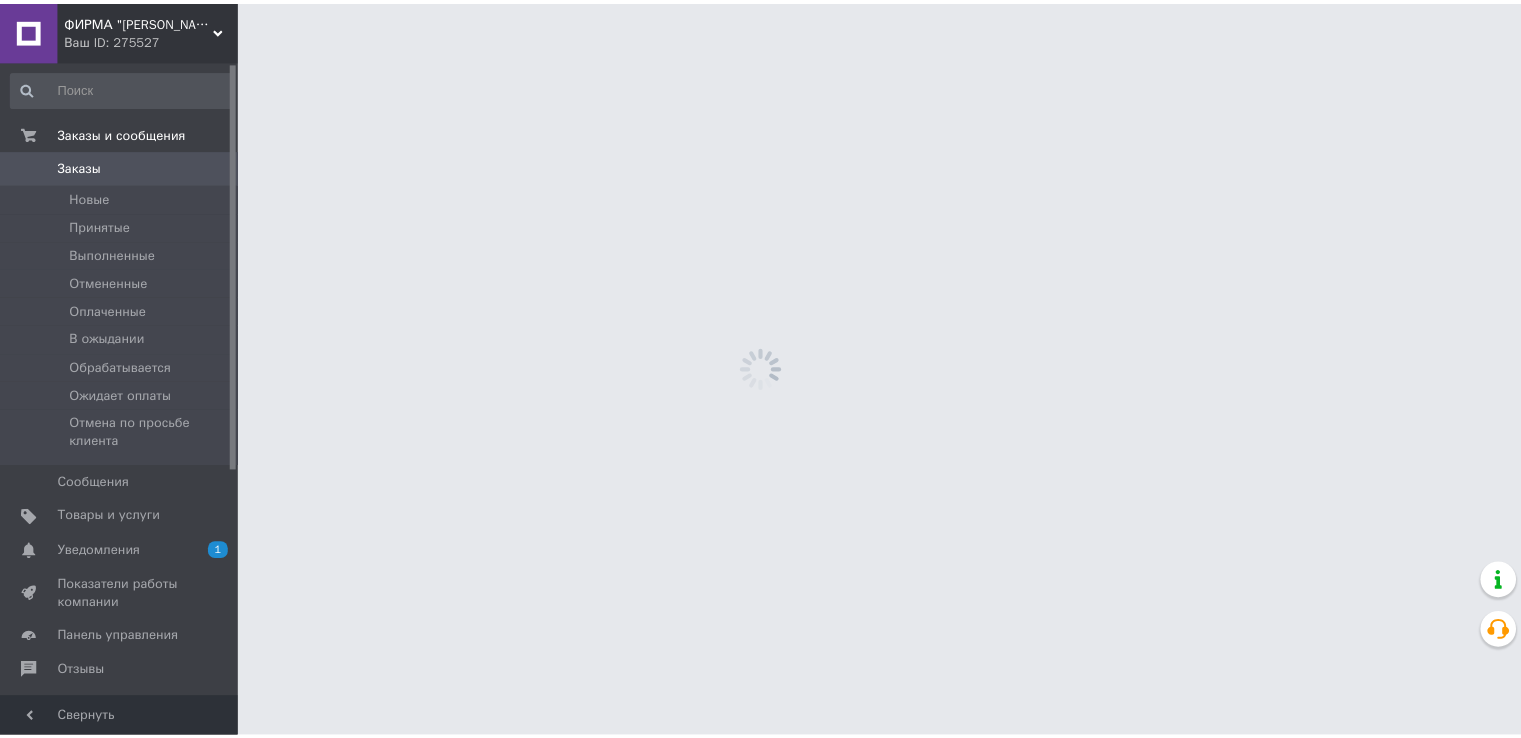 scroll, scrollTop: 0, scrollLeft: 0, axis: both 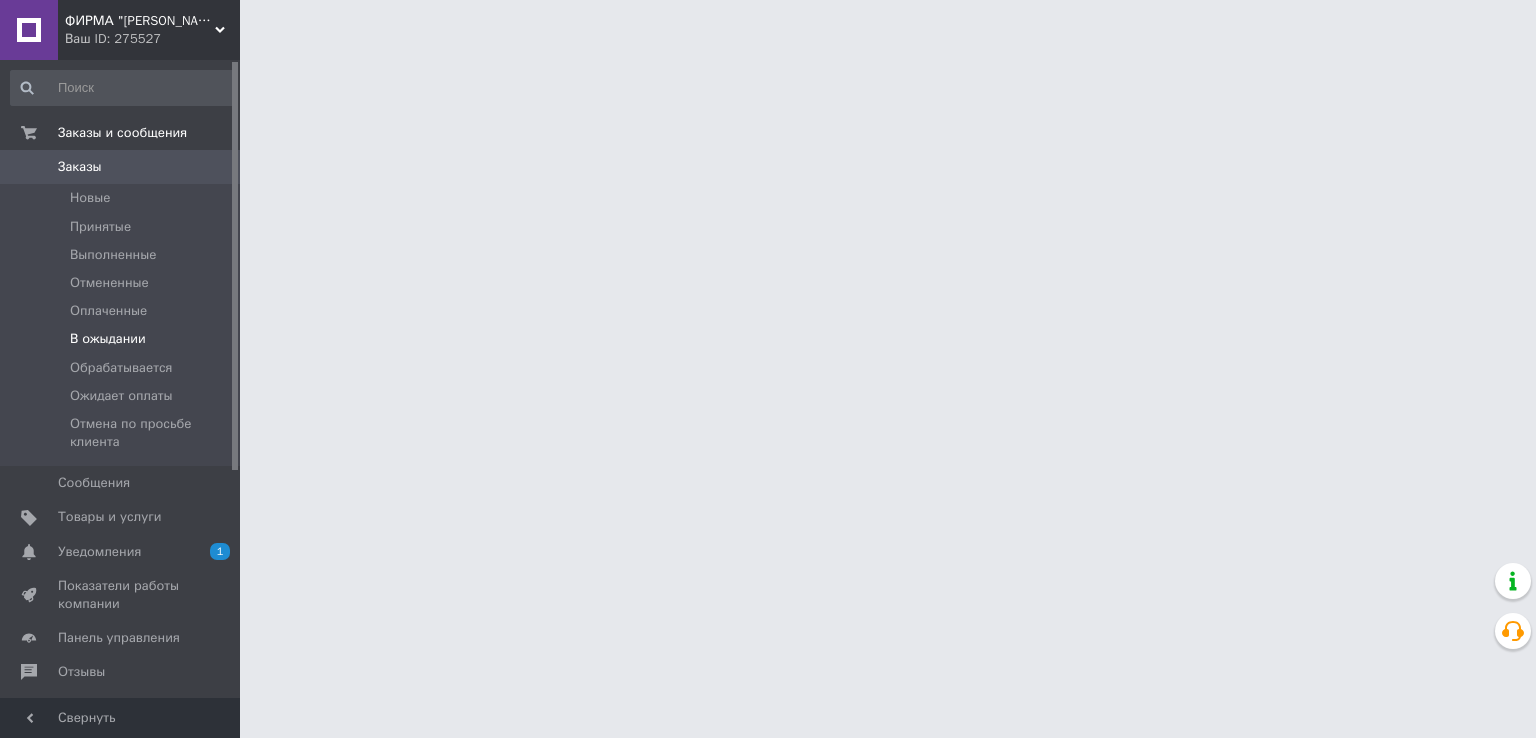click on "В ожыдании" at bounding box center [108, 339] 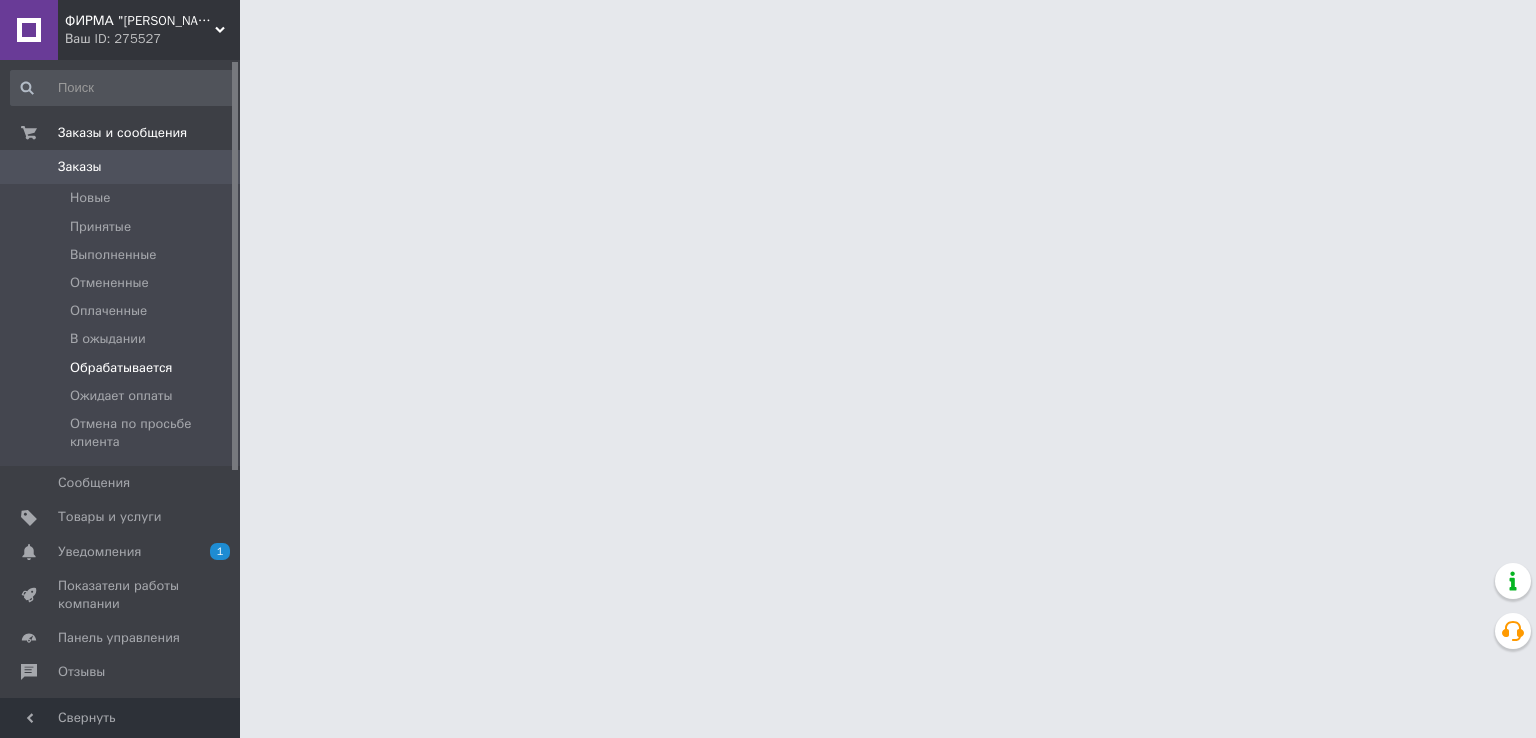 click on "Обрабатывается" at bounding box center [121, 368] 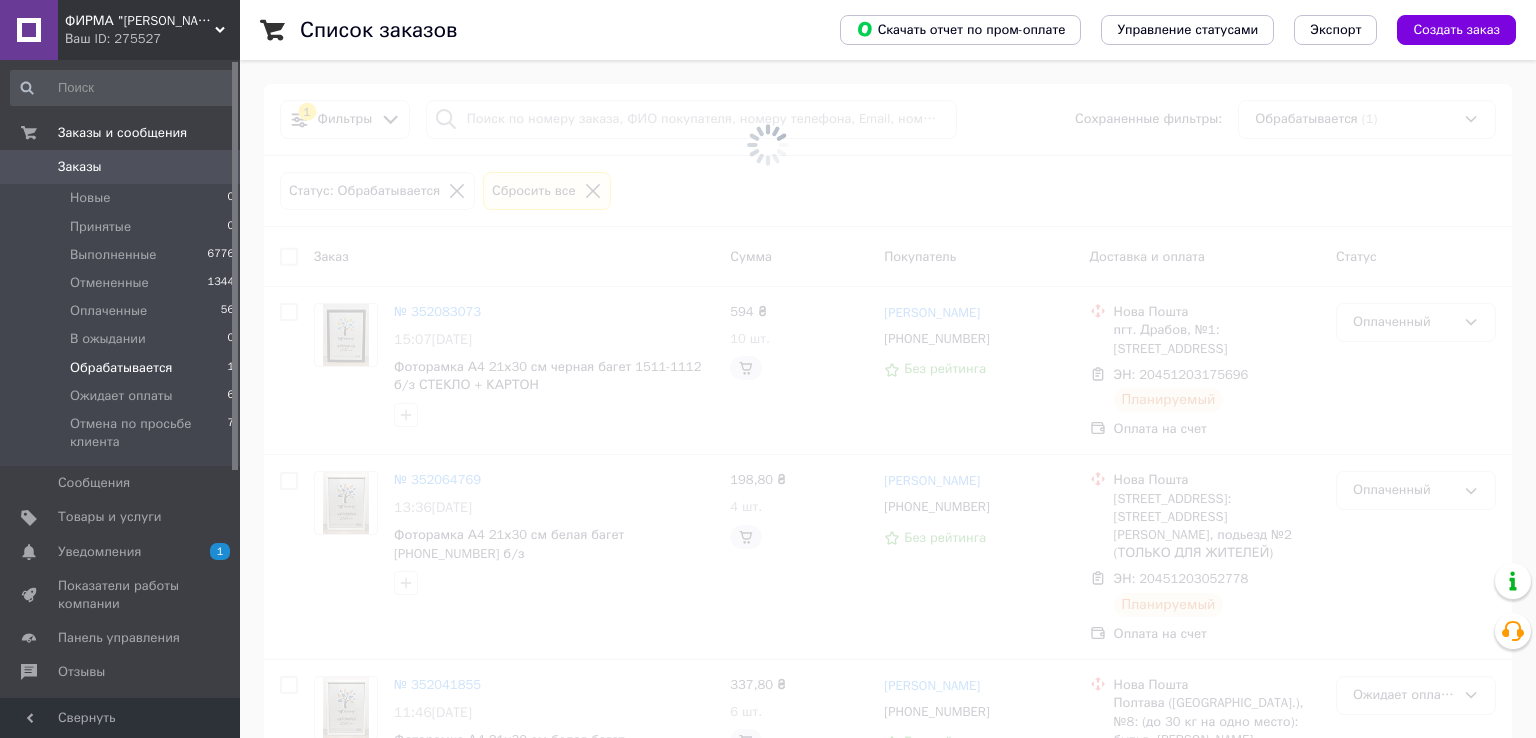click on "Обрабатывается" at bounding box center [121, 368] 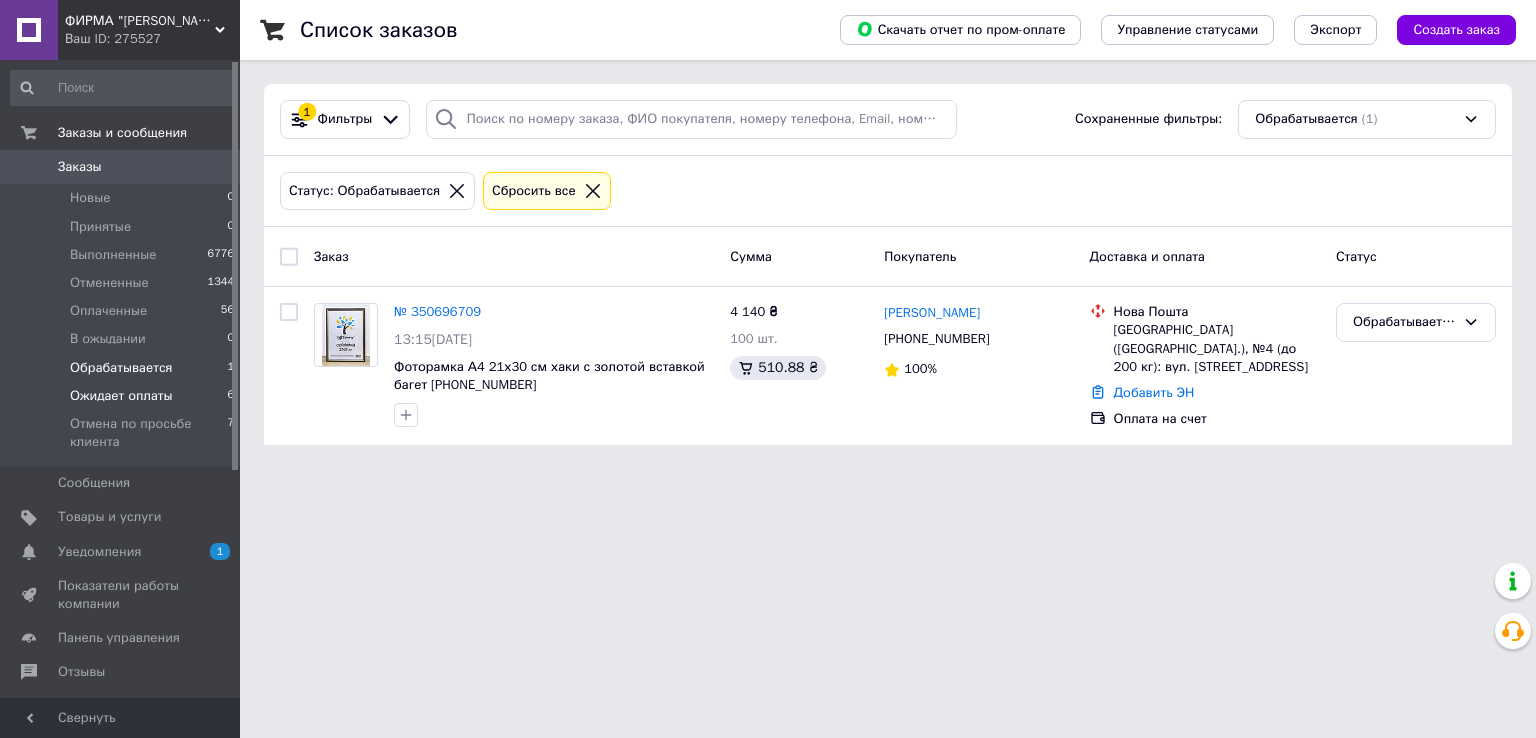 click on "Ожидает оплаты" at bounding box center (121, 396) 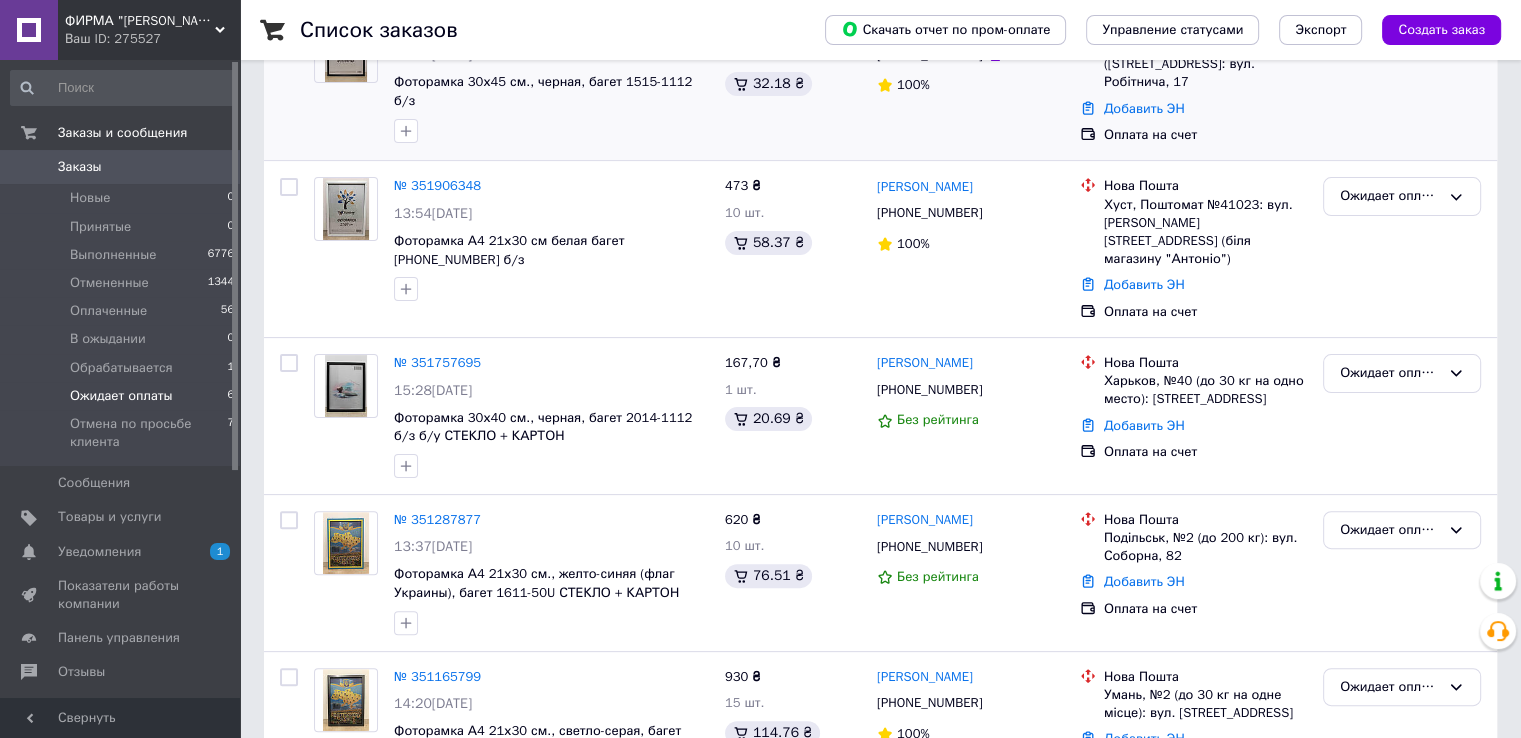 scroll, scrollTop: 516, scrollLeft: 0, axis: vertical 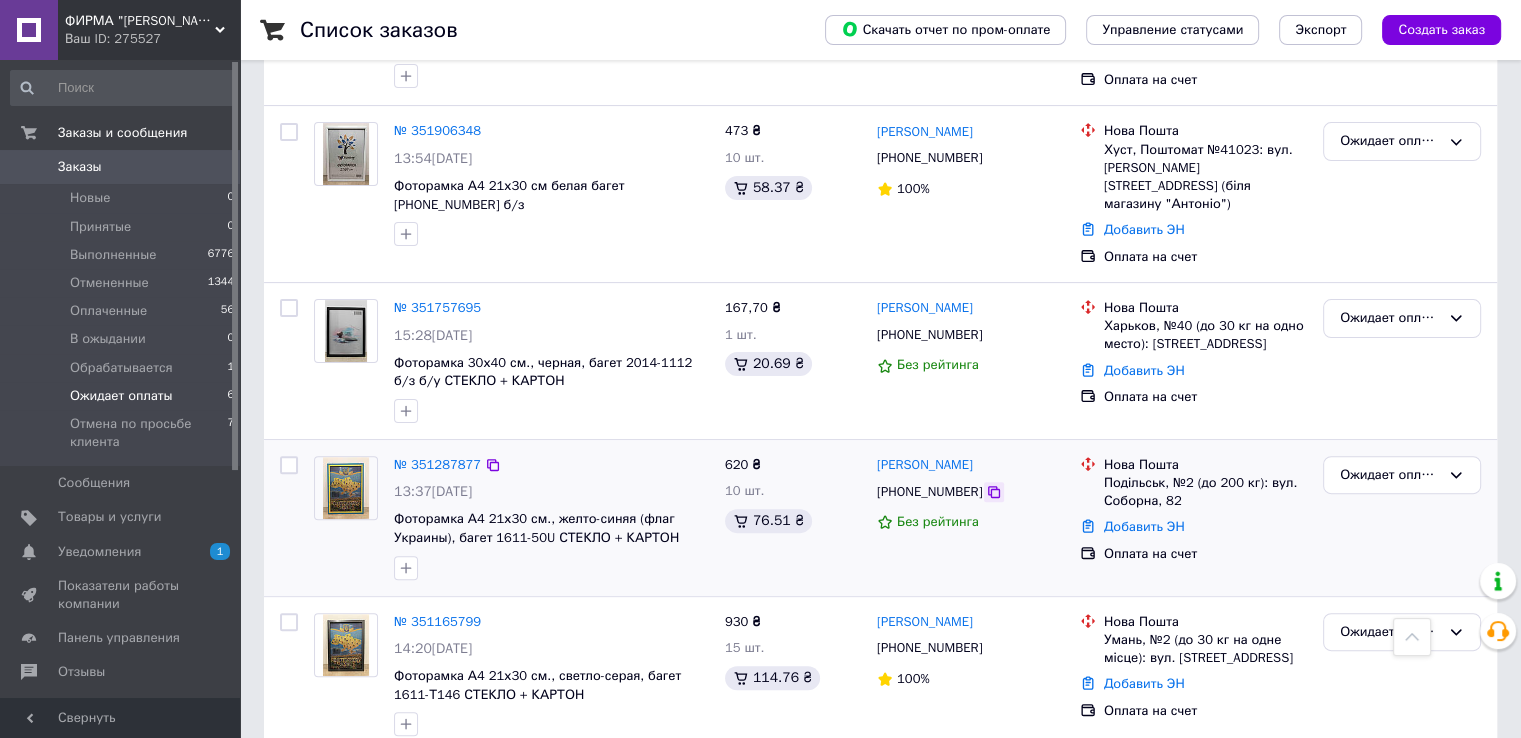 click 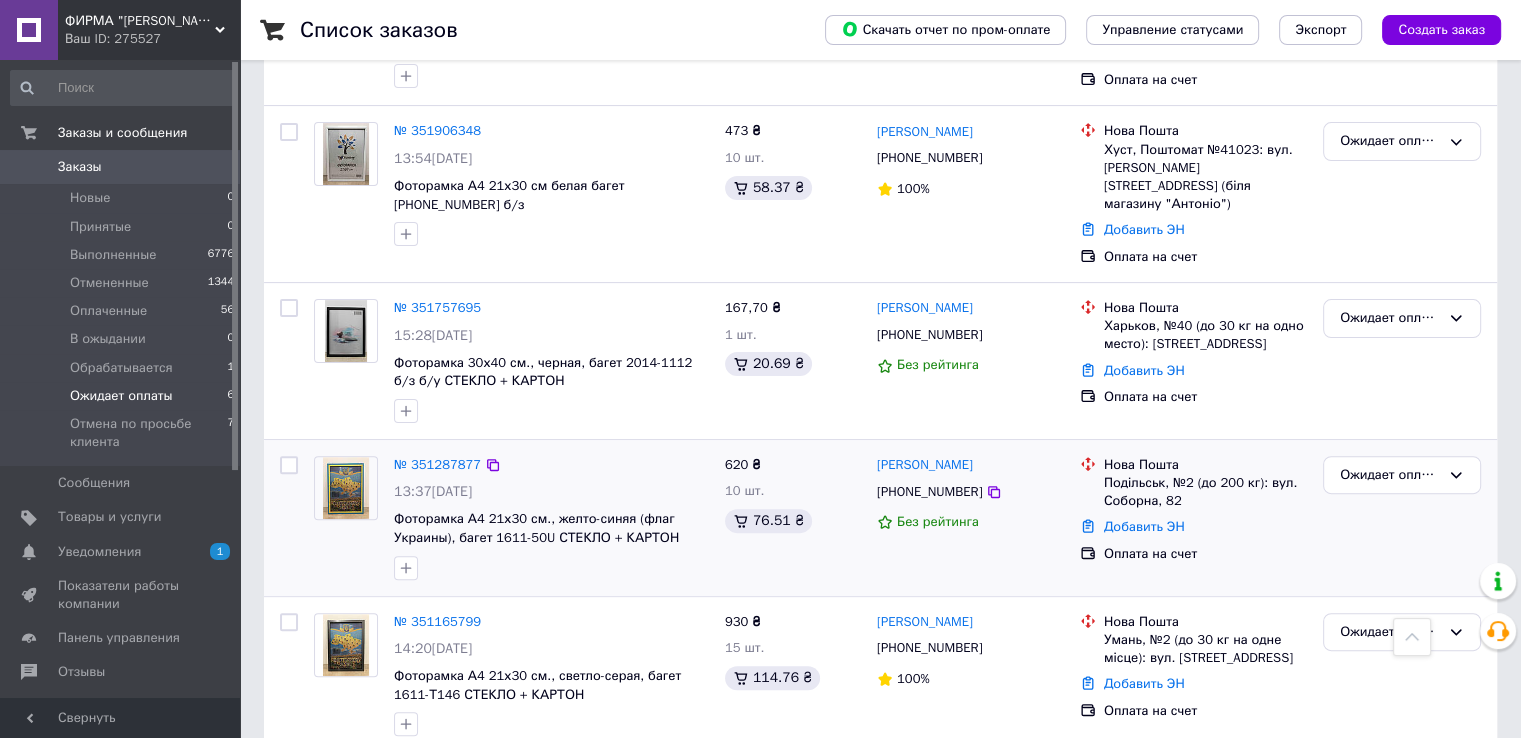 click on "Ожидает оплаты" at bounding box center (1402, 518) 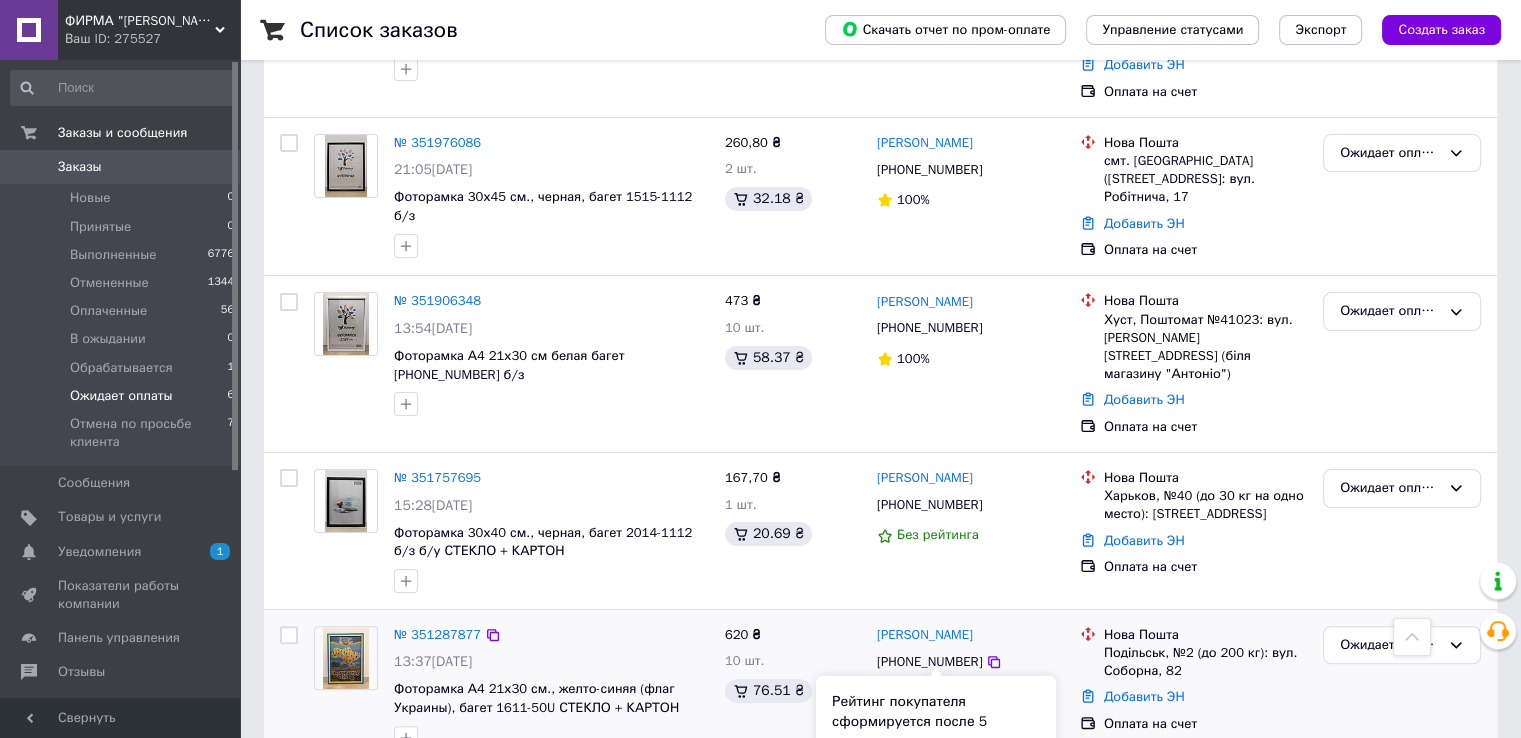 scroll, scrollTop: 316, scrollLeft: 0, axis: vertical 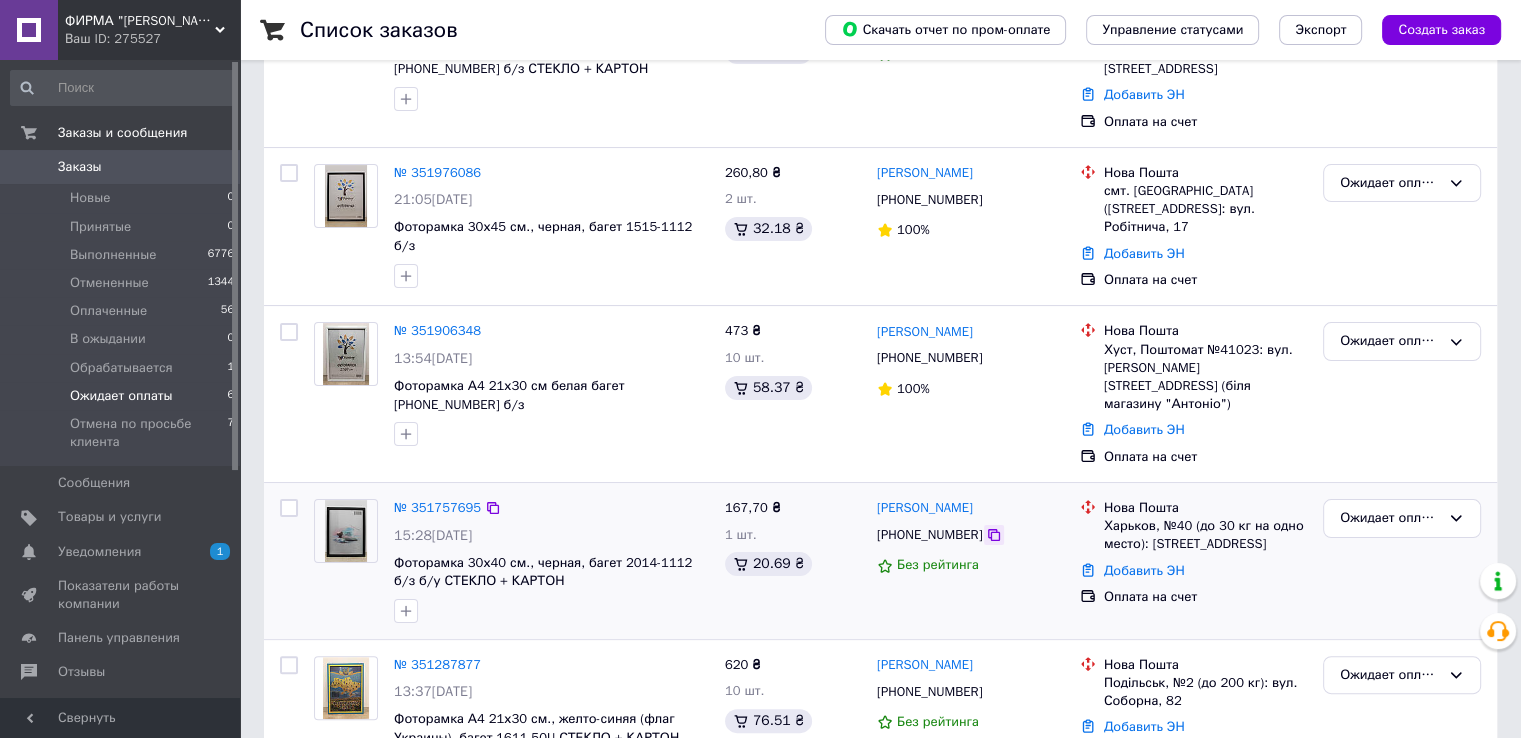 click 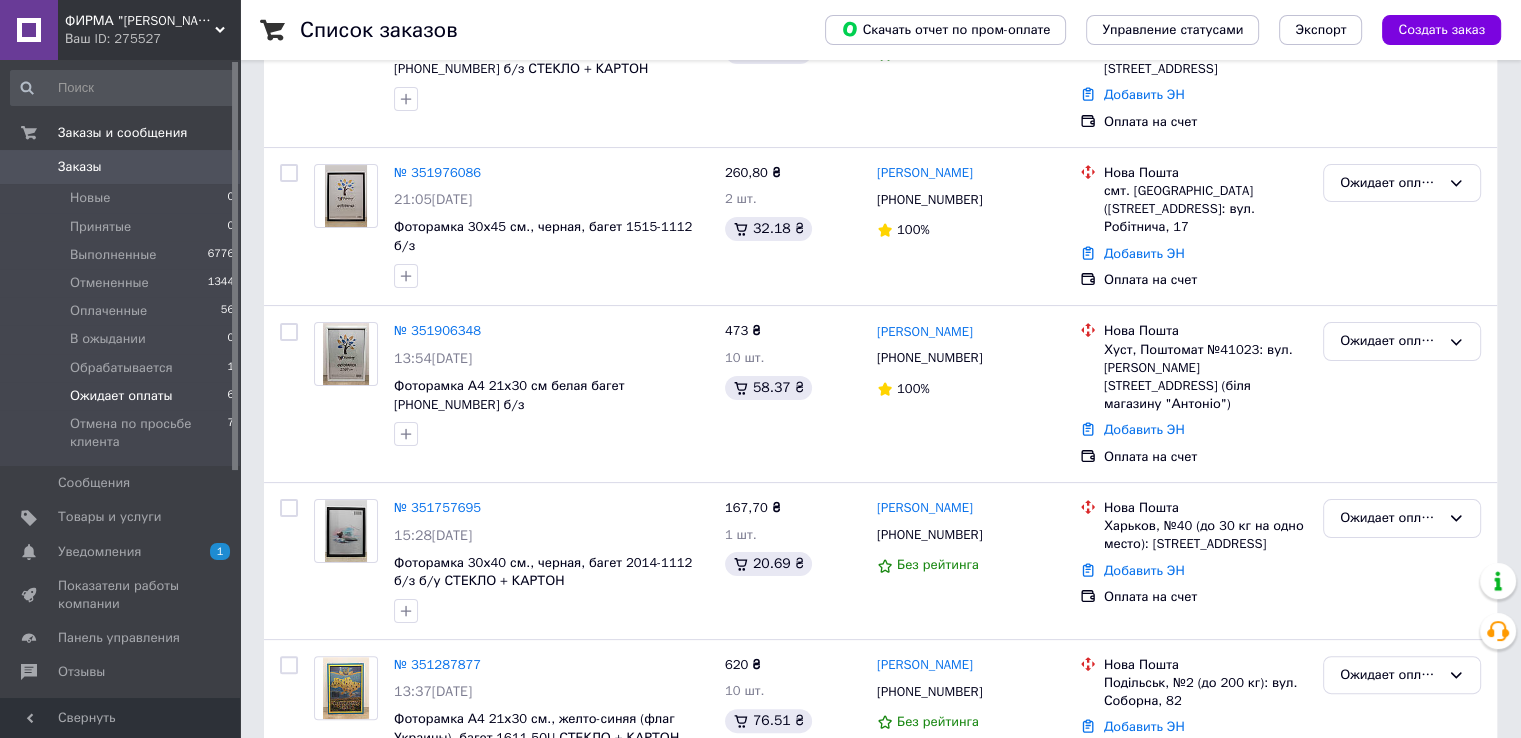 click on "Список заказов   Скачать отчет по пром-оплате Управление статусами Экспорт Создать заказ 1 Фильтры Сохраненные фильтры: Ожидает оплаты (6) Статус: Ожидает оплаты Сбросить все Заказ Сумма Покупатель Доставка и оплата Статус № 352041855 11:46[DATE] Фоторамка А4 21х30 см белая багет [PHONE_NUMBER] б/з СТЕКЛО + КАРТОН 337,80 ₴ 6 шт. 41.68 ₴ [PERSON_NAME] [PHONE_NUMBER] Без рейтинга Нова Пошта Полтава ([GEOGRAPHIC_DATA].), №8: (до 30 кг на одно место): бульв. [PERSON_NAME][STREET_ADDRESS] Добавить ЭН Оплата на счет Ожидает оплаты № 351976086 21:05[DATE] Фоторамка 30х45 см., черная, багет 1515-1112 б/з 260,80 ₴ 2 шт. 32.18 ₴ 100%" at bounding box center (880, 330) 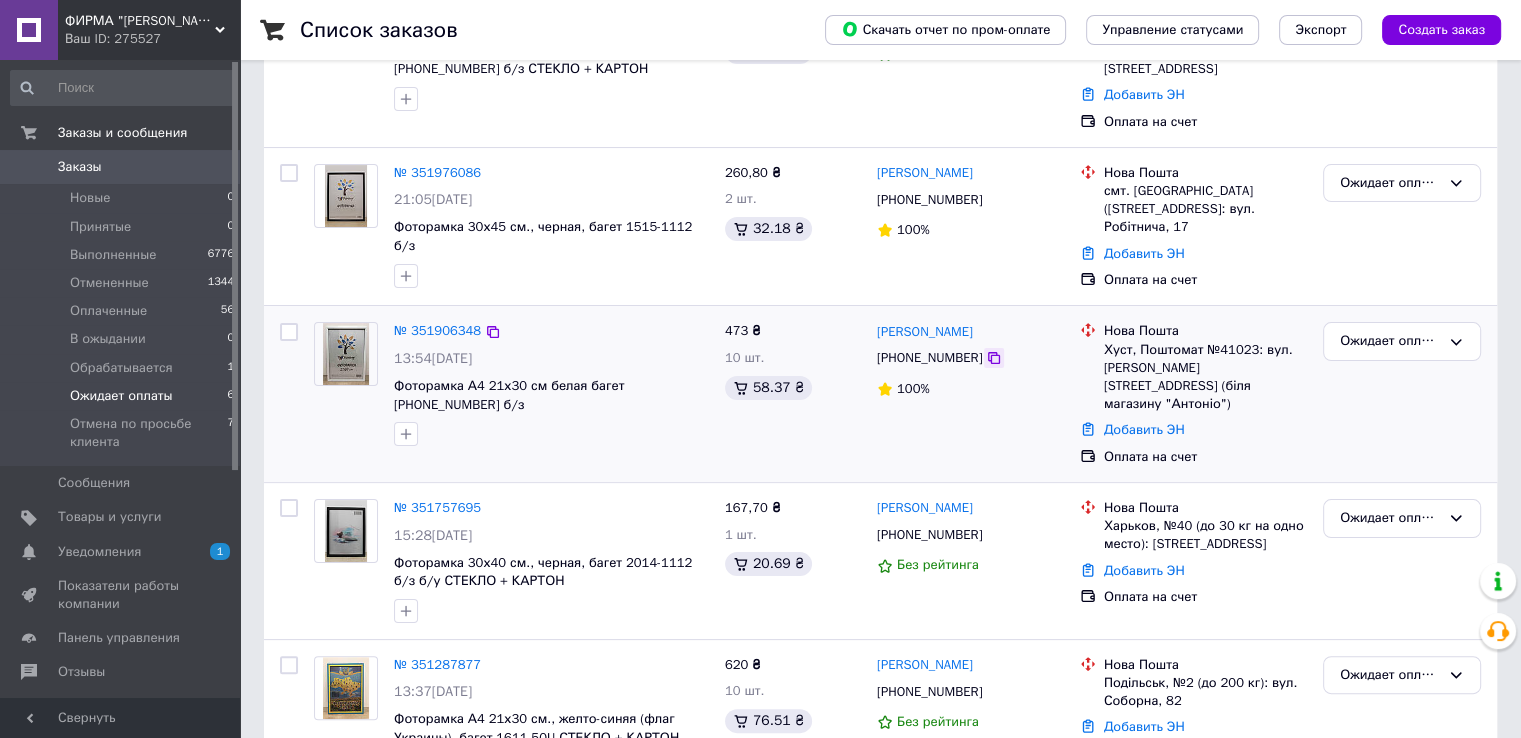 click 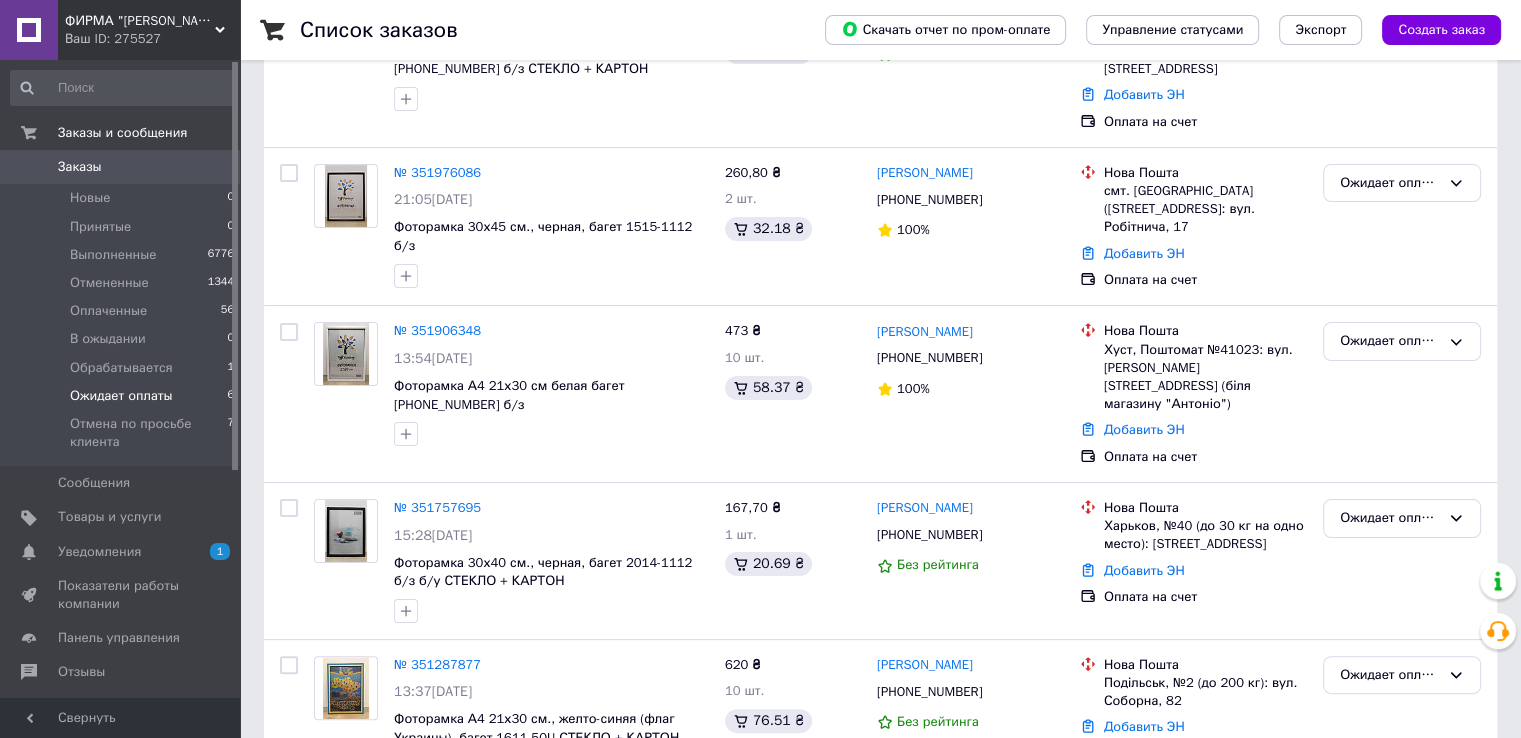 click on "Список заказов   Скачать отчет по пром-оплате Управление статусами Экспорт Создать заказ 1 Фильтры Сохраненные фильтры: Ожидает оплаты (6) Статус: Ожидает оплаты Сбросить все Заказ Сумма Покупатель Доставка и оплата Статус № 352041855 11:46[DATE] Фоторамка А4 21х30 см белая багет [PHONE_NUMBER] б/з СТЕКЛО + КАРТОН 337,80 ₴ 6 шт. 41.68 ₴ [PERSON_NAME] [PHONE_NUMBER] Без рейтинга Нова Пошта Полтава ([GEOGRAPHIC_DATA].), №8: (до 30 кг на одно место): бульв. [PERSON_NAME][STREET_ADDRESS] Добавить ЭН Оплата на счет Ожидает оплаты № 351976086 21:05[DATE] Фоторамка 30х45 см., черная, багет 1515-1112 б/з 260,80 ₴ 2 шт. 32.18 ₴ 100%" at bounding box center (880, 330) 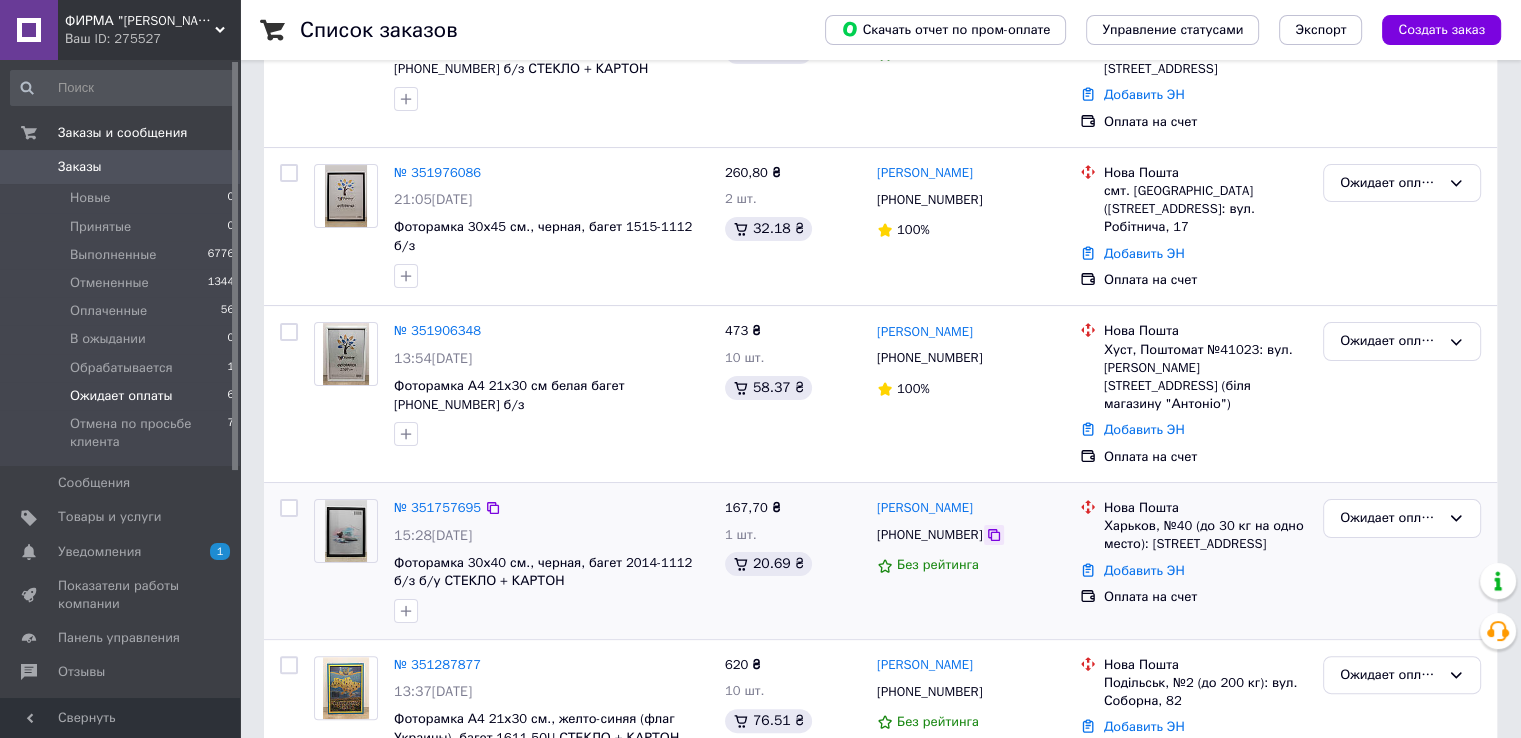 click 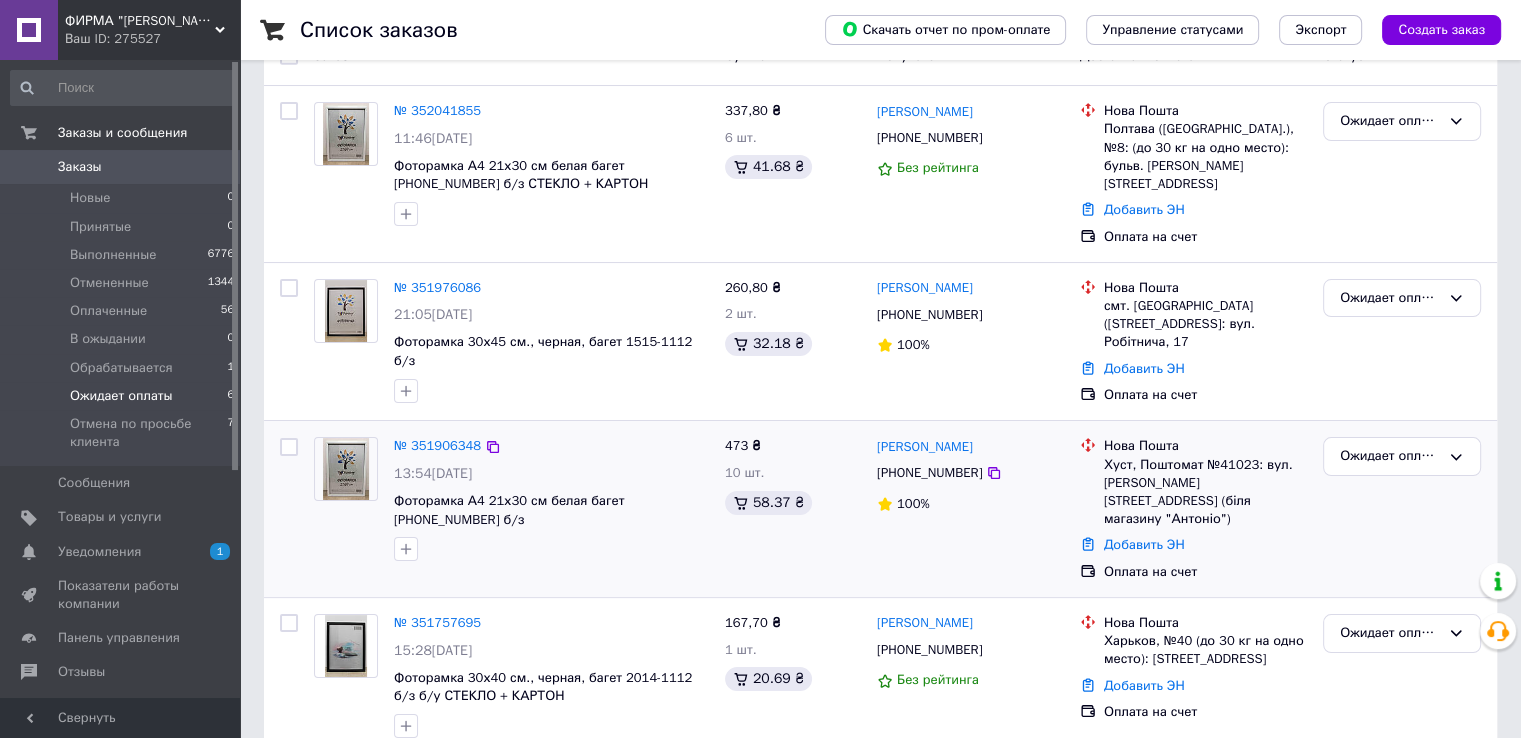 scroll, scrollTop: 116, scrollLeft: 0, axis: vertical 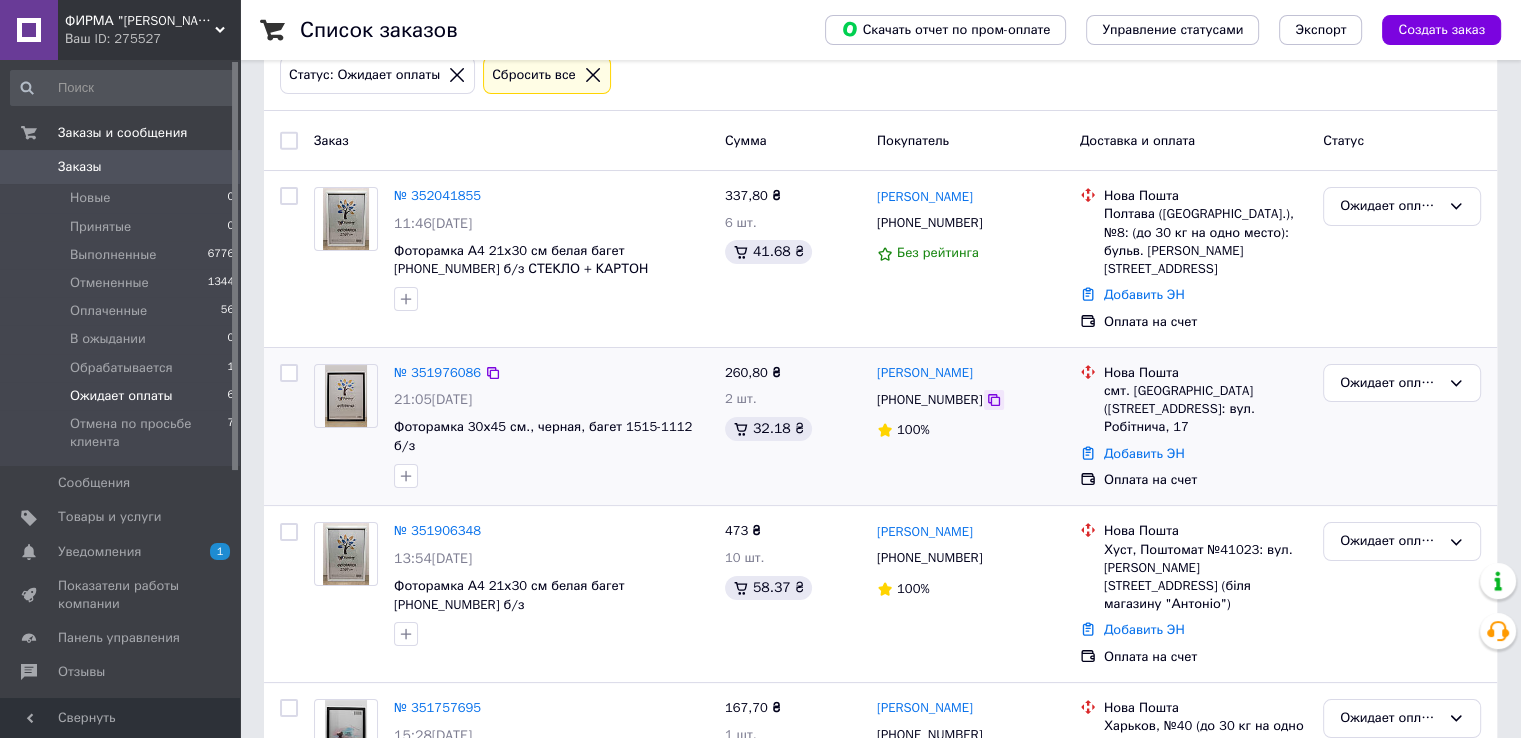 click 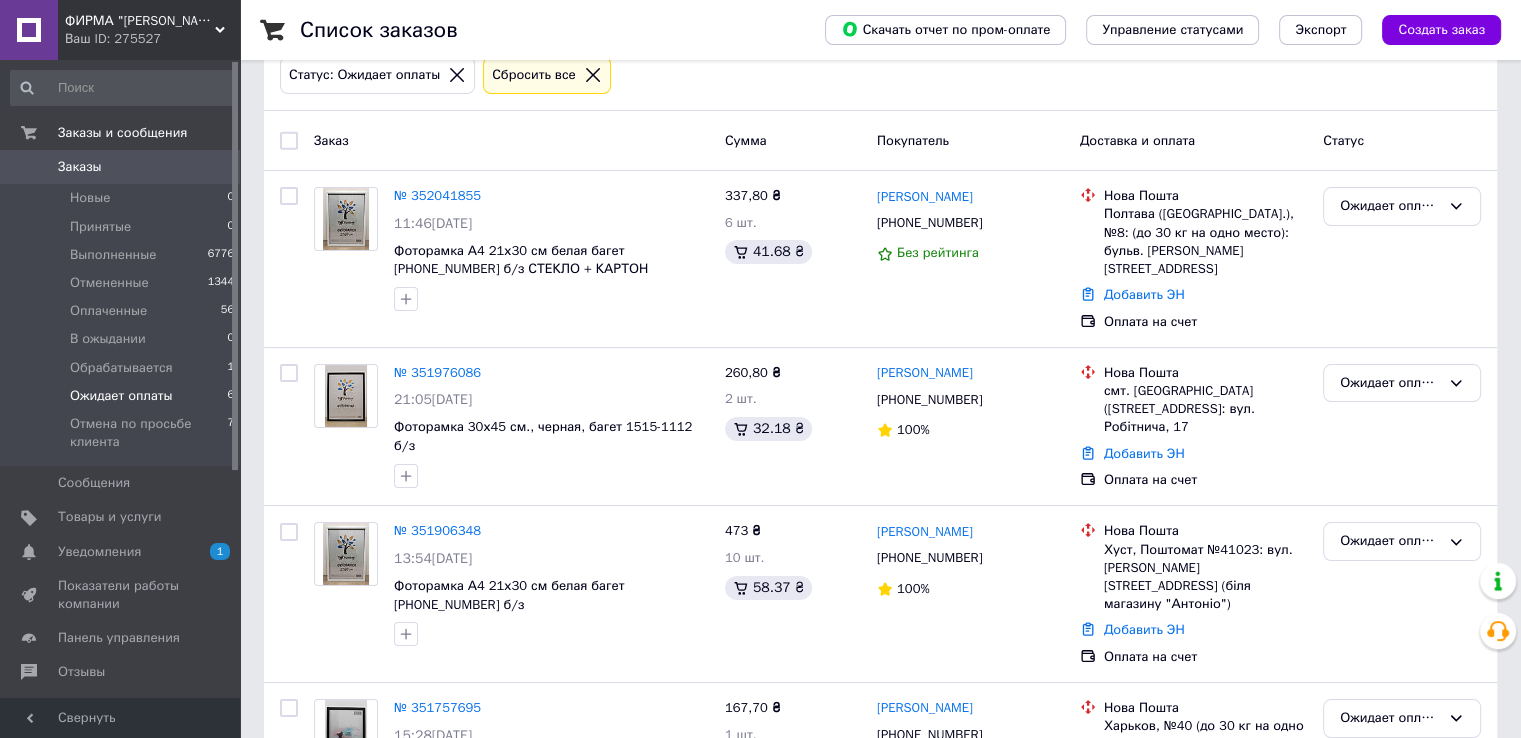 click on "Список заказов   Скачать отчет по пром-оплате Управление статусами Экспорт Создать заказ 1 Фильтры Сохраненные фильтры: Ожидает оплаты (6) Статус: Ожидает оплаты Сбросить все Заказ Сумма Покупатель Доставка и оплата Статус № 352041855 11:46[DATE] Фоторамка А4 21х30 см белая багет [PHONE_NUMBER] б/з СТЕКЛО + КАРТОН 337,80 ₴ 6 шт. 41.68 ₴ [PERSON_NAME] [PHONE_NUMBER] Без рейтинга Нова Пошта Полтава ([GEOGRAPHIC_DATA].), №8: (до 30 кг на одно место): бульв. [PERSON_NAME][STREET_ADDRESS] Добавить ЭН Оплата на счет Ожидает оплаты № 351976086 21:05[DATE] Фоторамка 30х45 см., черная, багет 1515-1112 б/з 260,80 ₴ 2 шт. 32.18 ₴ 100%" at bounding box center [880, 530] 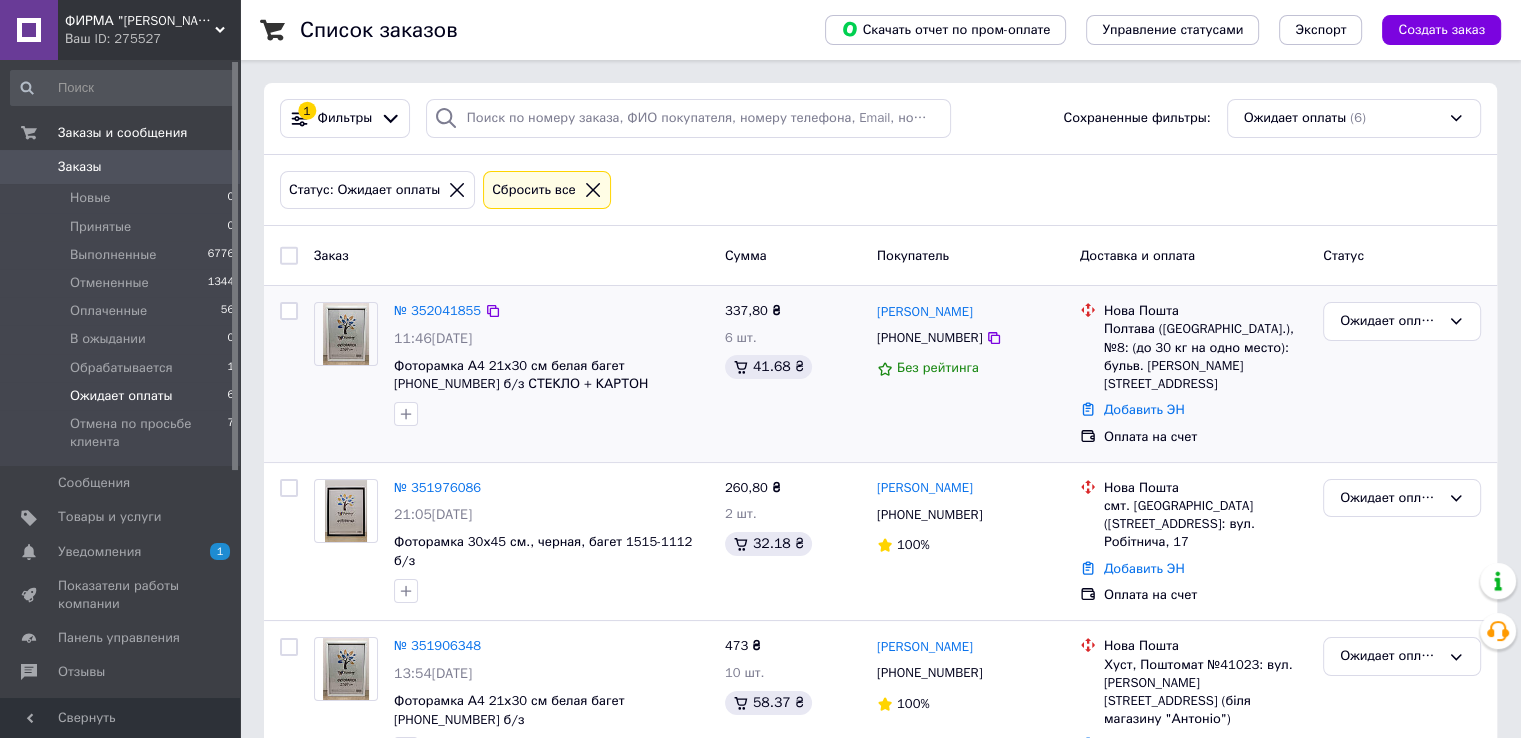 scroll, scrollTop: 0, scrollLeft: 0, axis: both 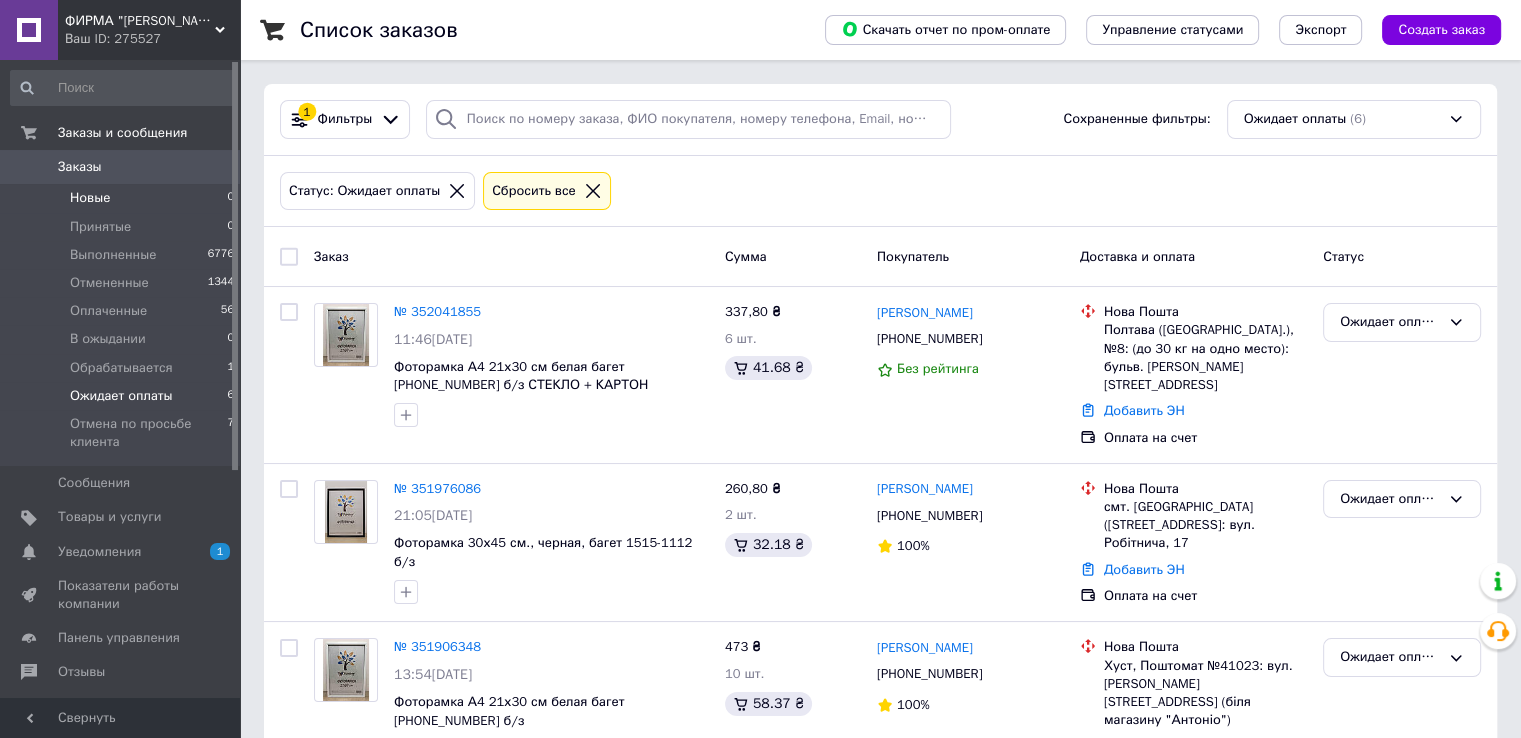 click on "Новые 0" at bounding box center (123, 198) 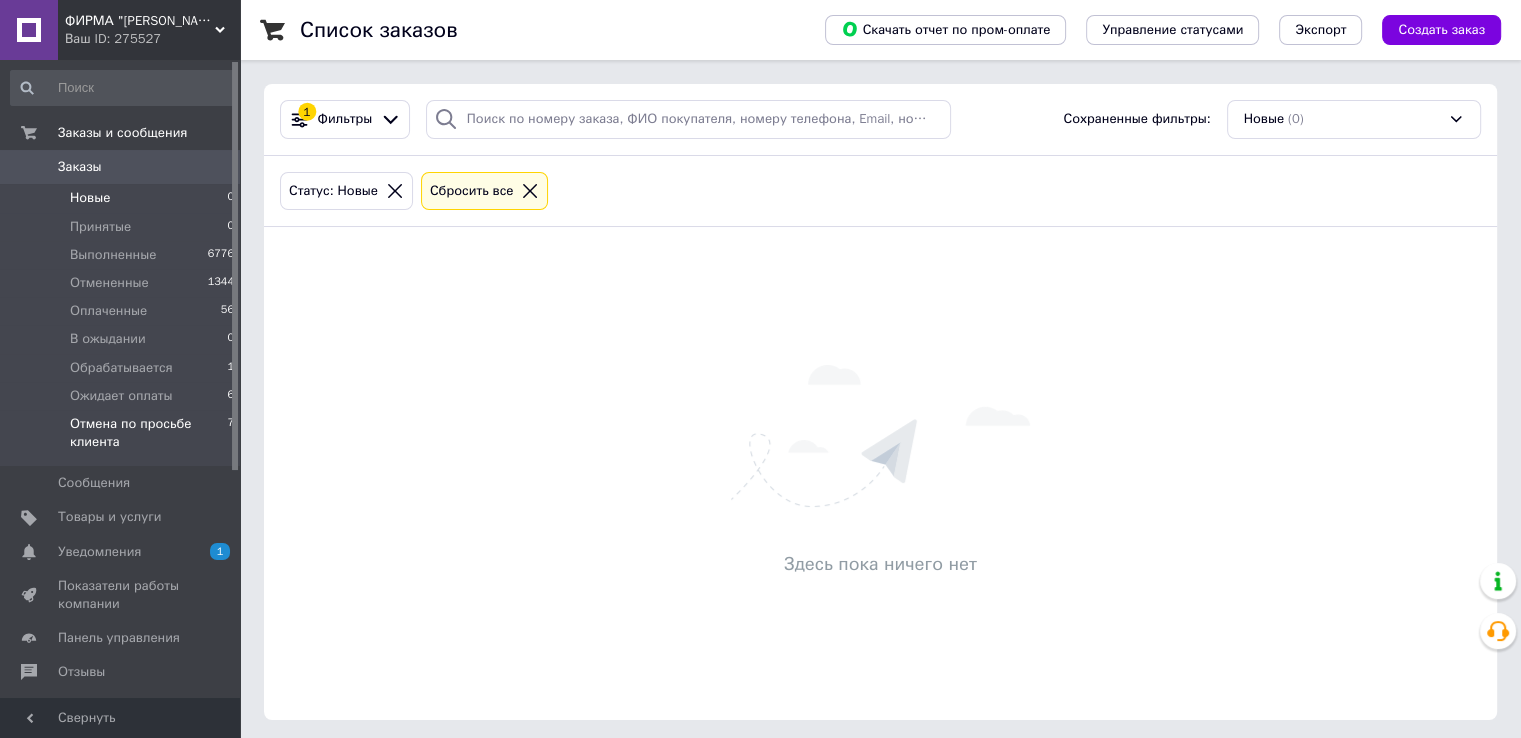 scroll, scrollTop: 300, scrollLeft: 0, axis: vertical 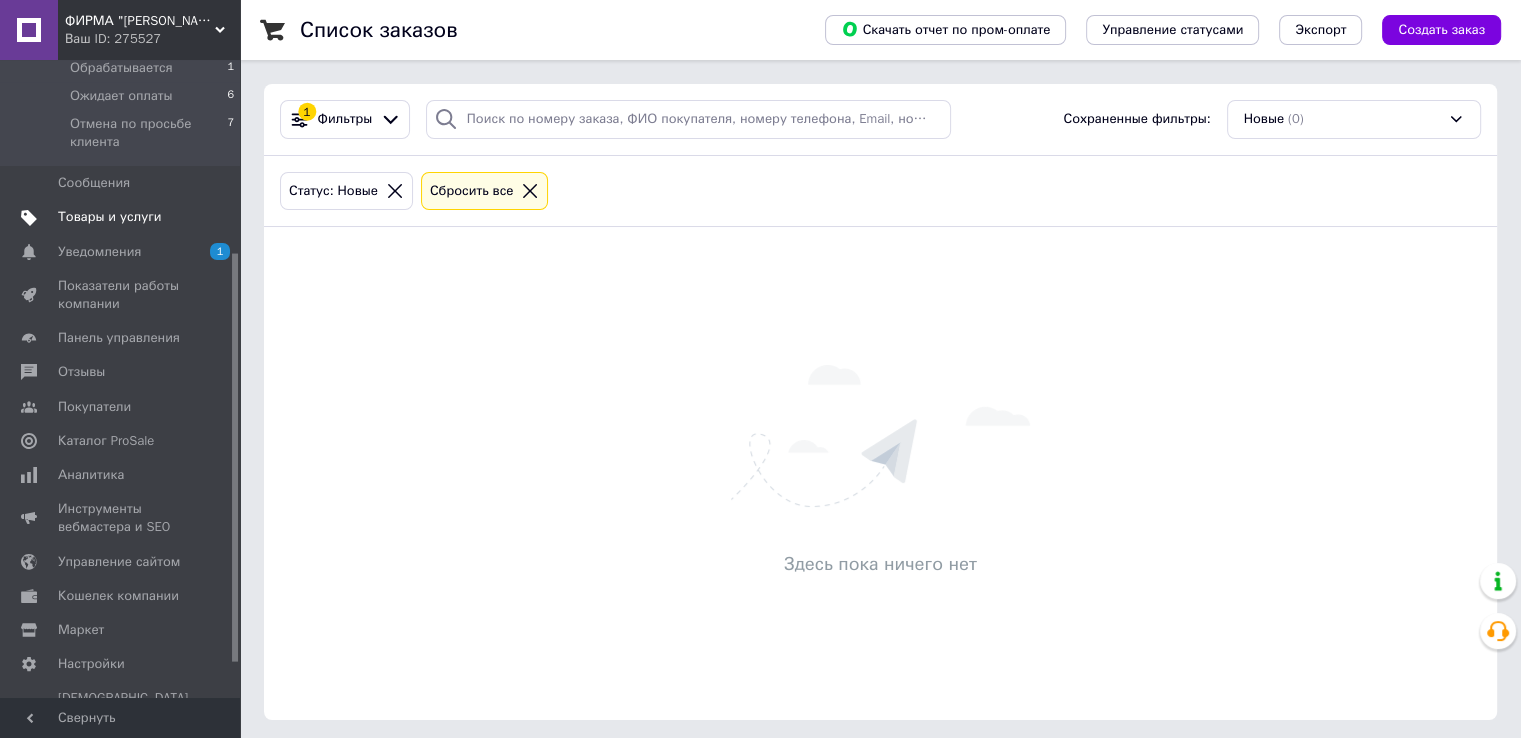 click on "Товары и услуги" at bounding box center [110, 217] 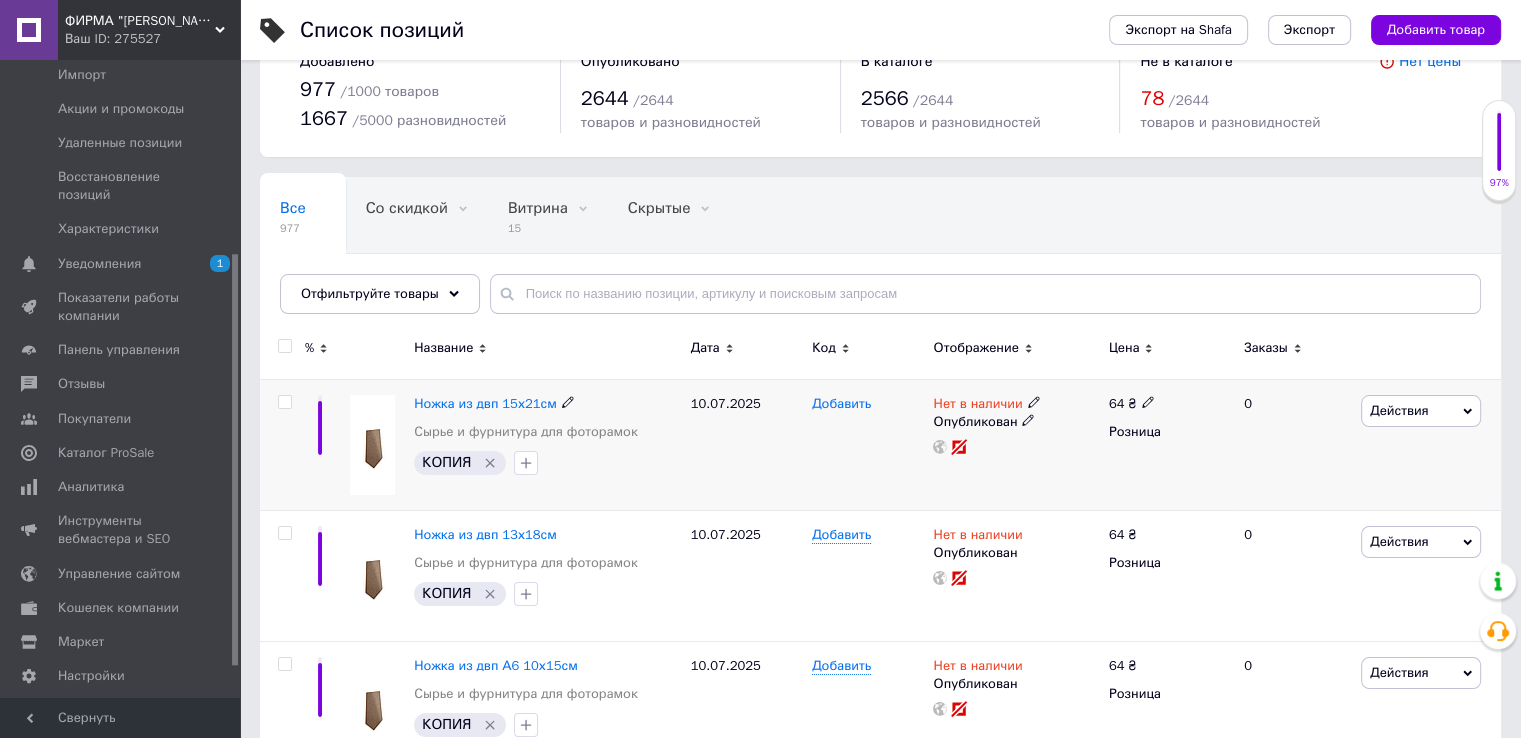 scroll, scrollTop: 100, scrollLeft: 0, axis: vertical 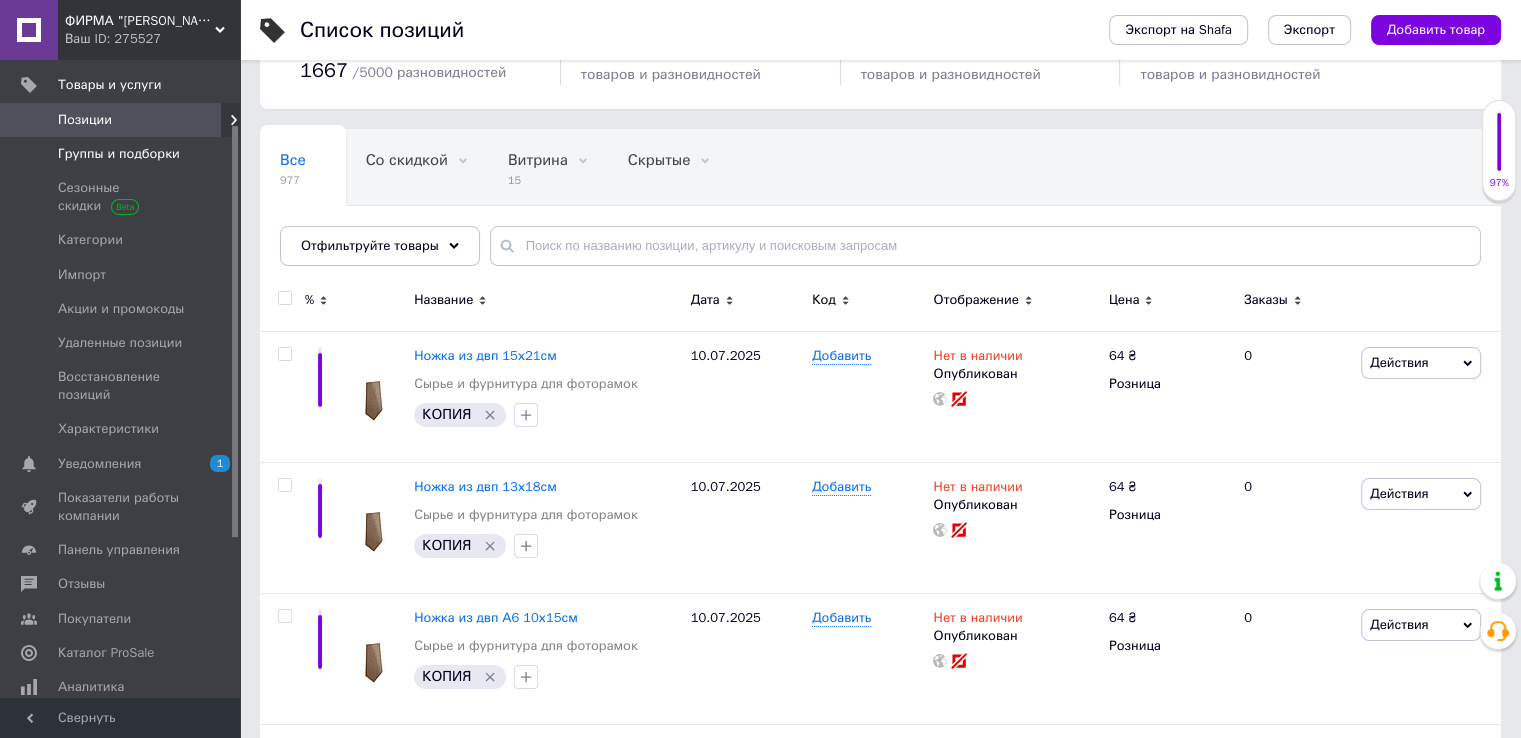 click on "Группы и подборки" at bounding box center (123, 154) 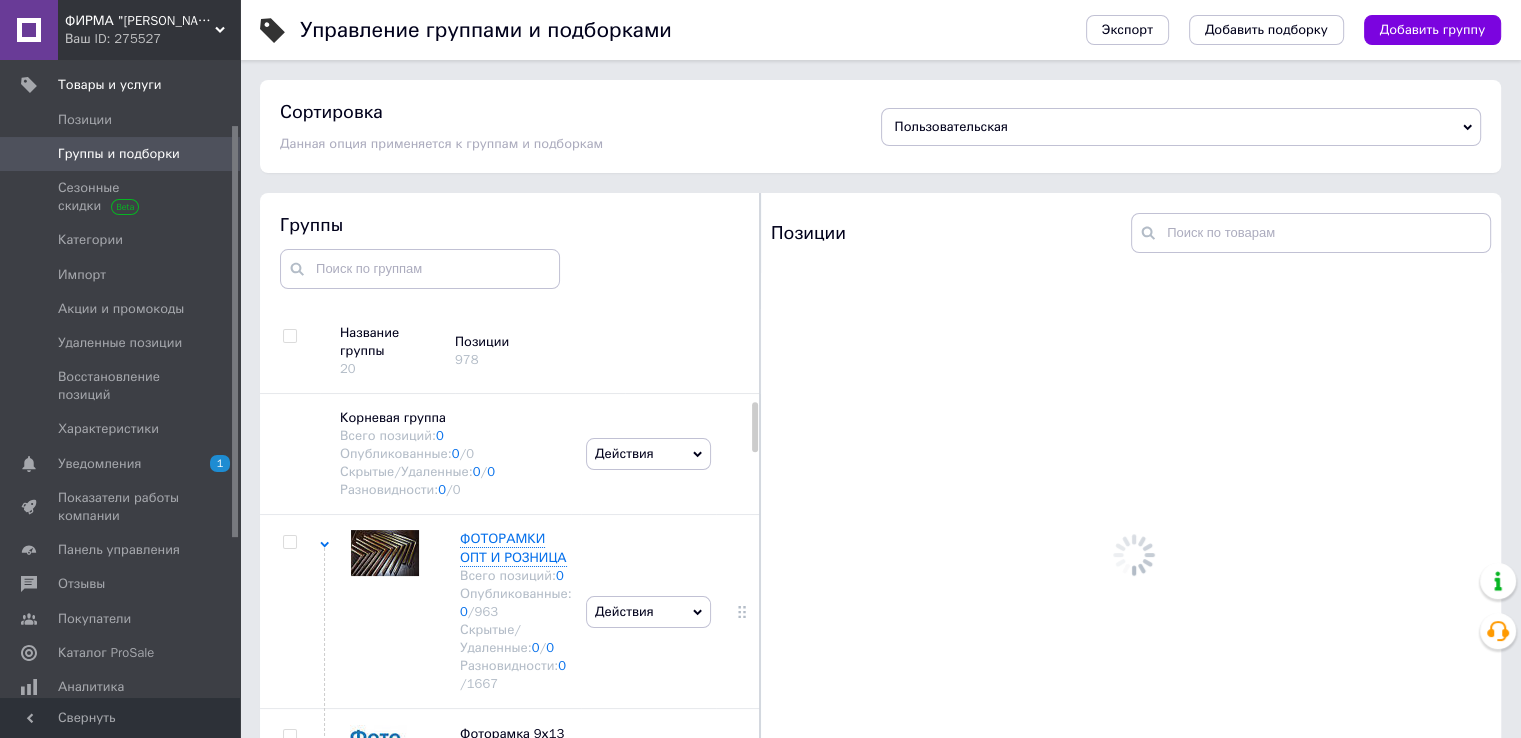 scroll, scrollTop: 108, scrollLeft: 0, axis: vertical 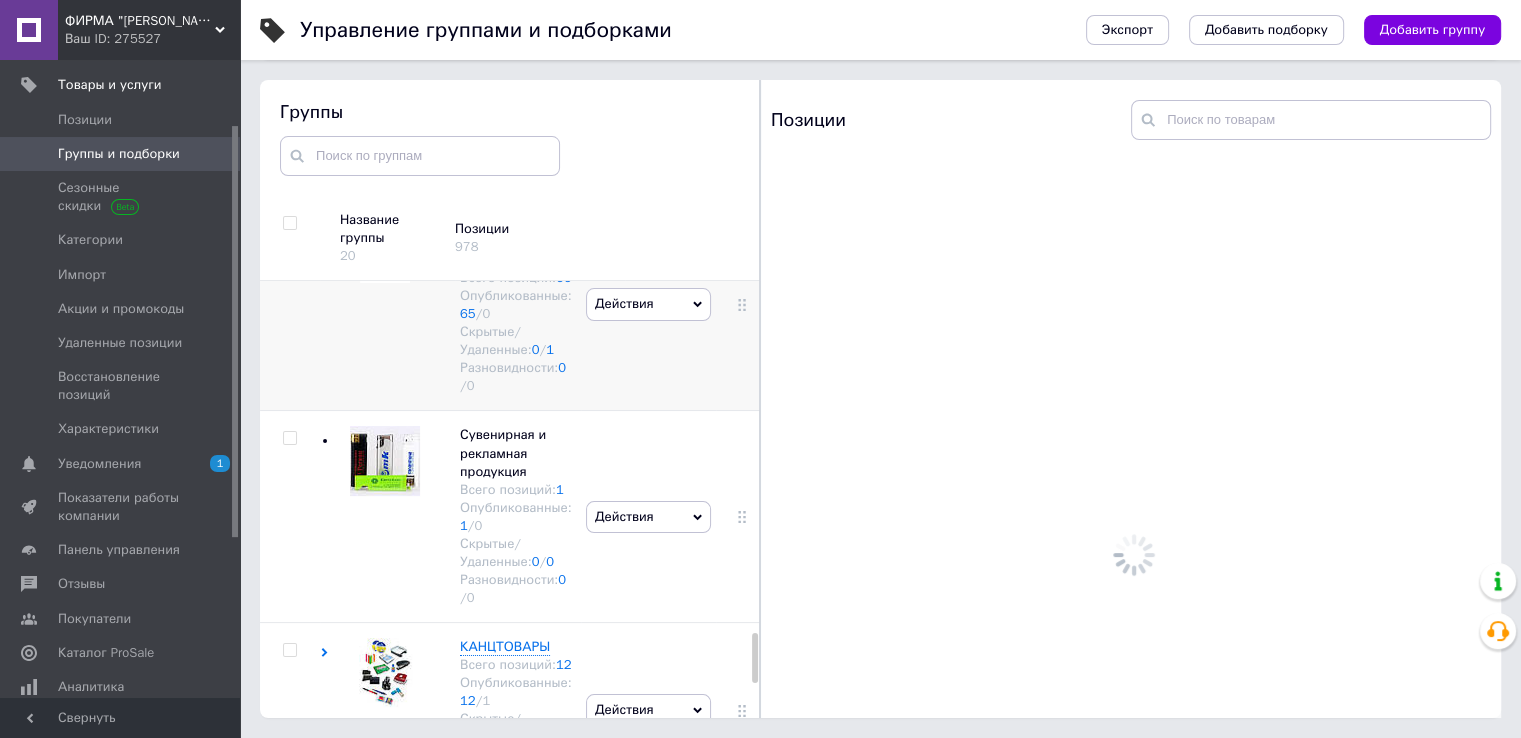 click on "Сырье и фурнитура для фоторамок" at bounding box center [507, 241] 